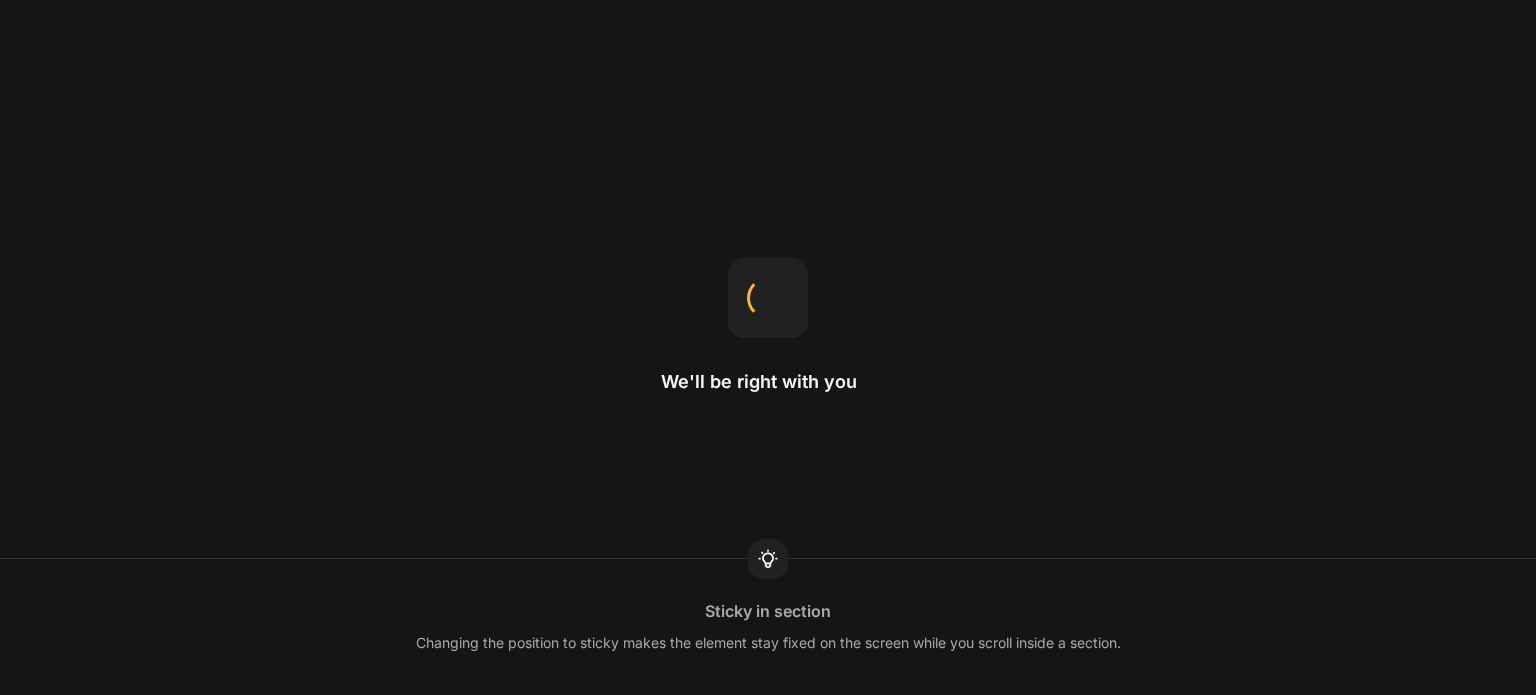 scroll, scrollTop: 0, scrollLeft: 0, axis: both 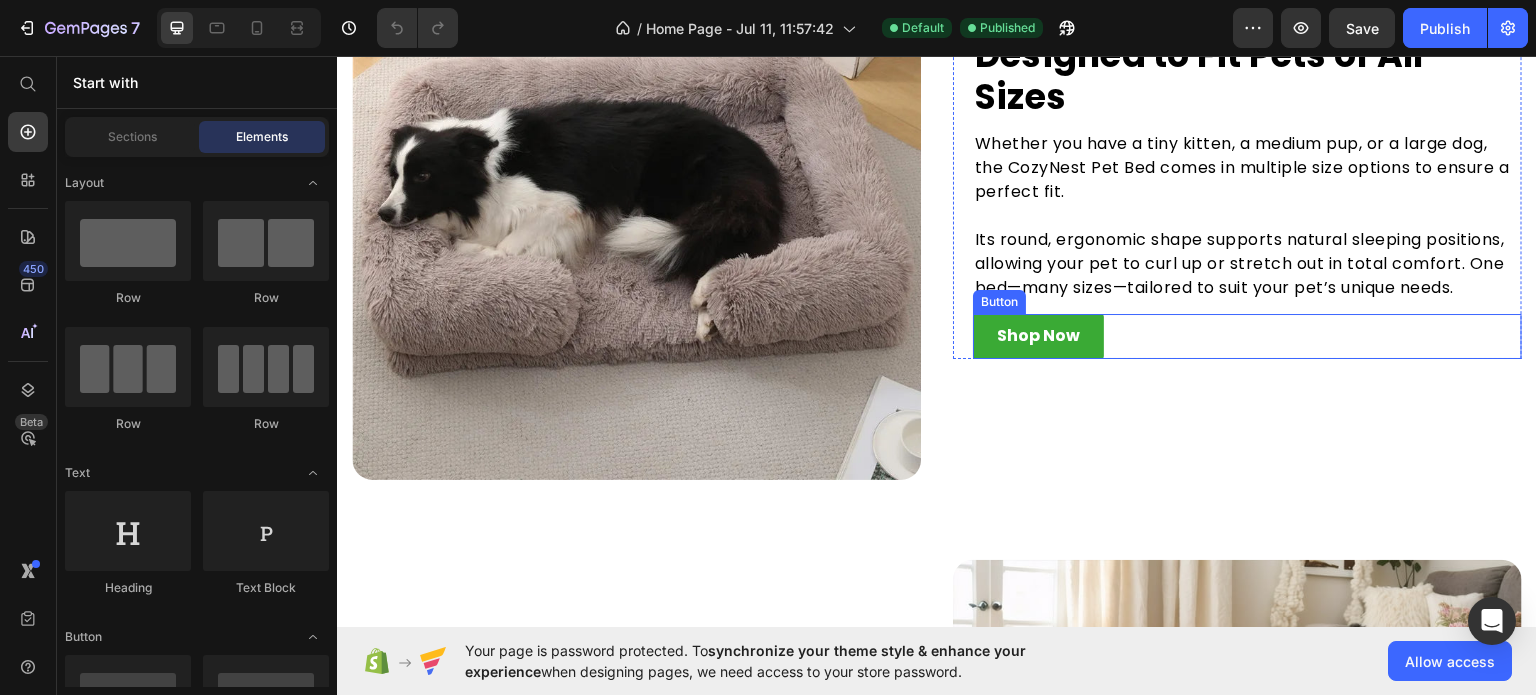 click on "Shop Now" at bounding box center (1038, 335) 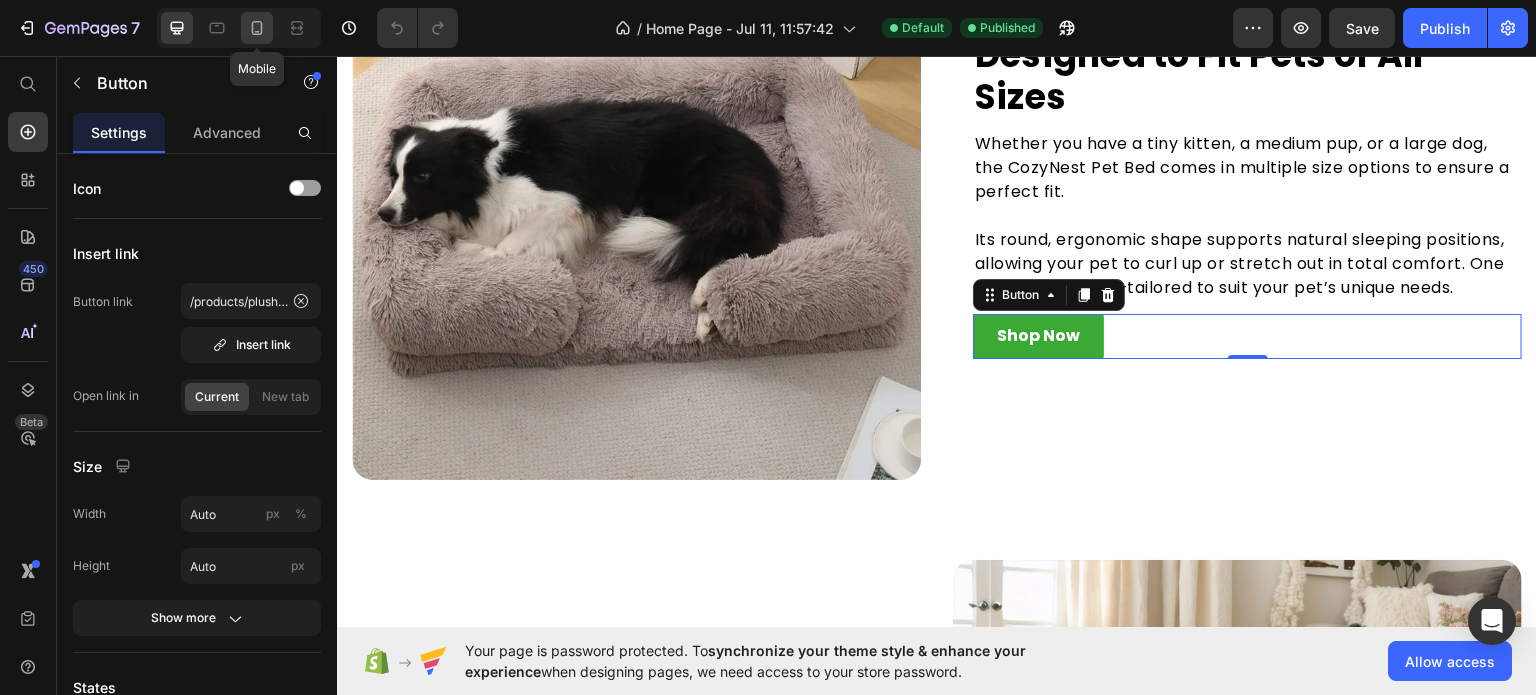 click 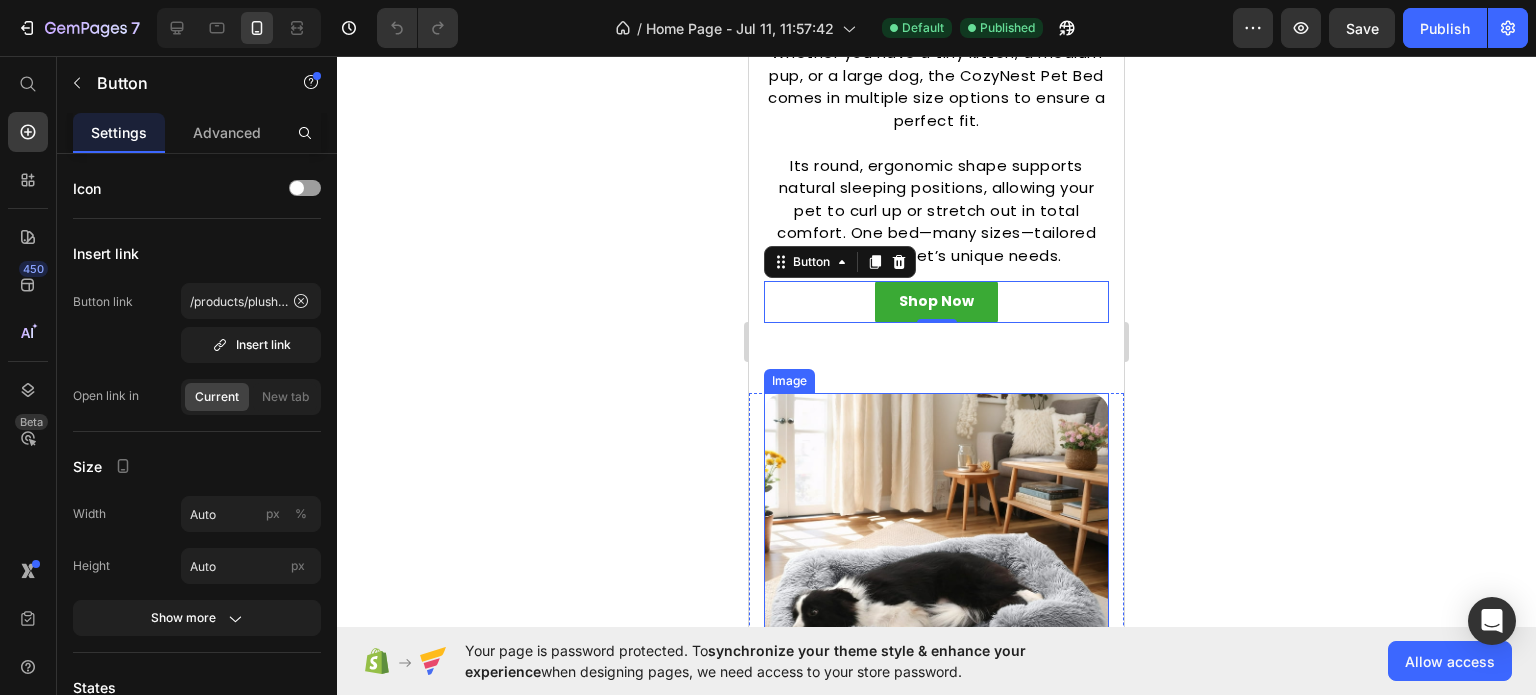 scroll, scrollTop: 1874, scrollLeft: 0, axis: vertical 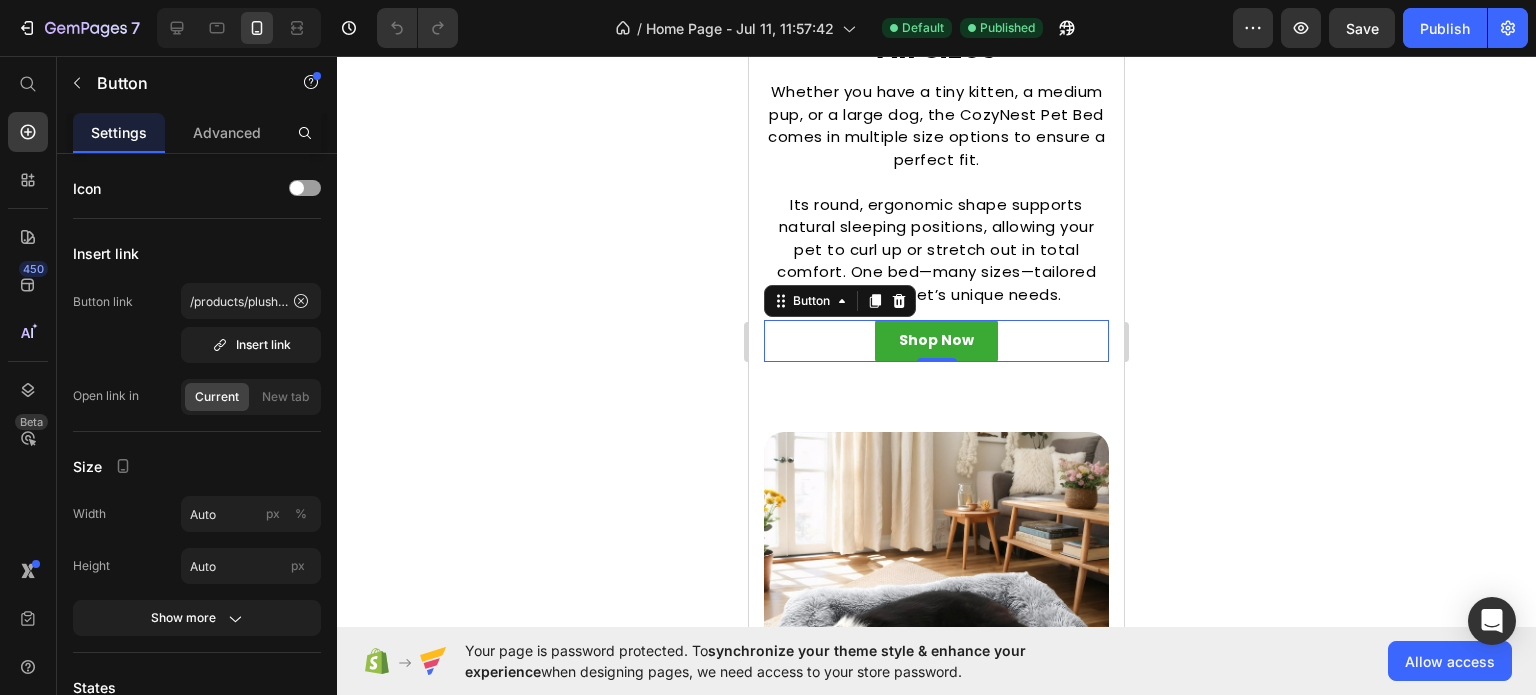 click on "Shop Now Button   0" at bounding box center [936, 340] 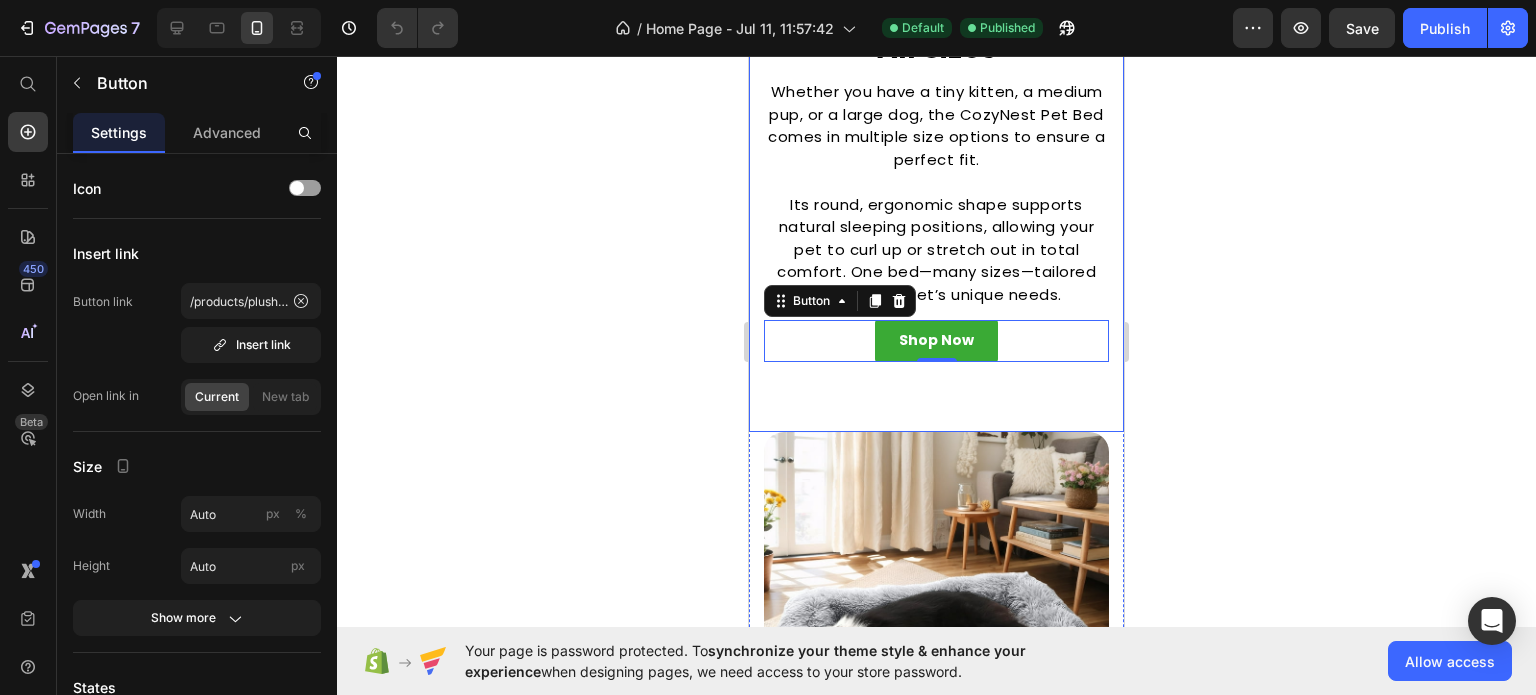 click on "Image Designed to Fit Pets of All Sizes Heading Whether you have a tiny kitten, a medium pup, or a large dog, the CozyNest Pet Bed comes in multiple size options to ensure a perfect fit.    Its round, ergonomic shape supports natural sleeping positions, allowing your pet to curl up or stretch out in total comfort. One bed—many sizes—tailored to suit your pet’s unique needs. Text block Shop Now Button   0 Row Row" at bounding box center [936, 25] 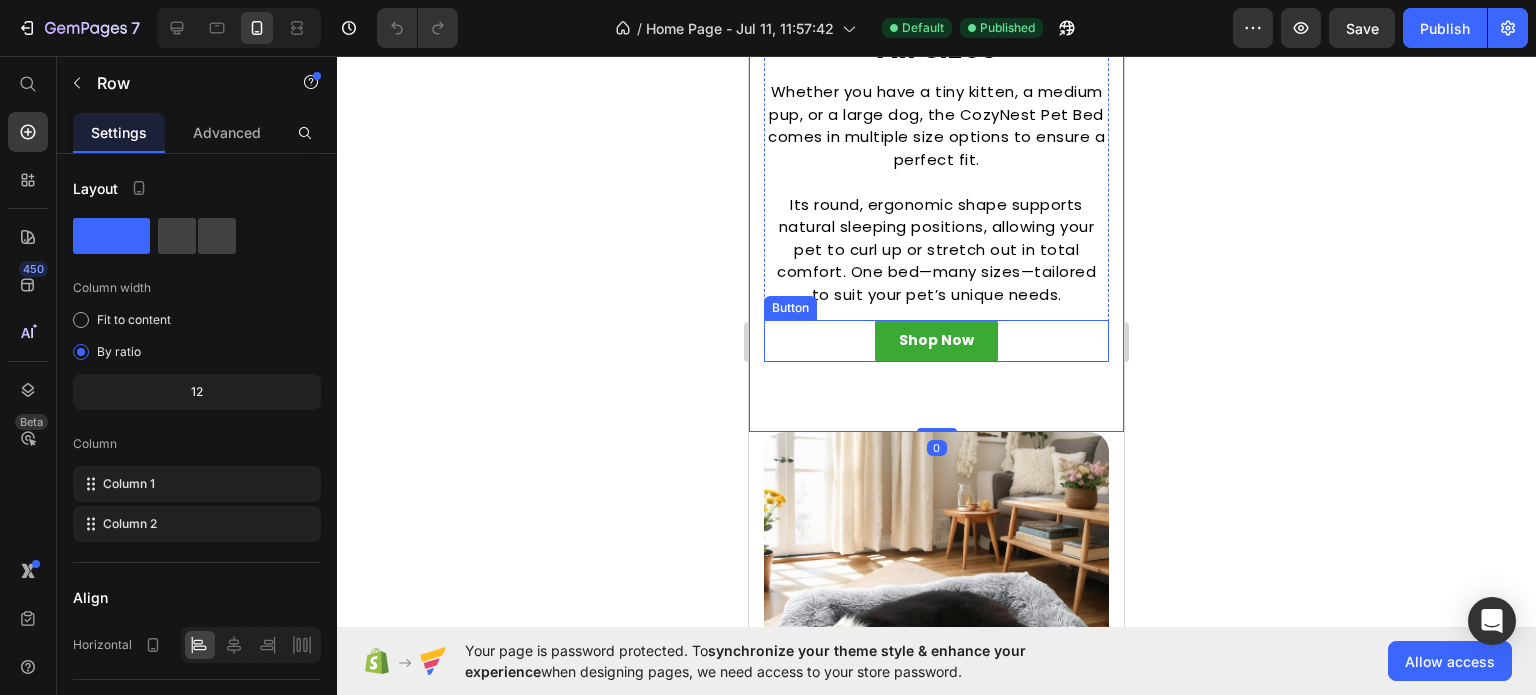 click on "Shop Now" at bounding box center (936, 340) 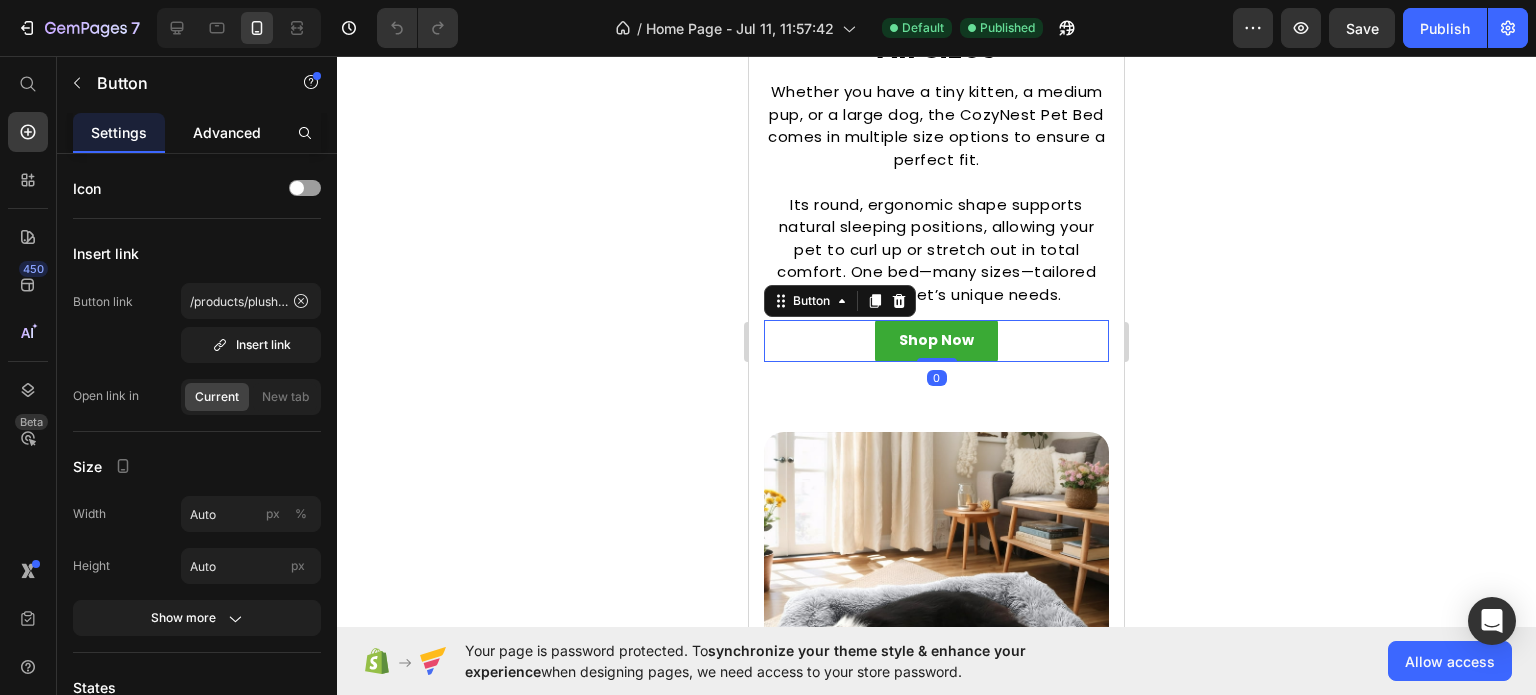click on "Advanced" at bounding box center (227, 132) 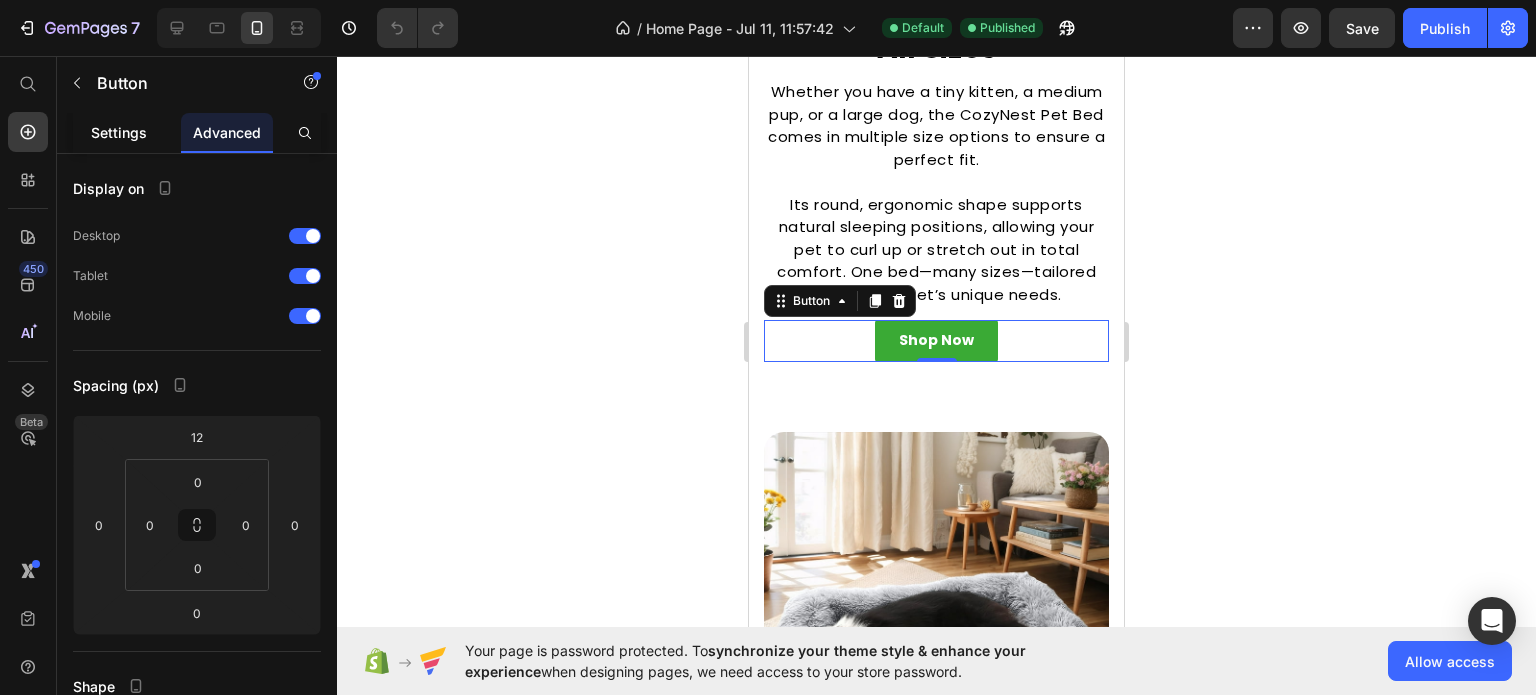 click on "Settings" at bounding box center [119, 132] 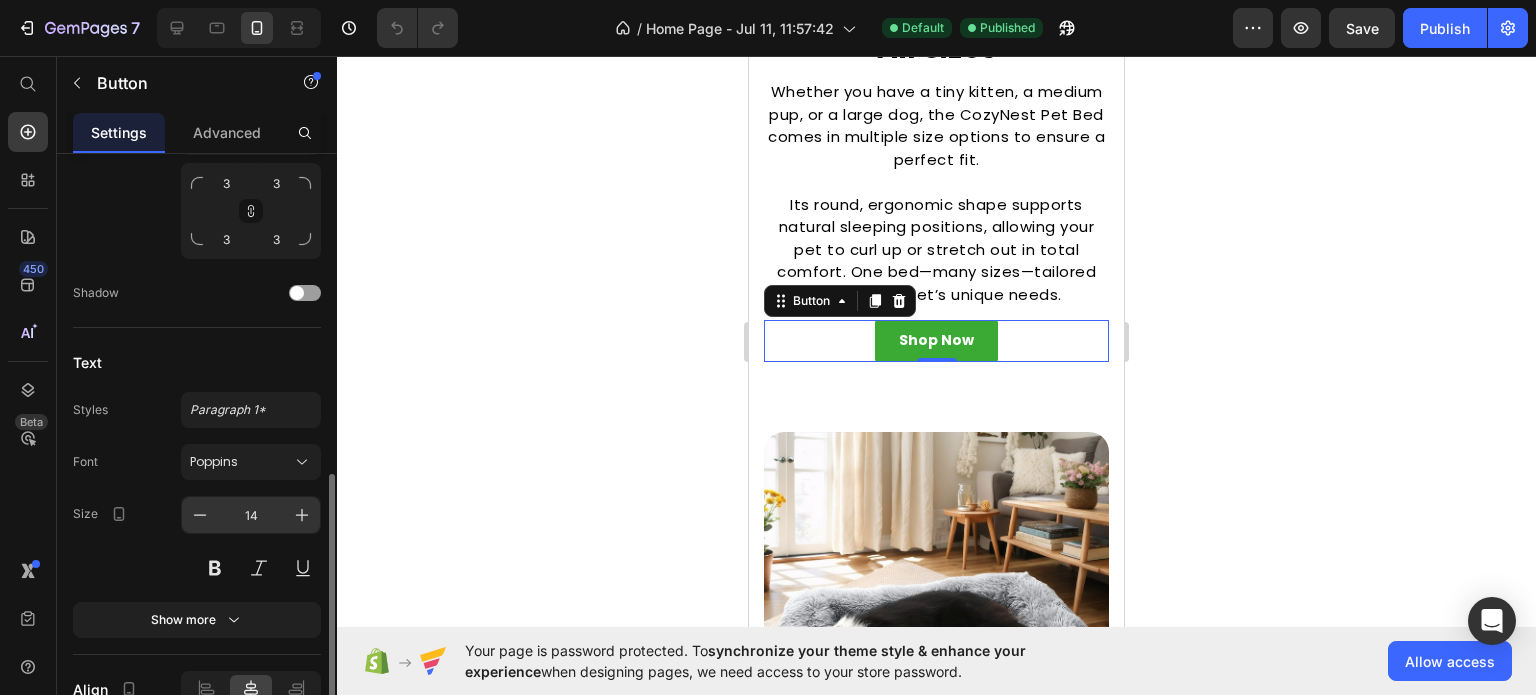 scroll, scrollTop: 896, scrollLeft: 0, axis: vertical 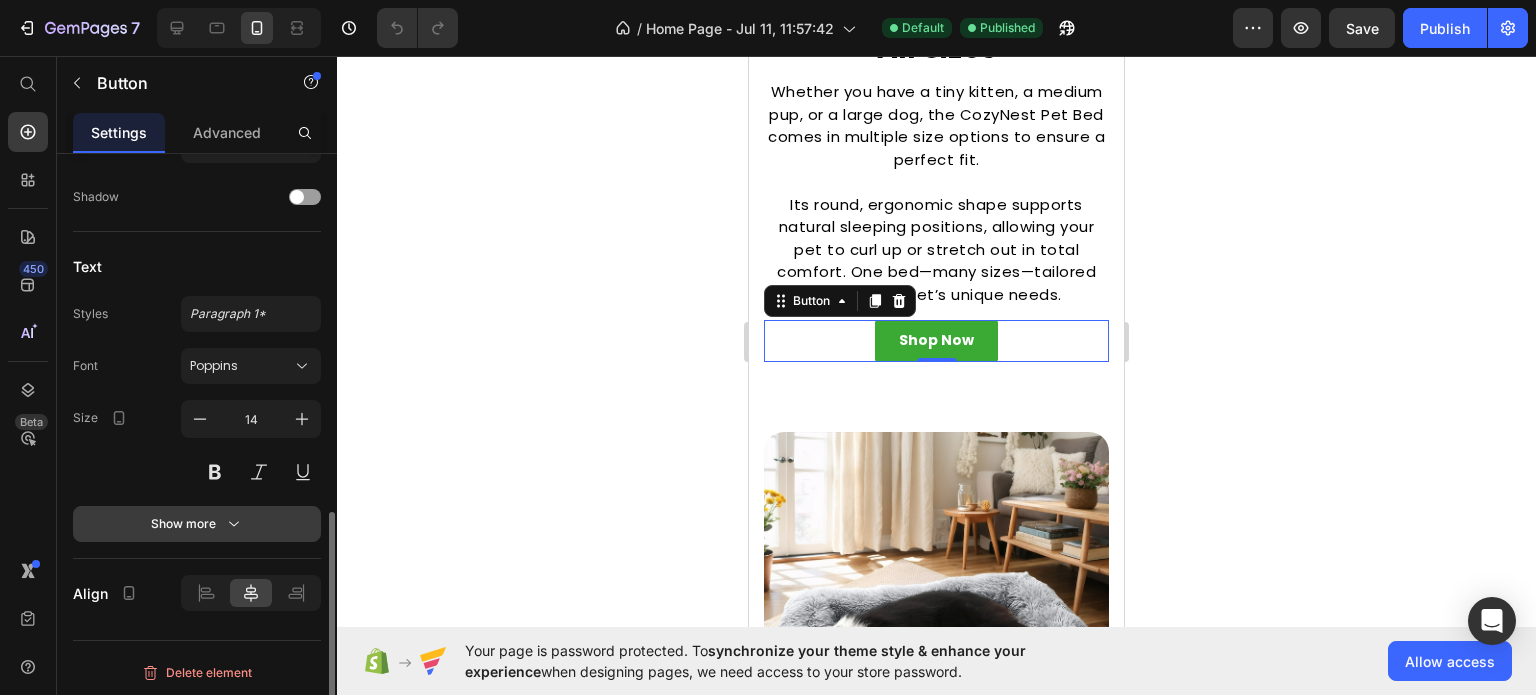 click on "Show more" at bounding box center [197, 524] 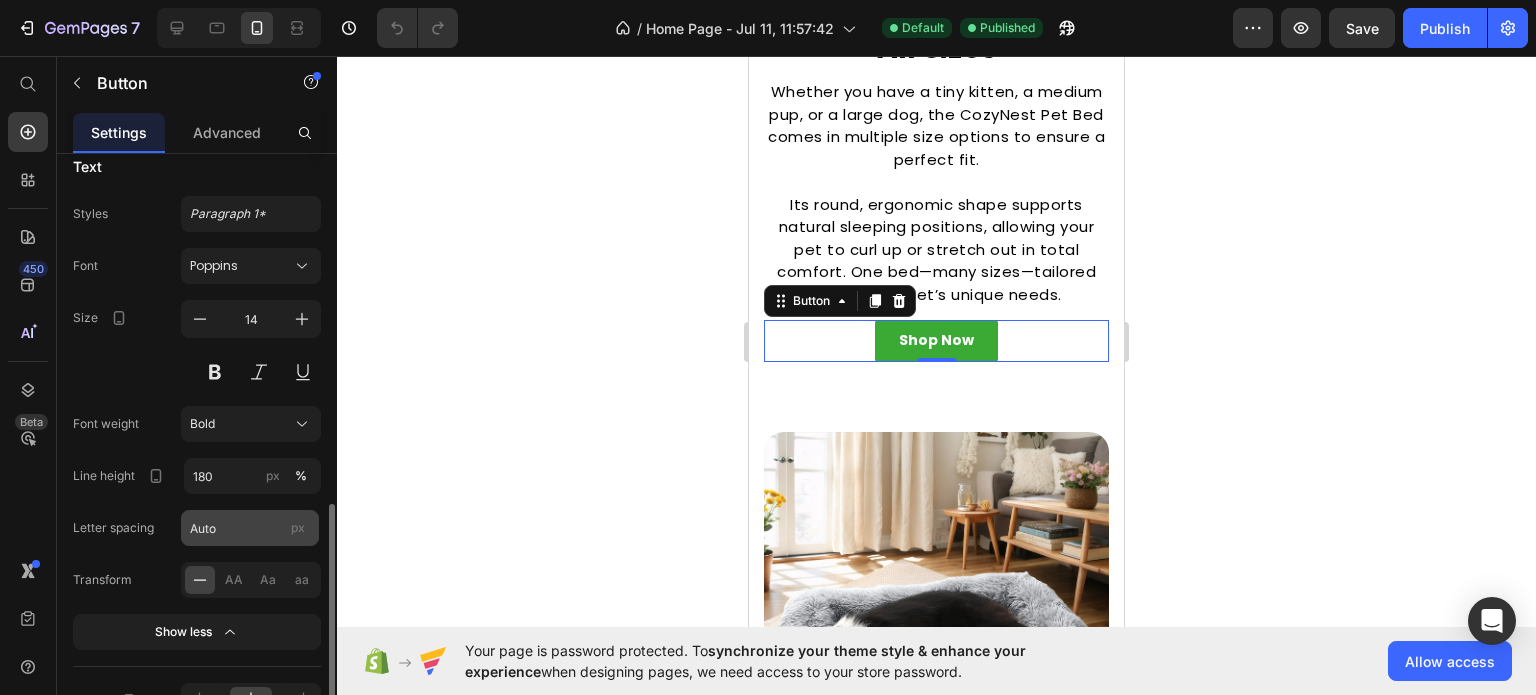scroll, scrollTop: 1104, scrollLeft: 0, axis: vertical 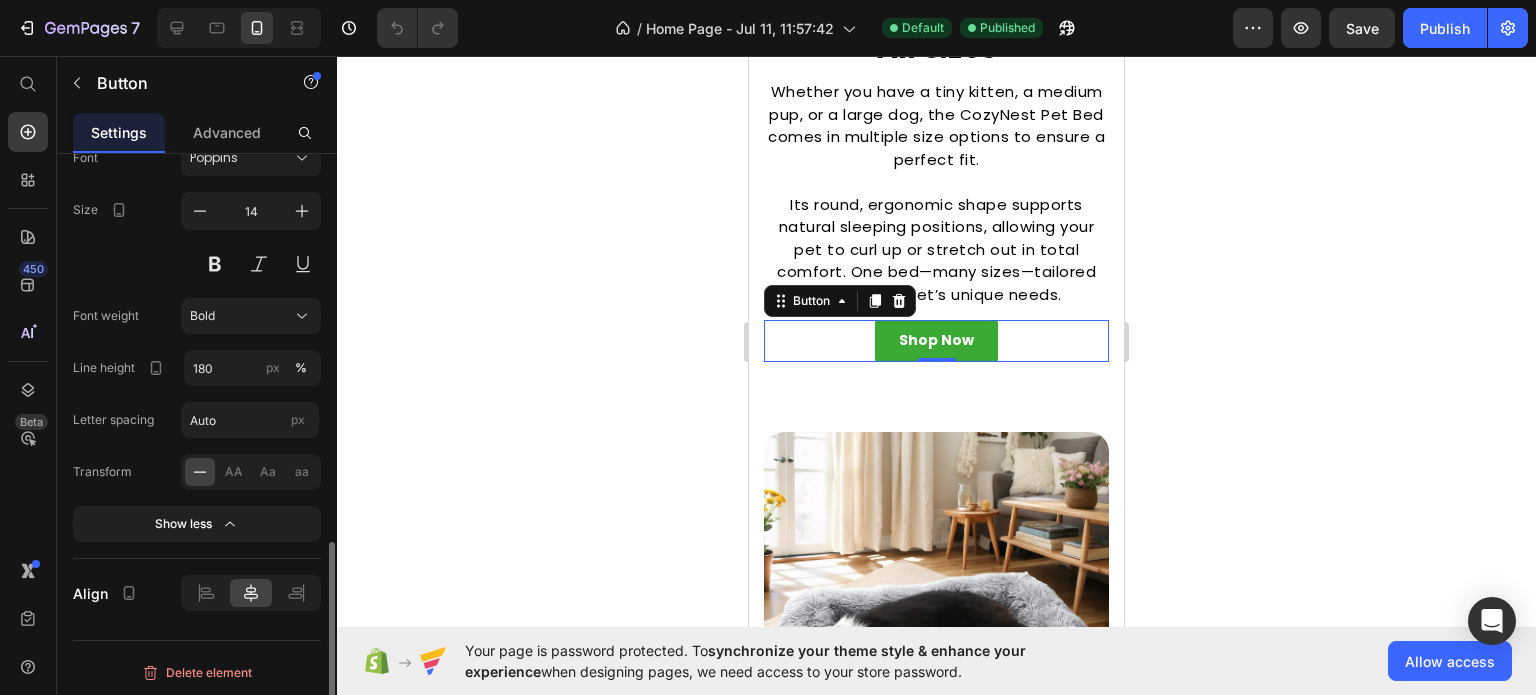 click on "Show less" 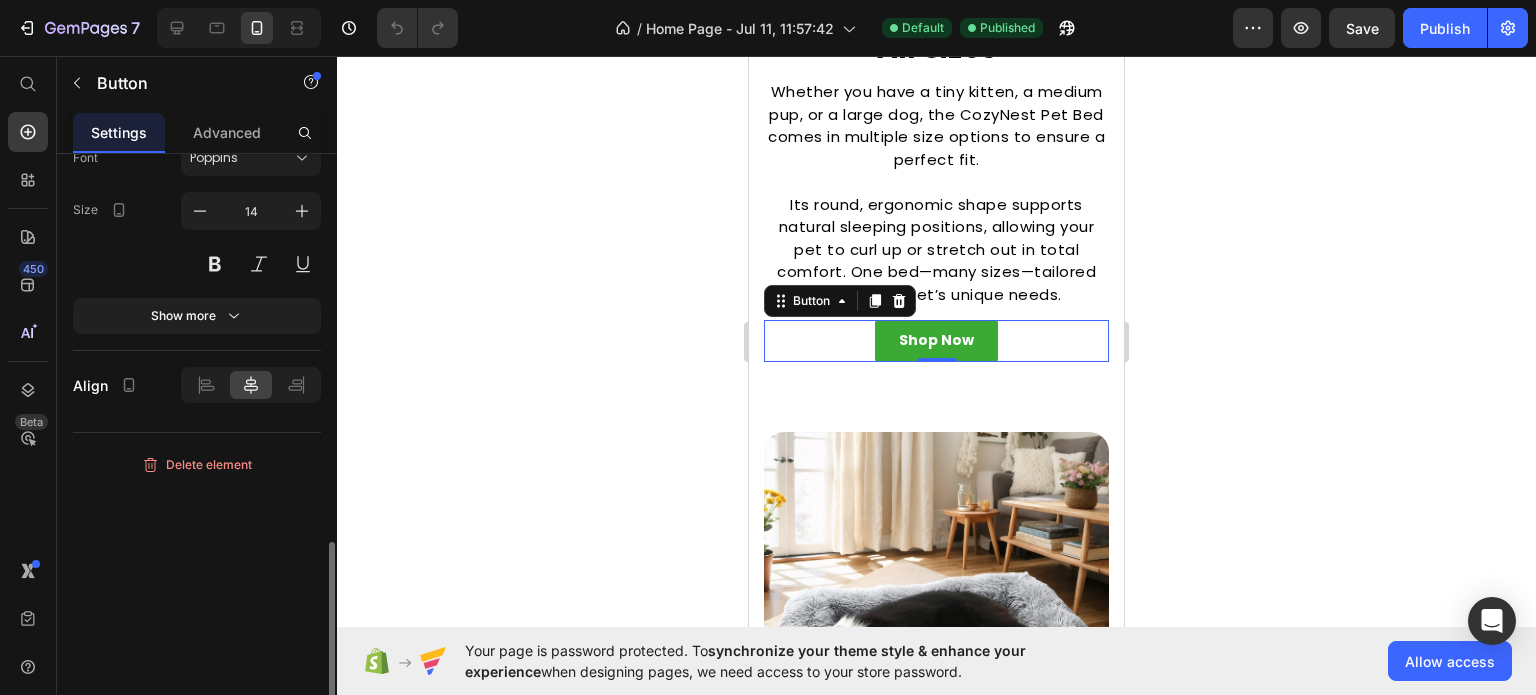 scroll, scrollTop: 1104, scrollLeft: 0, axis: vertical 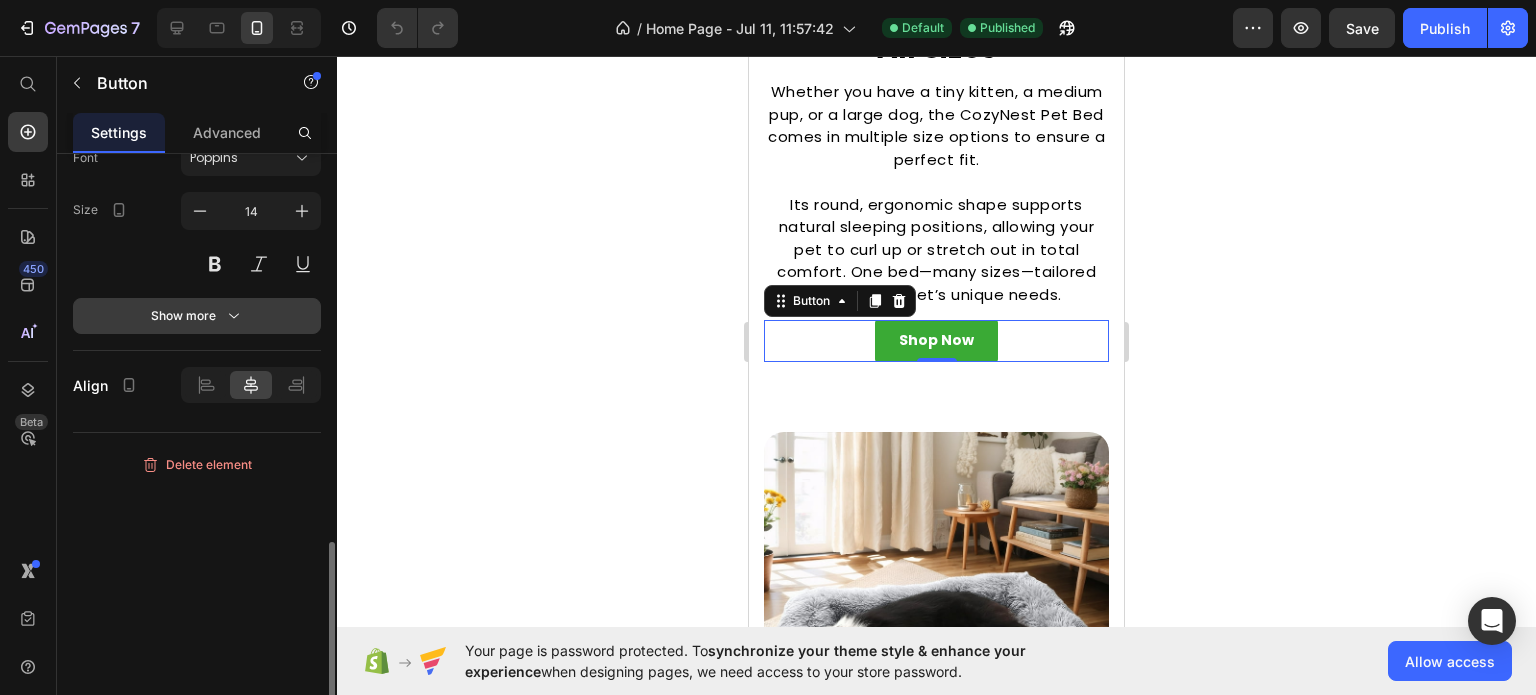 click 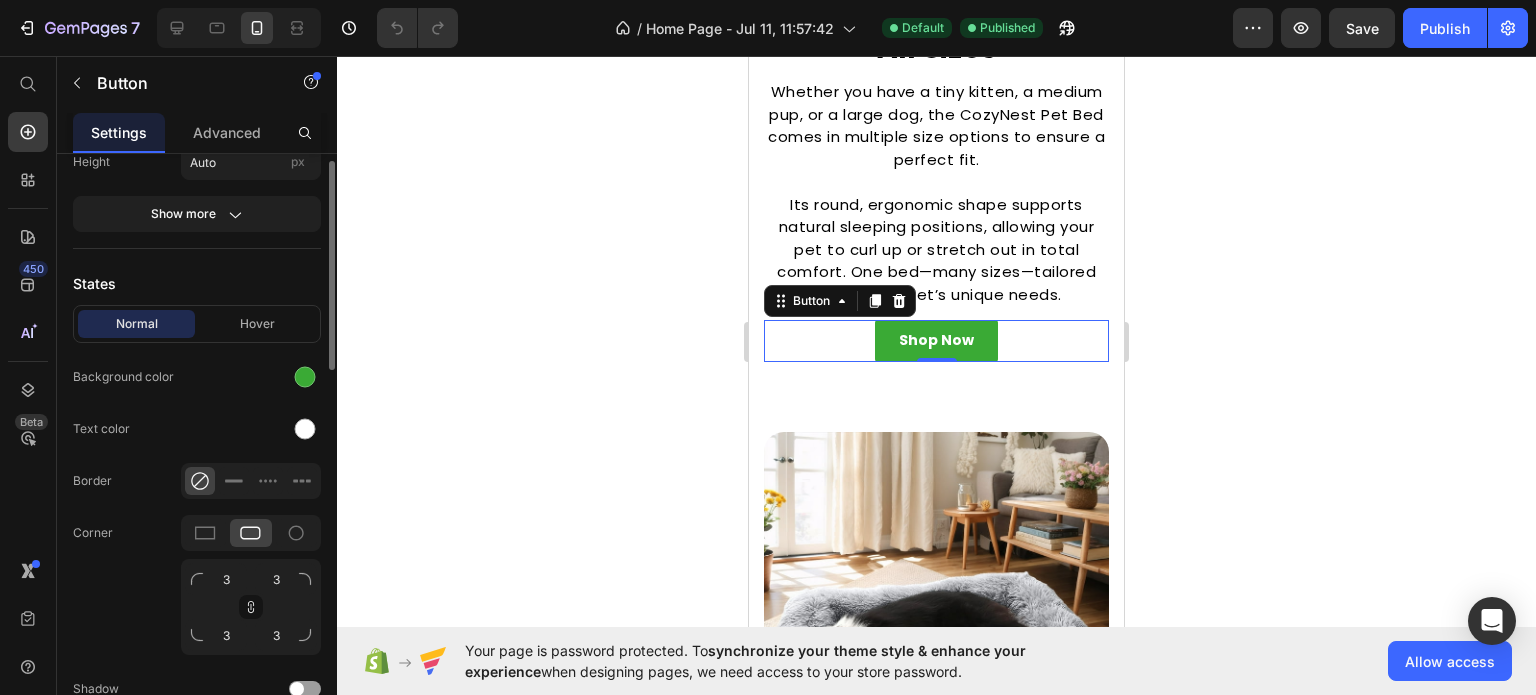 scroll, scrollTop: 204, scrollLeft: 0, axis: vertical 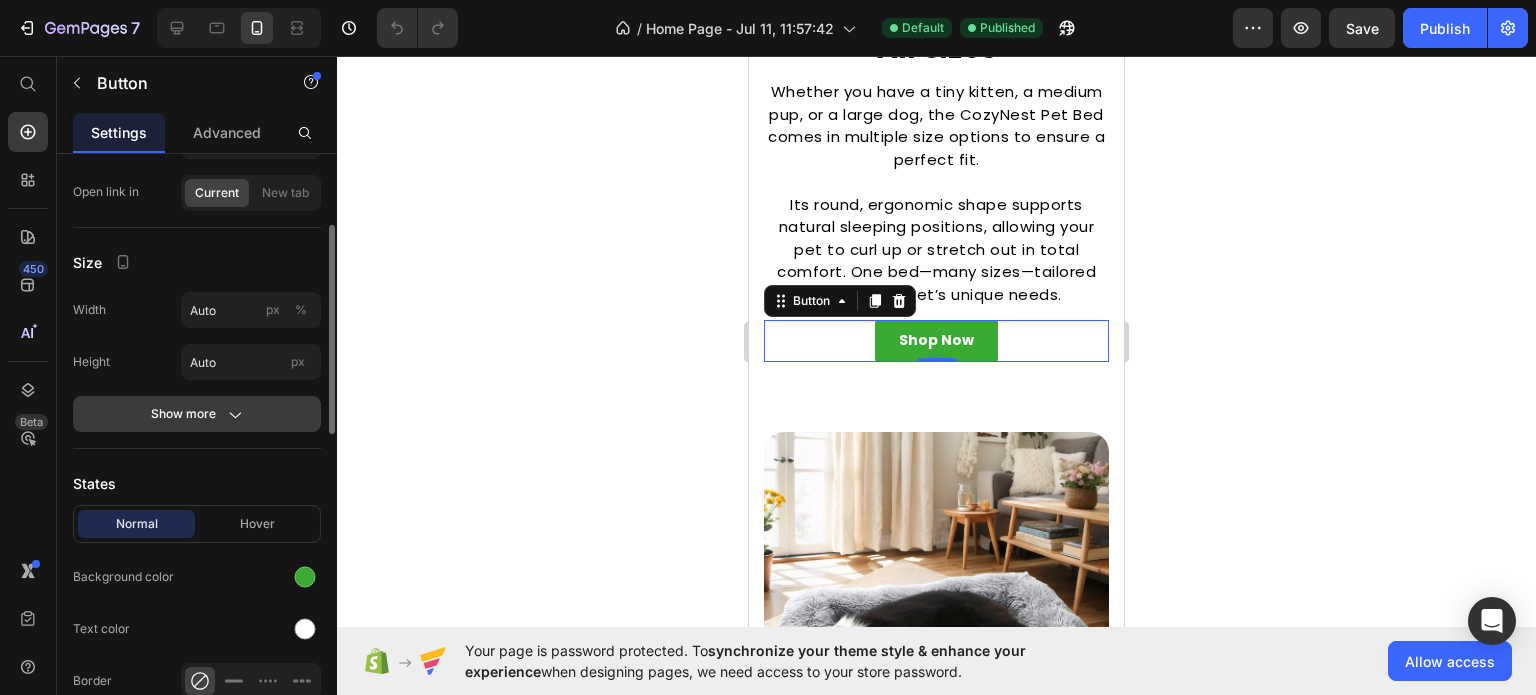 click on "Show more" at bounding box center (197, 414) 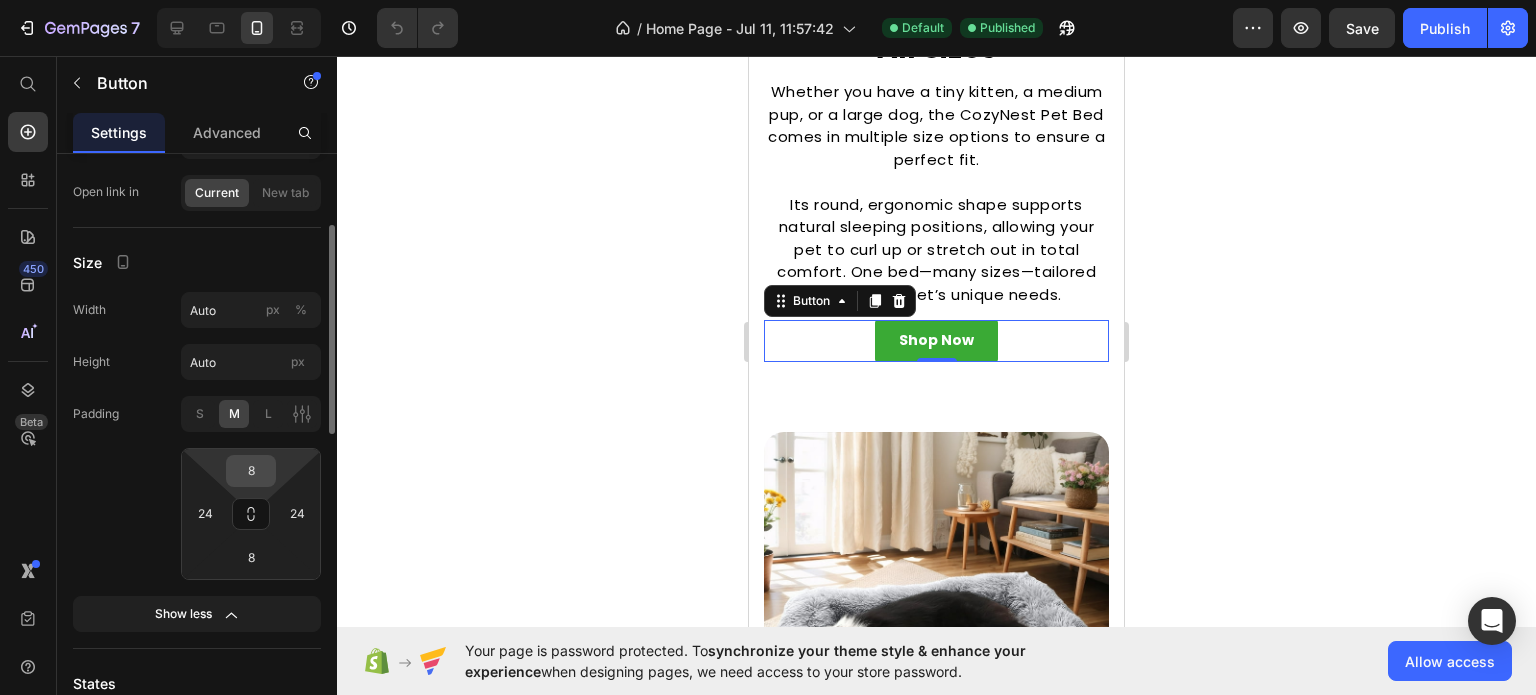 click on "8" at bounding box center [251, 471] 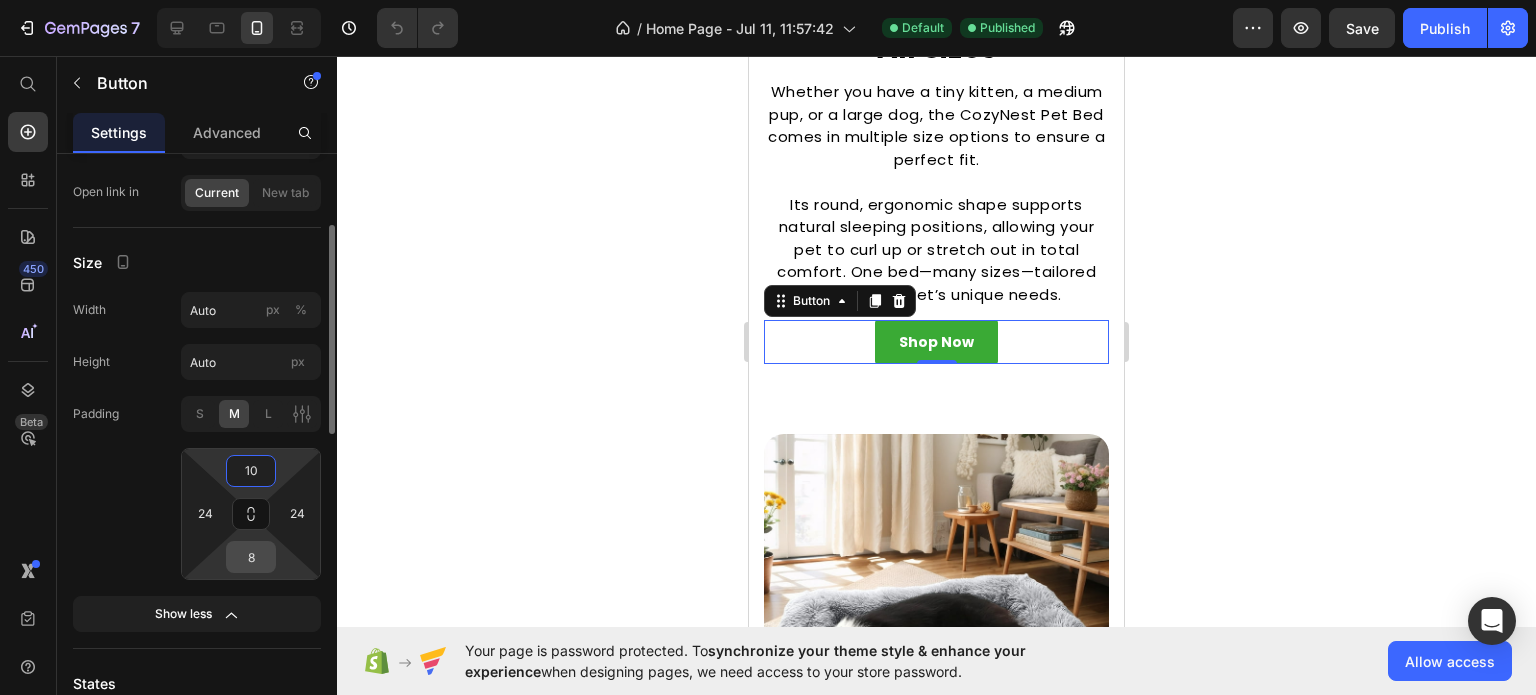 type on "10" 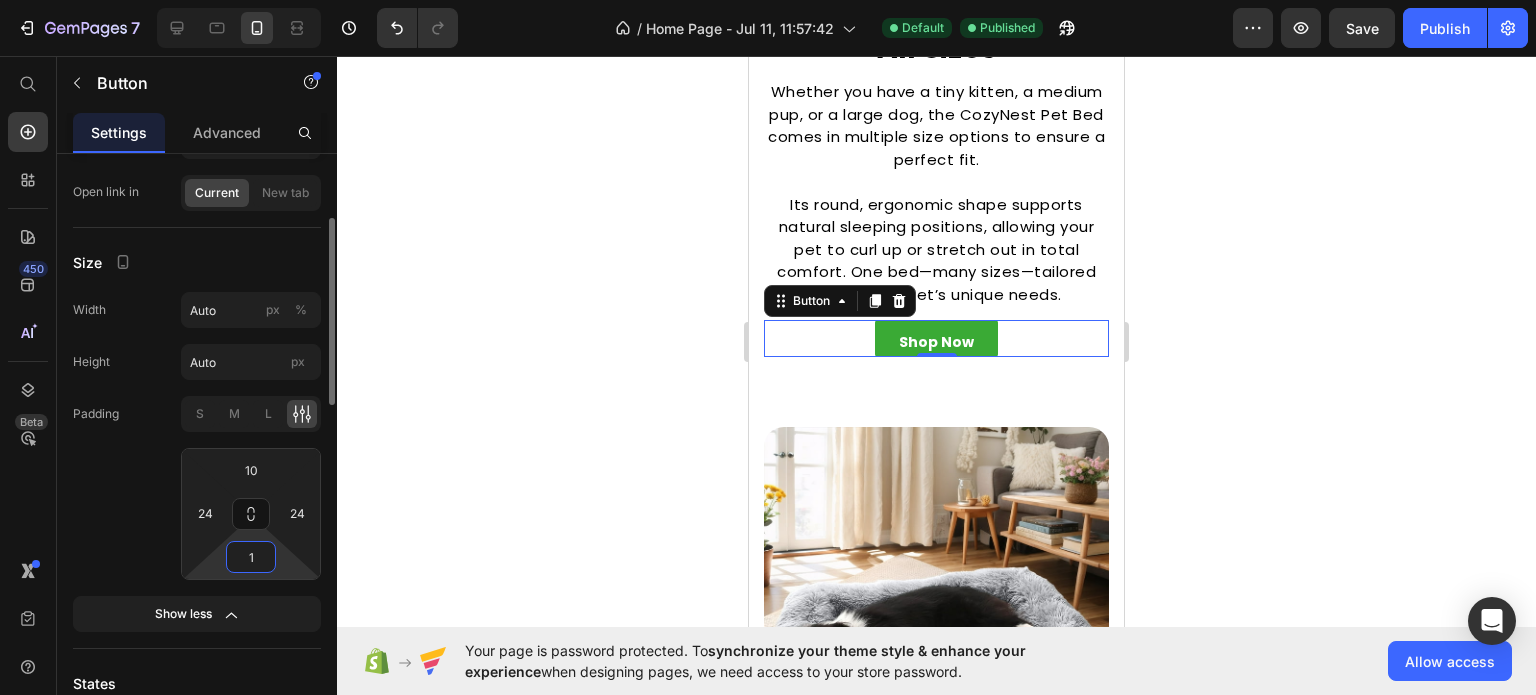 type on "10" 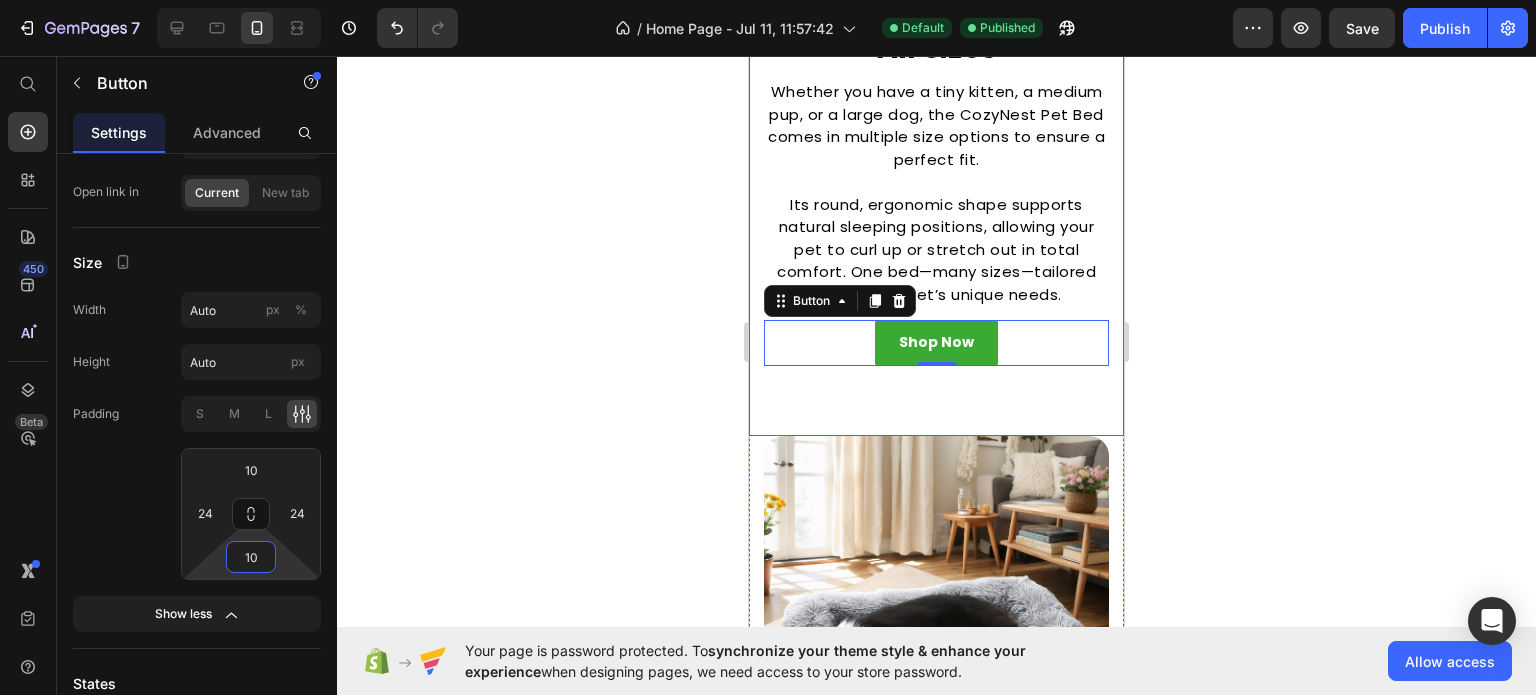 click on "Image Designed to Fit Pets of All Sizes Heading Whether you have a tiny kitten, a medium pup, or a large dog, the CozyNest Pet Bed comes in multiple size options to ensure a perfect fit.    Its round, ergonomic shape supports natural sleeping positions, allowing your pet to curl up or stretch out in total comfort. One bed—many sizes—tailored to suit your pet’s unique needs. Text block Shop Now Button   0 Row Row" at bounding box center (936, 27) 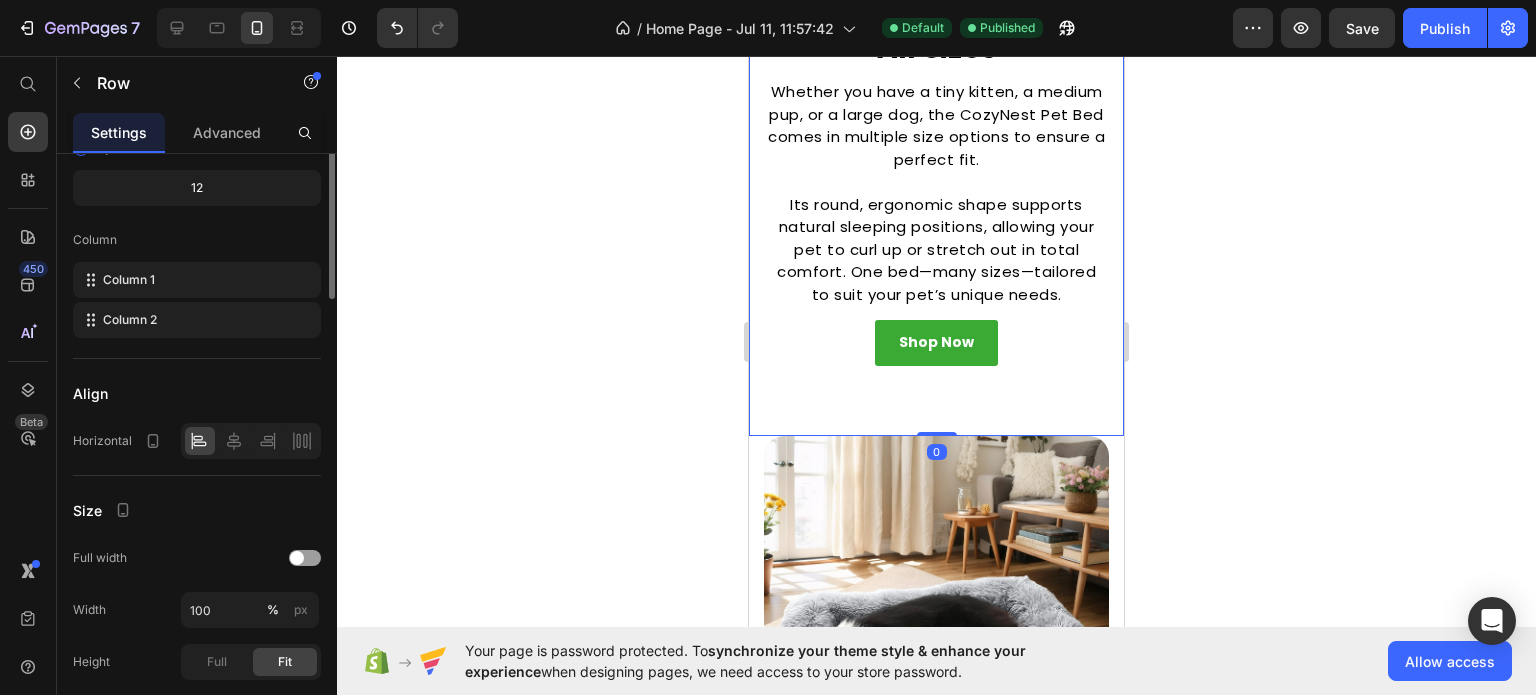 scroll, scrollTop: 0, scrollLeft: 0, axis: both 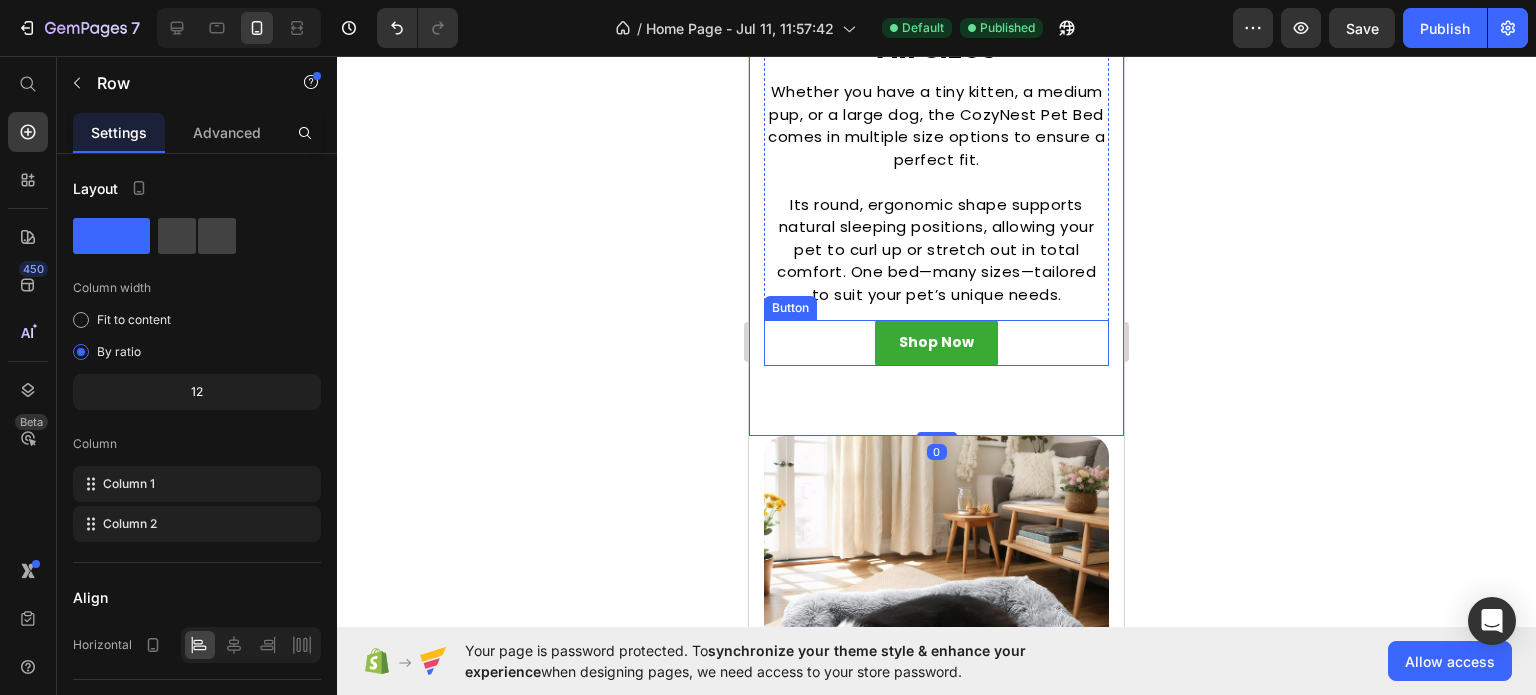click on "Shop Now Button" at bounding box center (936, 342) 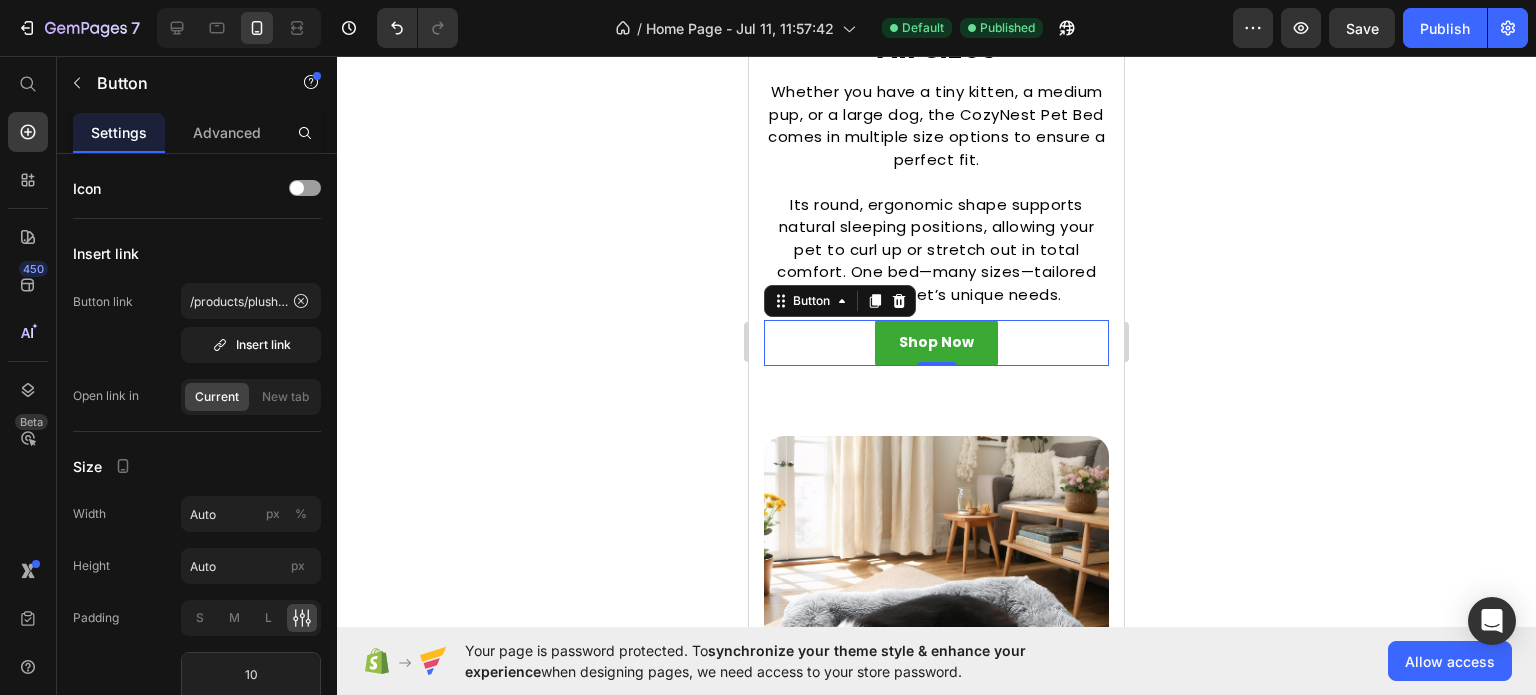 click on "Shop Now" at bounding box center [936, 342] 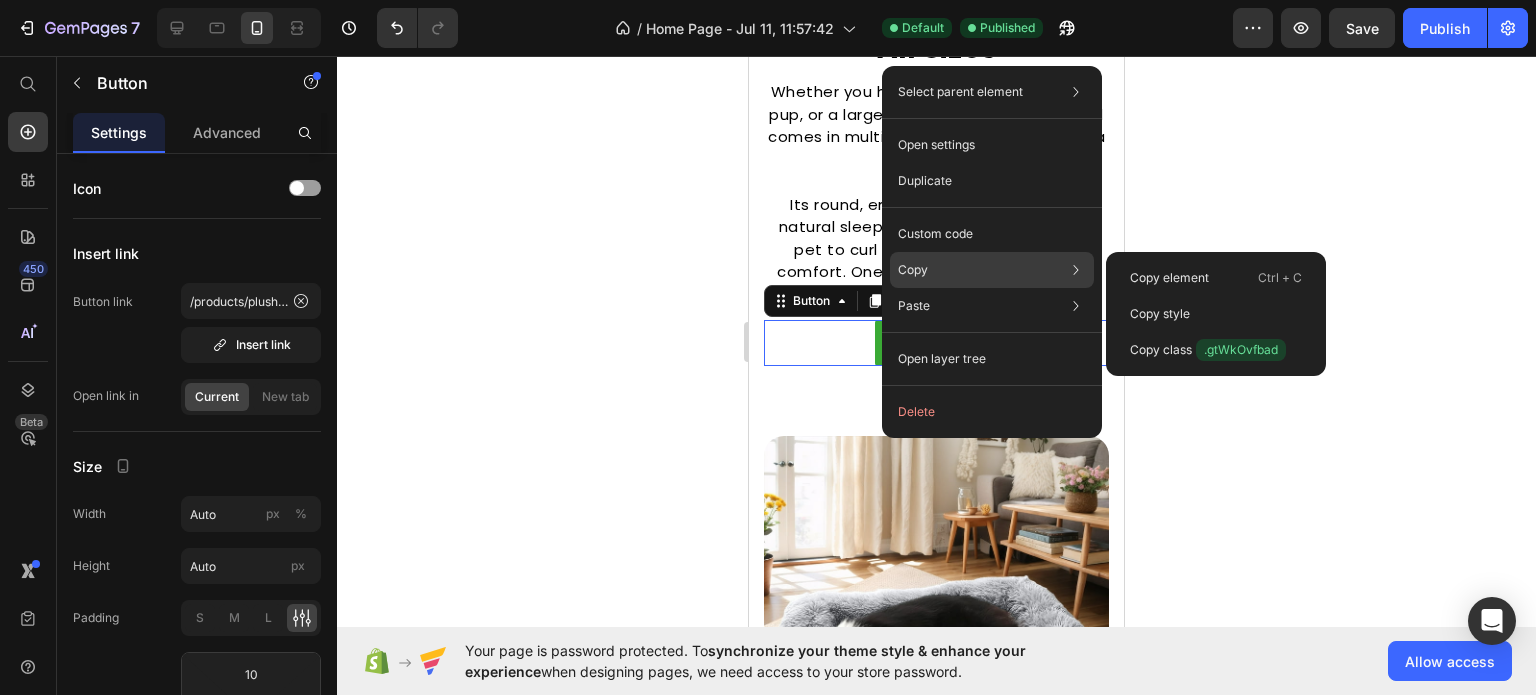 click on "Copy Copy element  Ctrl + C Copy style  Copy class  .gtWkOvfbad" 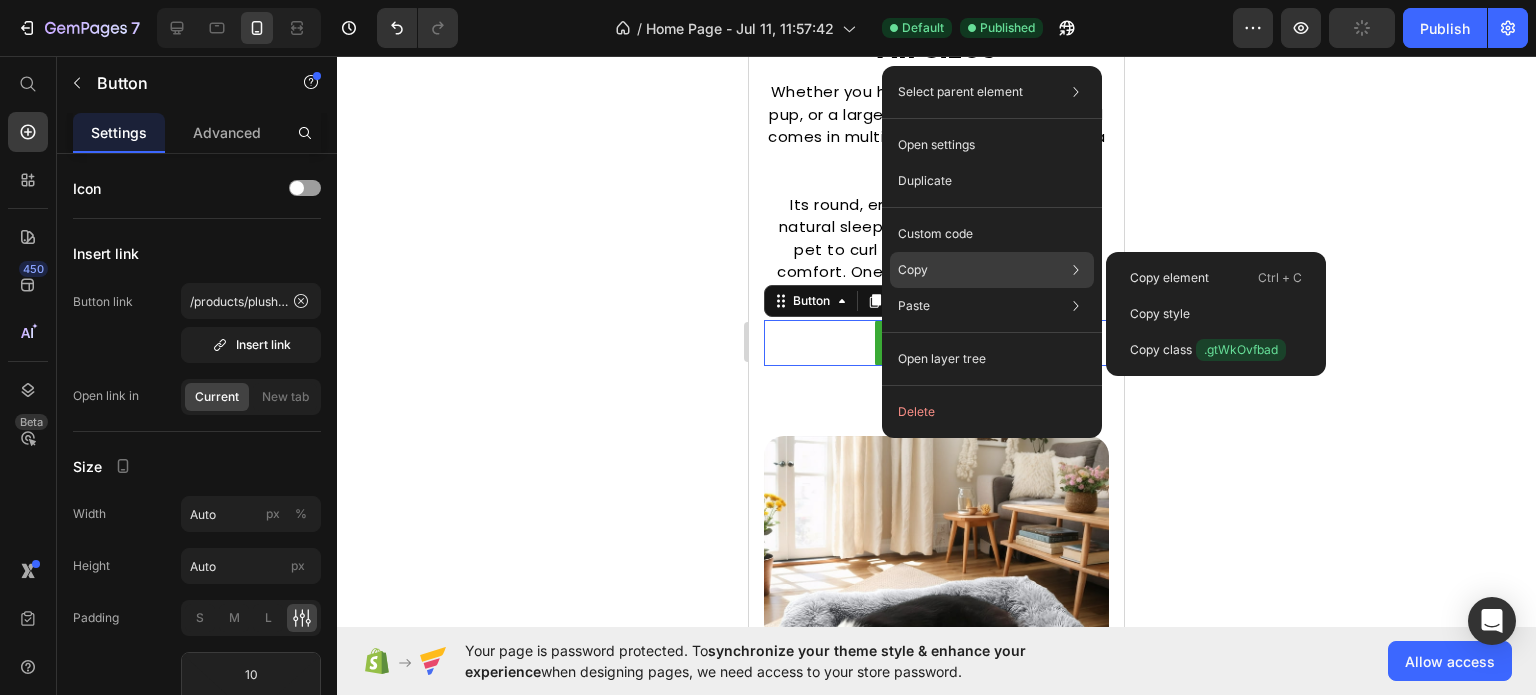 click on "Copy Copy element  Ctrl + C Copy style  Copy class  .gtWkOvfbad" 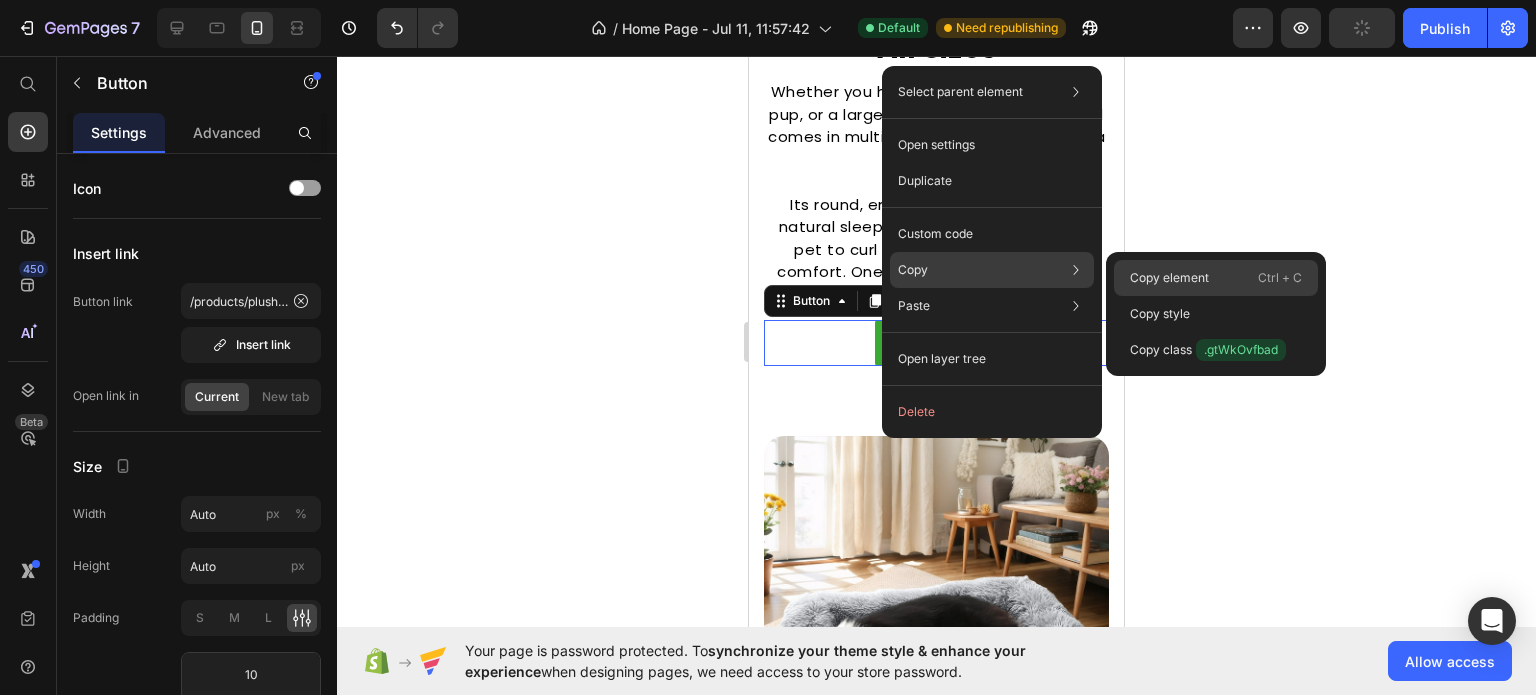drag, startPoint x: 1001, startPoint y: 278, endPoint x: 1115, endPoint y: 278, distance: 114 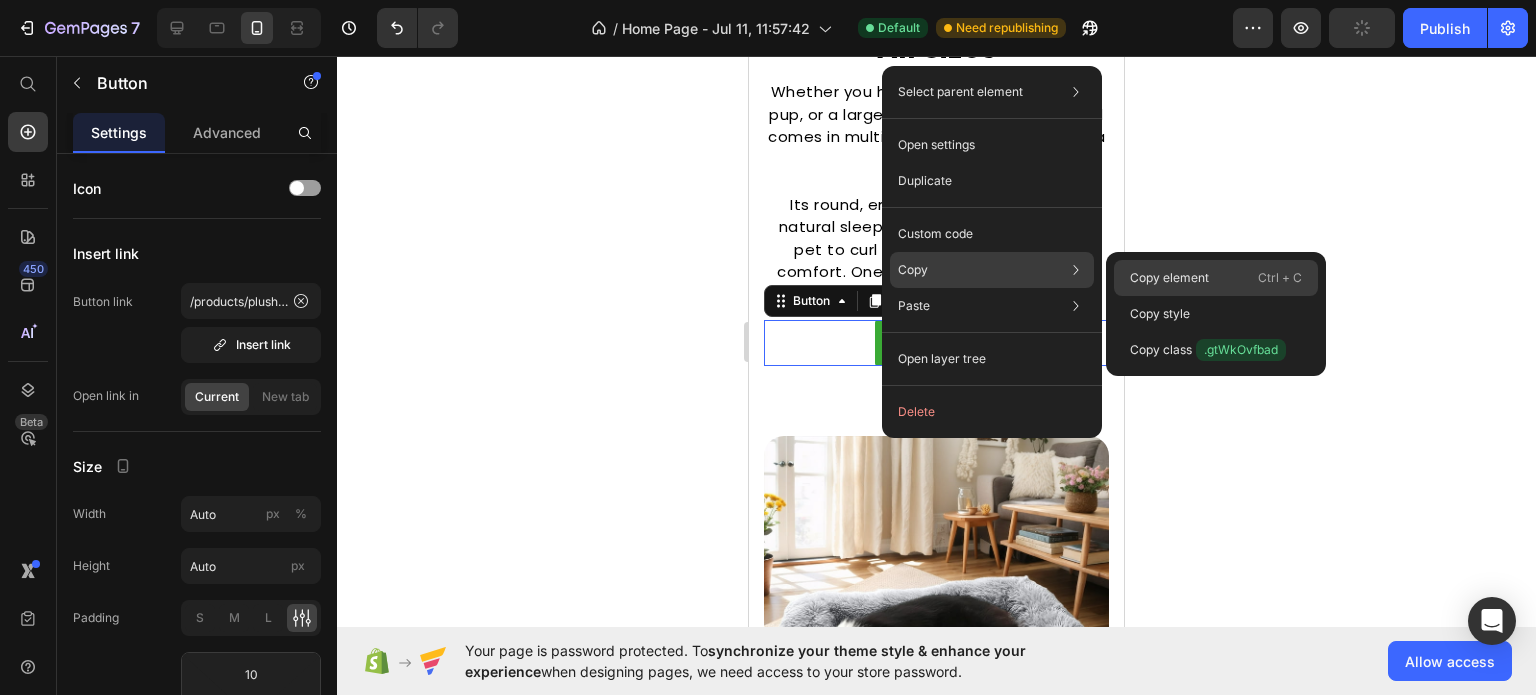 click on "Copy Copy element  Ctrl + C Copy style  Copy class  .gtWkOvfbad" 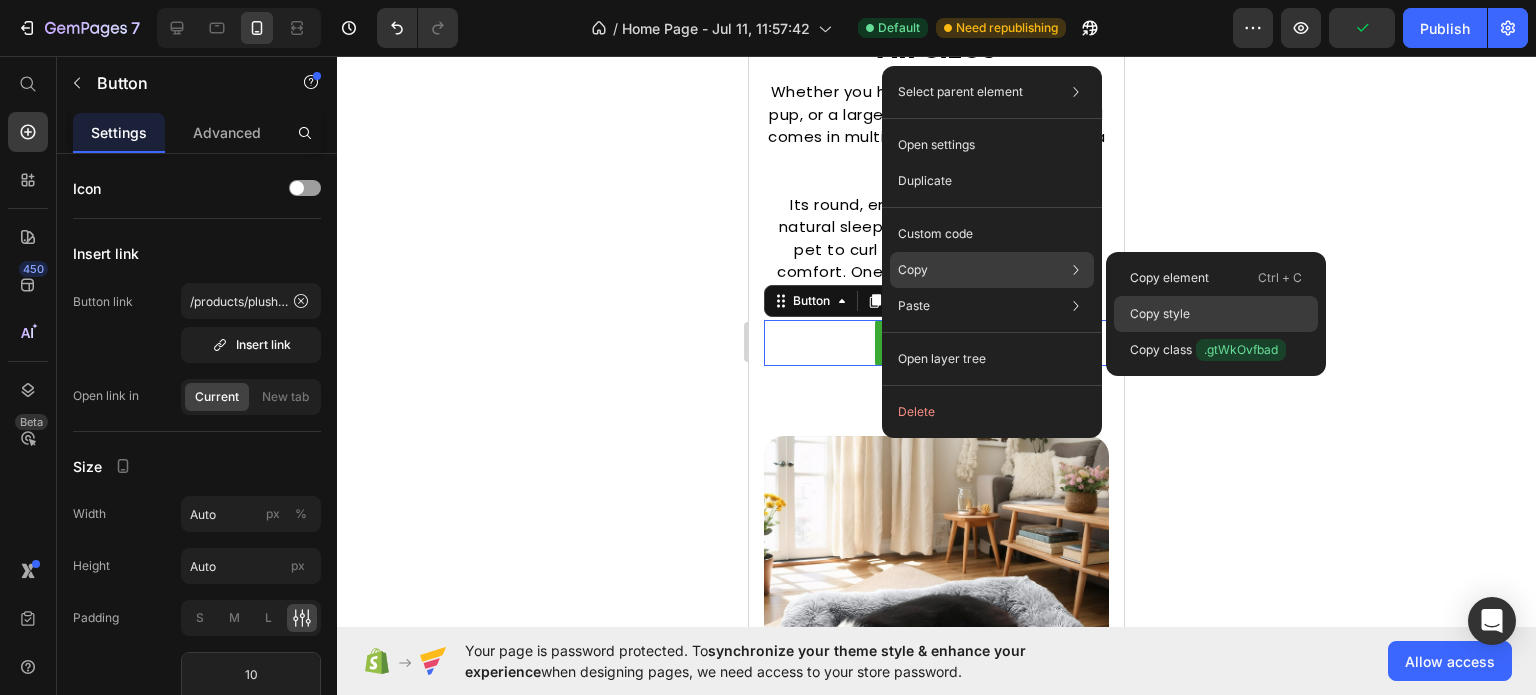 click on "Copy style" at bounding box center [1160, 314] 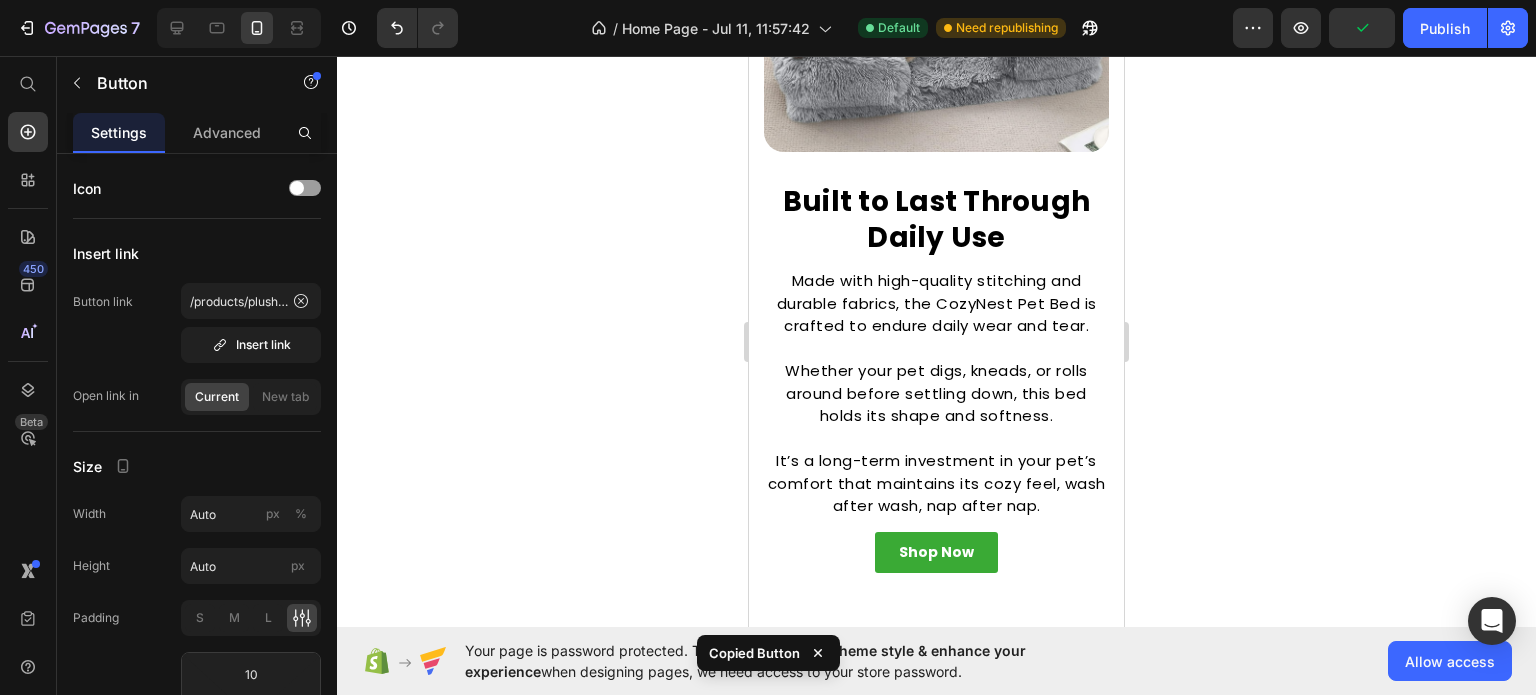 scroll, scrollTop: 2774, scrollLeft: 0, axis: vertical 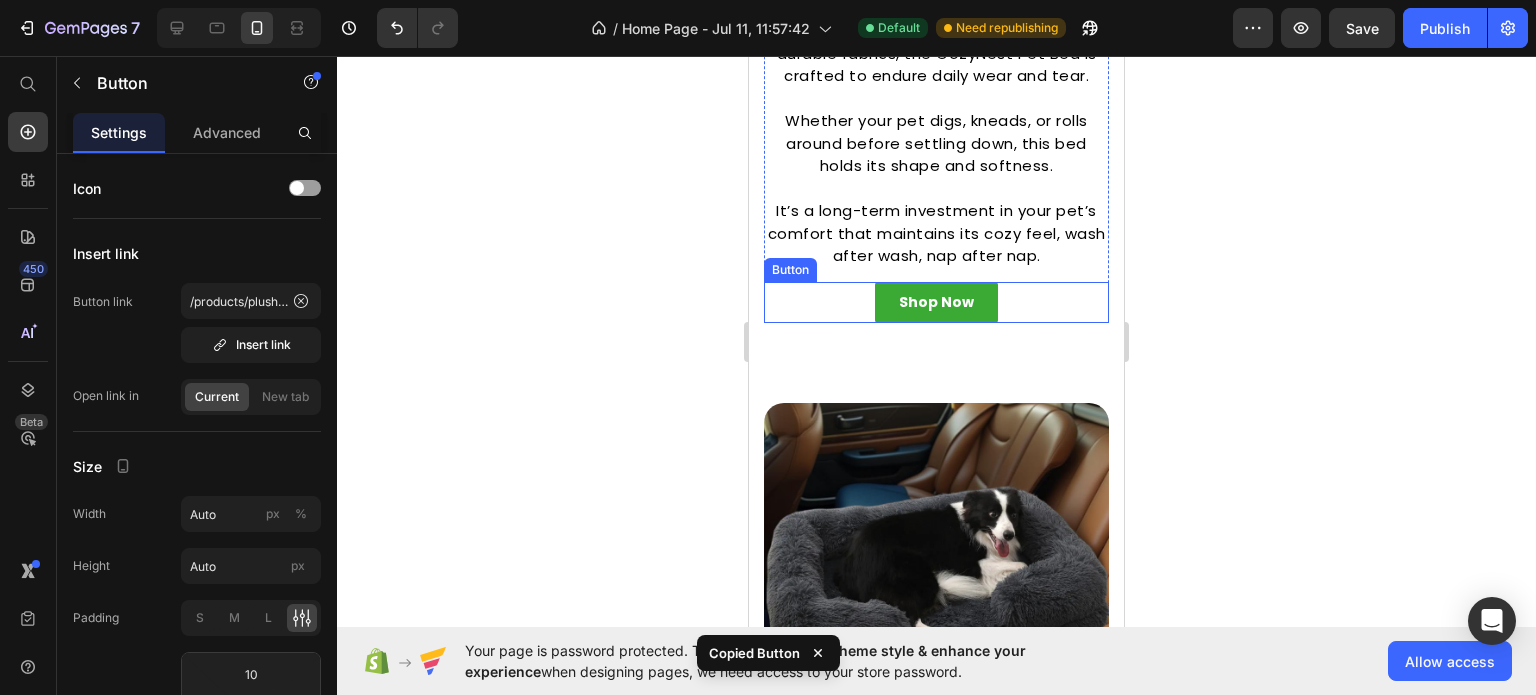 click on "Shop Now" at bounding box center [936, 302] 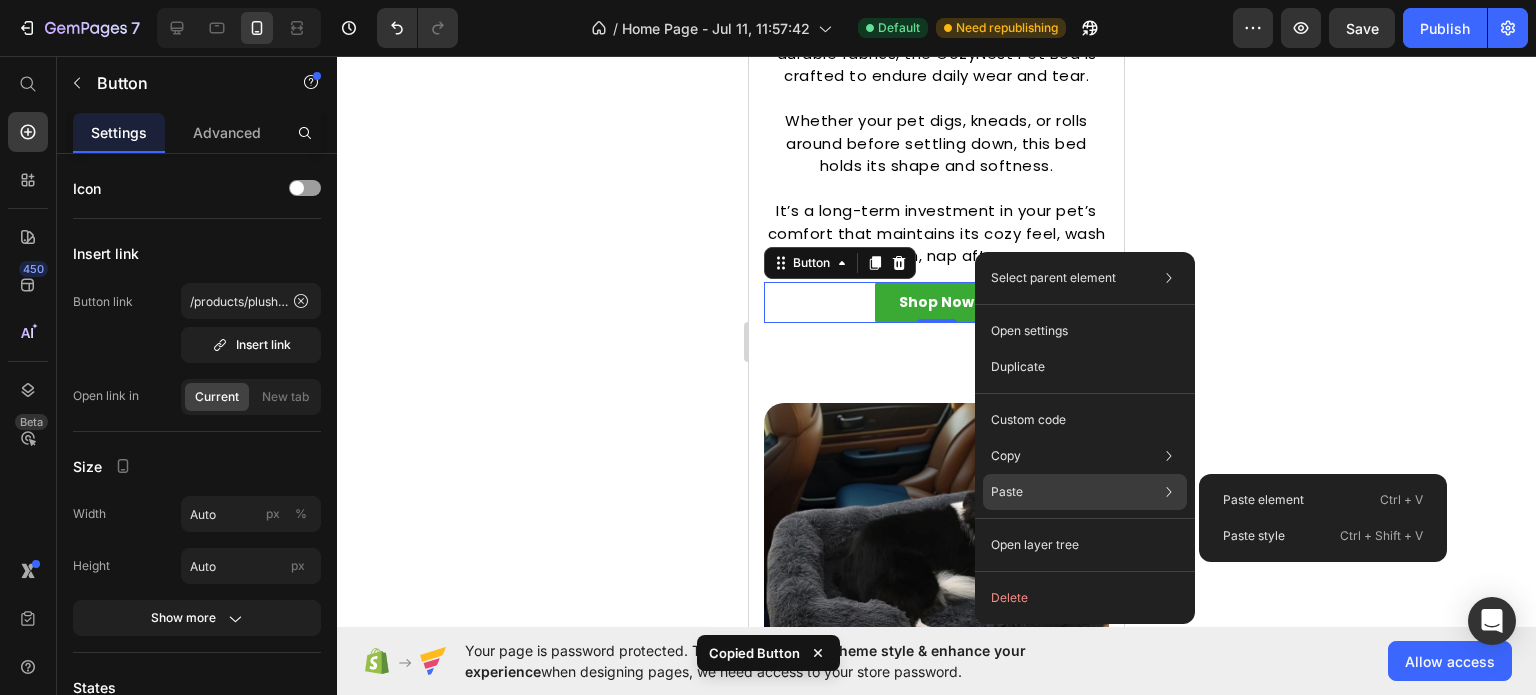 click on "Paste Paste element  Ctrl + V Paste style  Ctrl + Shift + V" 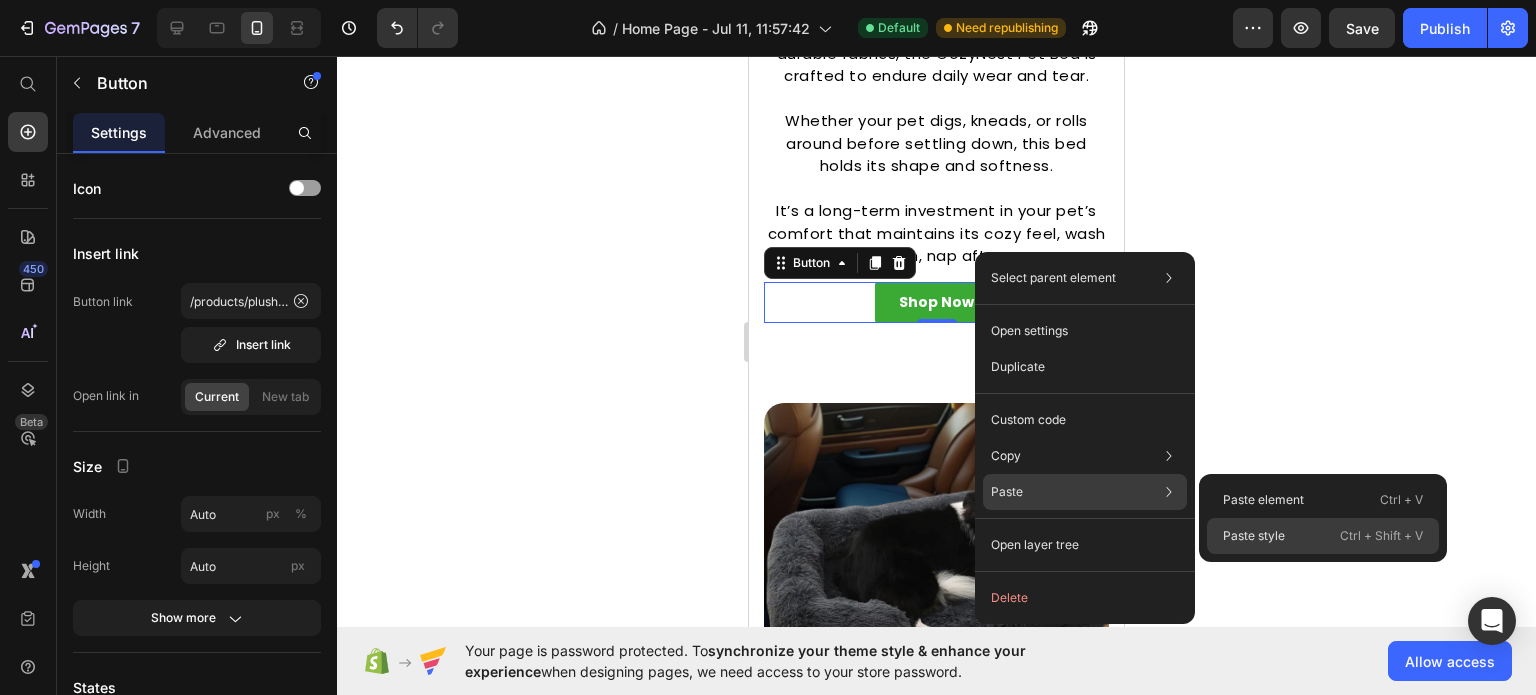 click on "Paste style" at bounding box center (1254, 536) 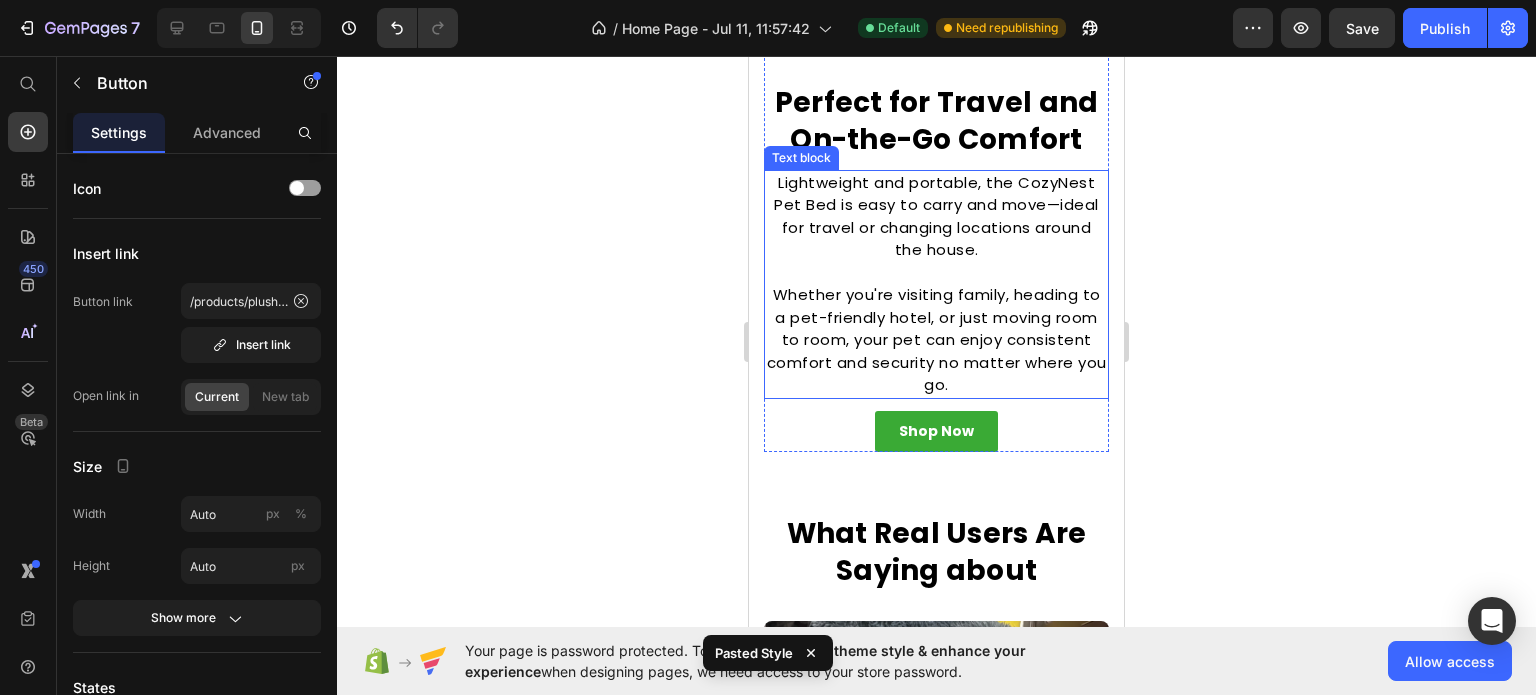 scroll, scrollTop: 3474, scrollLeft: 0, axis: vertical 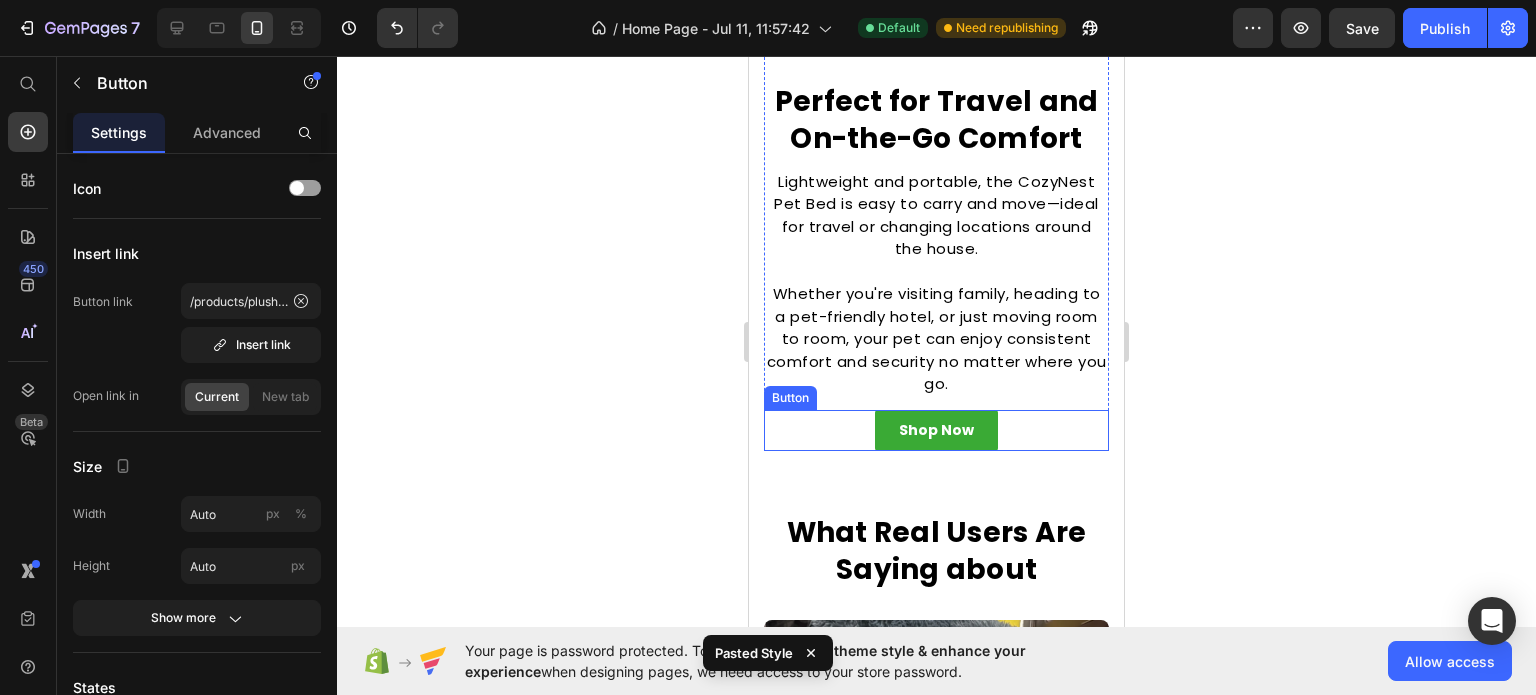 click on "Shop Now" at bounding box center [936, 430] 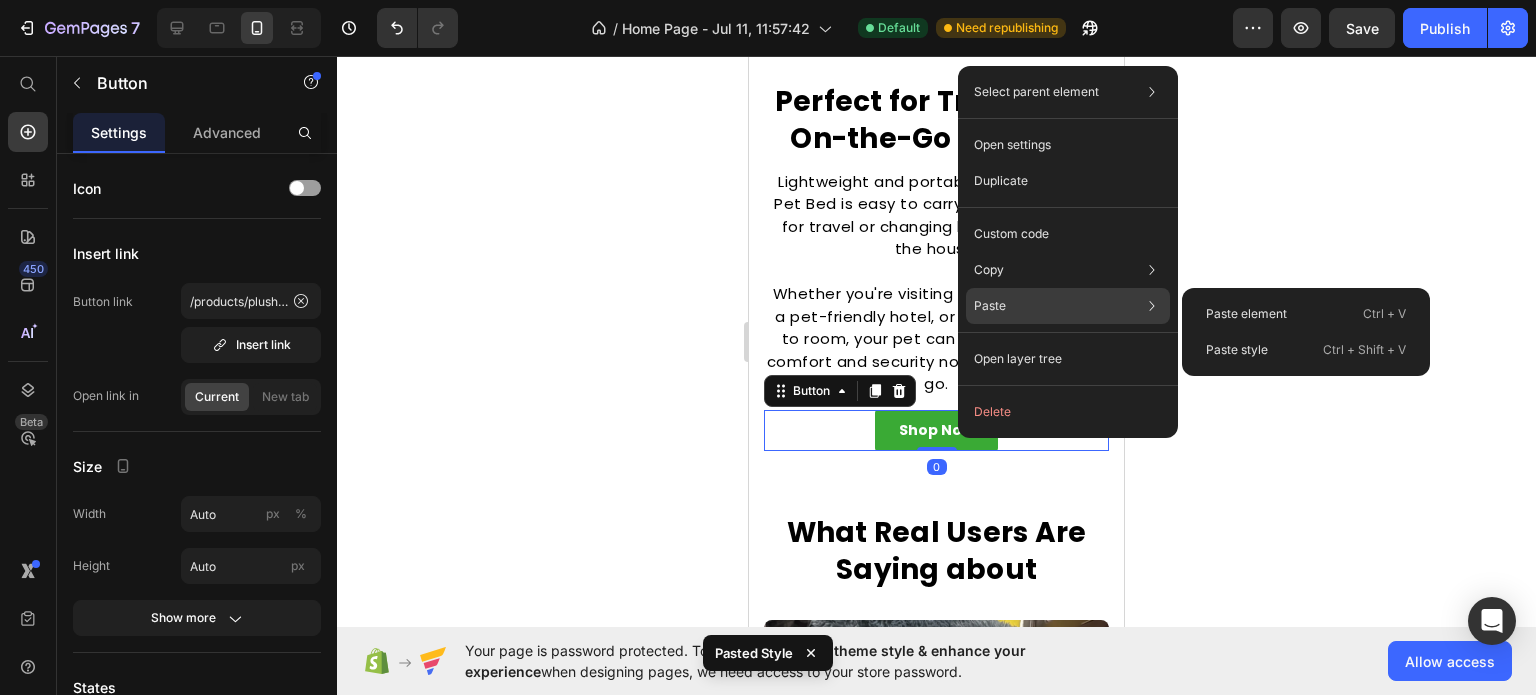 click on "Paste Paste element  Ctrl + V Paste style  Ctrl + Shift + V" 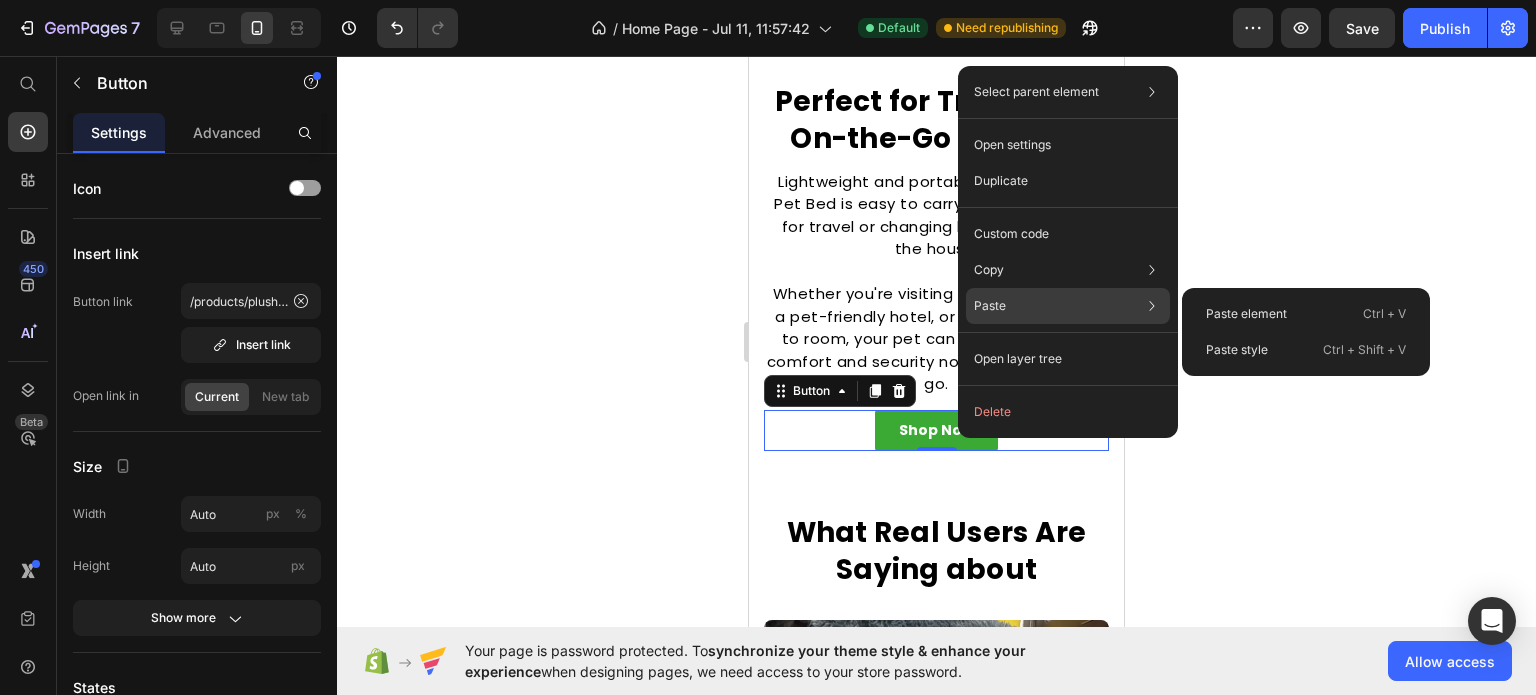 drag, startPoint x: 1062, startPoint y: 300, endPoint x: 1091, endPoint y: 300, distance: 29 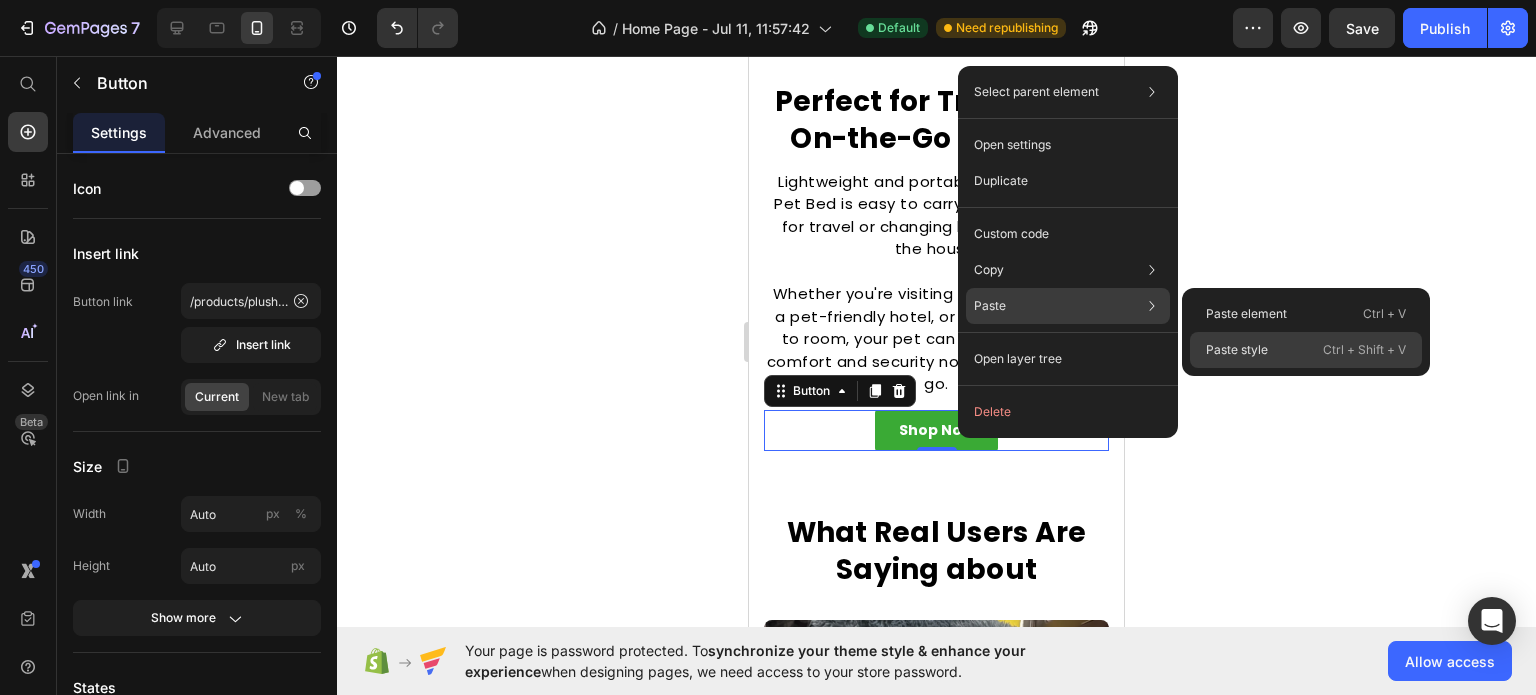 click on "Paste style" at bounding box center (1237, 350) 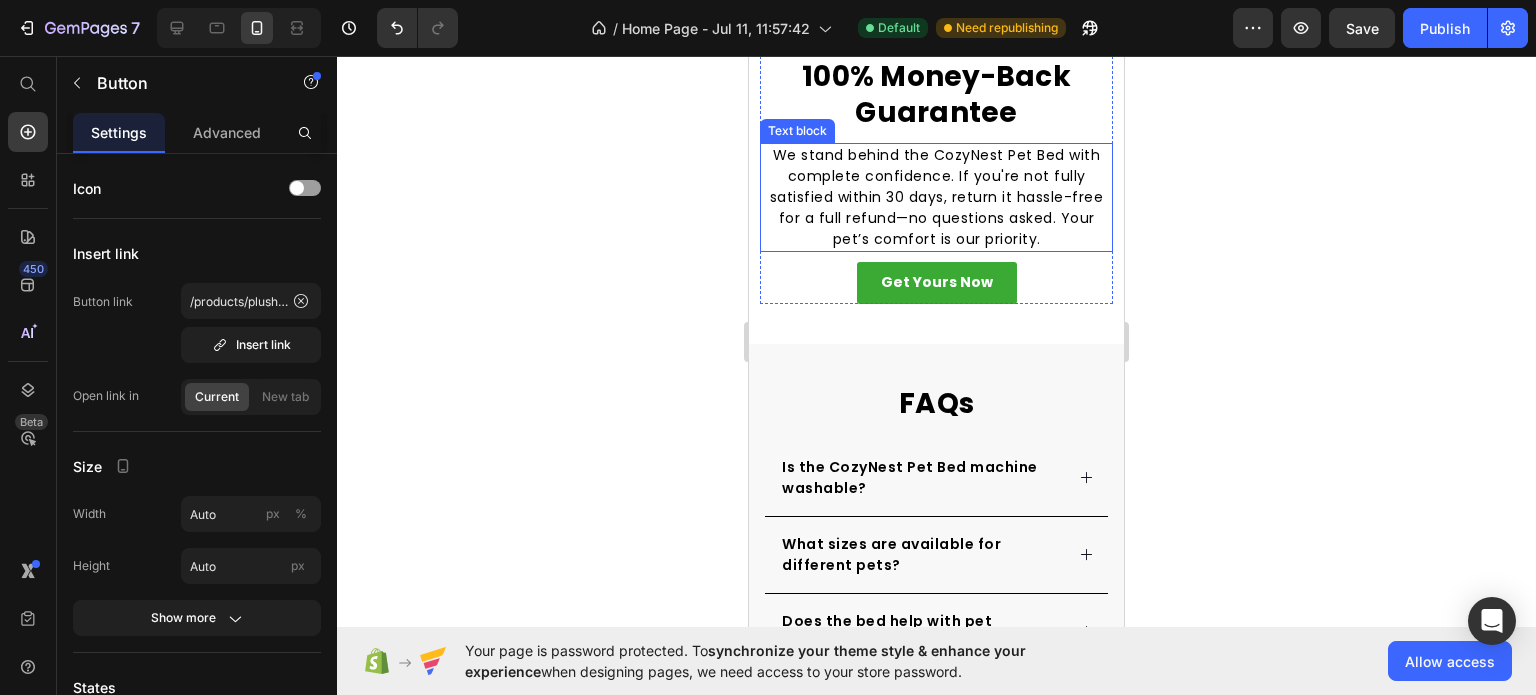 scroll, scrollTop: 6400, scrollLeft: 0, axis: vertical 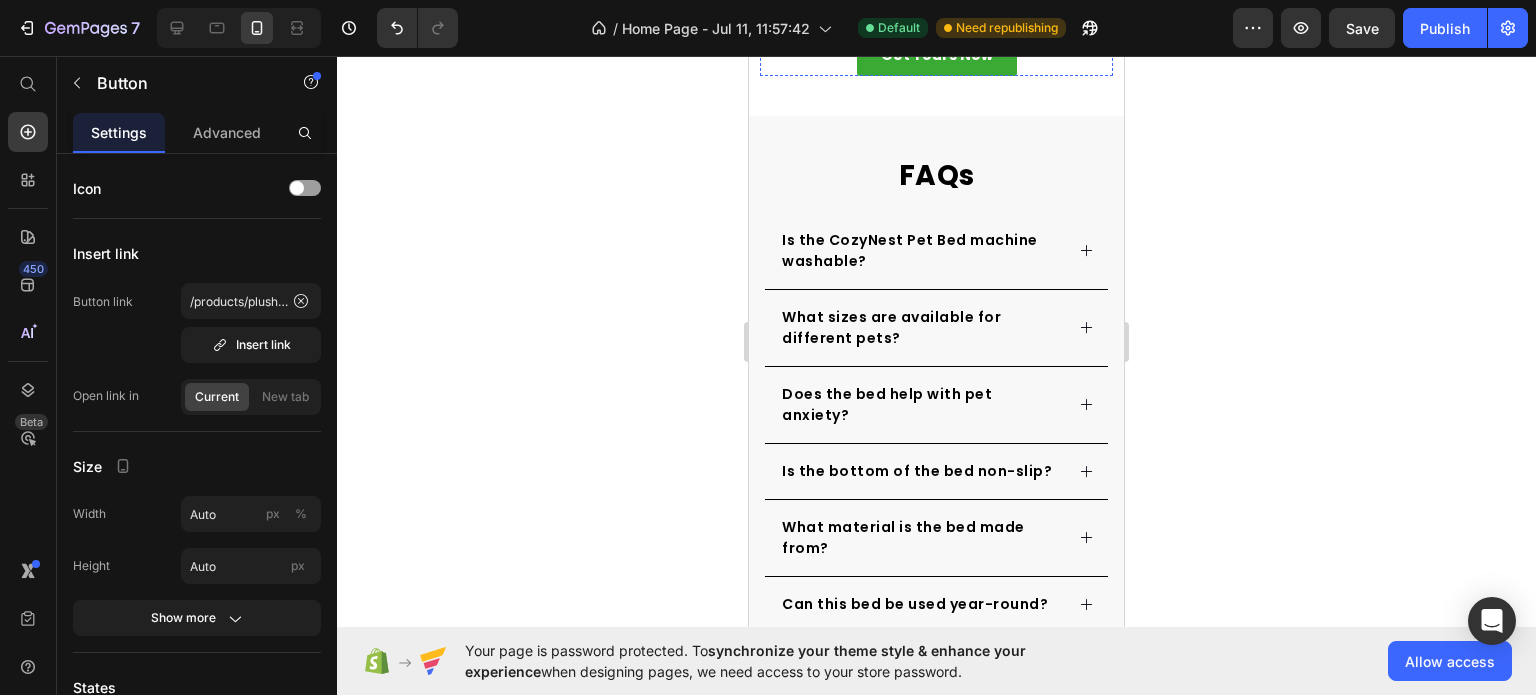 click on "We stand behind the CozyNest Pet Bed with complete confidence. If you're not fully satisfied within 30 days, return it hassle-free for a full refund—no questions asked. Your pet’s comfort is our priority." at bounding box center [936, -30] 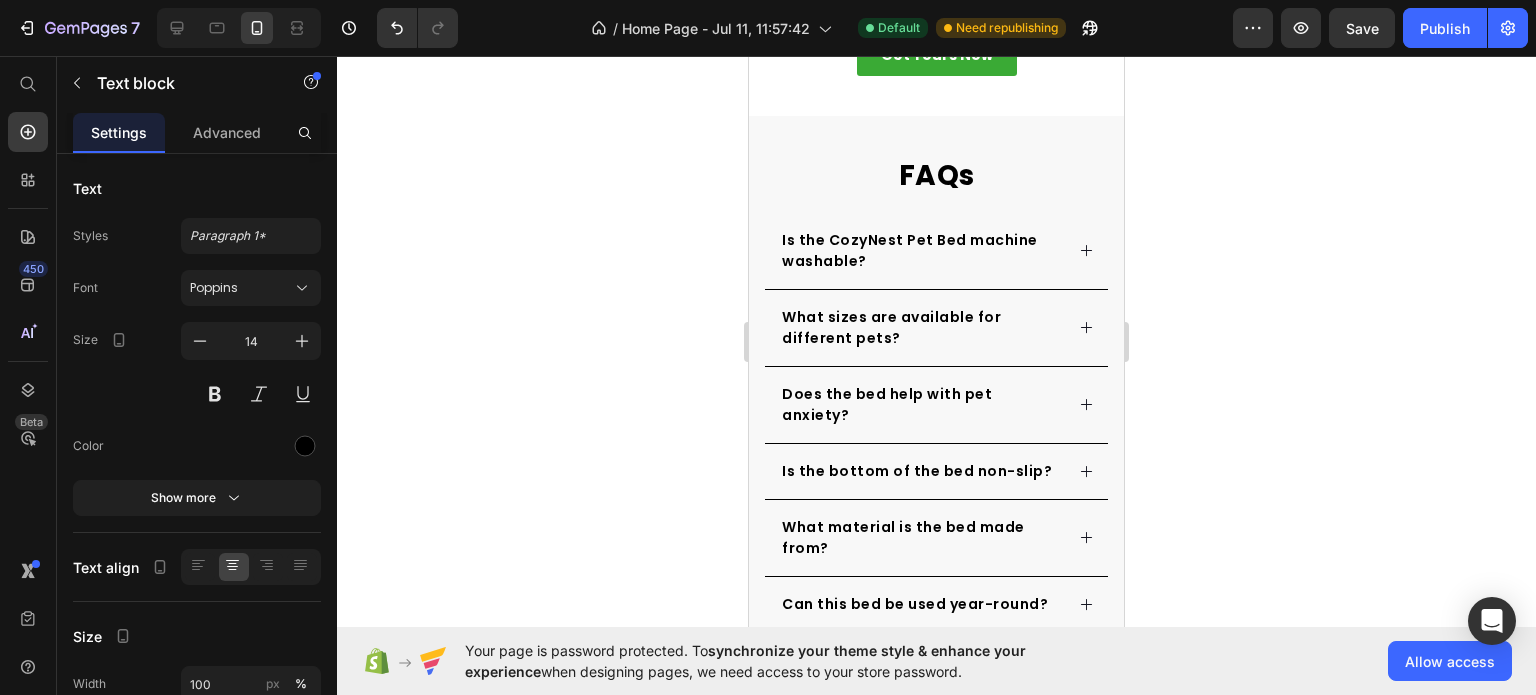 click on "We stand behind the CozyNest Pet Bed with complete confidence. If you're not fully satisfied within 30 days, return it hassle-free for a full refund—no questions asked. Your pet’s comfort is our priority." at bounding box center (936, -30) 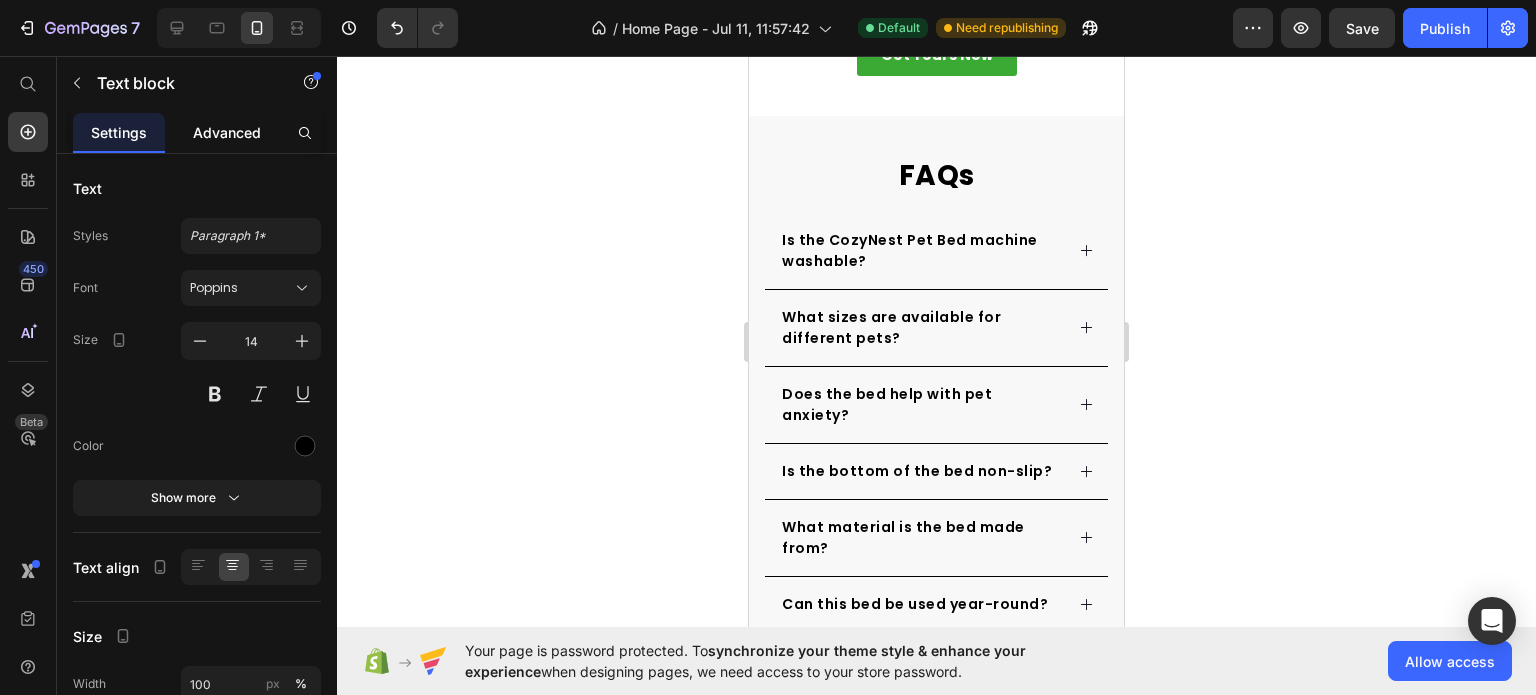 click on "Advanced" at bounding box center (227, 132) 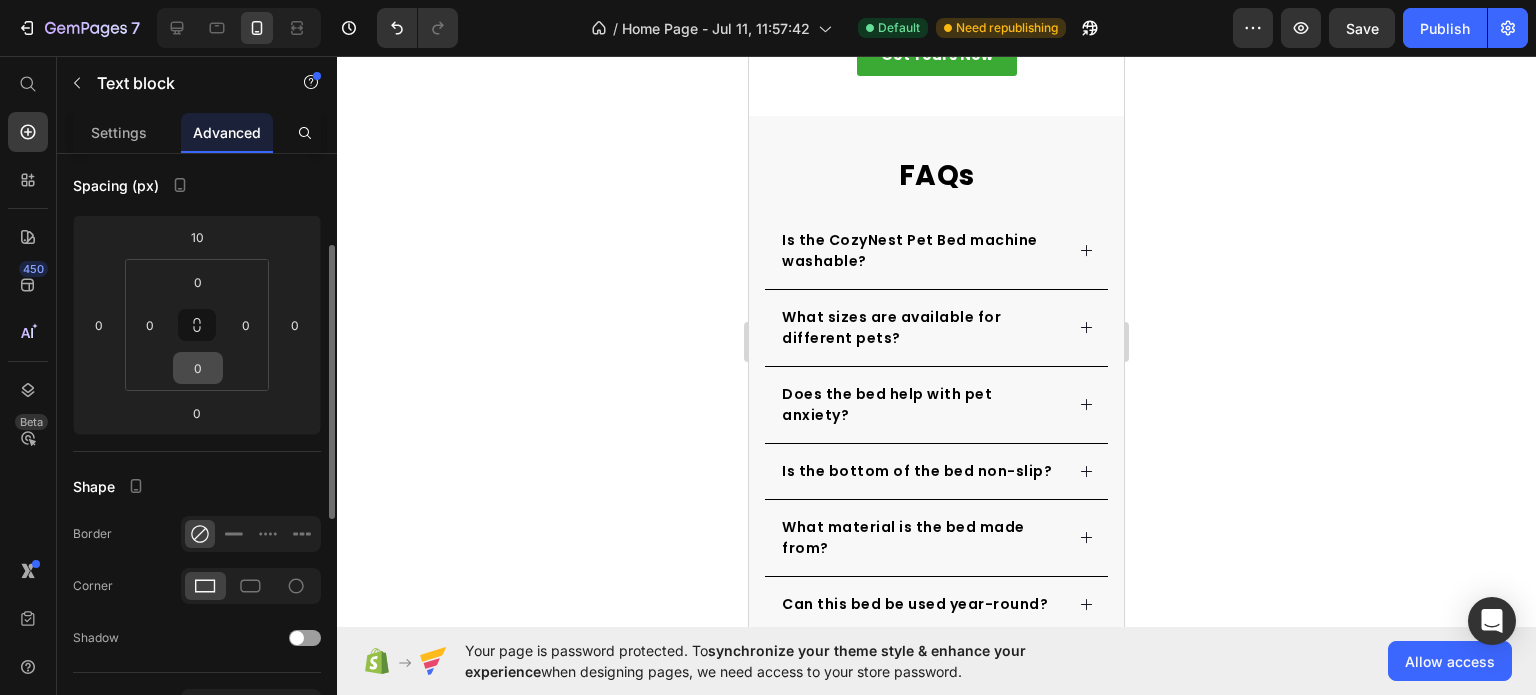 scroll, scrollTop: 100, scrollLeft: 0, axis: vertical 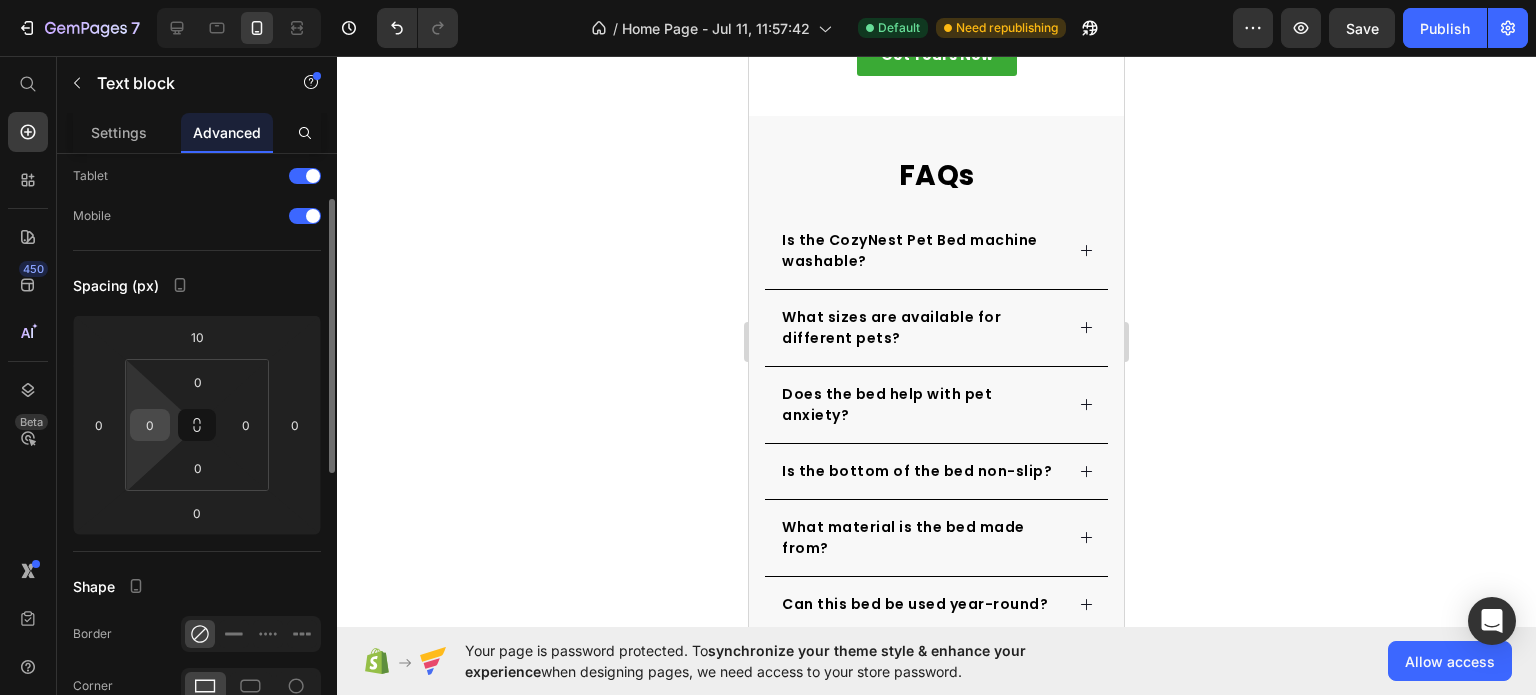 click on "0" at bounding box center [150, 425] 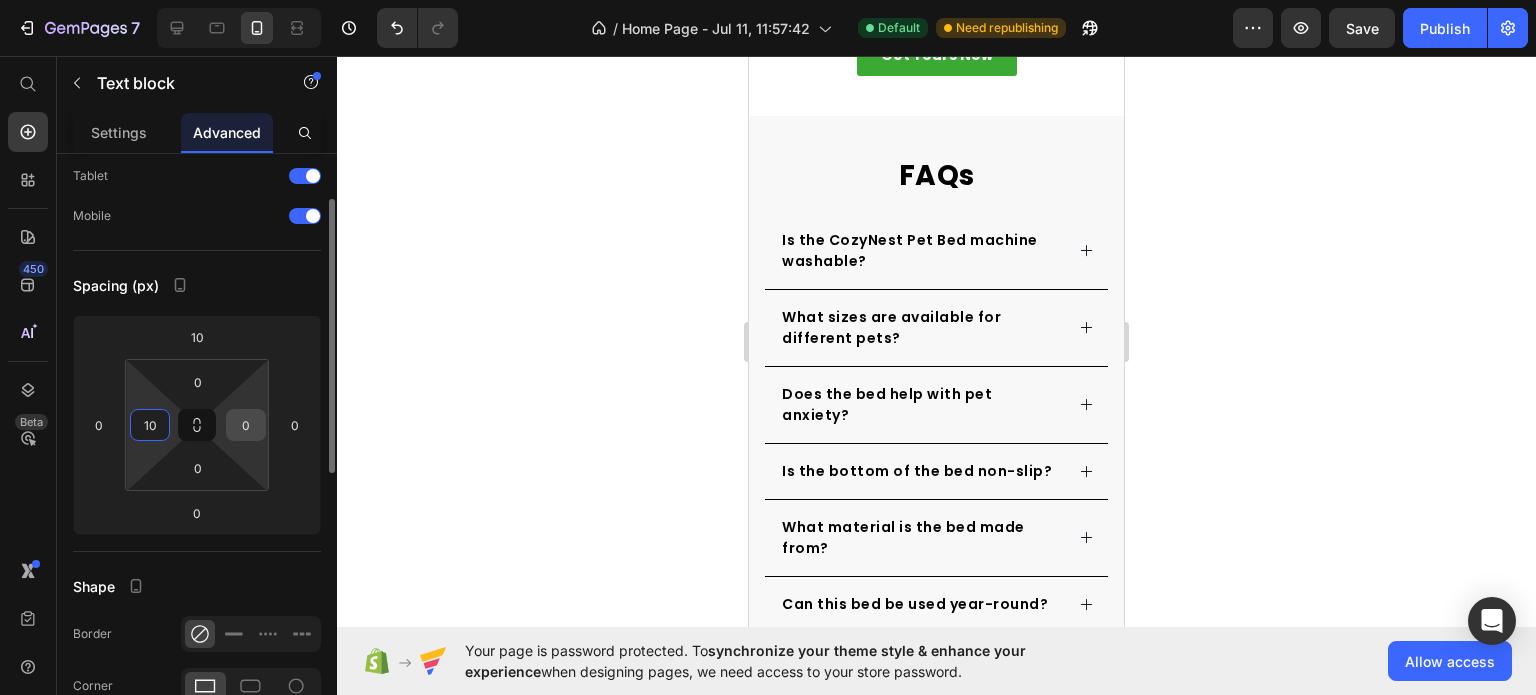 type on "10" 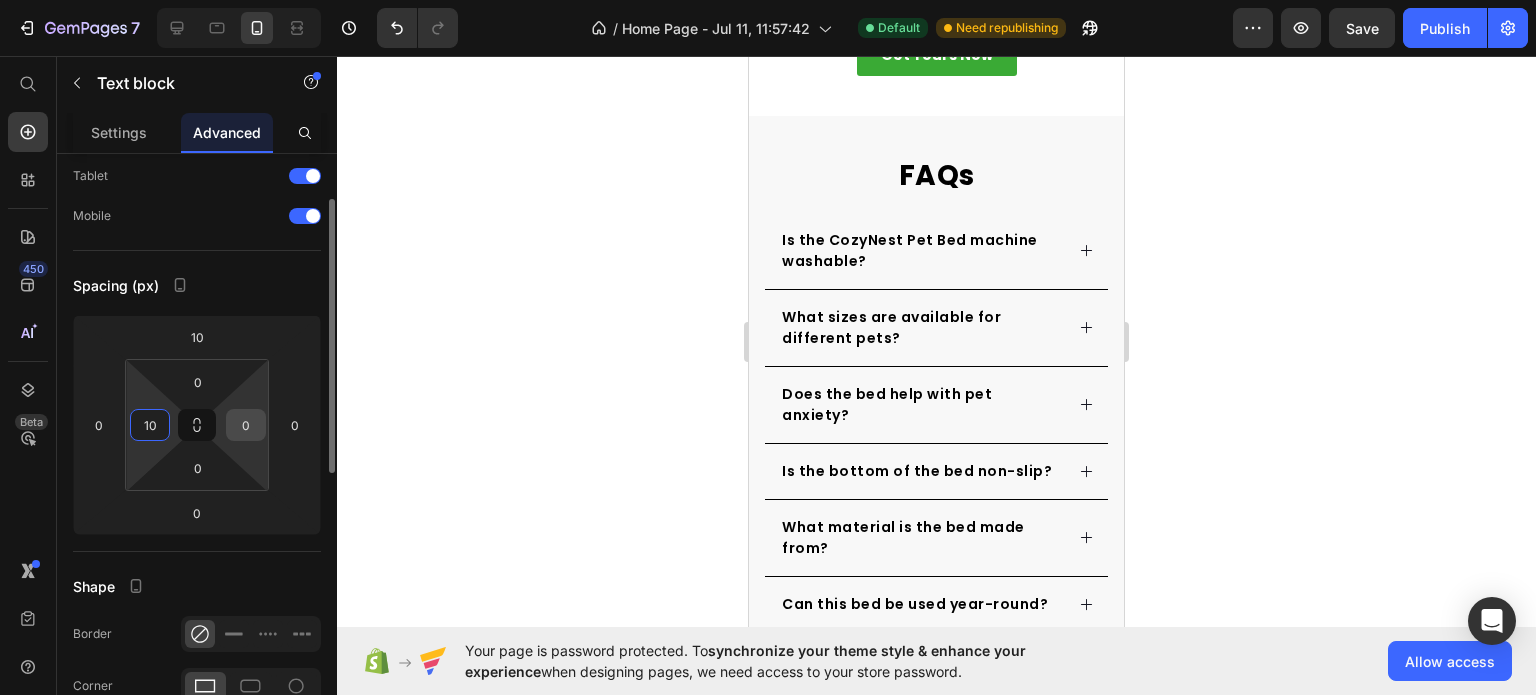 click on "0" at bounding box center (246, 425) 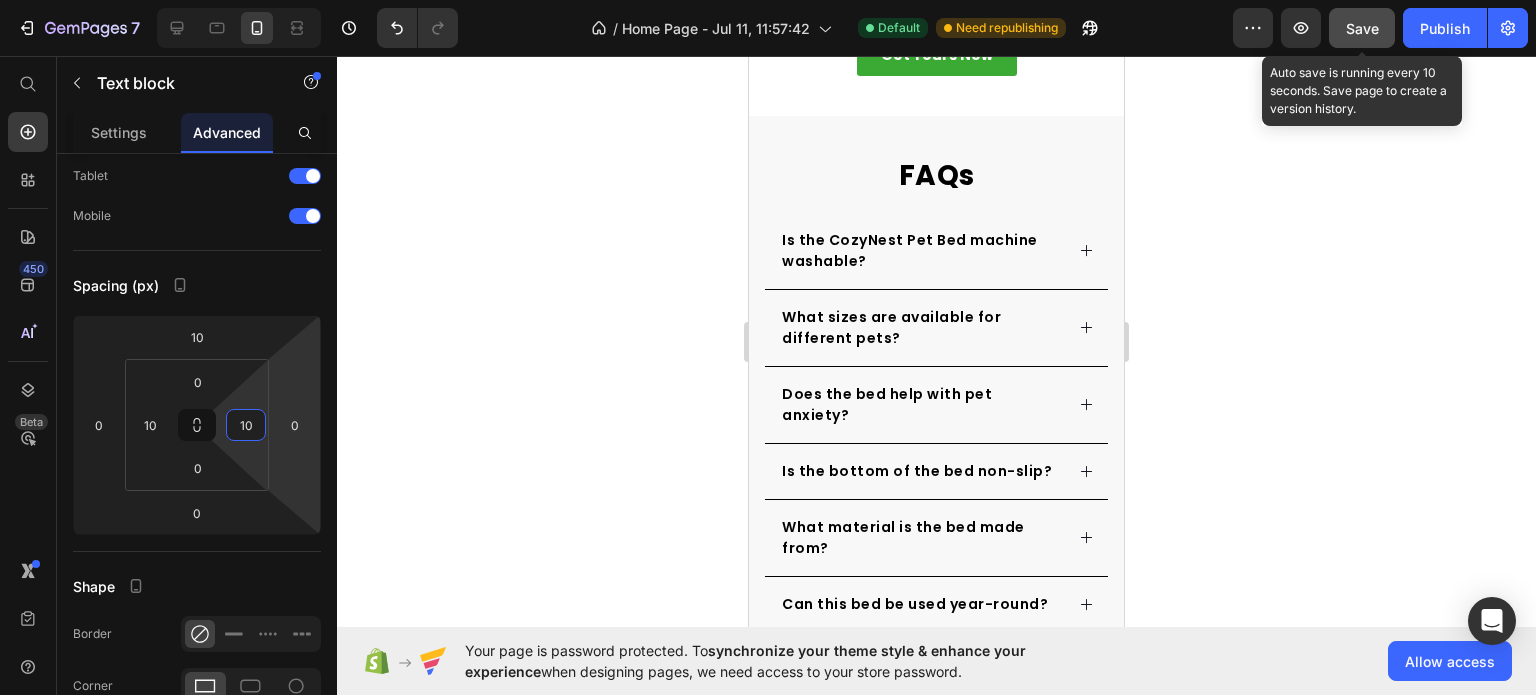type on "10" 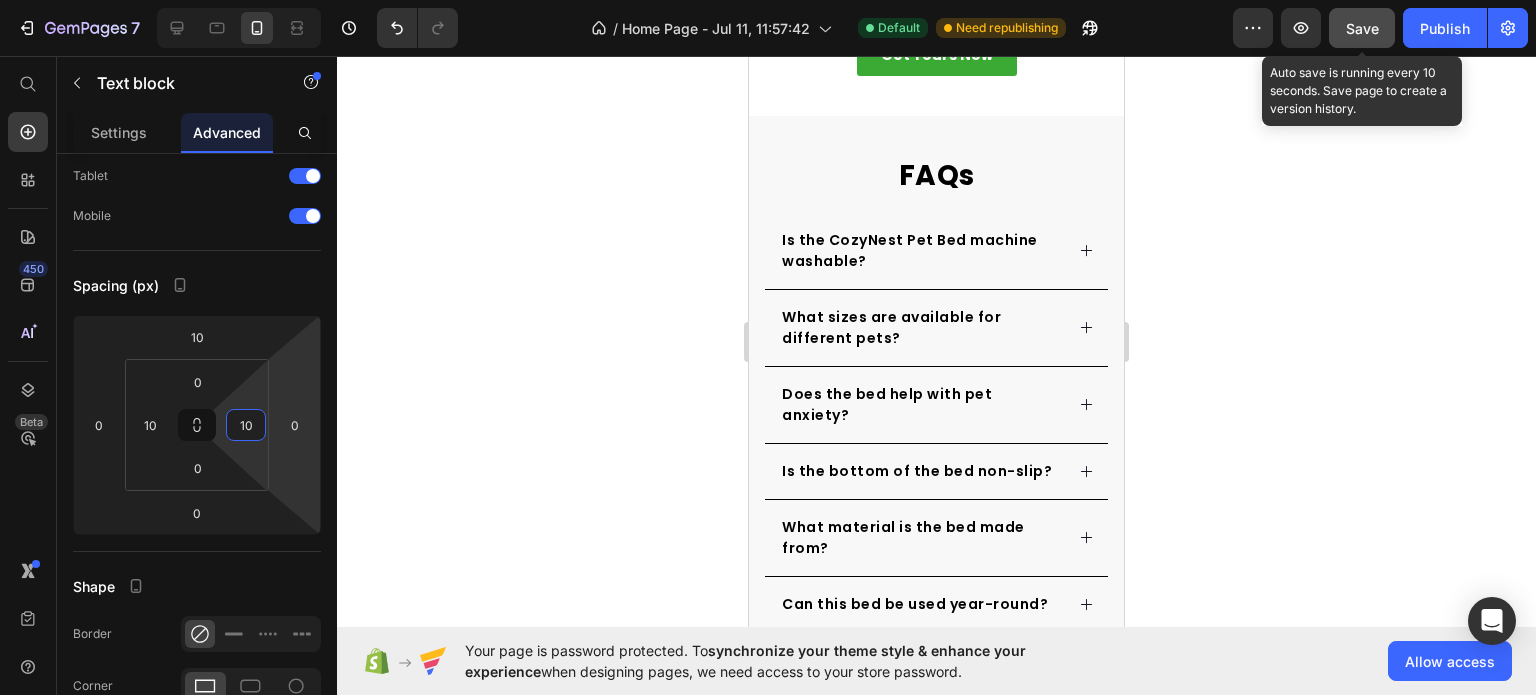 click on "Save" at bounding box center [1362, 28] 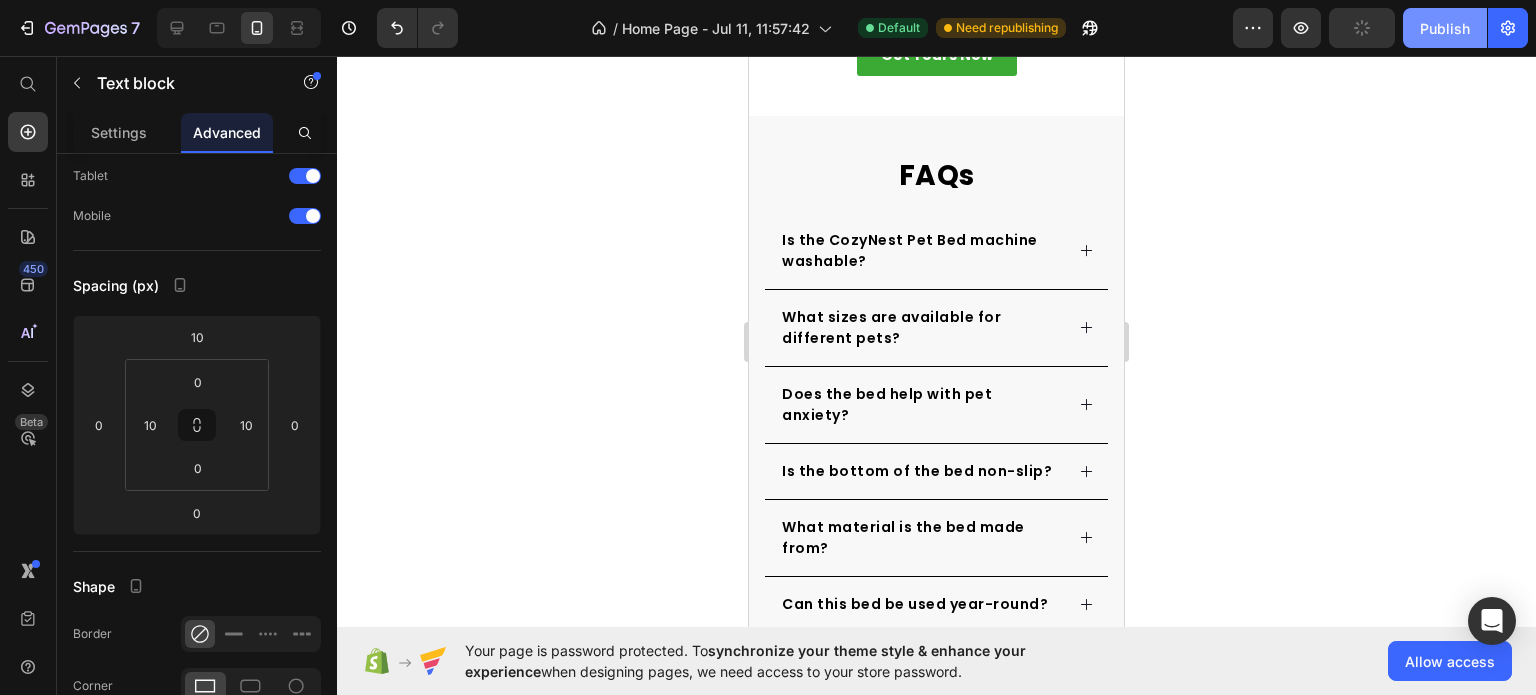 click on "Publish" at bounding box center (1445, 28) 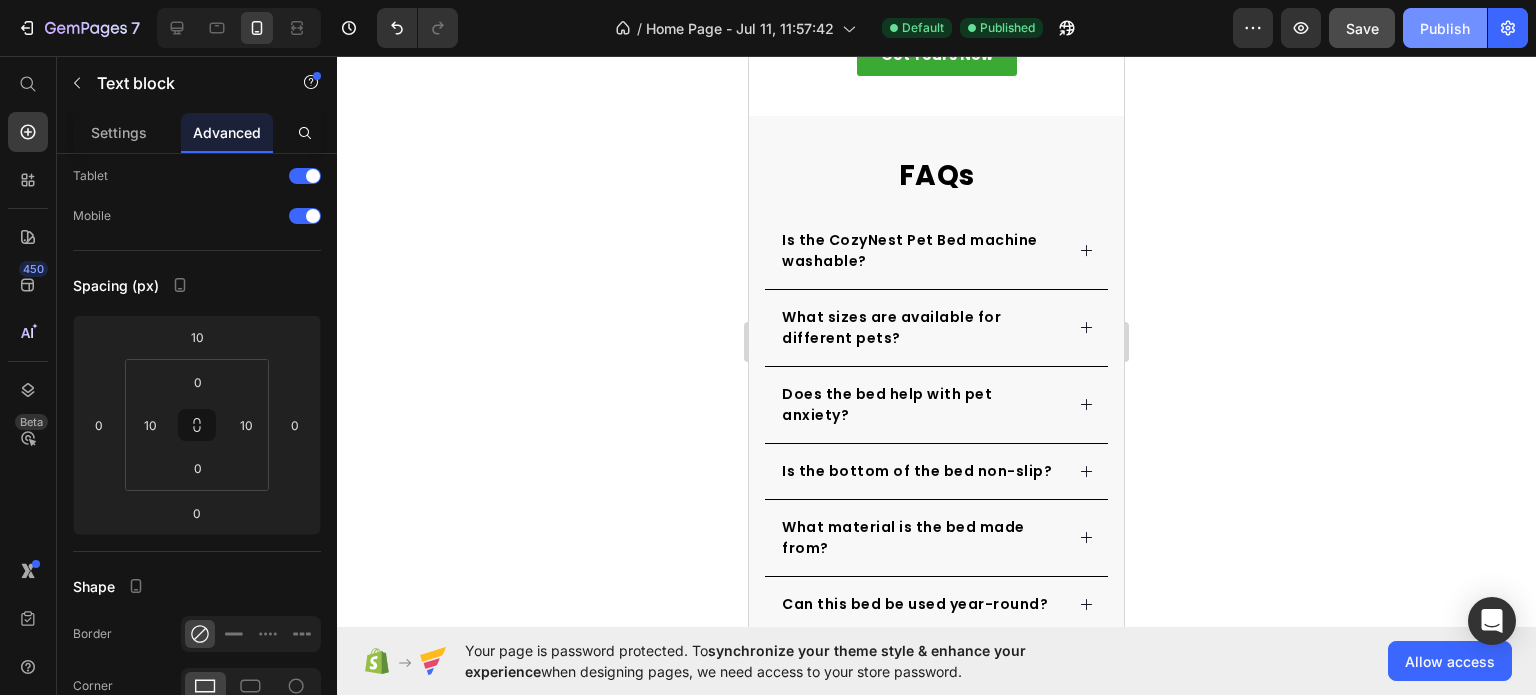 click on "Publish" at bounding box center [1445, 28] 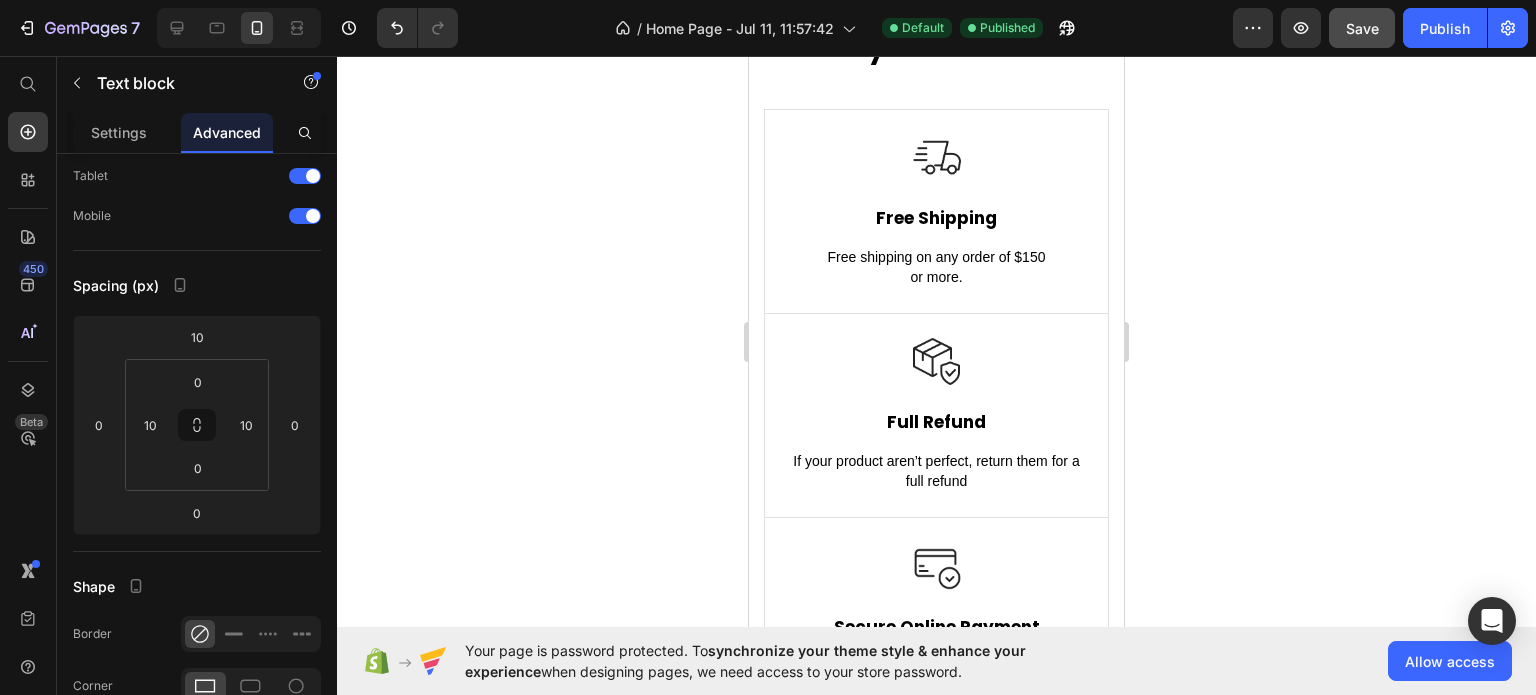 scroll, scrollTop: 7400, scrollLeft: 0, axis: vertical 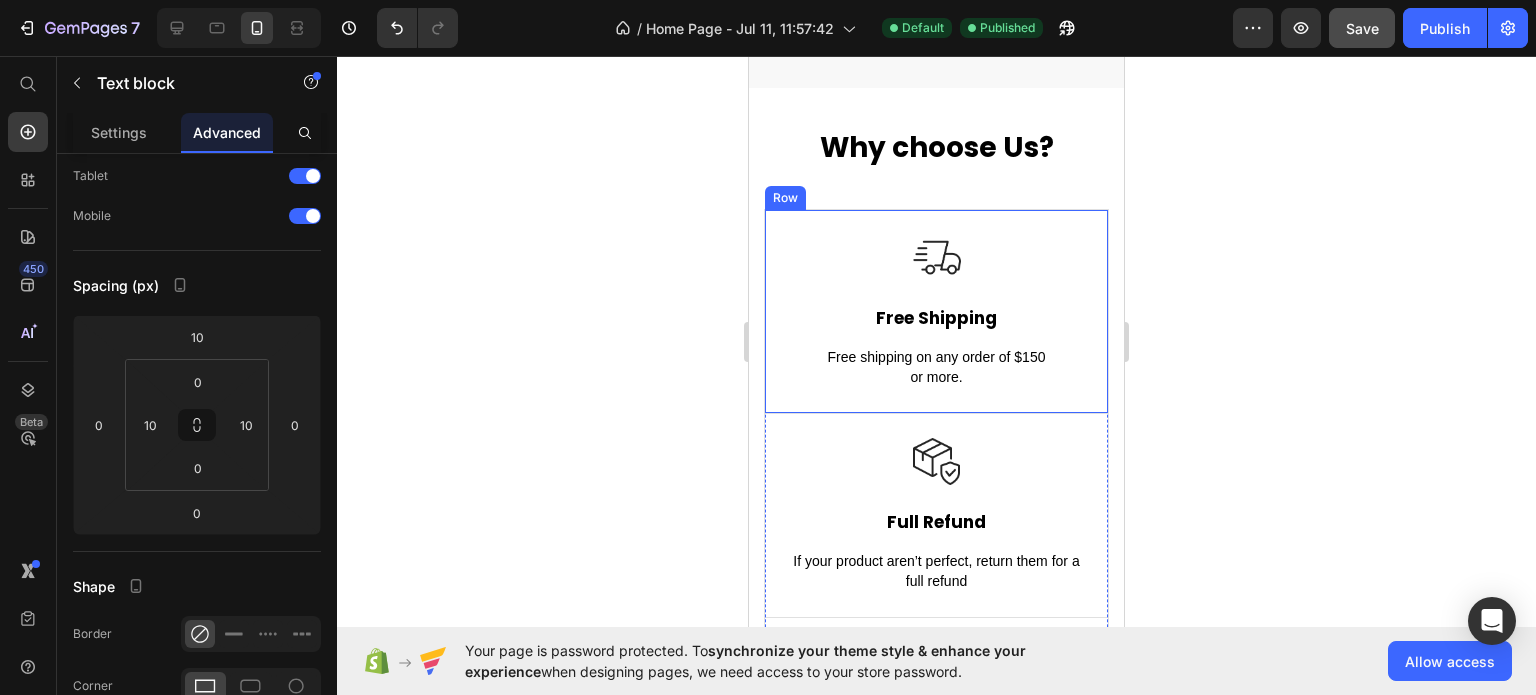 click on "Image Free Shipping Text Block Free shipping on any order of $150  or more. Text block Row" at bounding box center [936, 312] 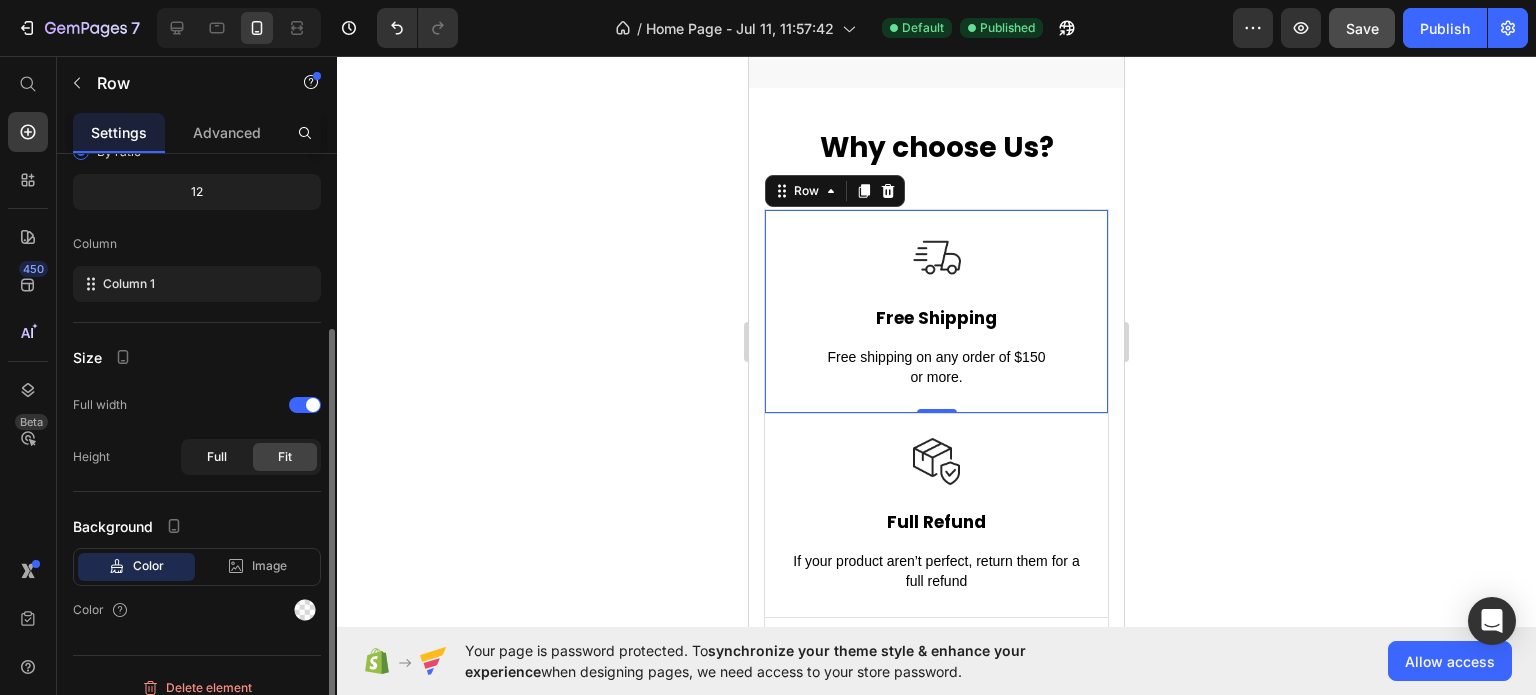 scroll, scrollTop: 216, scrollLeft: 0, axis: vertical 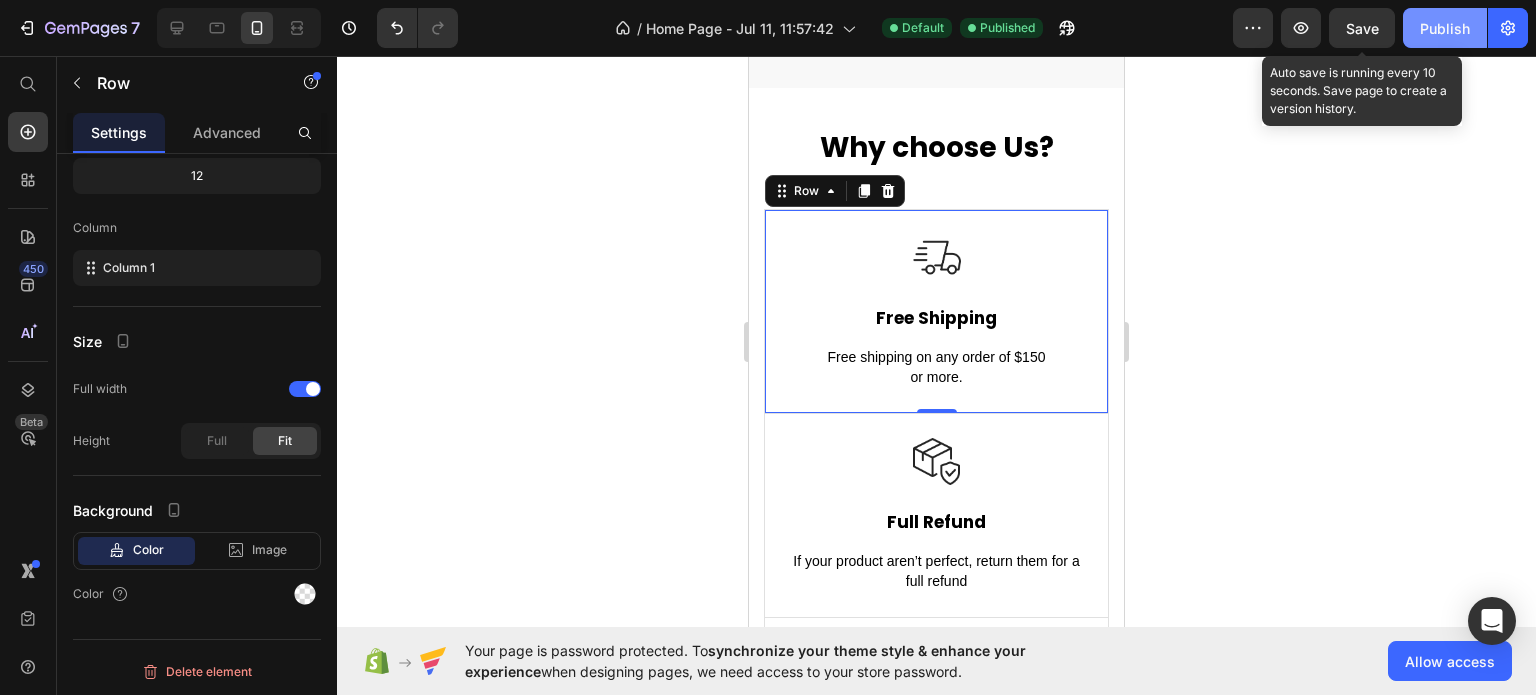 drag, startPoint x: 1379, startPoint y: 21, endPoint x: 1412, endPoint y: 19, distance: 33.06055 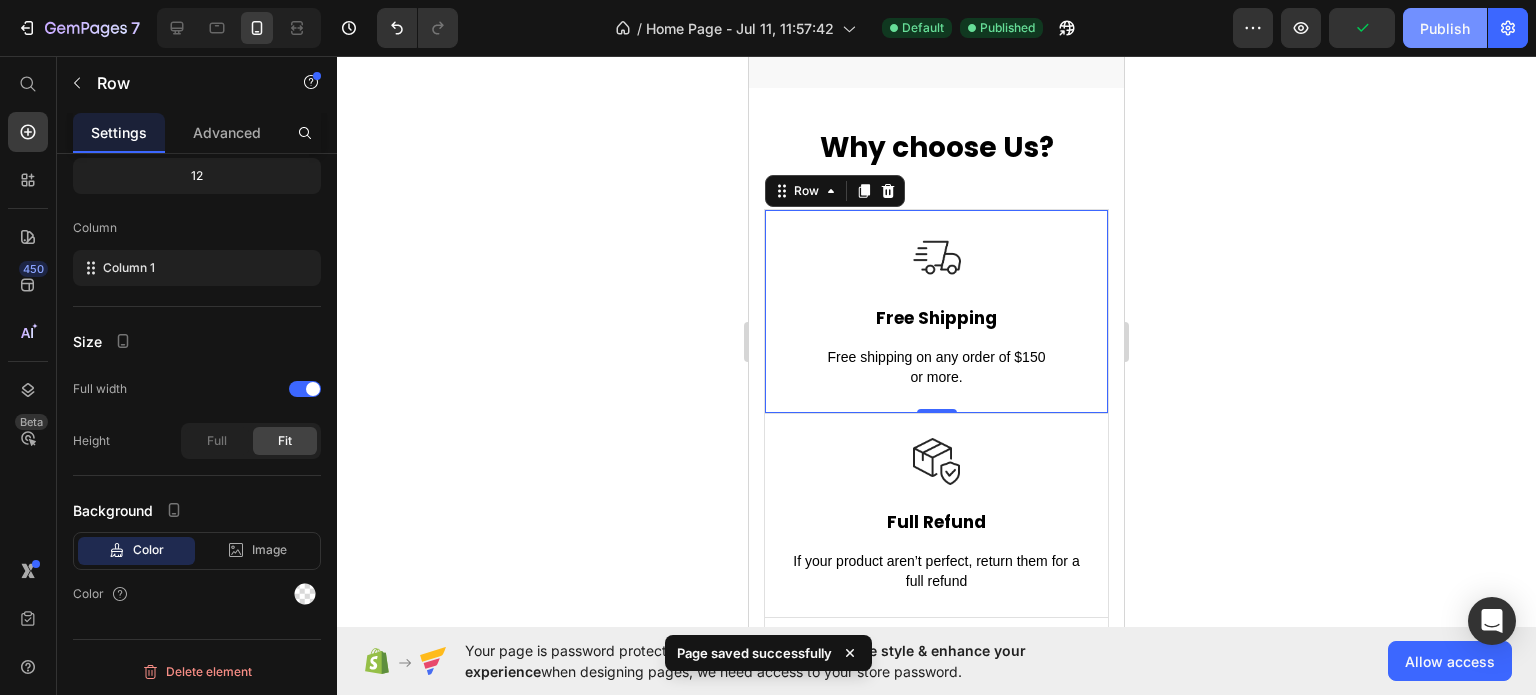 click on "Publish" at bounding box center [1445, 28] 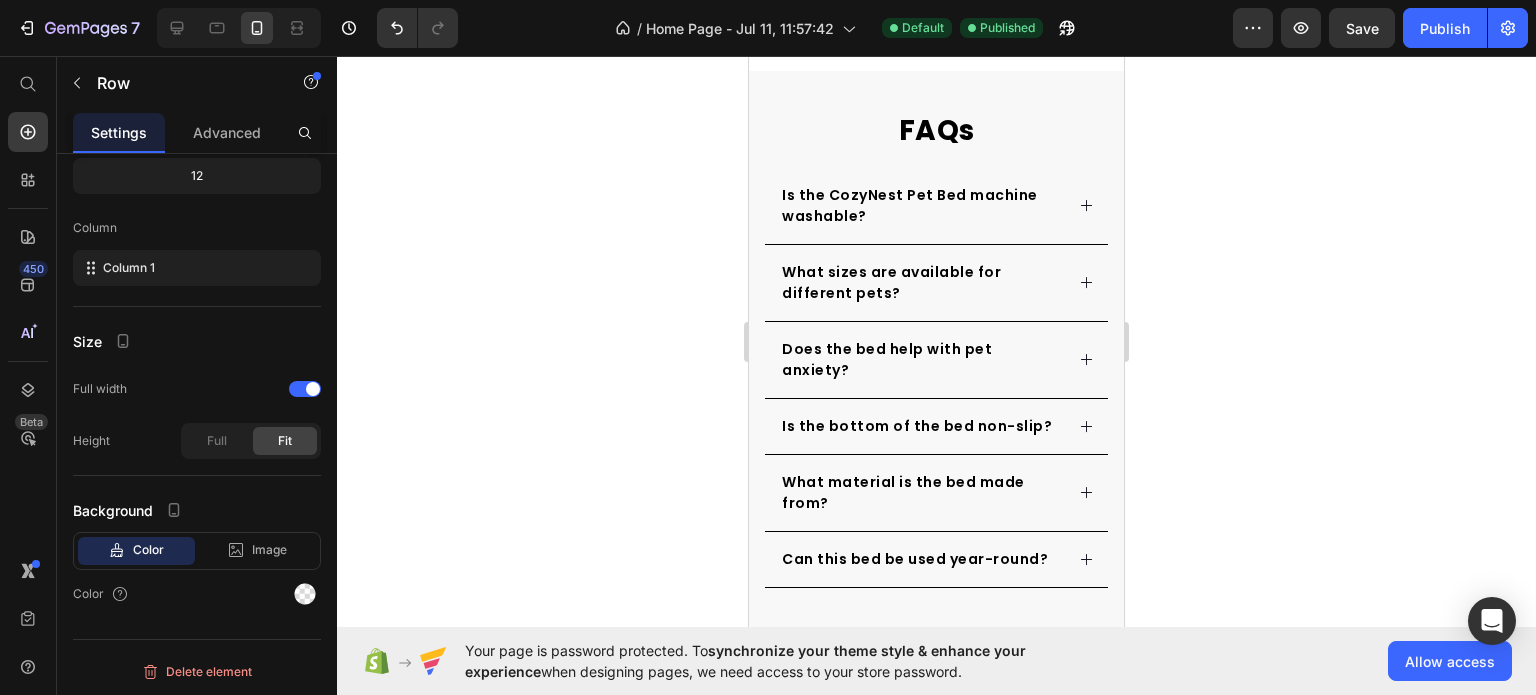 scroll, scrollTop: 6400, scrollLeft: 0, axis: vertical 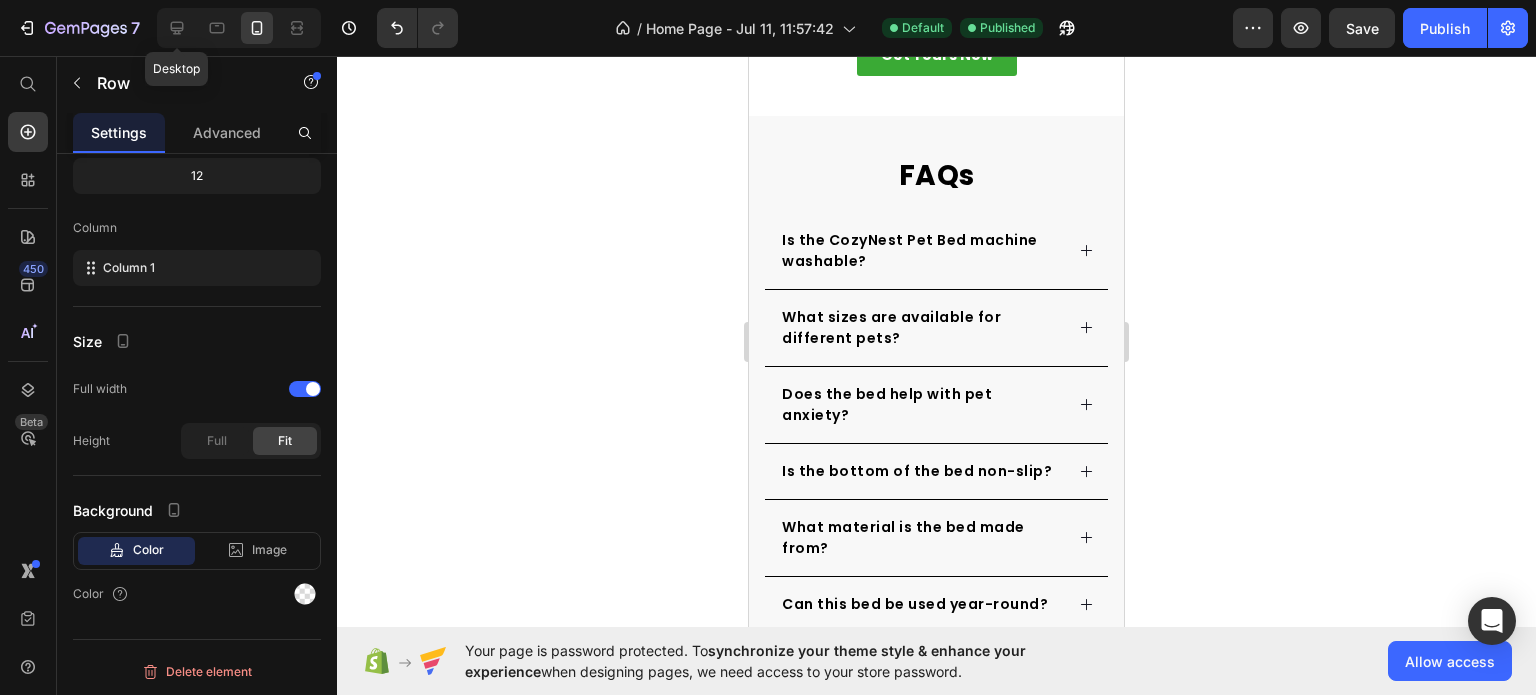 drag, startPoint x: 176, startPoint y: 22, endPoint x: 267, endPoint y: 35, distance: 91.92388 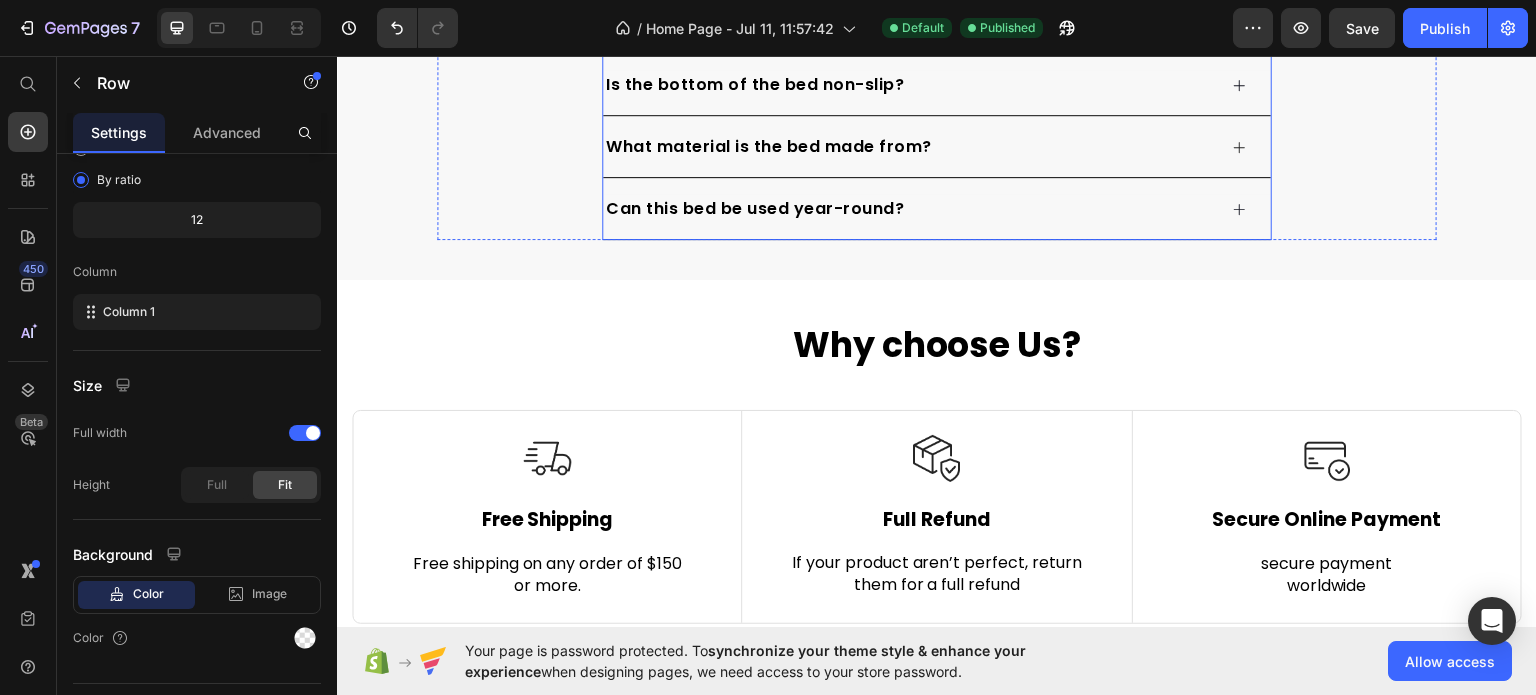 scroll, scrollTop: 5100, scrollLeft: 0, axis: vertical 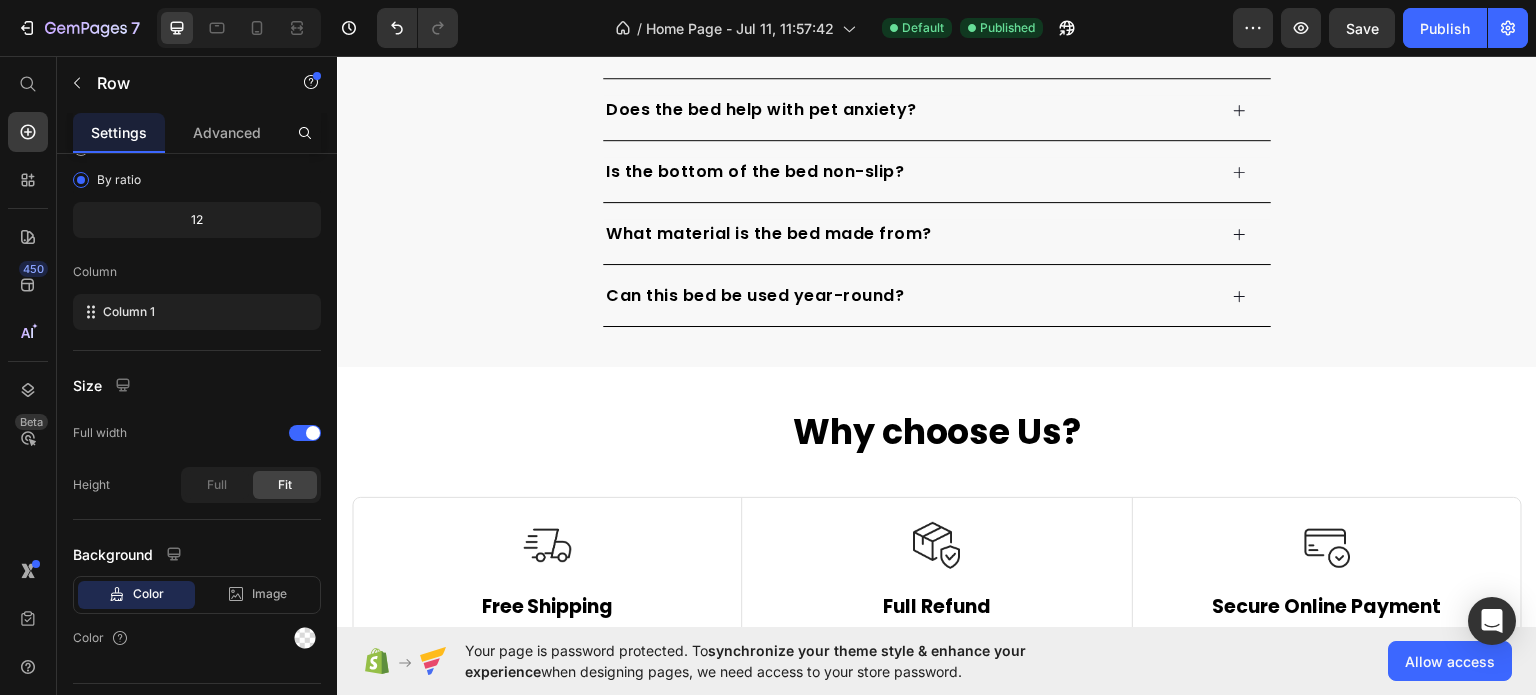click at bounding box center (125, 56) 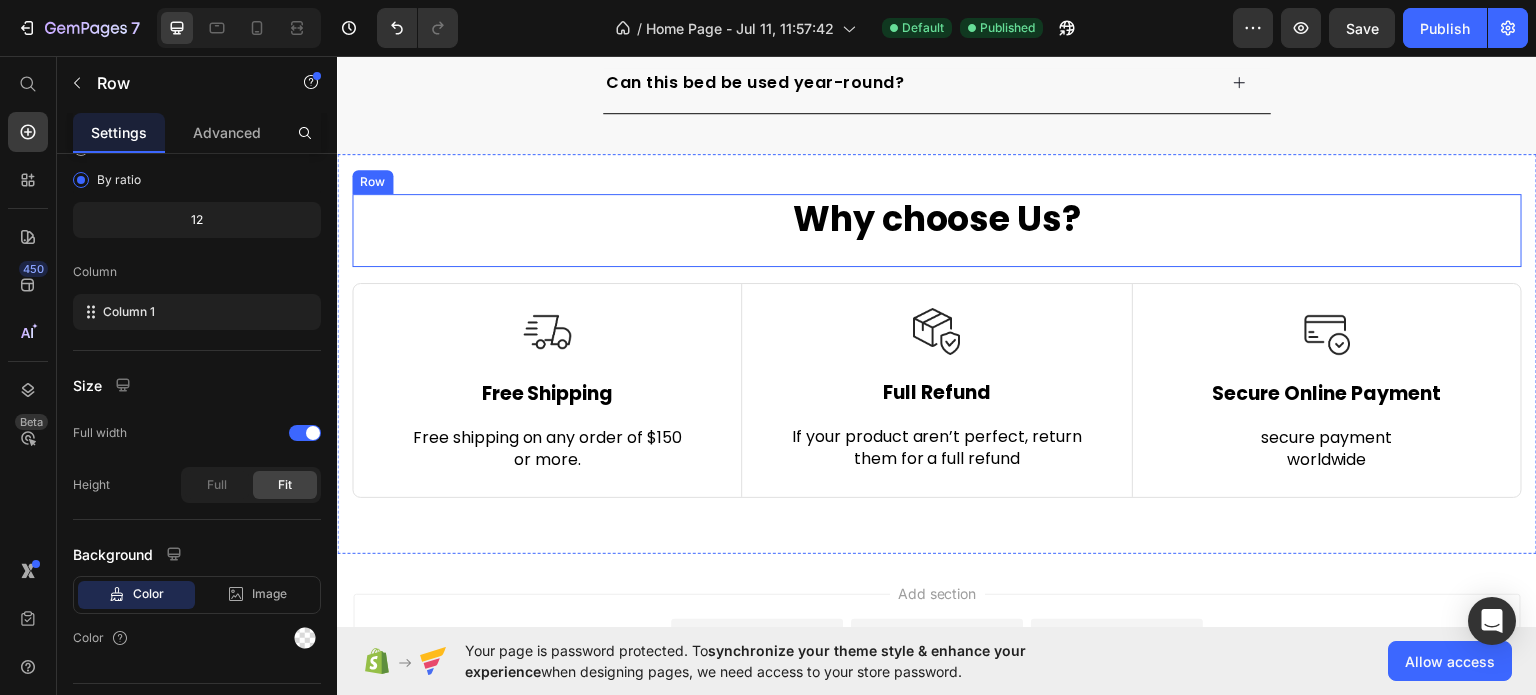 scroll, scrollTop: 5600, scrollLeft: 0, axis: vertical 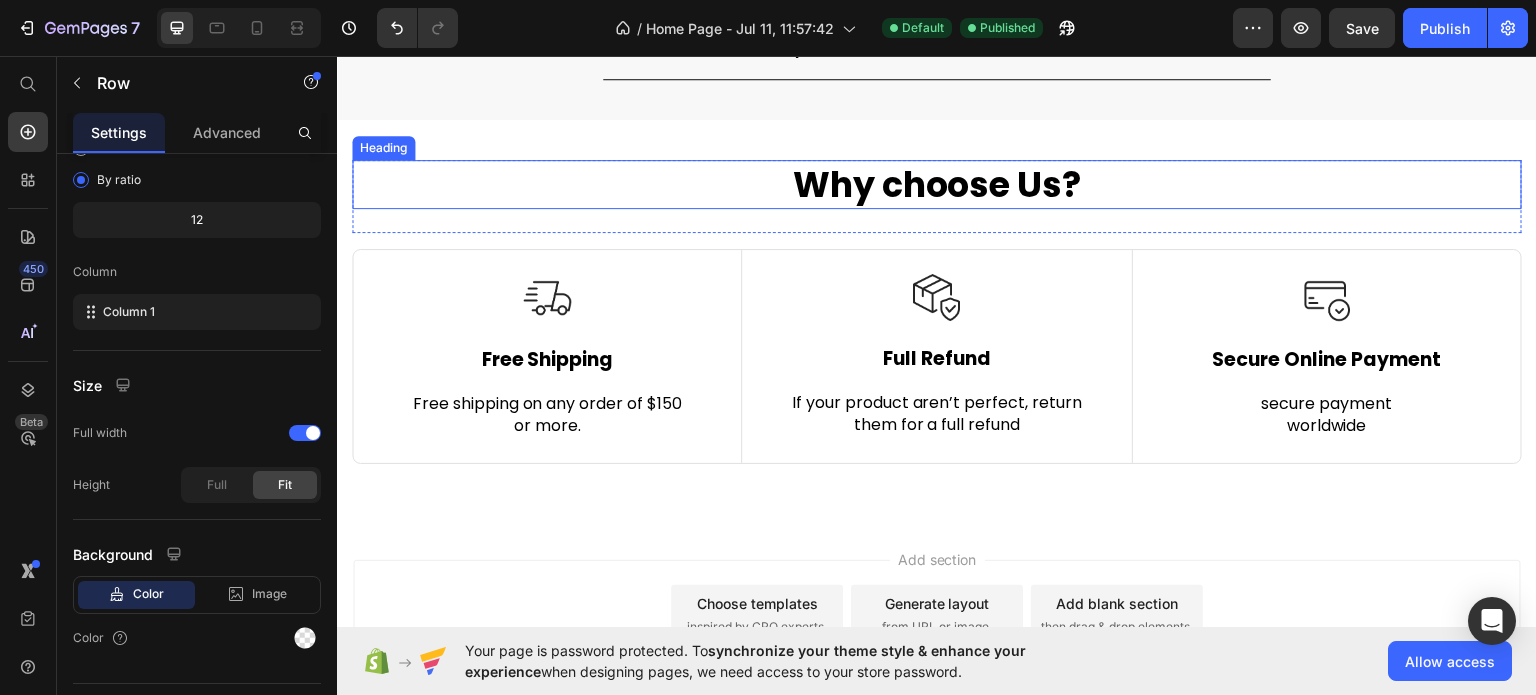 click on "Why choose Us?" at bounding box center [937, 184] 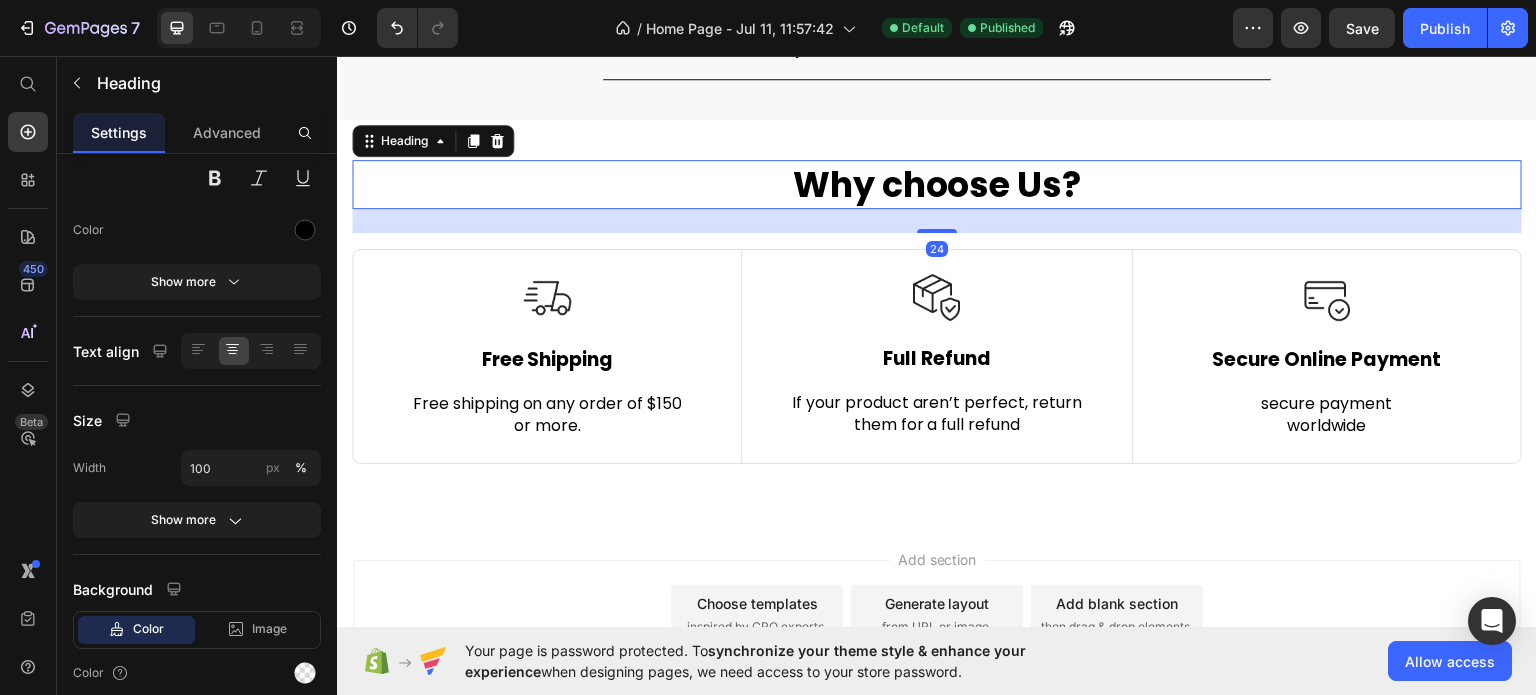 scroll, scrollTop: 0, scrollLeft: 0, axis: both 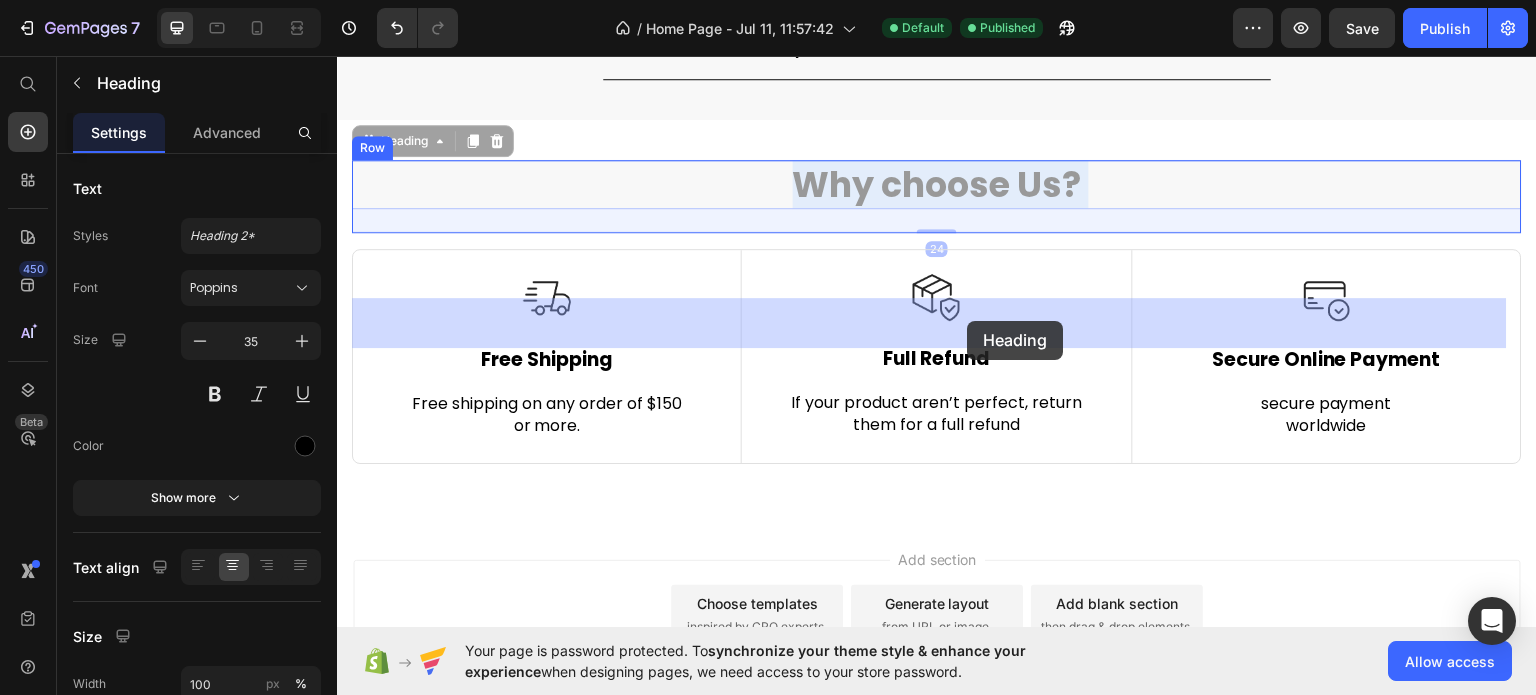 drag, startPoint x: 880, startPoint y: 324, endPoint x: 968, endPoint y: 320, distance: 88.09086 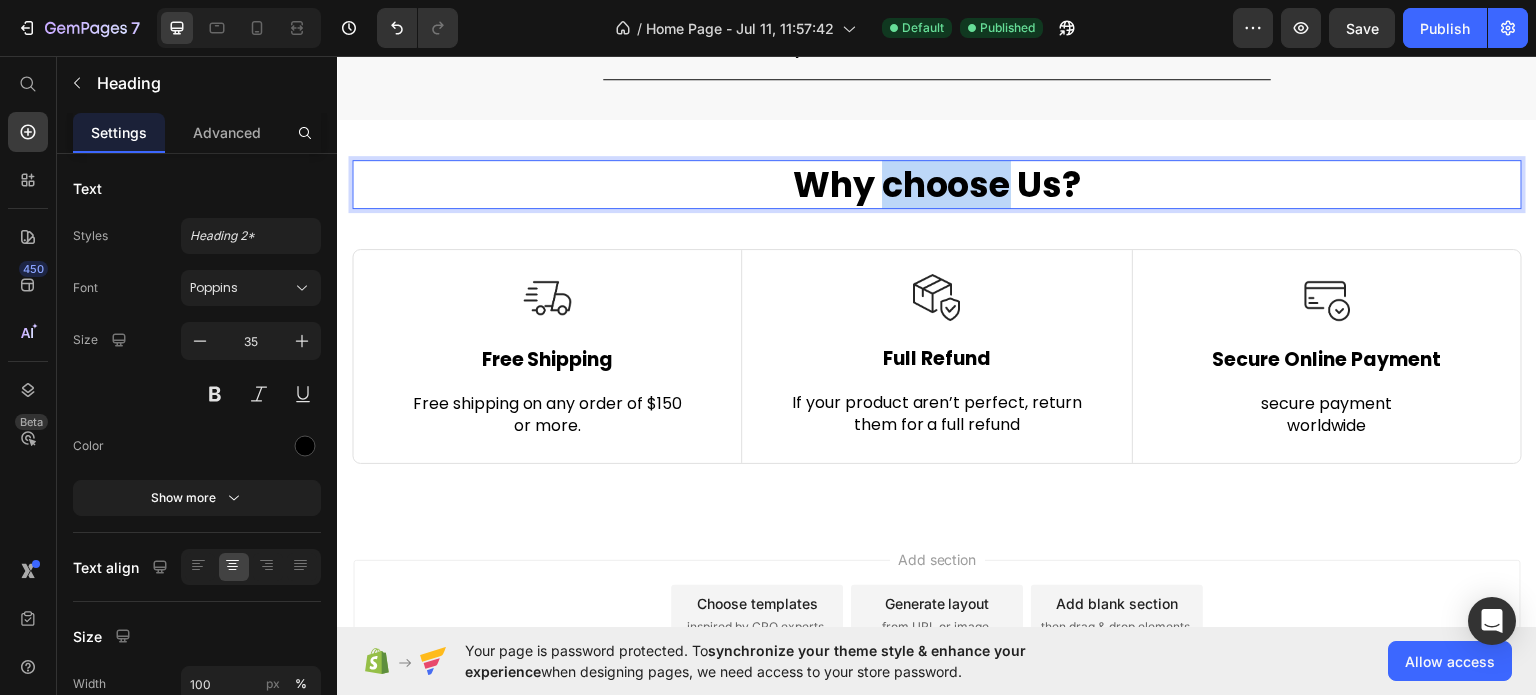 drag, startPoint x: 882, startPoint y: 324, endPoint x: 996, endPoint y: 331, distance: 114.21471 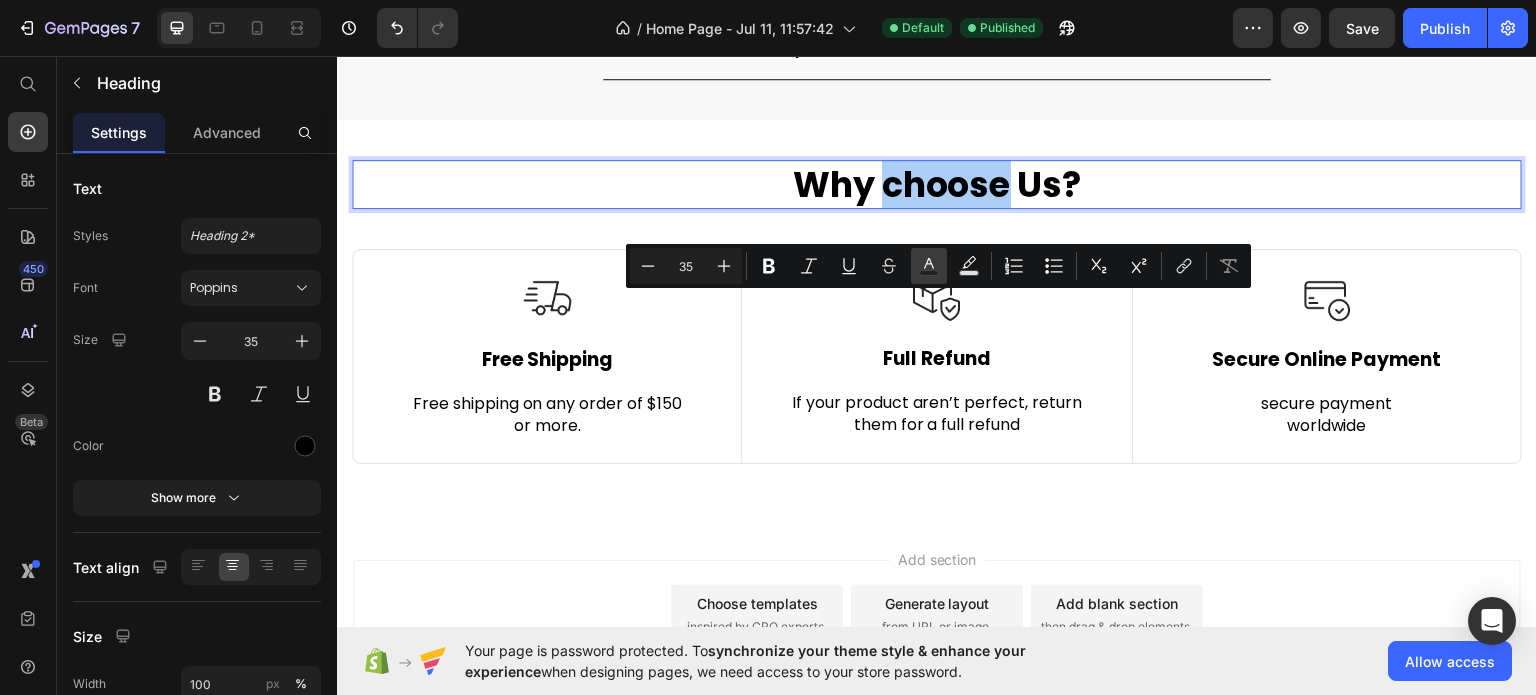 drag, startPoint x: 932, startPoint y: 262, endPoint x: 597, endPoint y: 257, distance: 335.03732 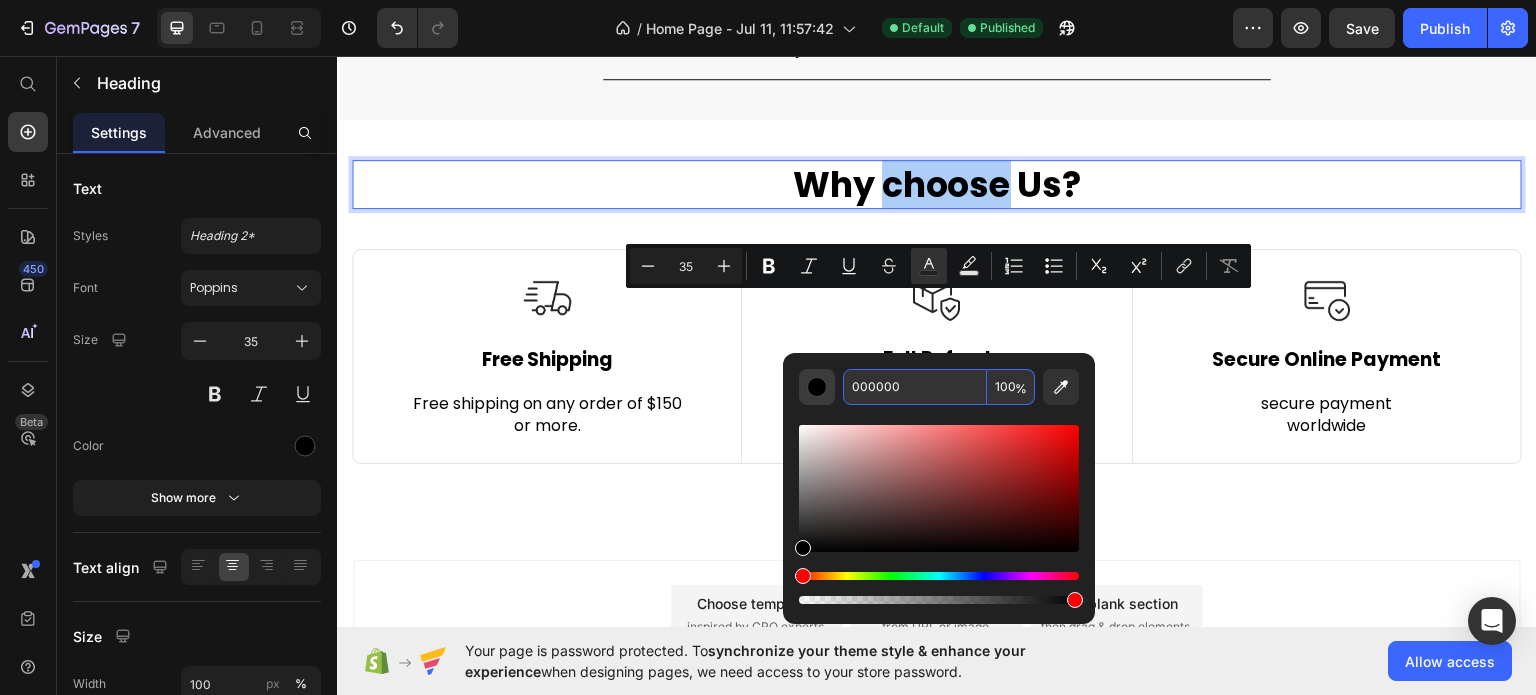paste on "#3aaa35" 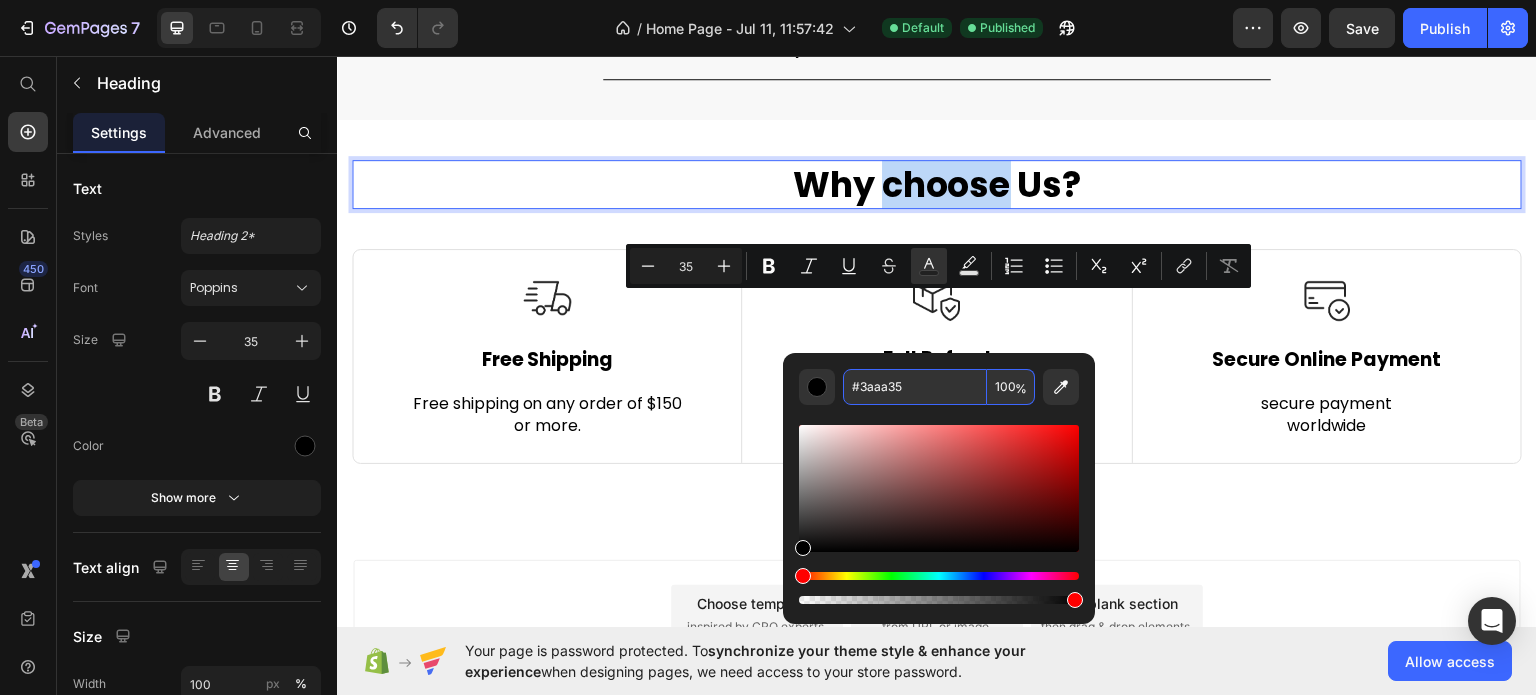 type on "3AAA35" 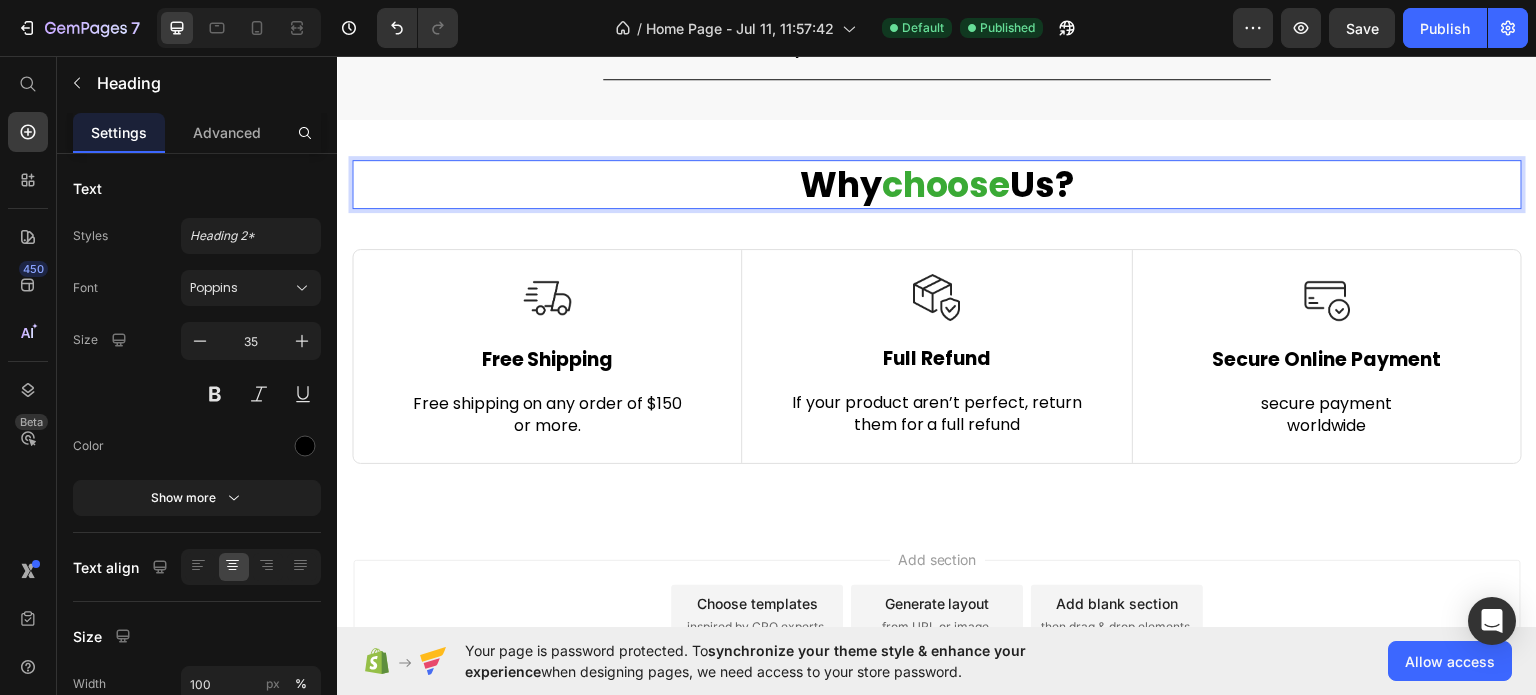 click on "Why  choose  Us?" at bounding box center (937, 184) 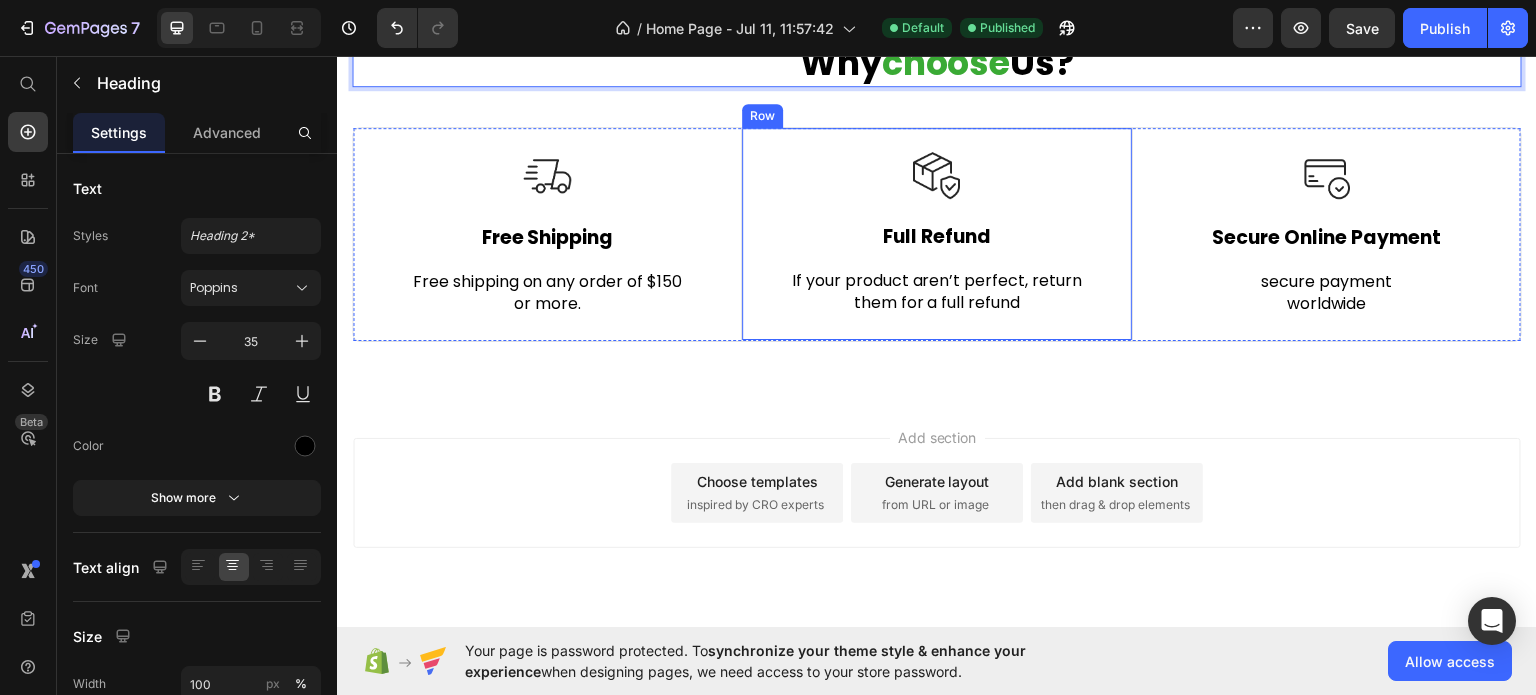 scroll, scrollTop: 5700, scrollLeft: 0, axis: vertical 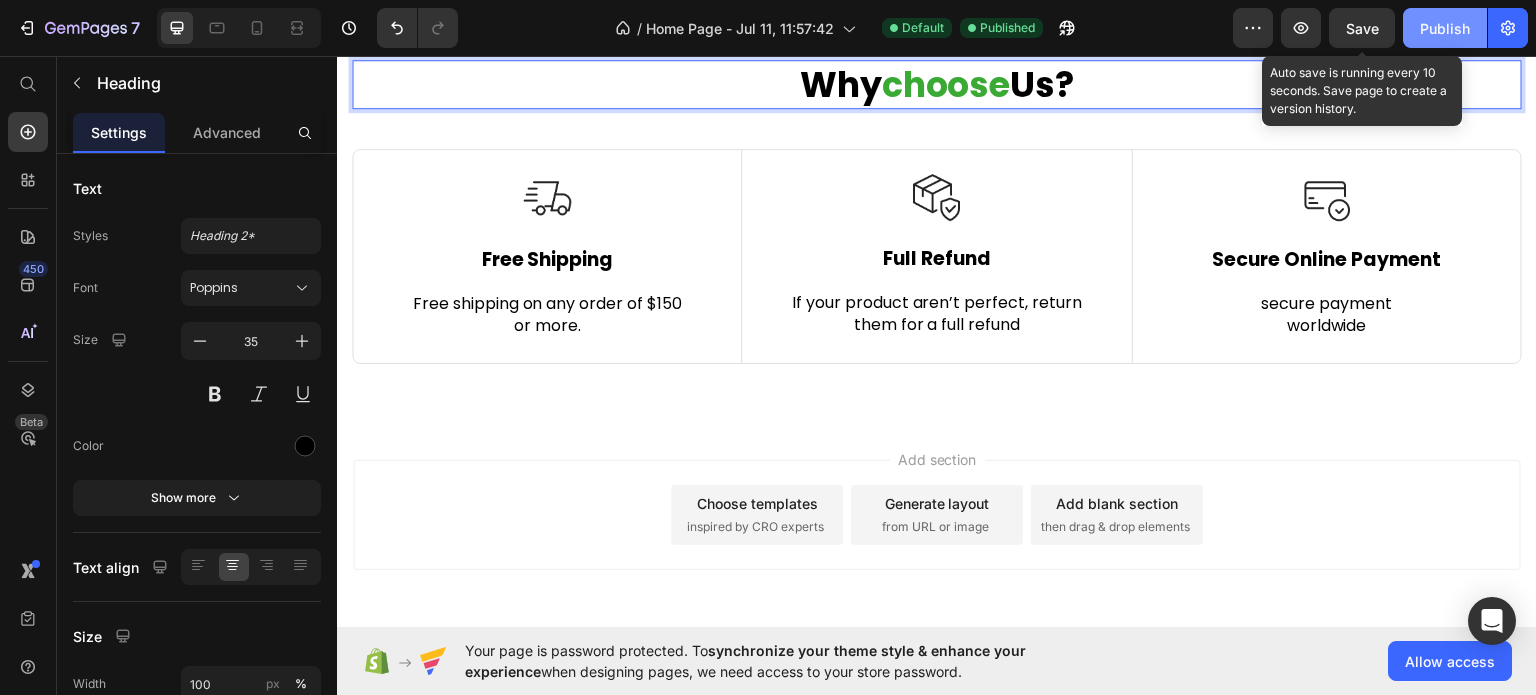 drag, startPoint x: 1366, startPoint y: 28, endPoint x: 1484, endPoint y: 41, distance: 118.71394 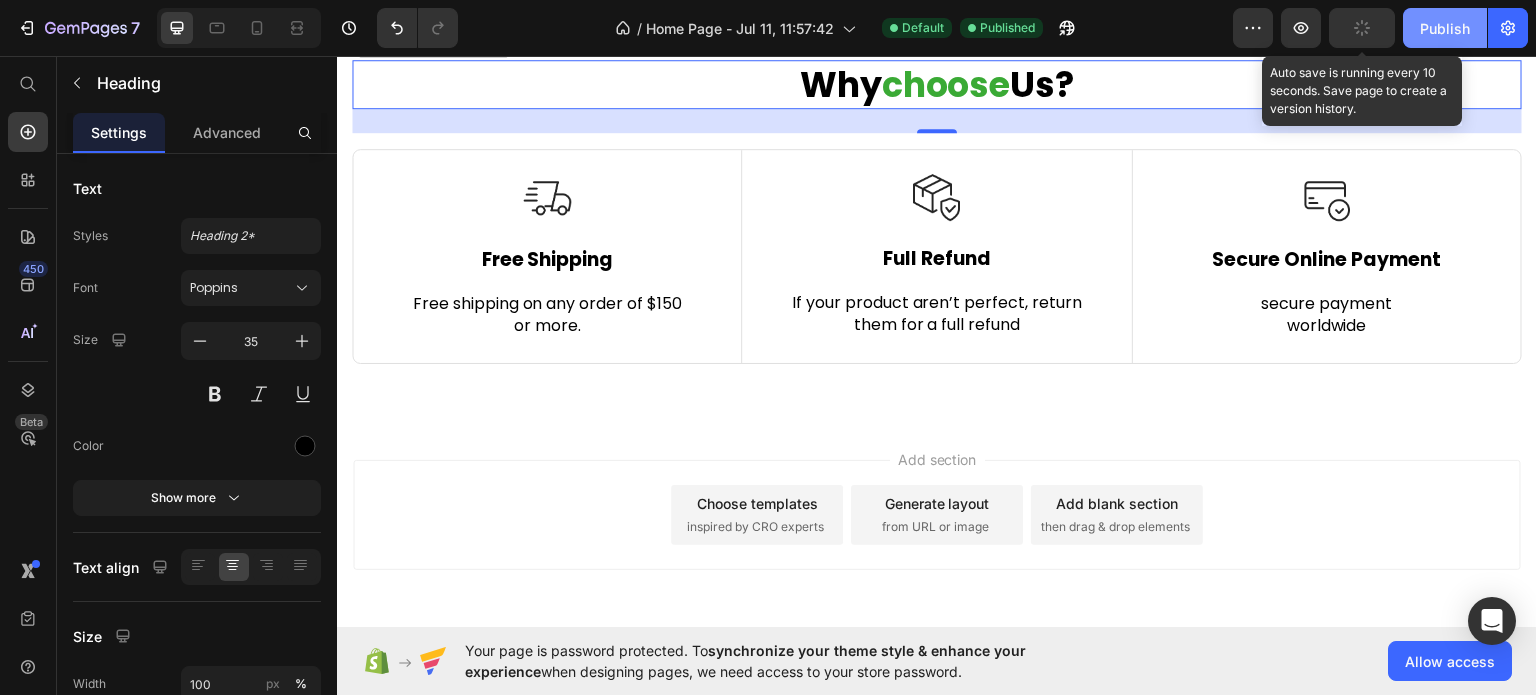 click on "Publish" at bounding box center [1445, 28] 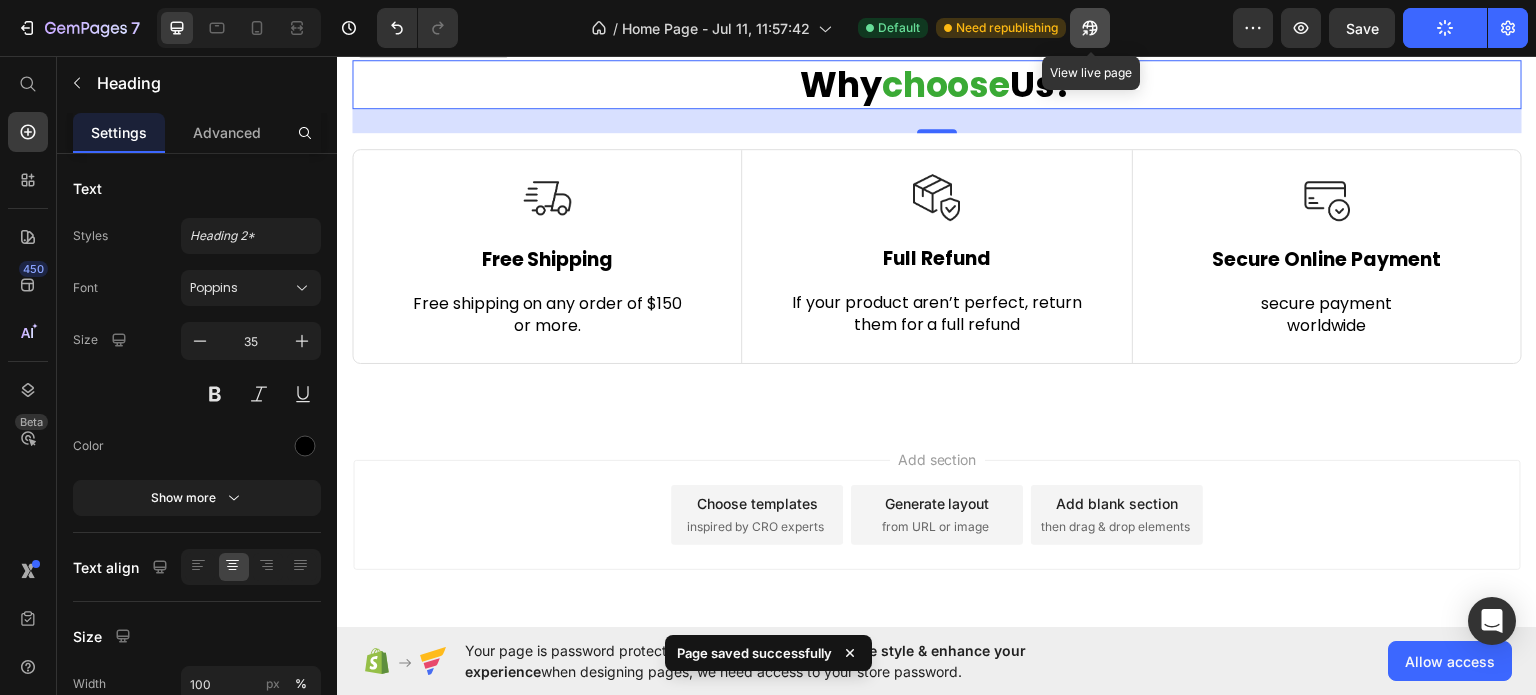 click 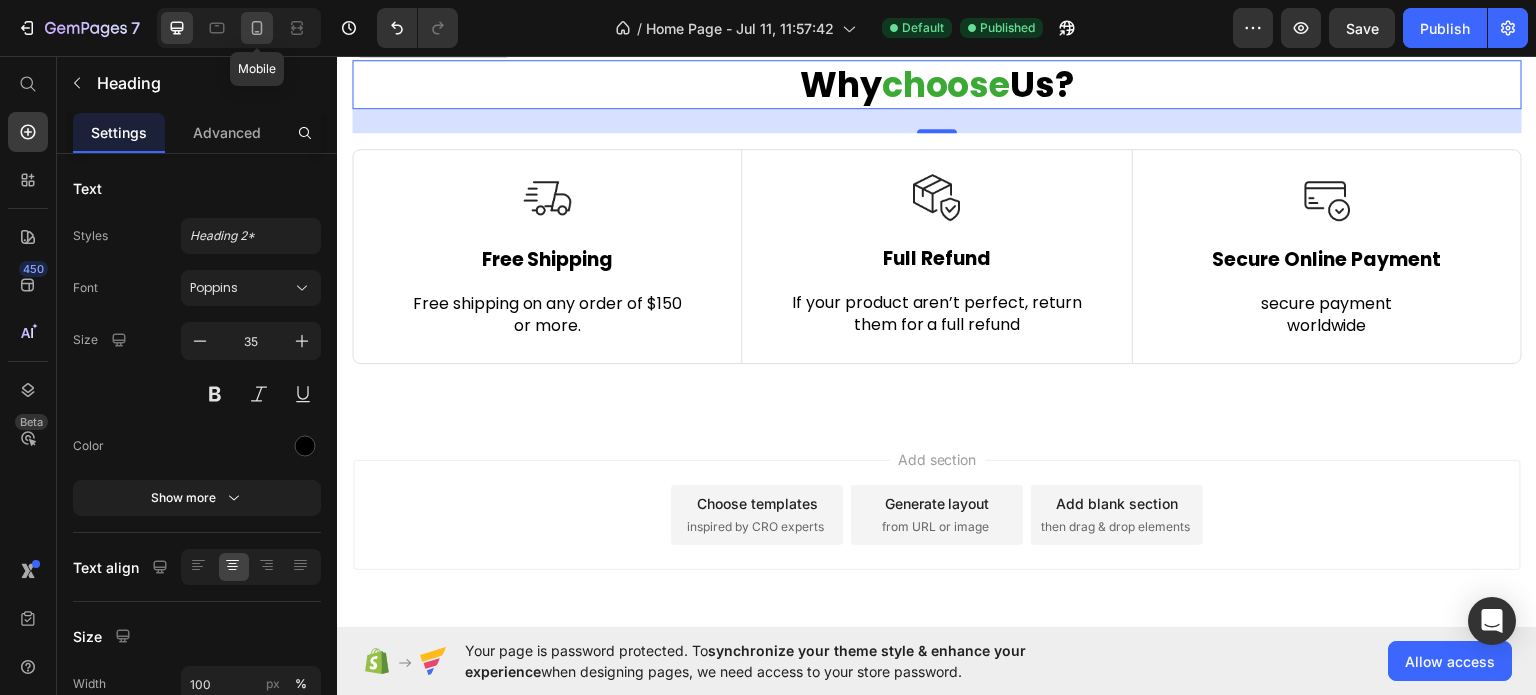 click 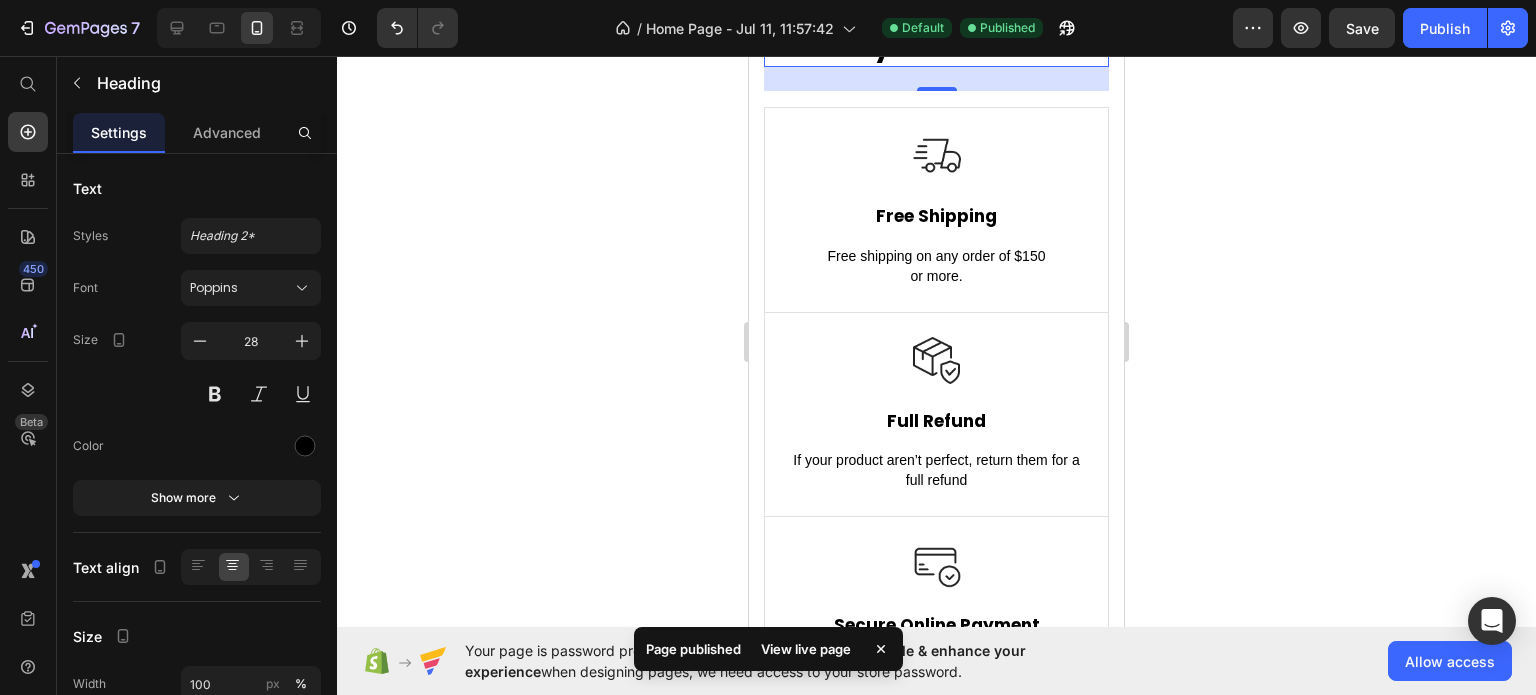 scroll, scrollTop: 5680, scrollLeft: 0, axis: vertical 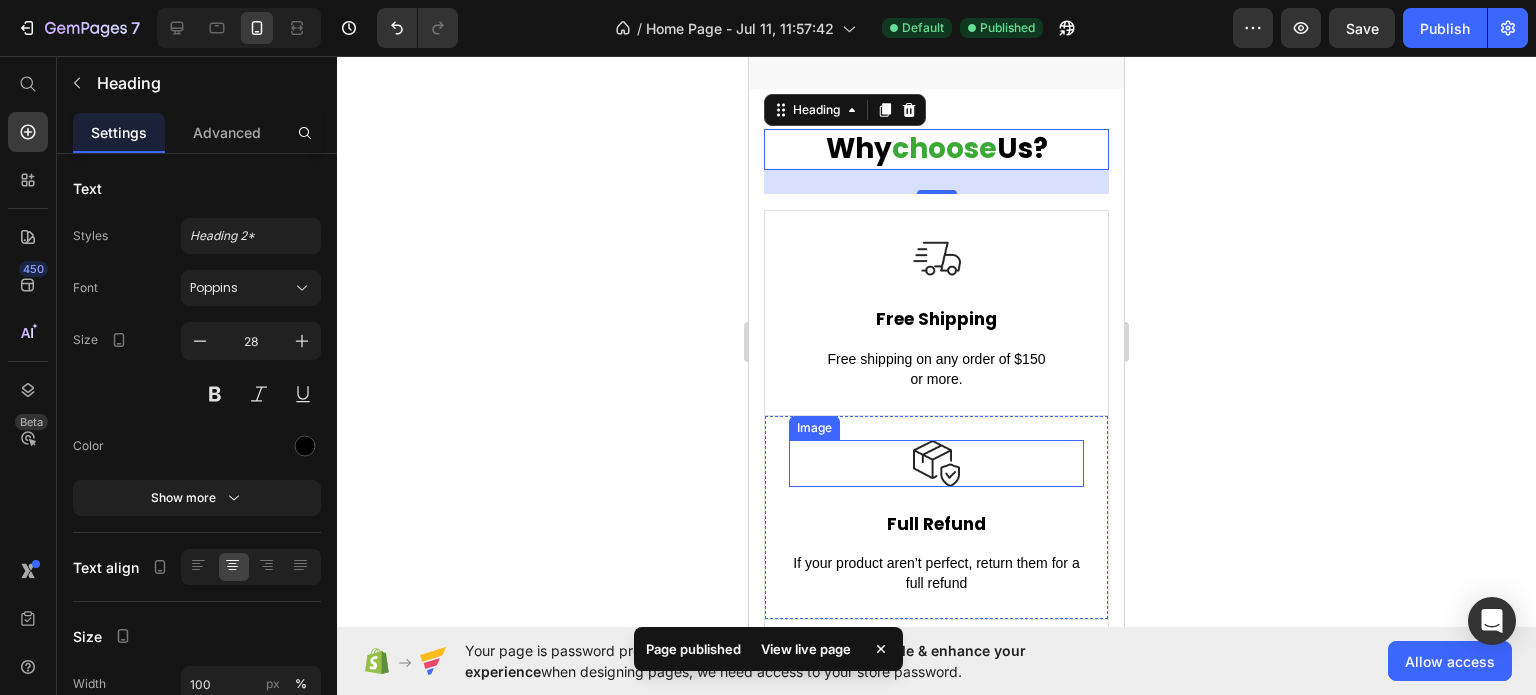 click at bounding box center (936, 463) 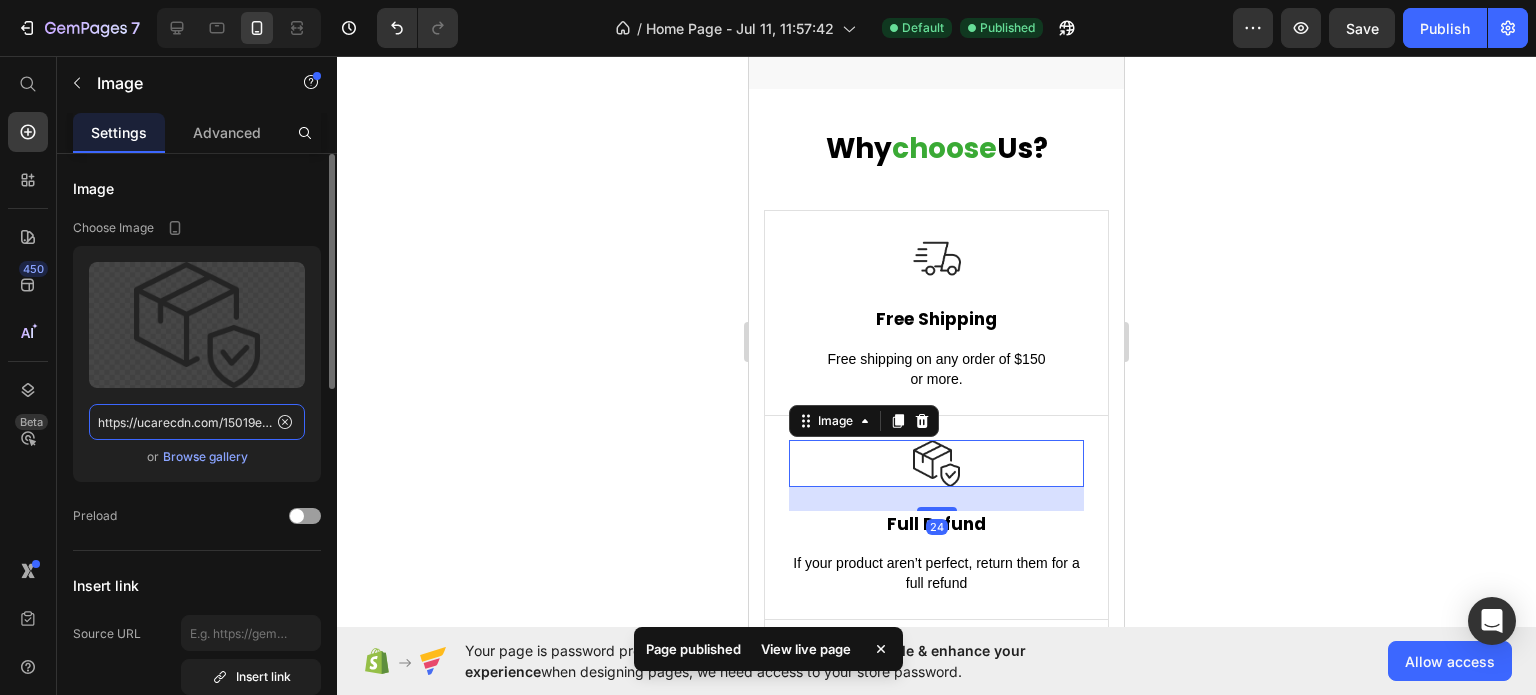click on "https://ucarecdn.com/15019ede-1f4f-4a3b-96ee-6479a82d6040/-/format/auto/" 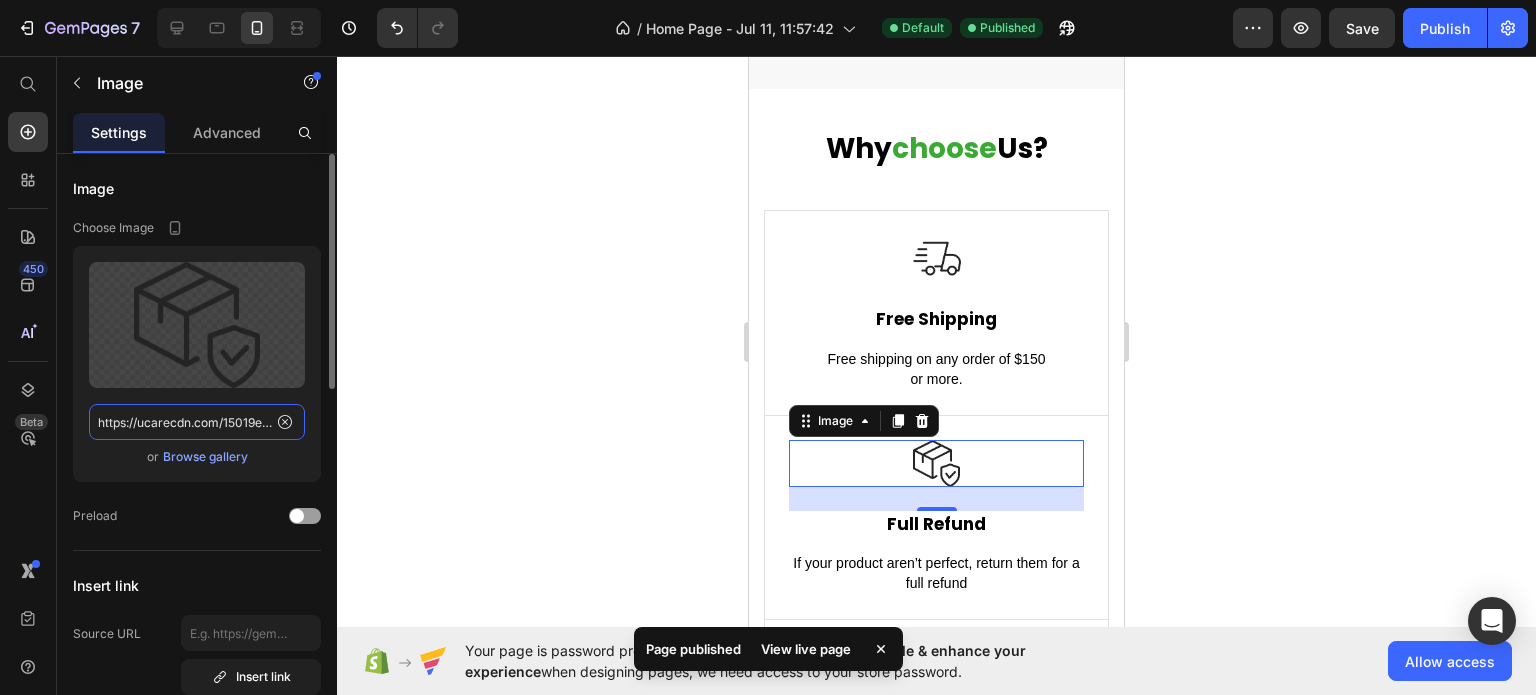 paste on "clushys.com/cdn/shop/files/gempages_573718784632685632-3ef661a9-4c3f-437c-a4b8-7e0fafefcb97.png?v=10587352679950176912" 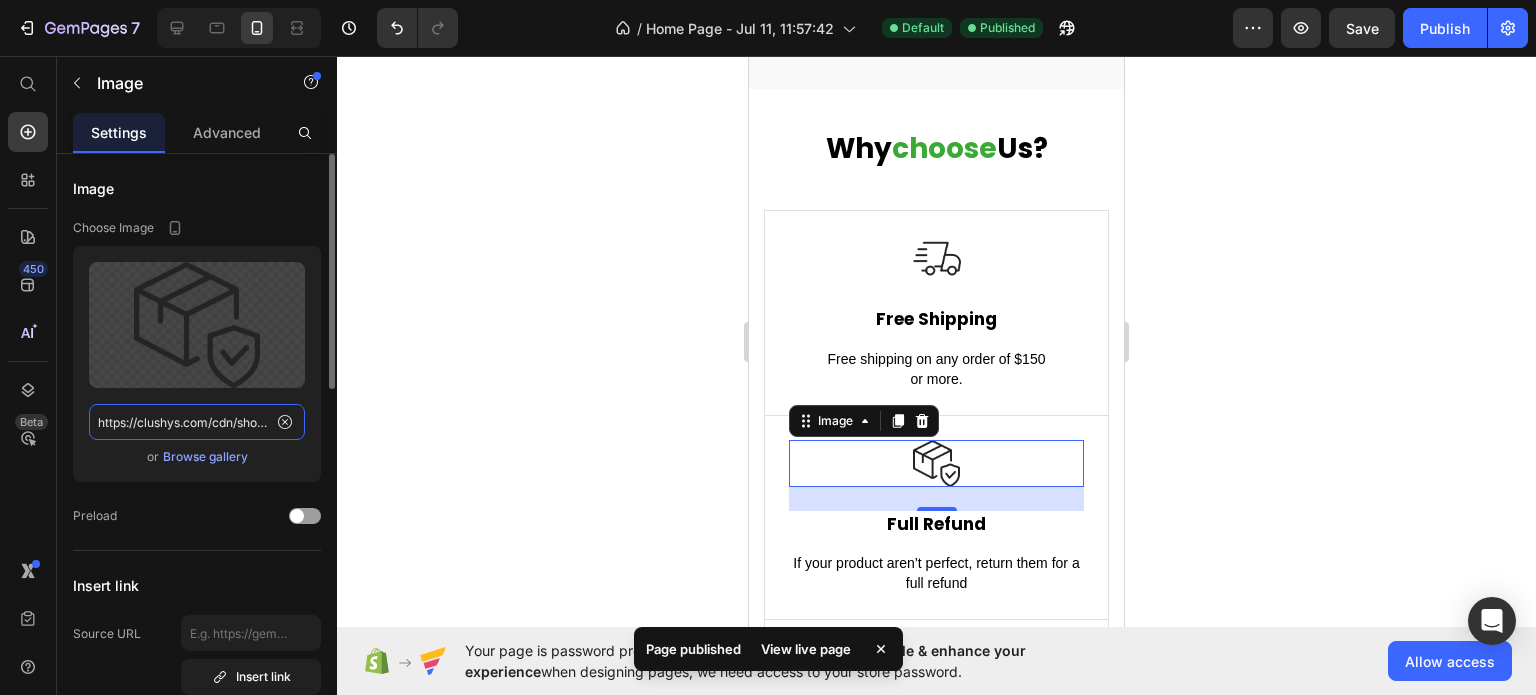 scroll, scrollTop: 0, scrollLeft: 641, axis: horizontal 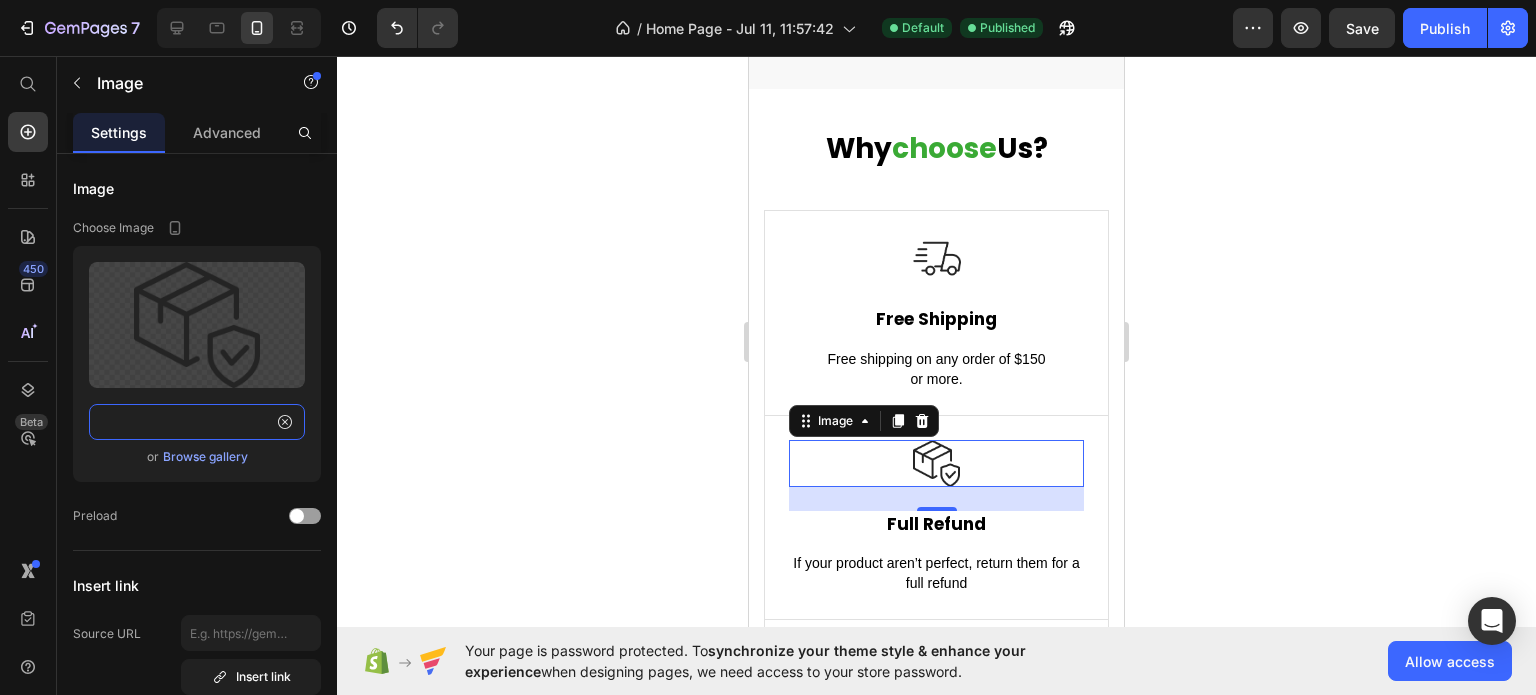 type on "https://clushys.com/cdn/shop/files/gempages_573718784632685632-3ef661a9-4c3f-437c-a4b8-7e0fafefcb97.png?v=10587352679950176912" 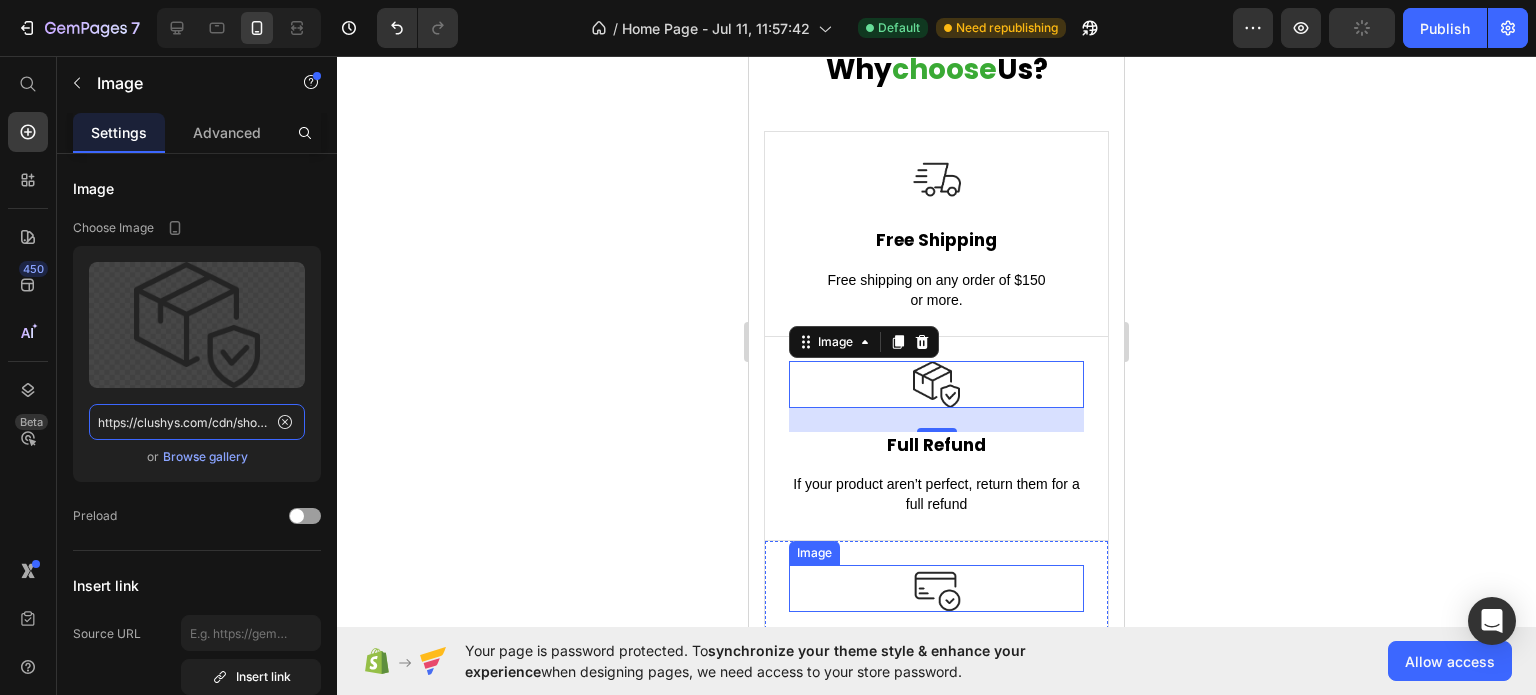 scroll, scrollTop: 5880, scrollLeft: 0, axis: vertical 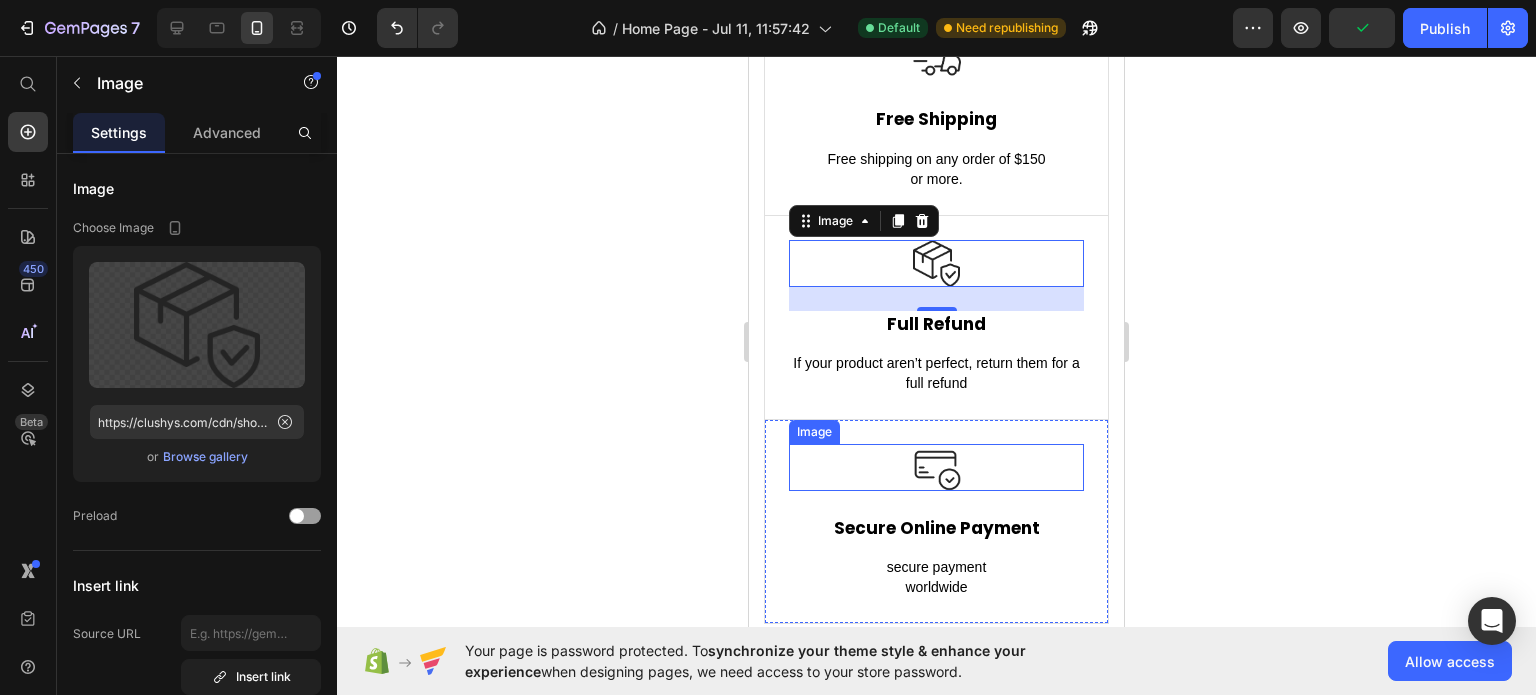 click at bounding box center [936, 468] 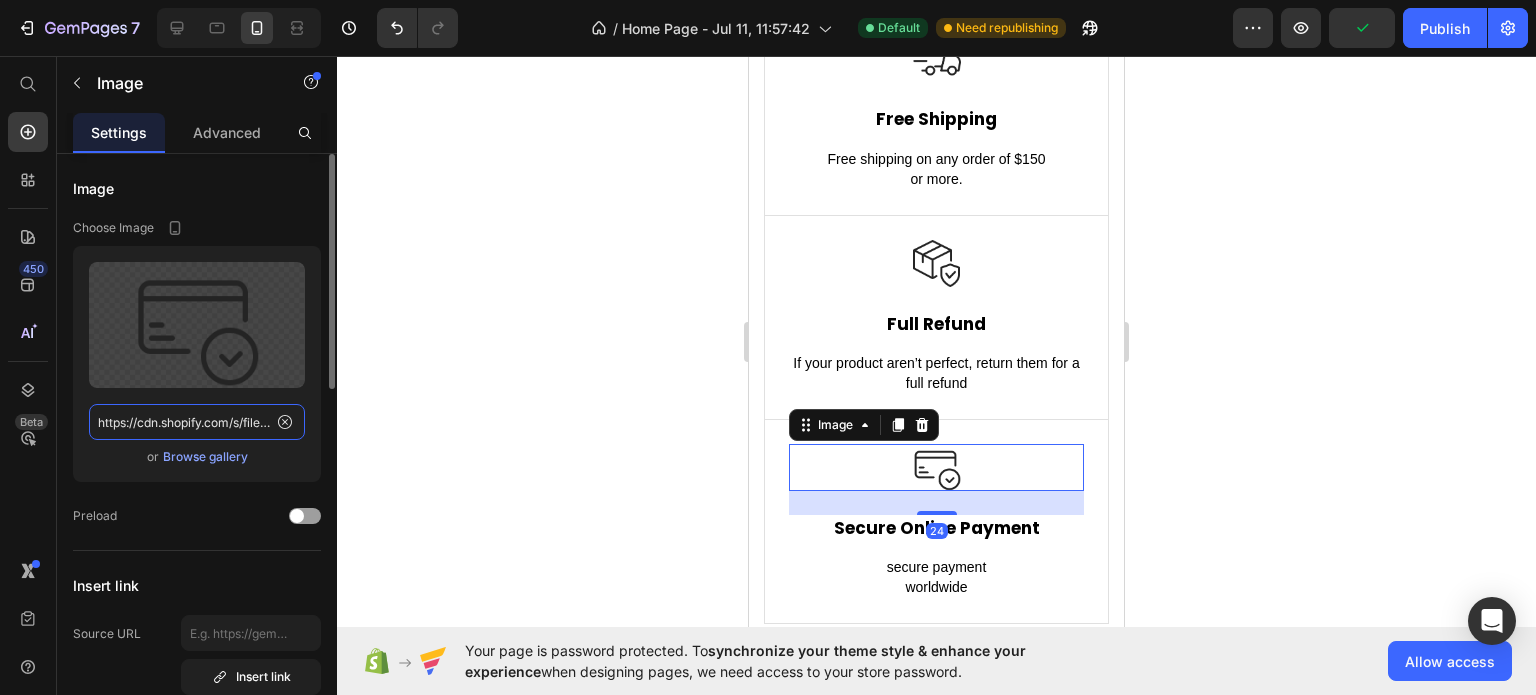 click on "https://cdn.shopify.com/s/files/1/0948/7741/7803/files/gempages_573718784632685632-6fbb6aa2-77f5-4db0-bf98-226a5cf36a63.png" 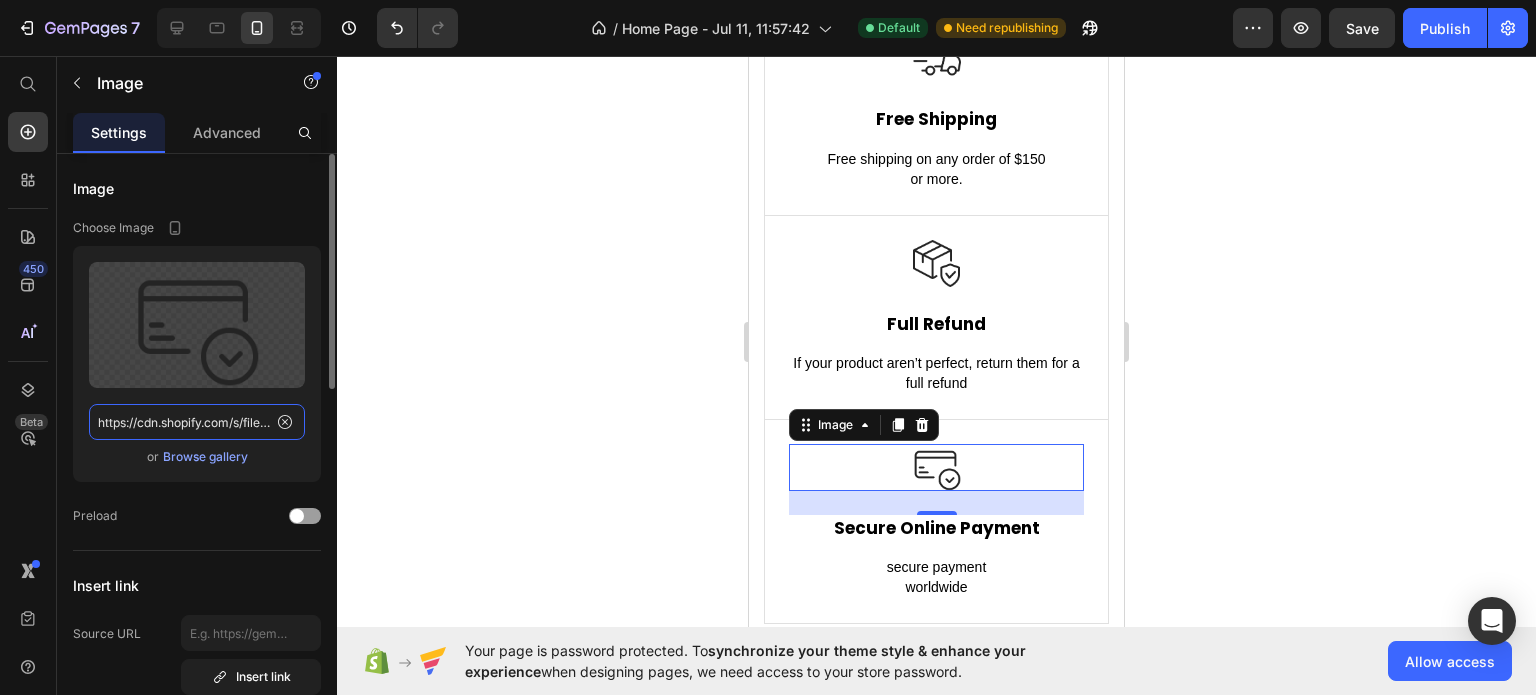 paste on "ucarecdn.com/764cdc7b-f1cd-47b3-82e2-b0ba5b7a0d32/-/format/auto/" 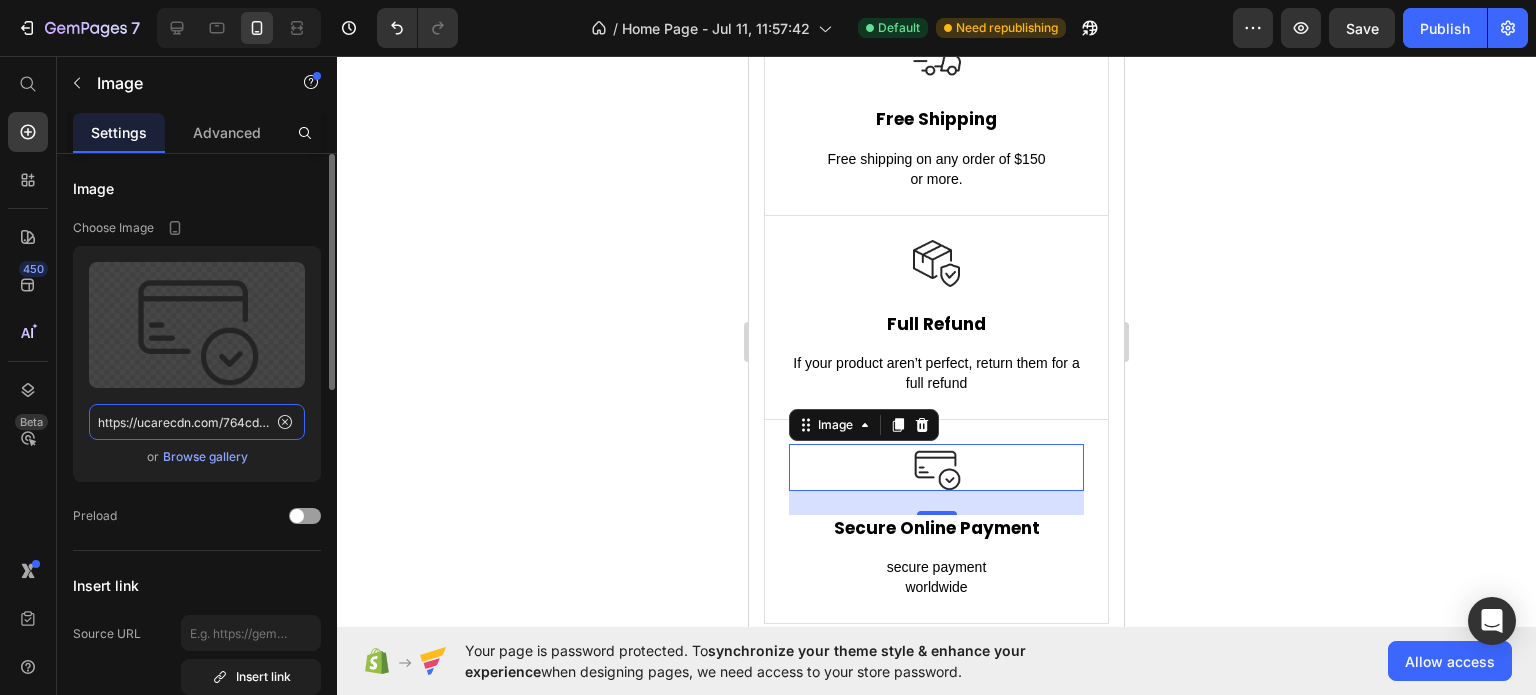 scroll, scrollTop: 0, scrollLeft: 284, axis: horizontal 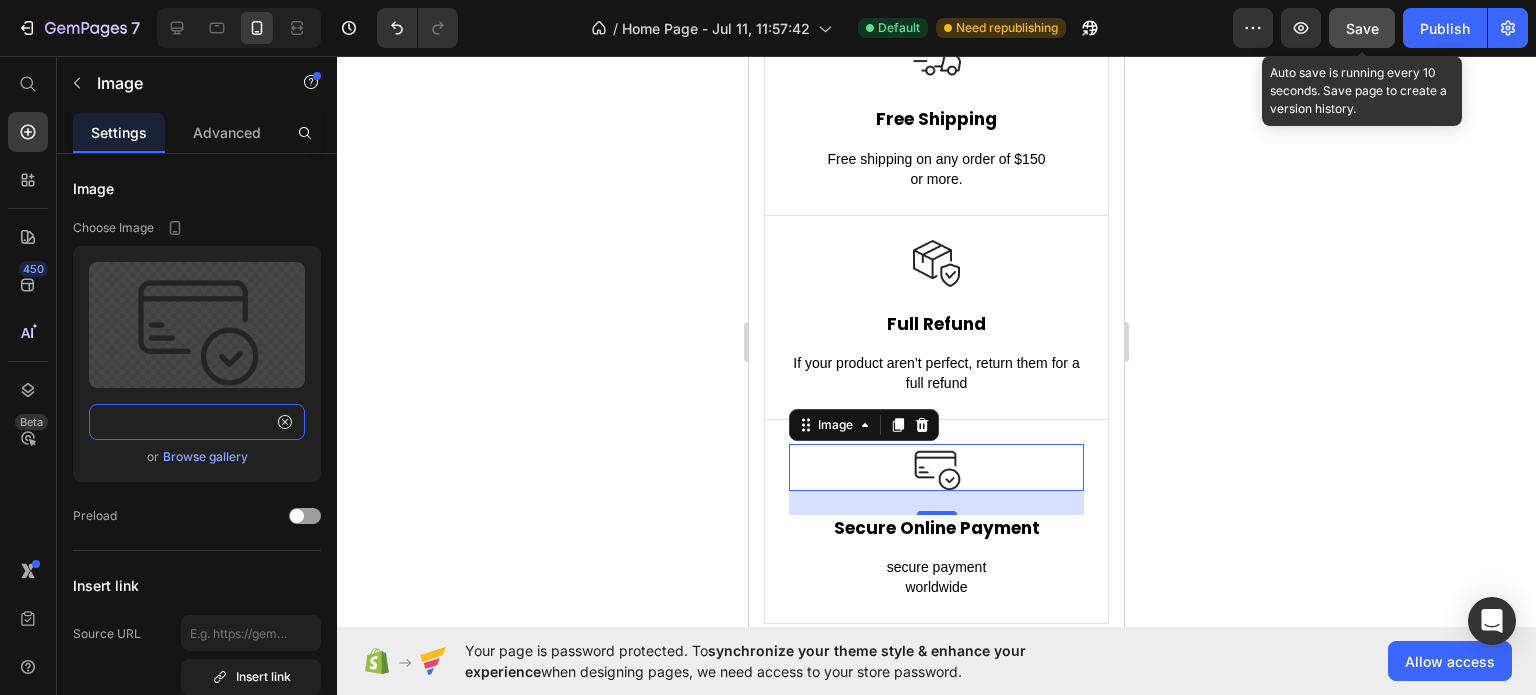 type on "https://ucarecdn.com/764cdc7b-f1cd-47b3-82e2-b0ba5b7a0d32/-/format/auto/" 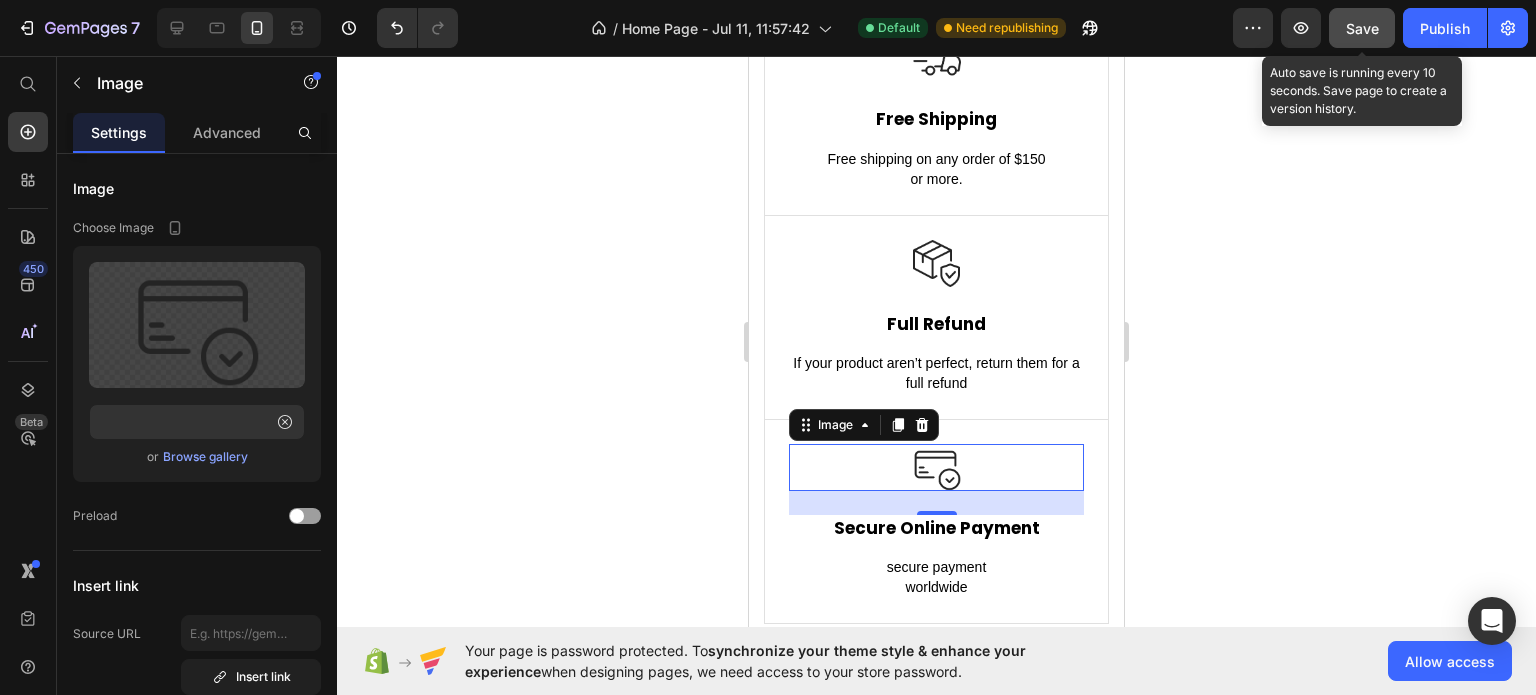 click on "Save" at bounding box center (1362, 28) 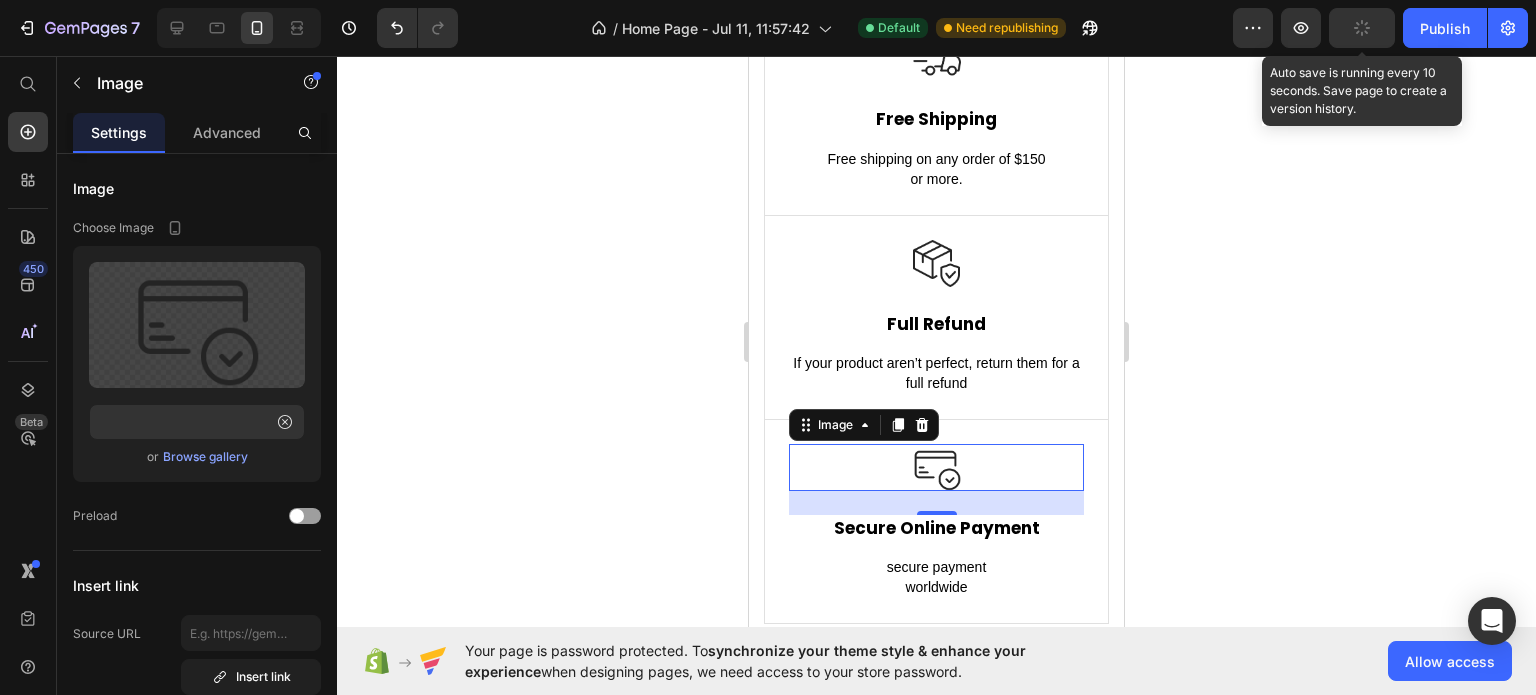 scroll, scrollTop: 0, scrollLeft: 0, axis: both 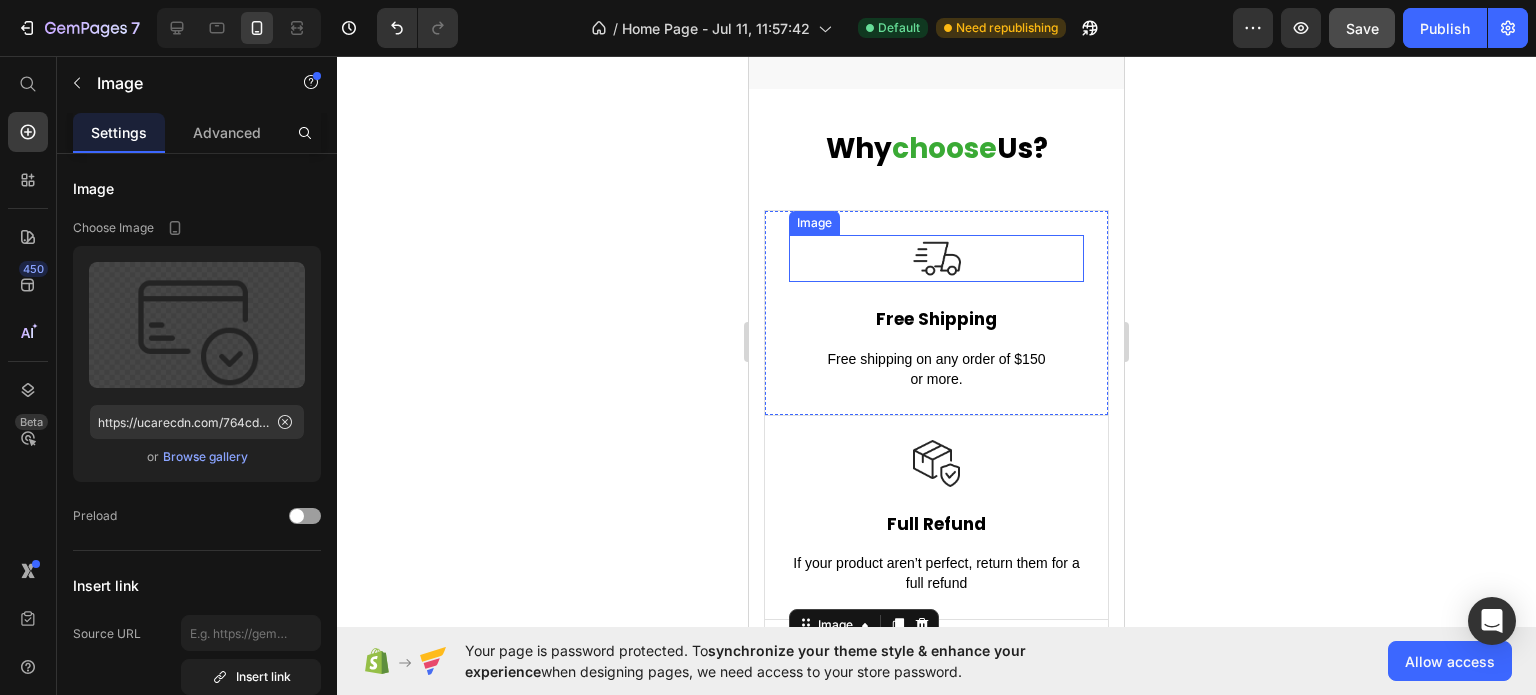 click at bounding box center [936, 259] 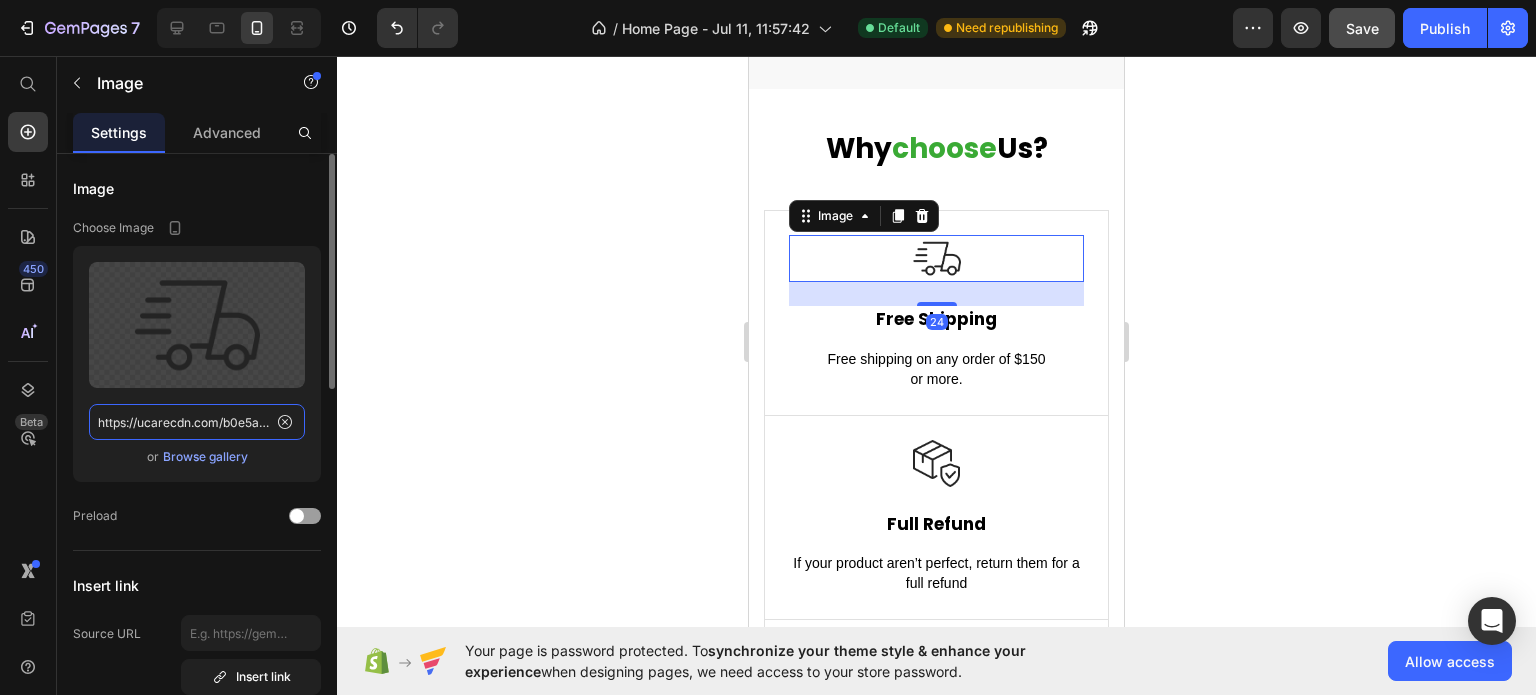 click on "https://ucarecdn.com/b0e5a3fb-7f60-425b-af6f-60390e0f6431/-/format/auto/" 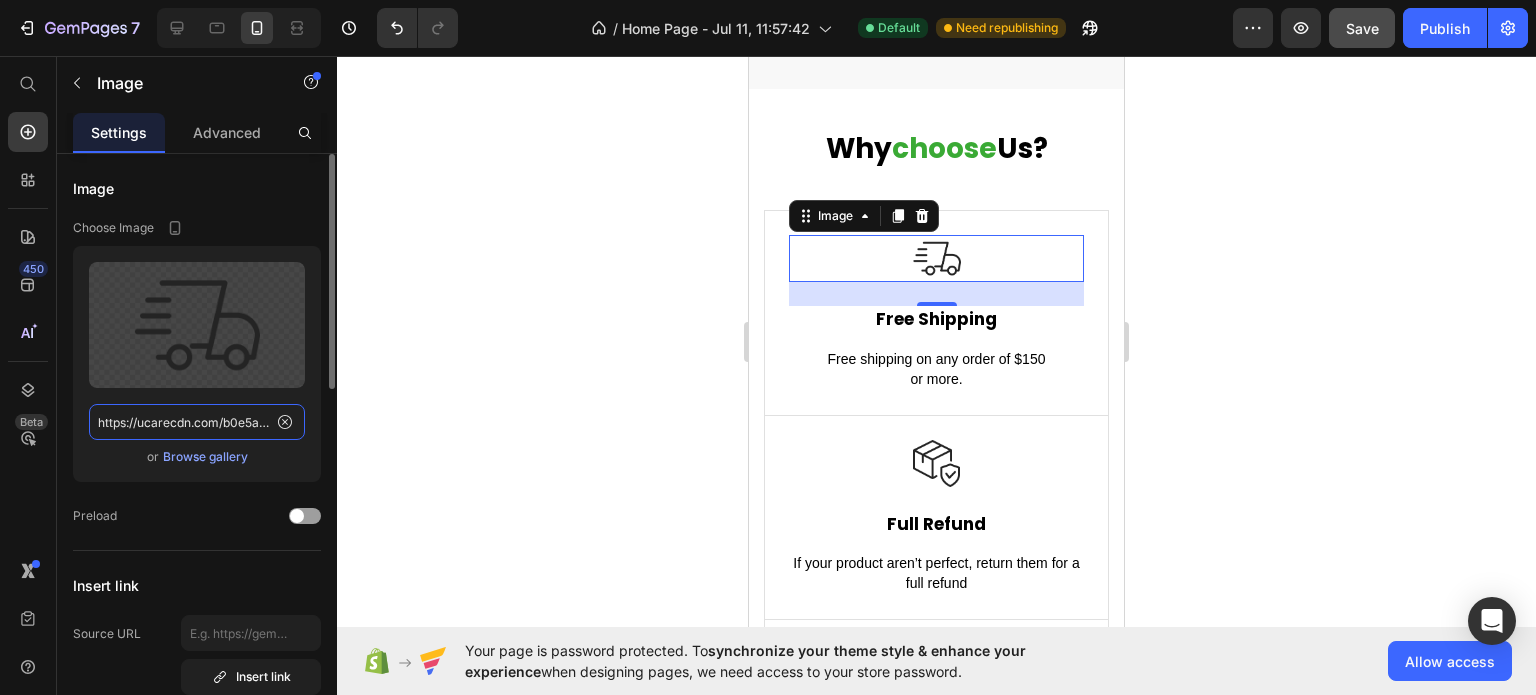 paste on "clushys.com/cdn/shop/files/gempages_573718784632685632-8837b82f-e9a4-49ec-8645-4c28b5225e54.png?v=5691452601644774579" 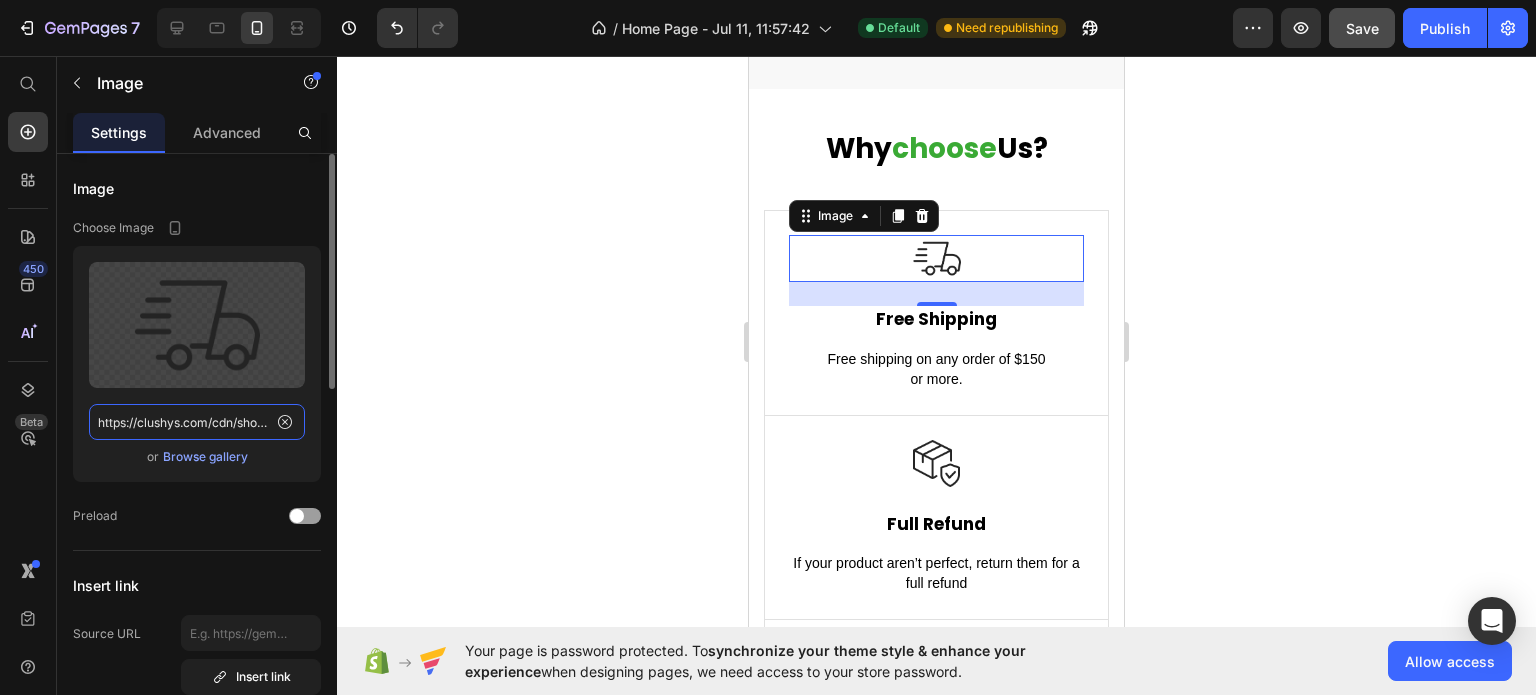 scroll, scrollTop: 0, scrollLeft: 657, axis: horizontal 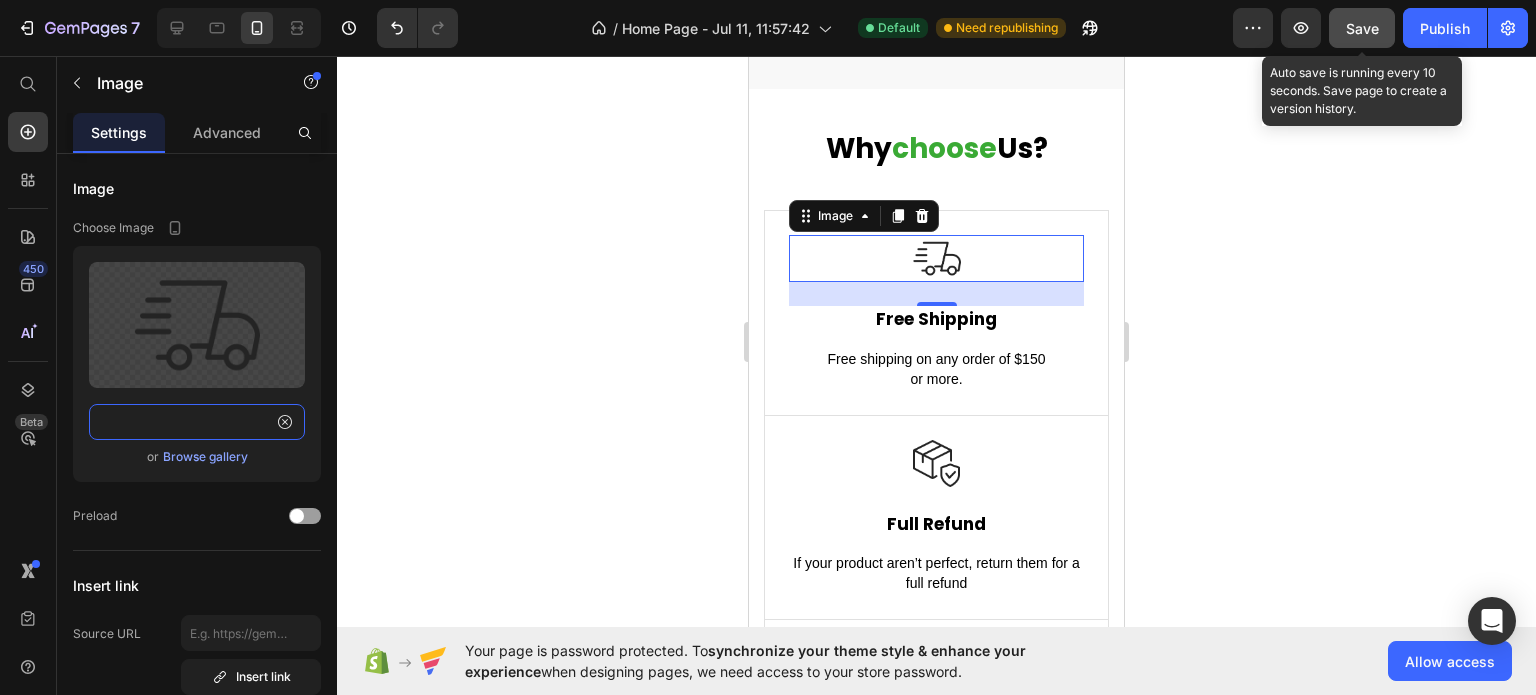 type on "https://clushys.com/cdn/shop/files/gempages_573718784632685632-8837b82f-e9a4-49ec-8645-4c28b5225e54.png?v=5691452601644774579" 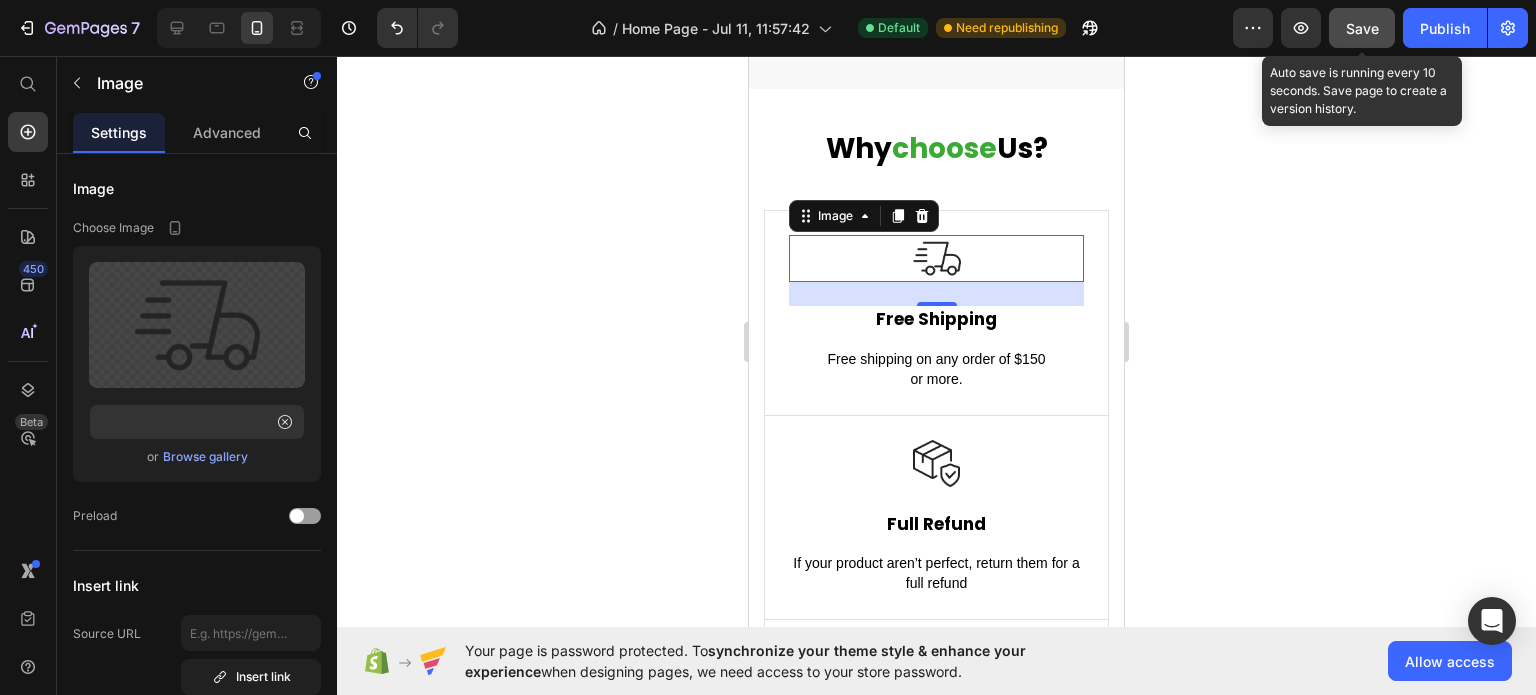 click on "Save" at bounding box center [1362, 28] 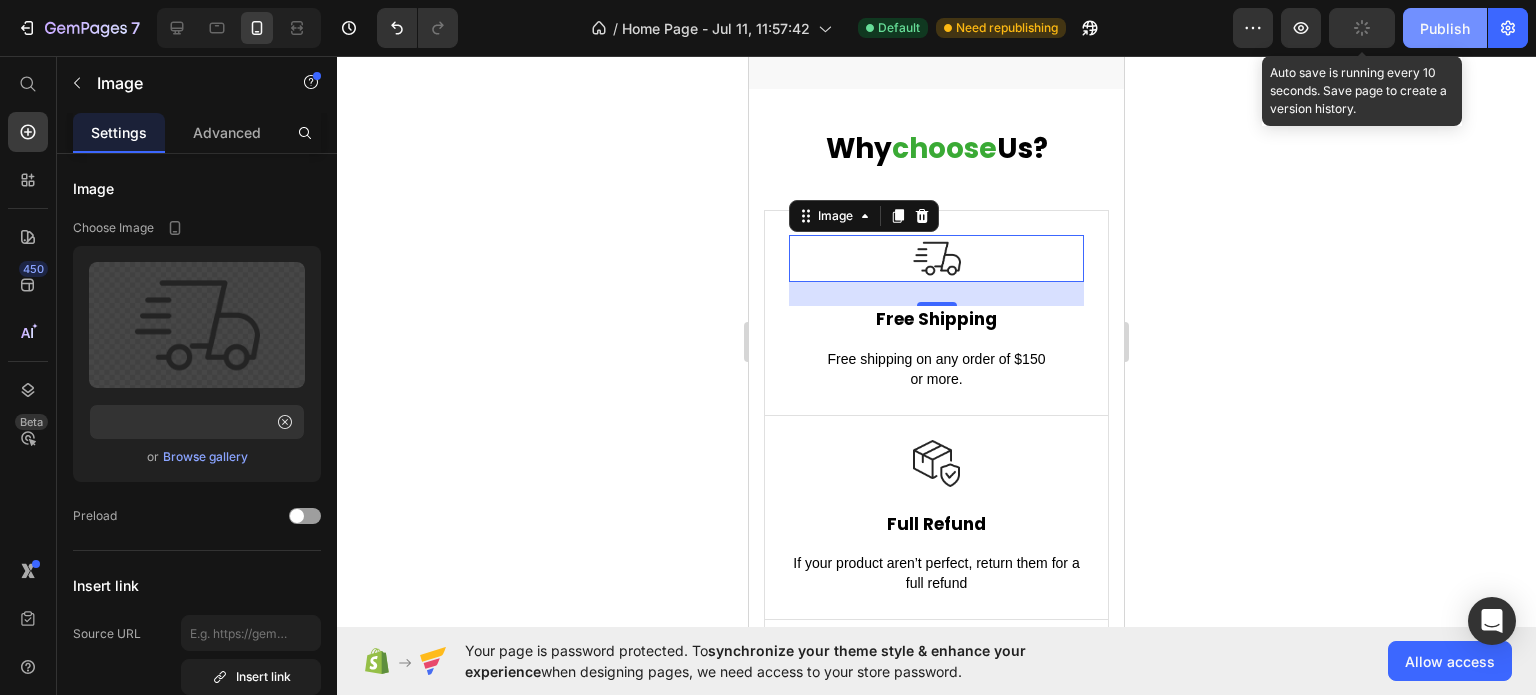 scroll, scrollTop: 0, scrollLeft: 0, axis: both 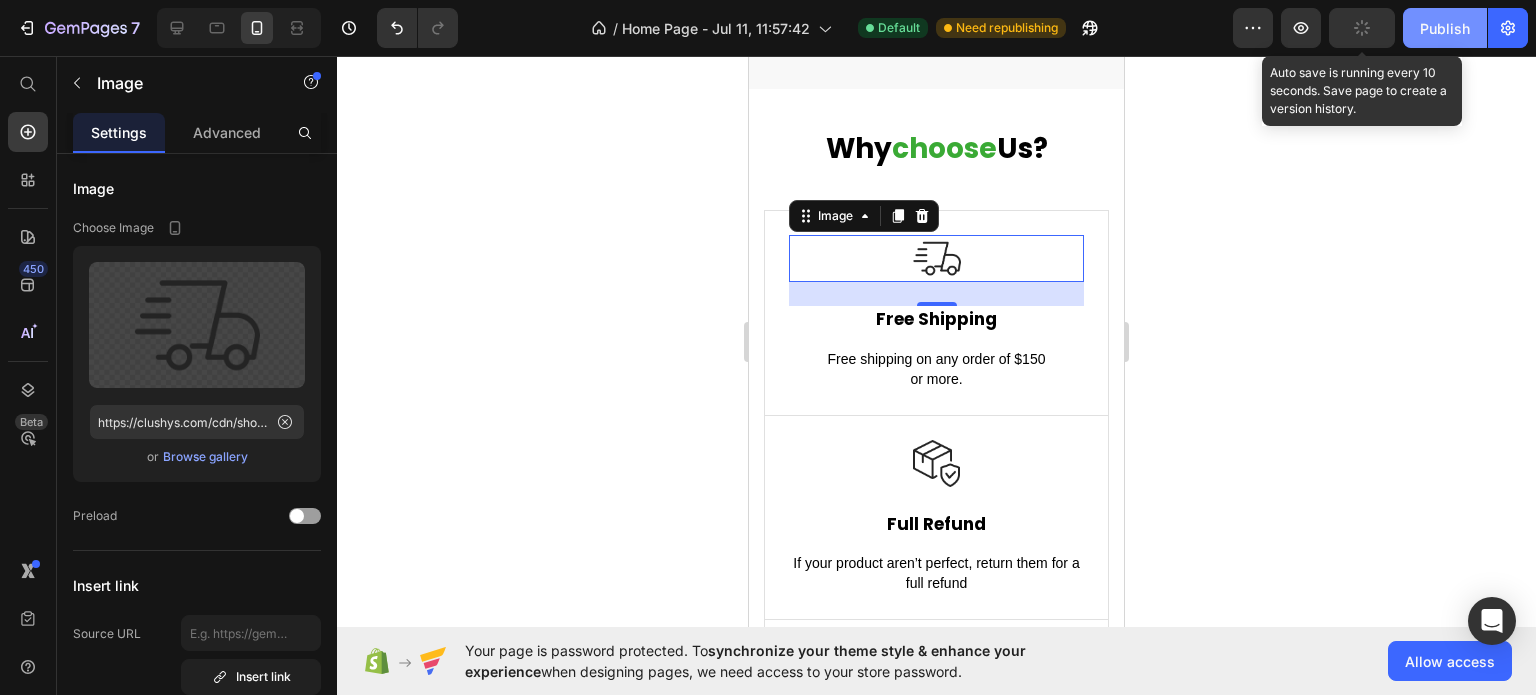 click on "Publish" at bounding box center [1445, 28] 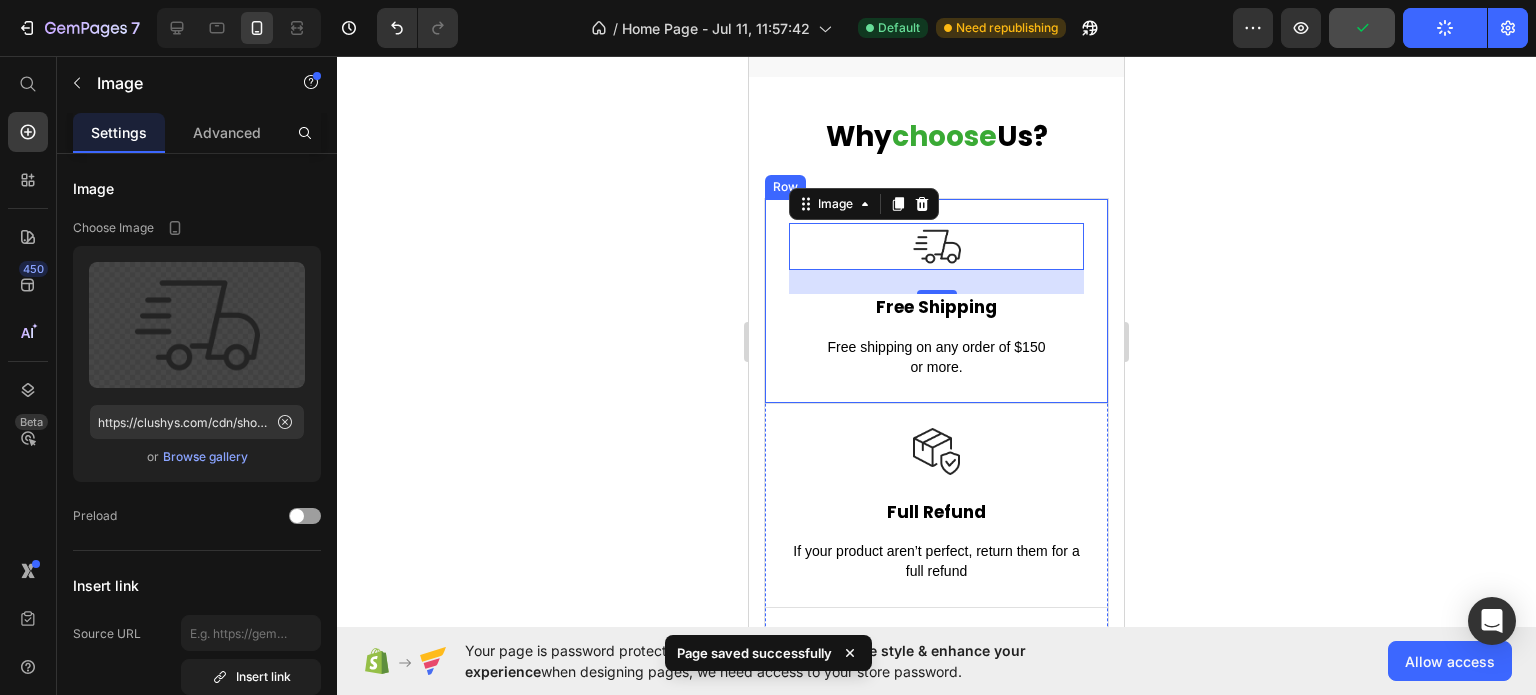 scroll, scrollTop: 5658, scrollLeft: 0, axis: vertical 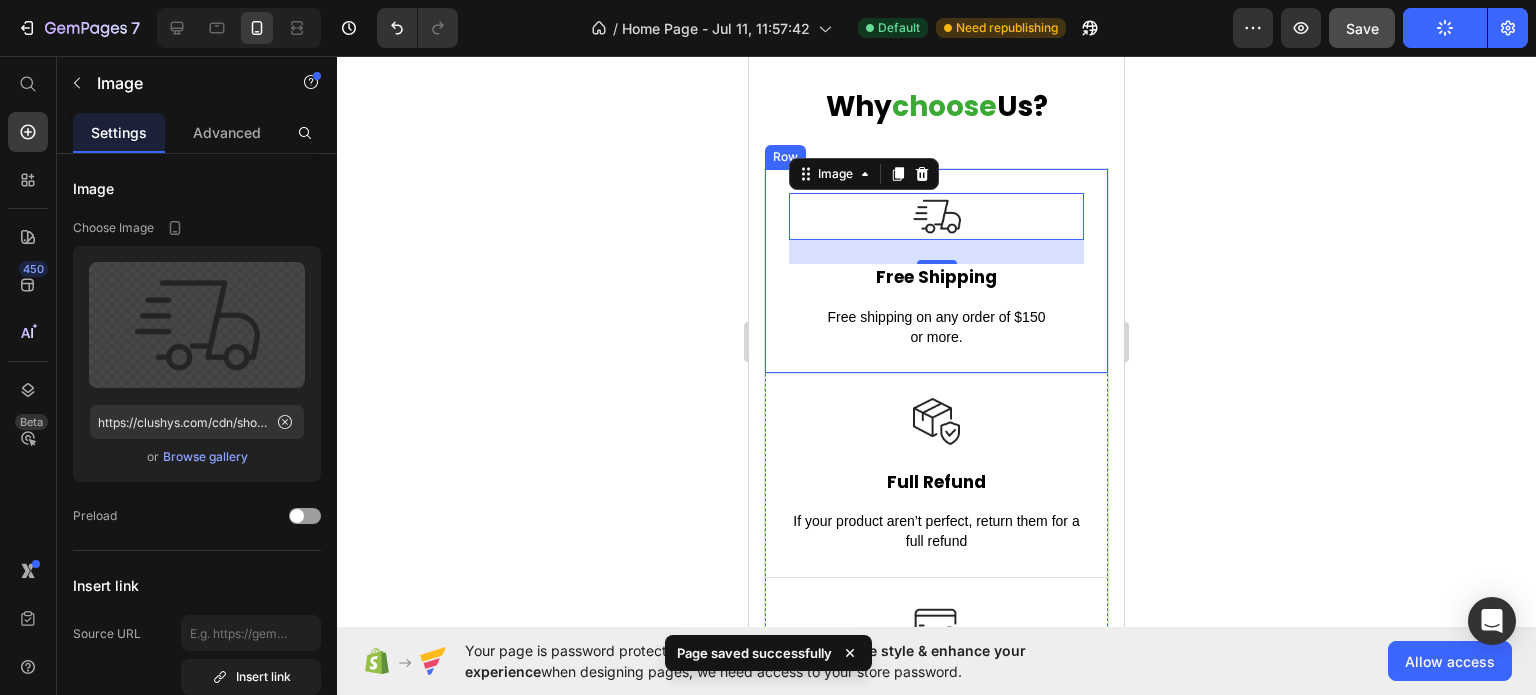 click on "Image   24 Free Shipping Text Block Free shipping on any order of $150  or more. Text block Row" at bounding box center (936, 271) 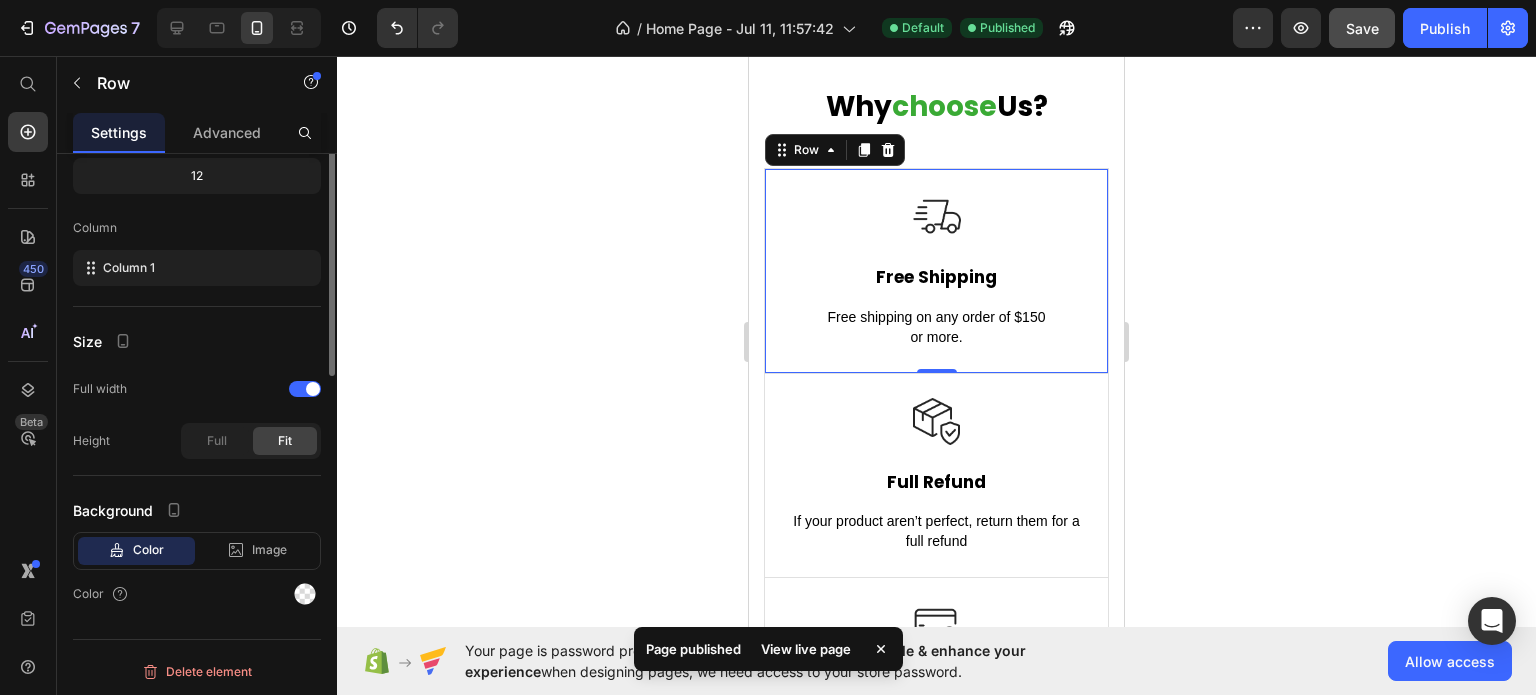 scroll, scrollTop: 0, scrollLeft: 0, axis: both 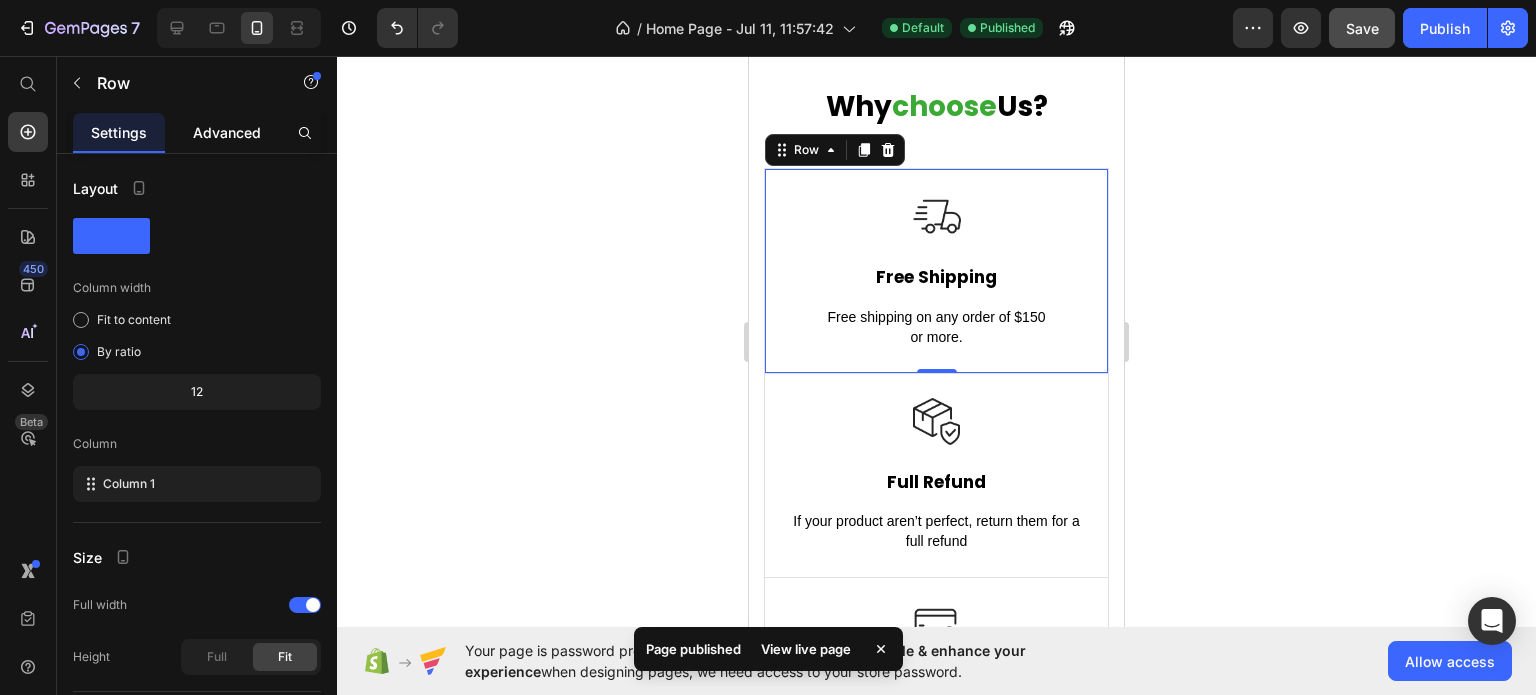 click on "Advanced" at bounding box center (227, 132) 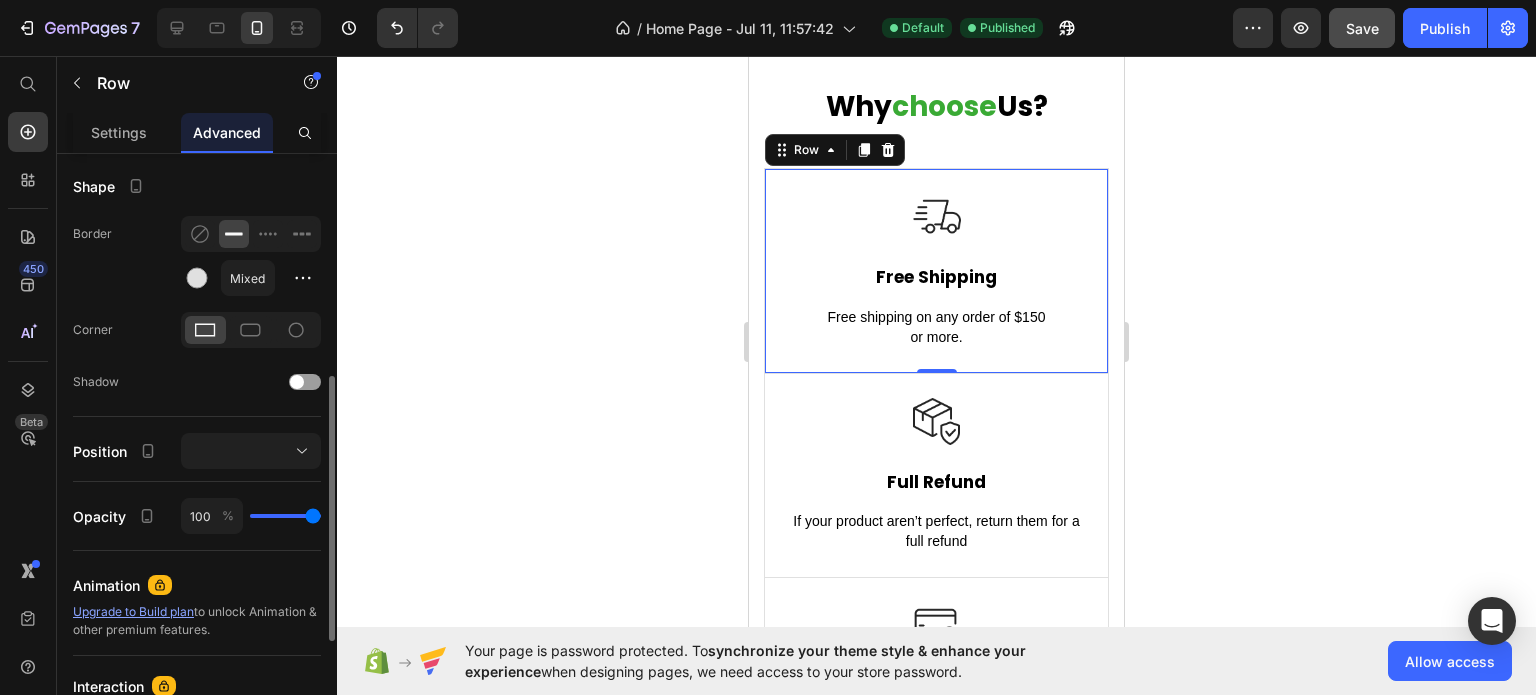 scroll, scrollTop: 300, scrollLeft: 0, axis: vertical 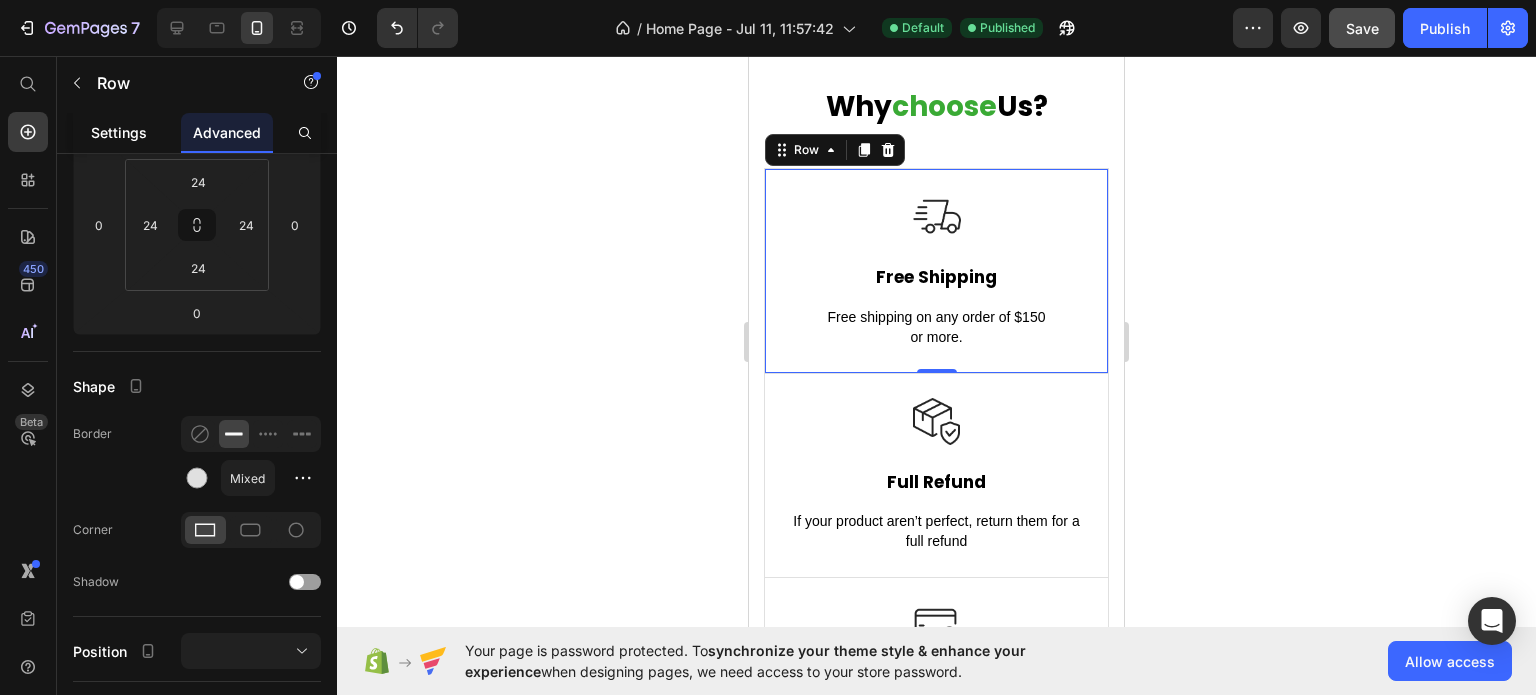 click on "Settings" at bounding box center (119, 132) 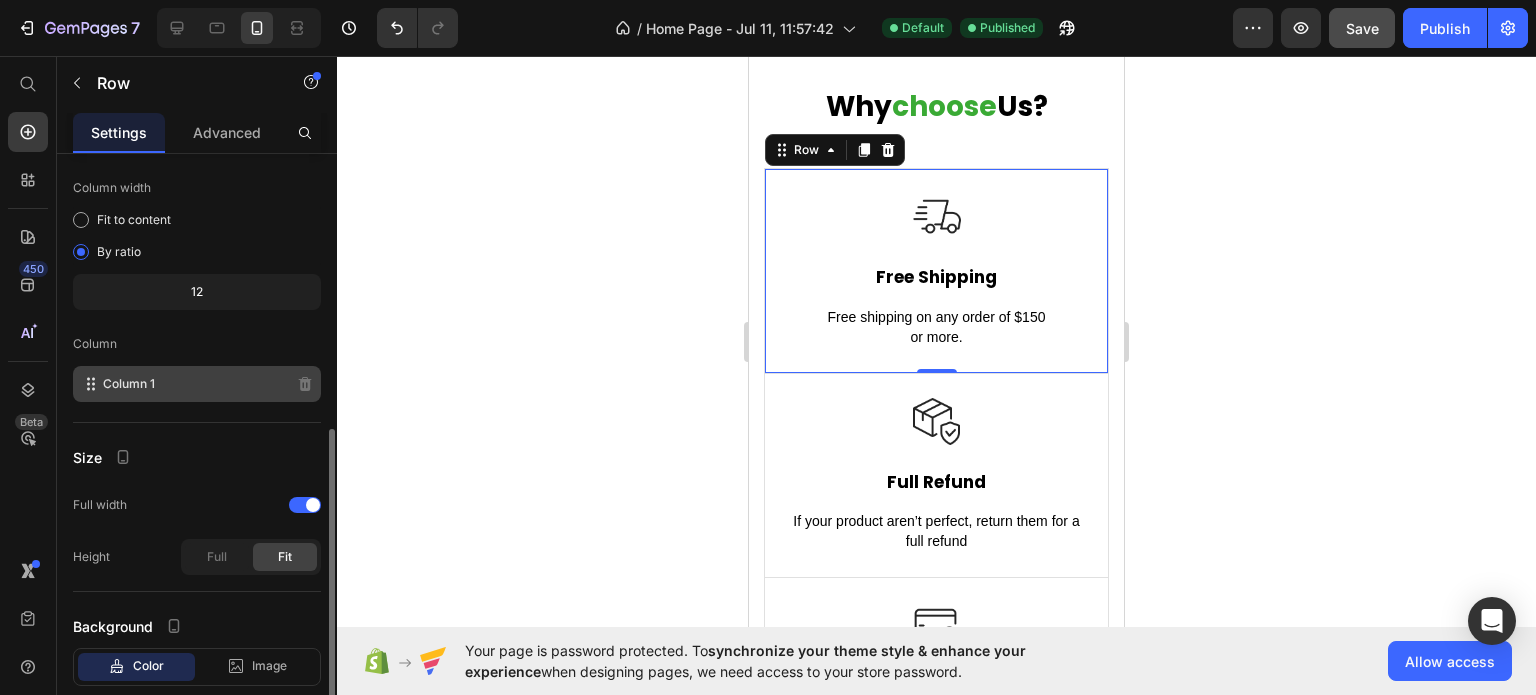 scroll, scrollTop: 216, scrollLeft: 0, axis: vertical 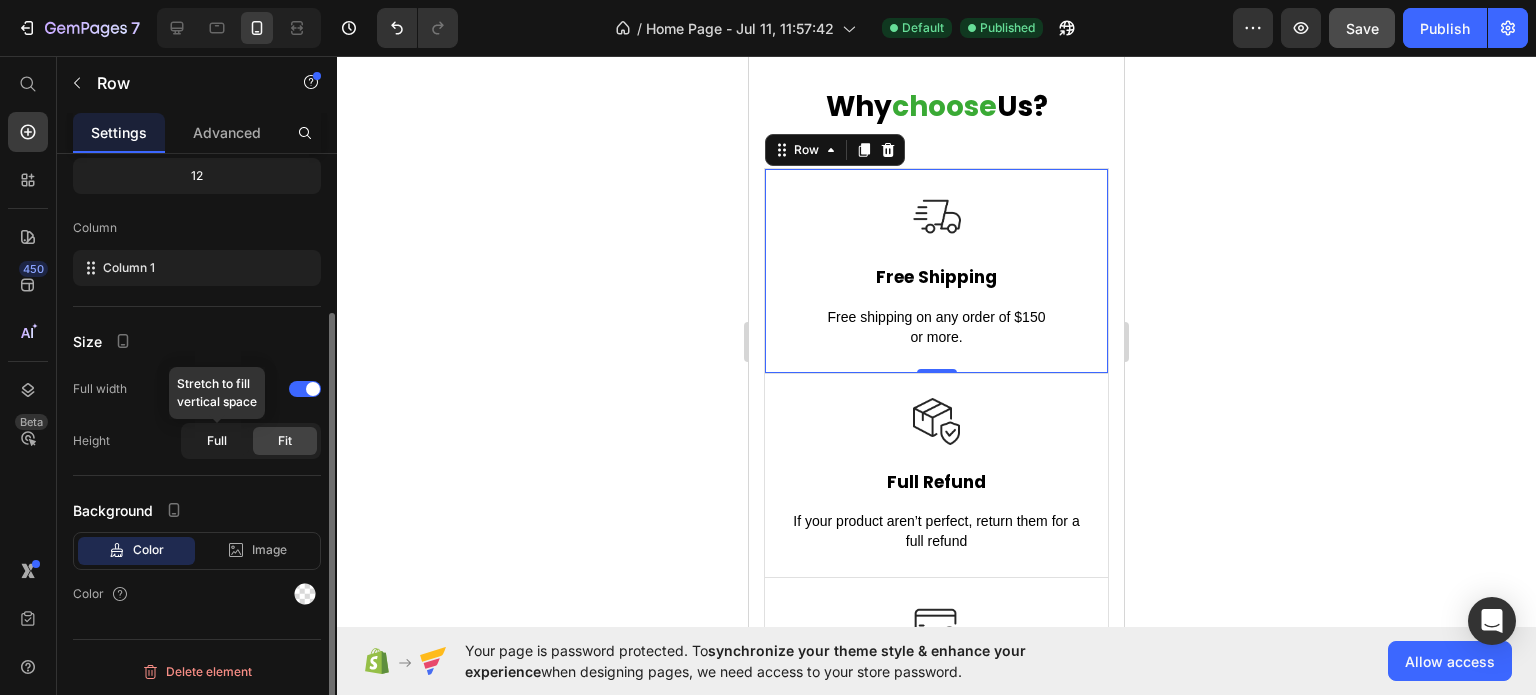 click on "Full" 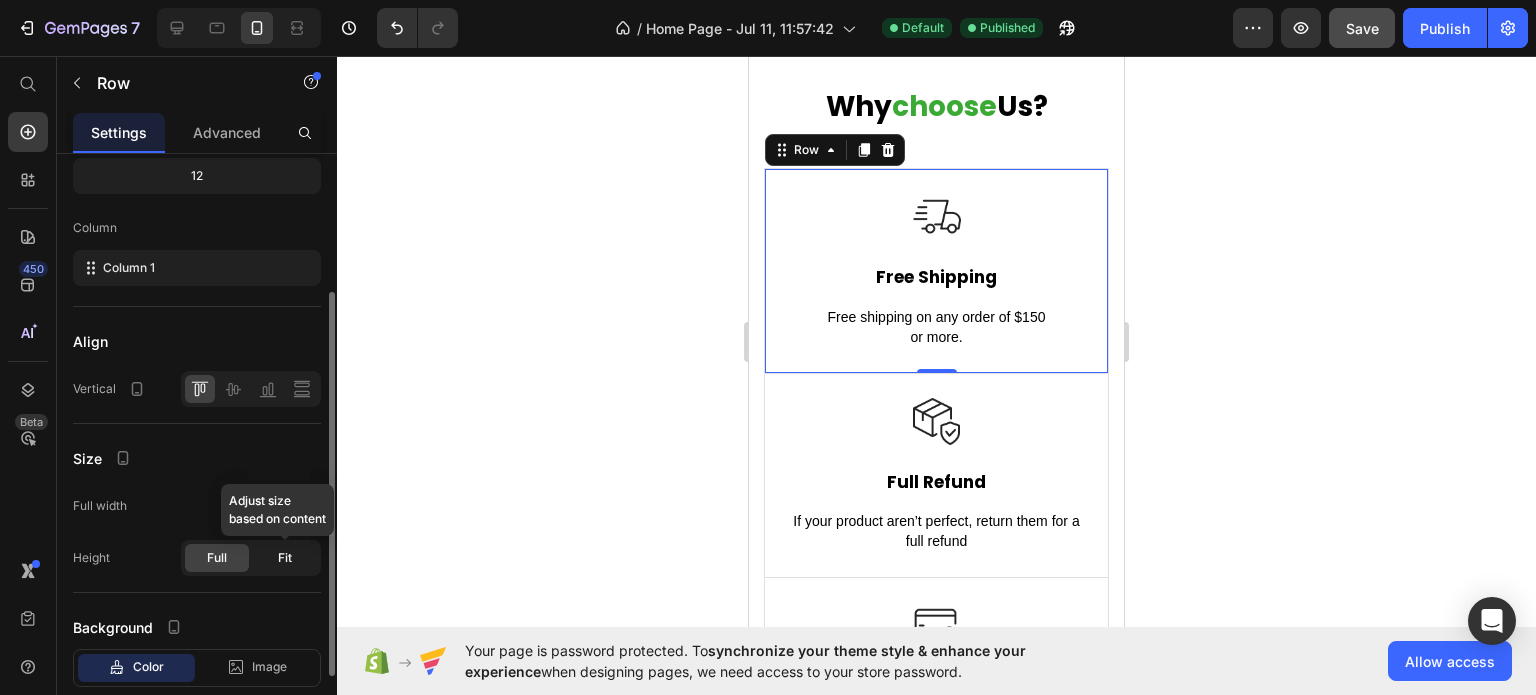 click on "Fit" 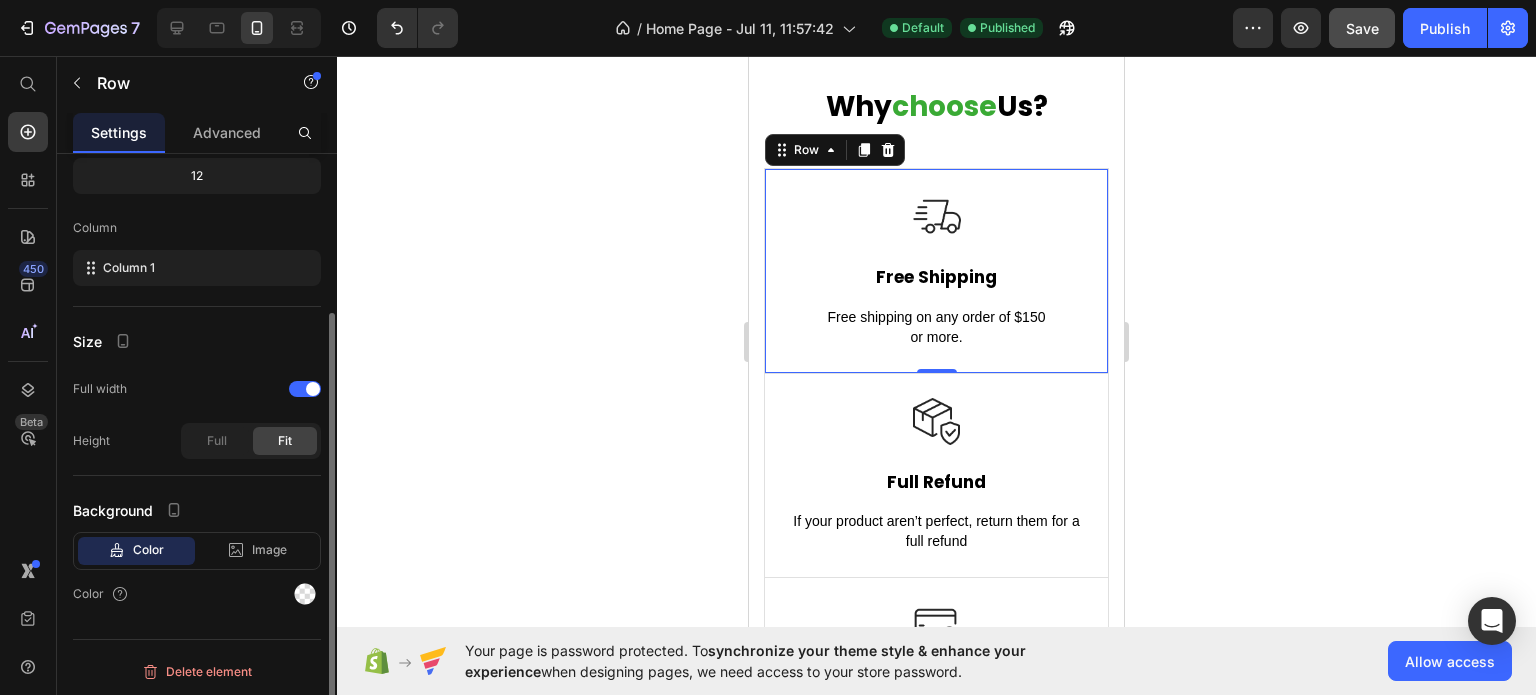 scroll, scrollTop: 16, scrollLeft: 0, axis: vertical 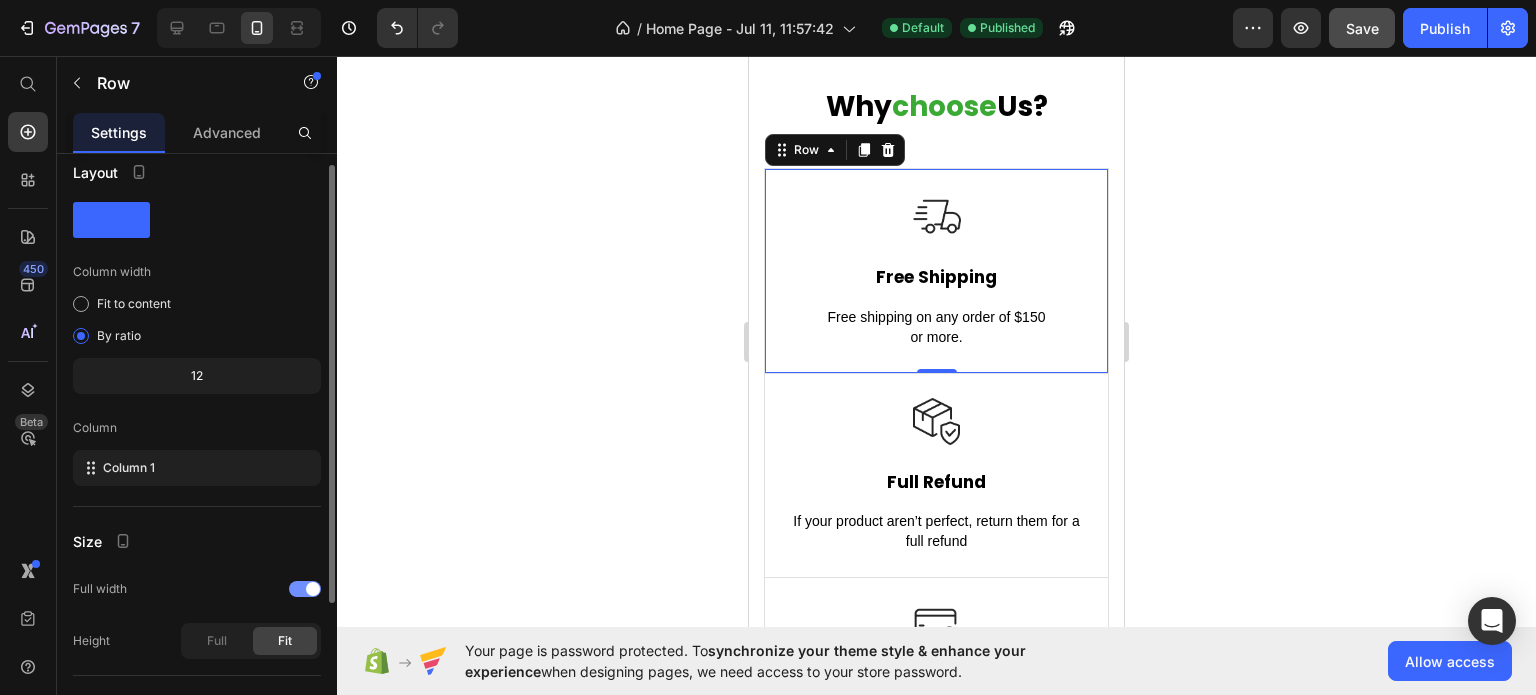 click at bounding box center [305, 589] 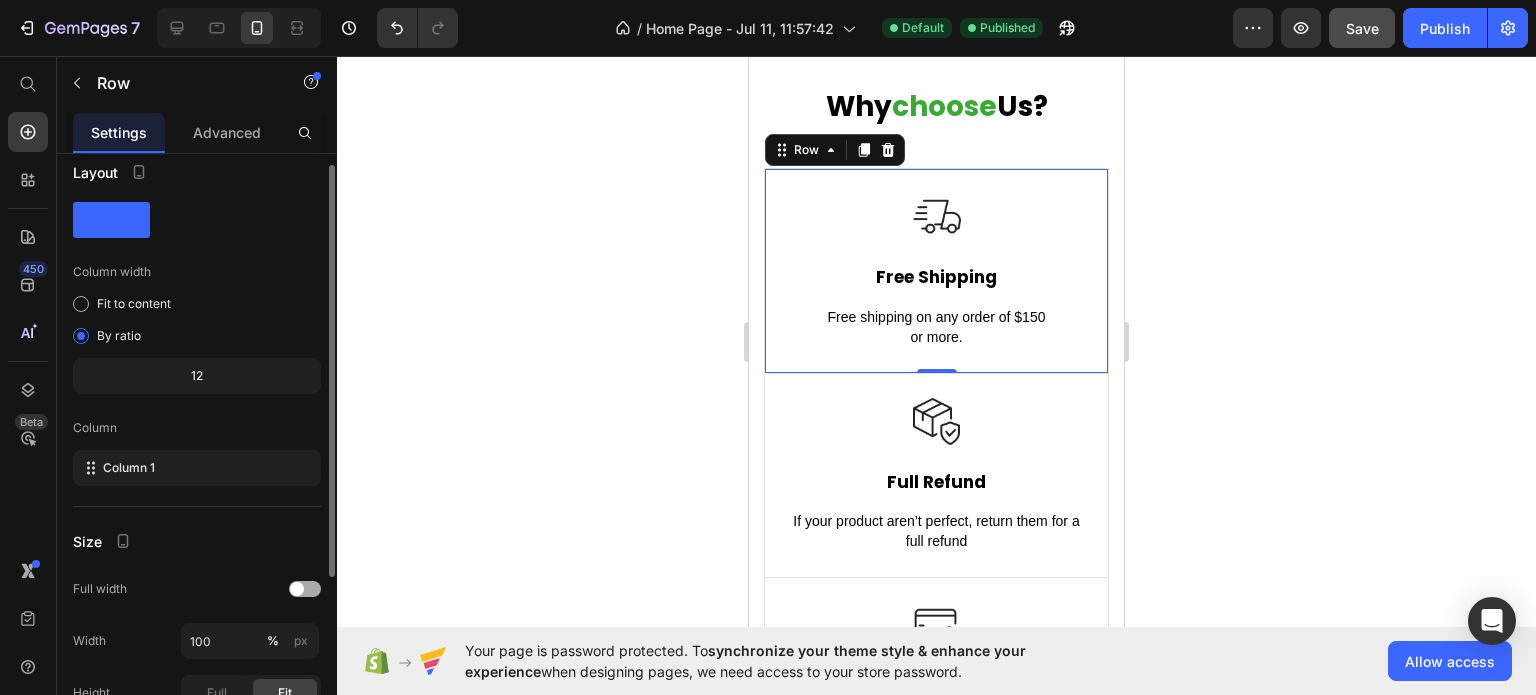 click at bounding box center [305, 589] 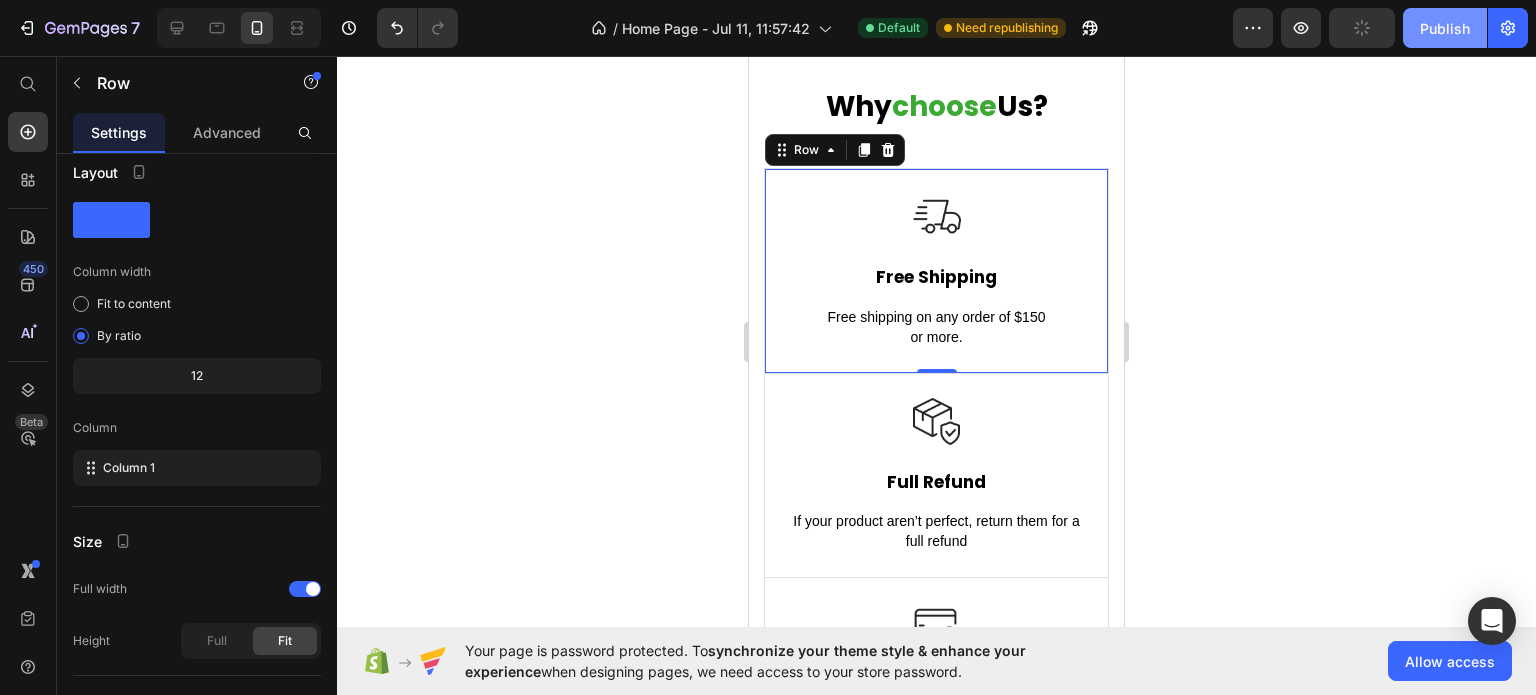 click on "Publish" at bounding box center [1445, 28] 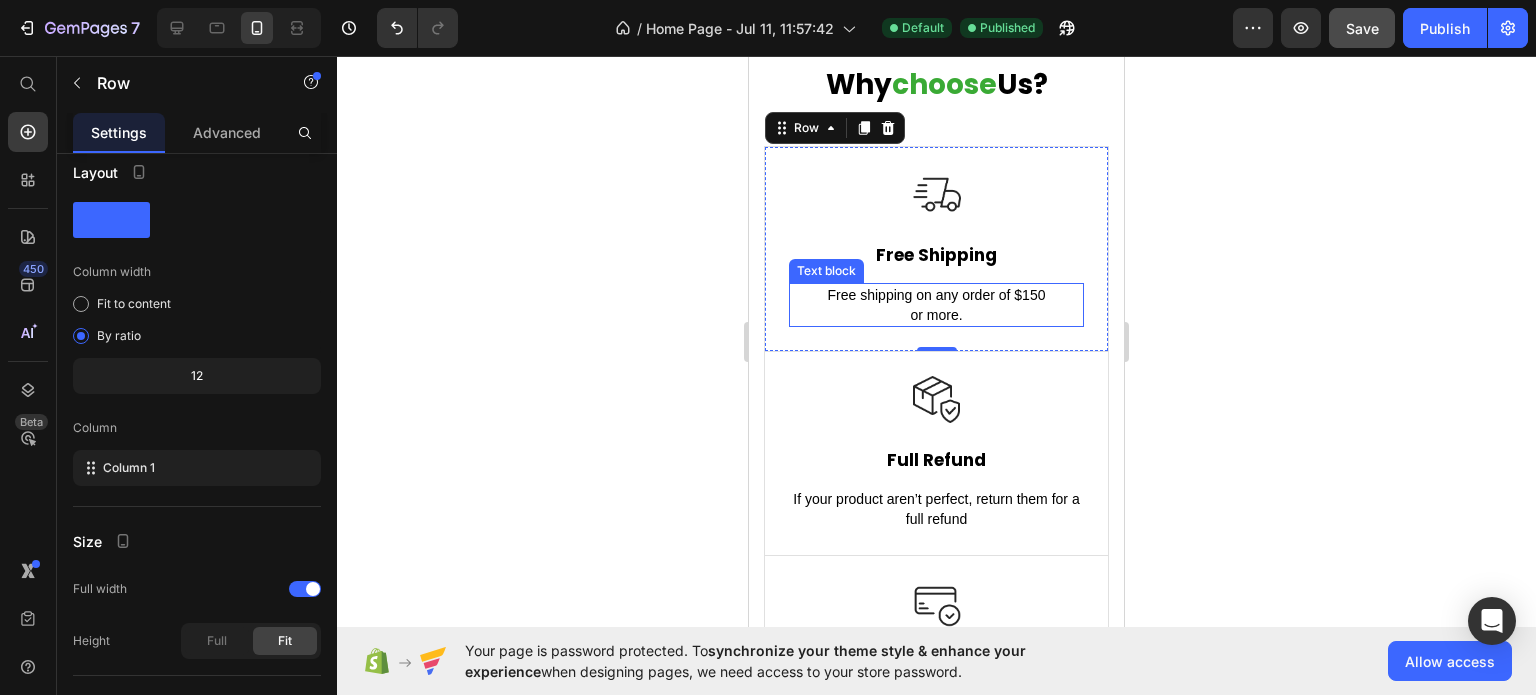 scroll, scrollTop: 6058, scrollLeft: 0, axis: vertical 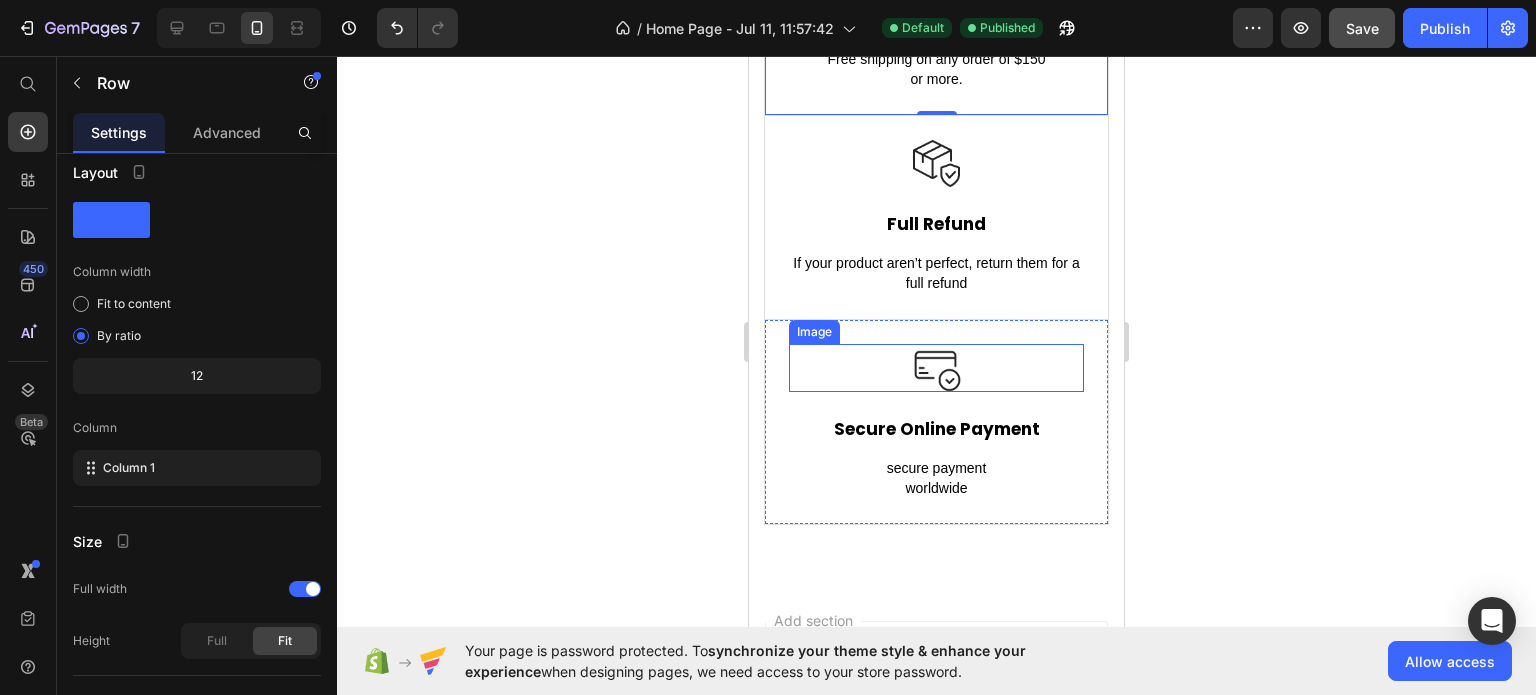 click at bounding box center (936, 368) 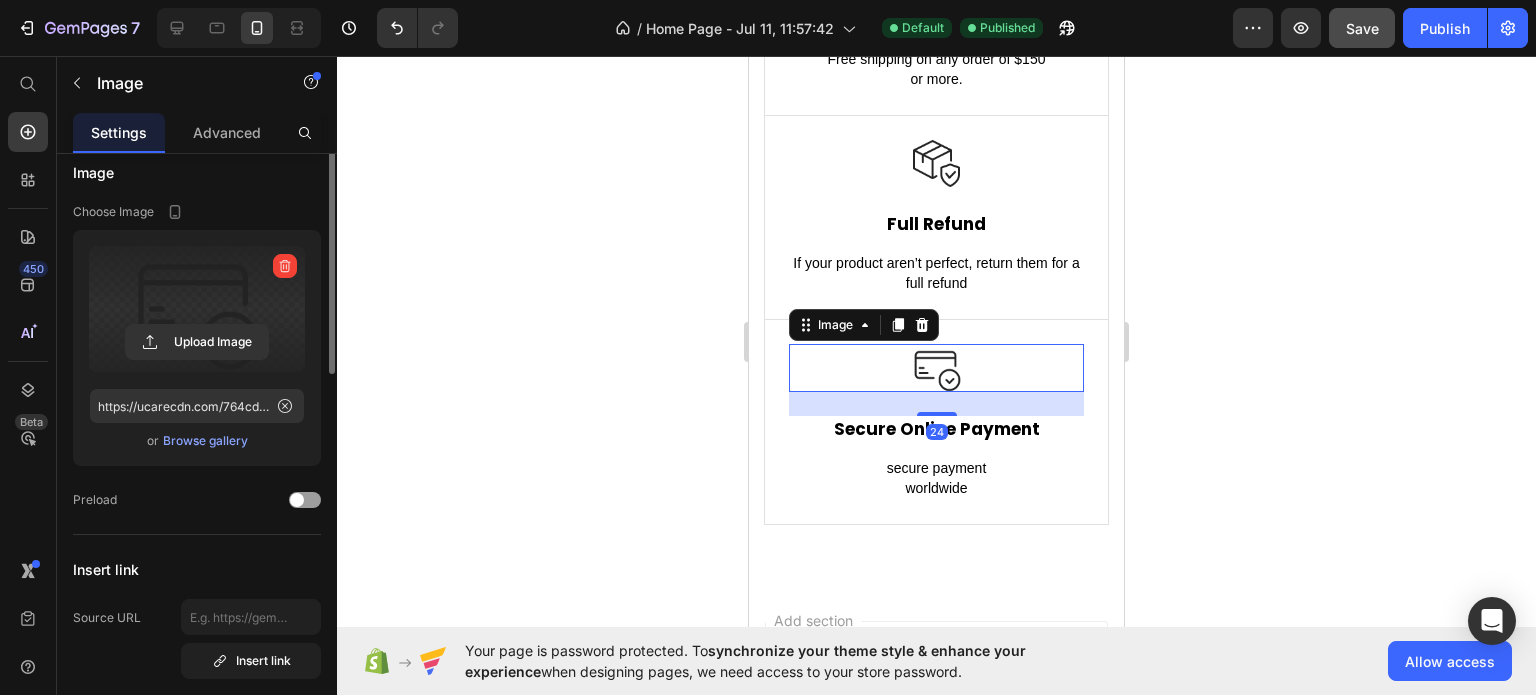 scroll, scrollTop: 0, scrollLeft: 0, axis: both 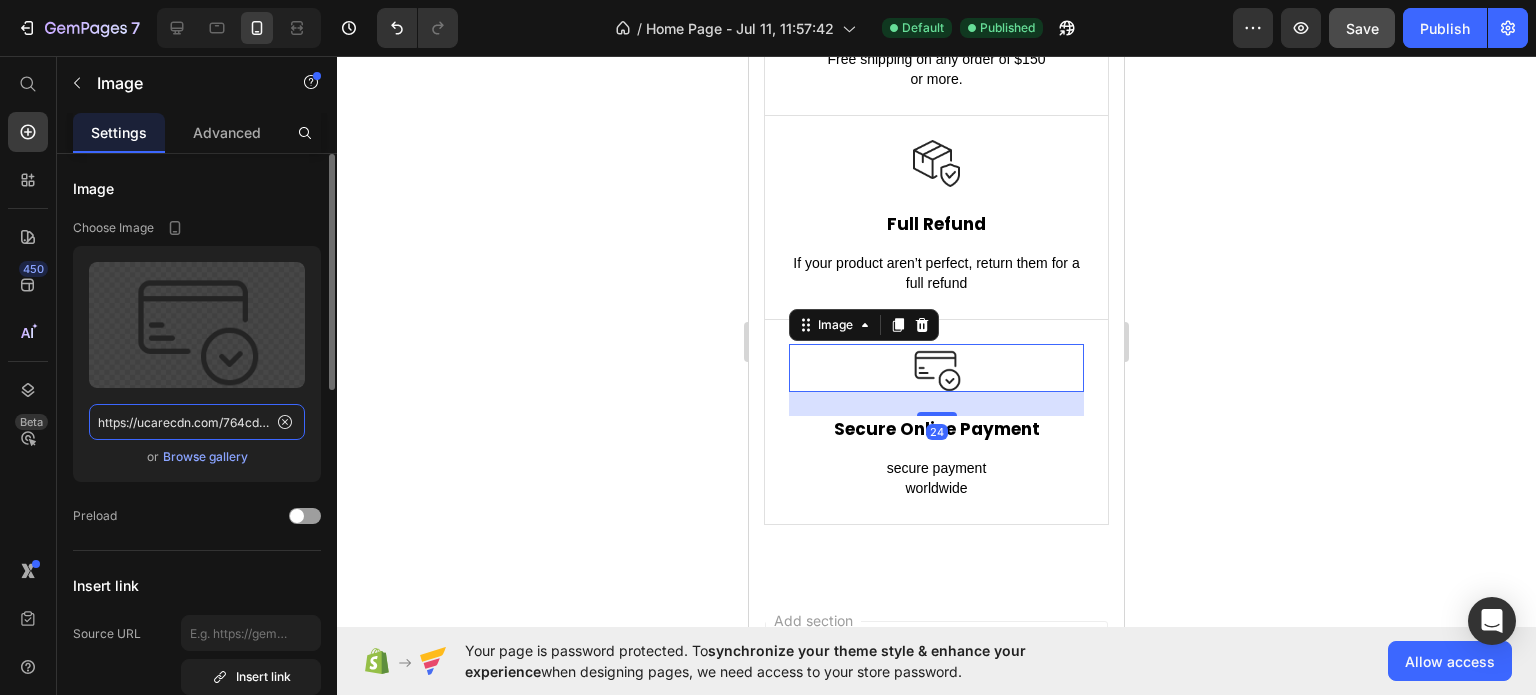click on "https://ucarecdn.com/764cdc7b-f1cd-47b3-82e2-b0ba5b7a0d32/-/format/auto/" 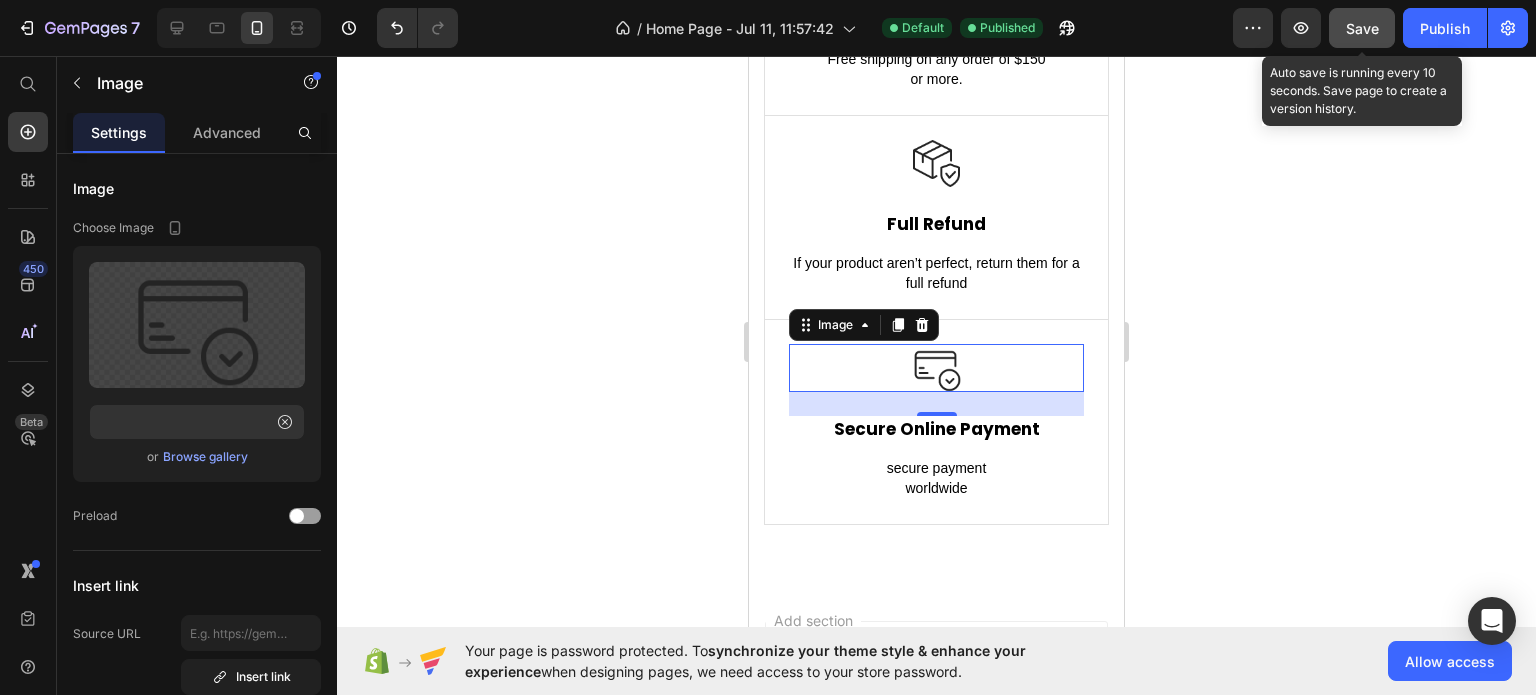 click on "Save" at bounding box center [1362, 28] 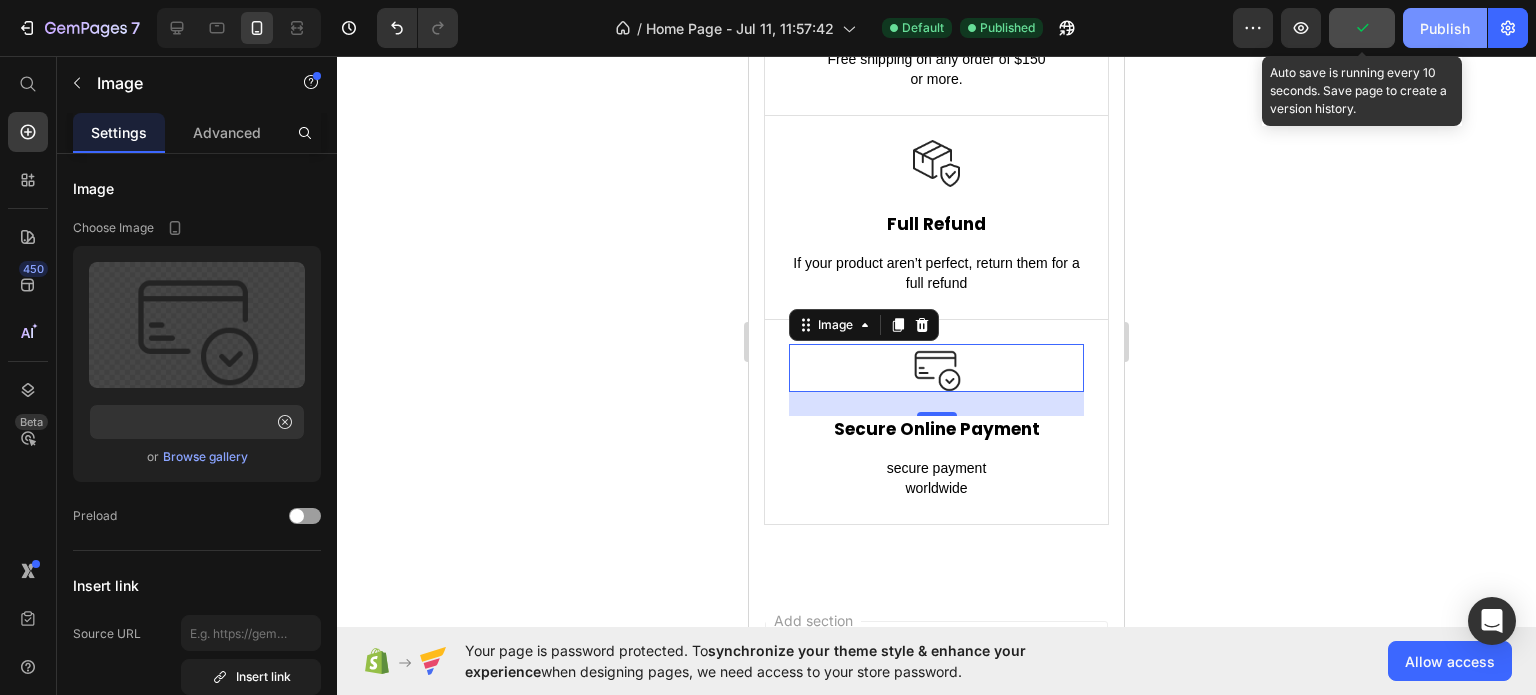 scroll, scrollTop: 0, scrollLeft: 0, axis: both 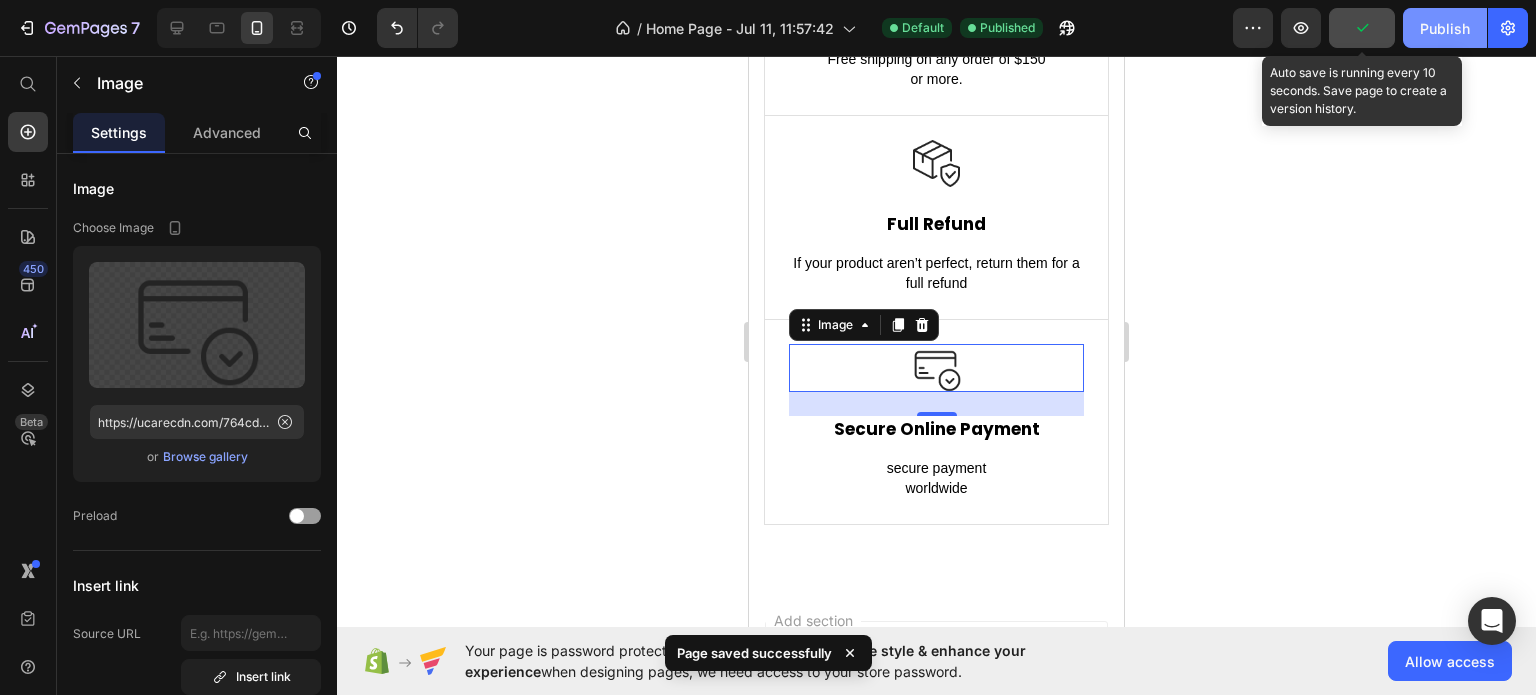 click on "Publish" at bounding box center [1445, 28] 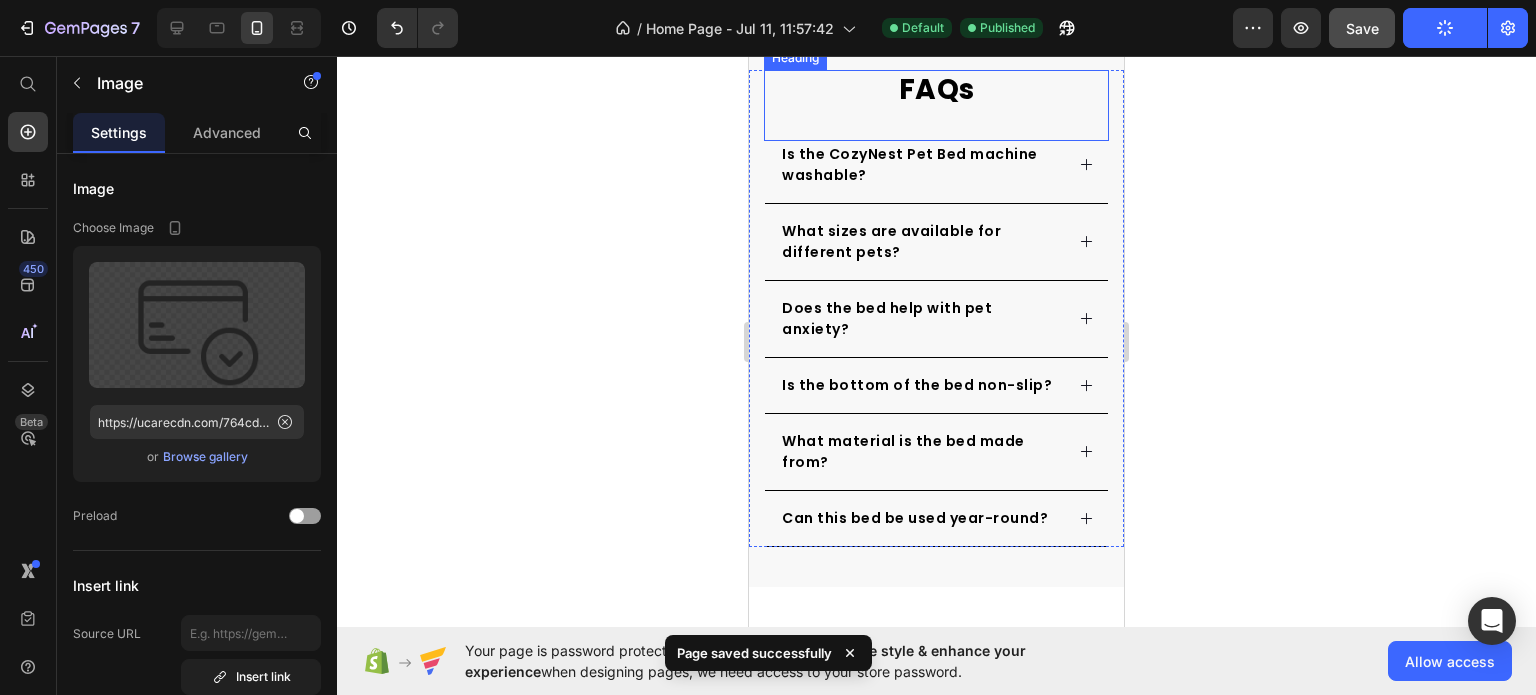 scroll, scrollTop: 4812, scrollLeft: 0, axis: vertical 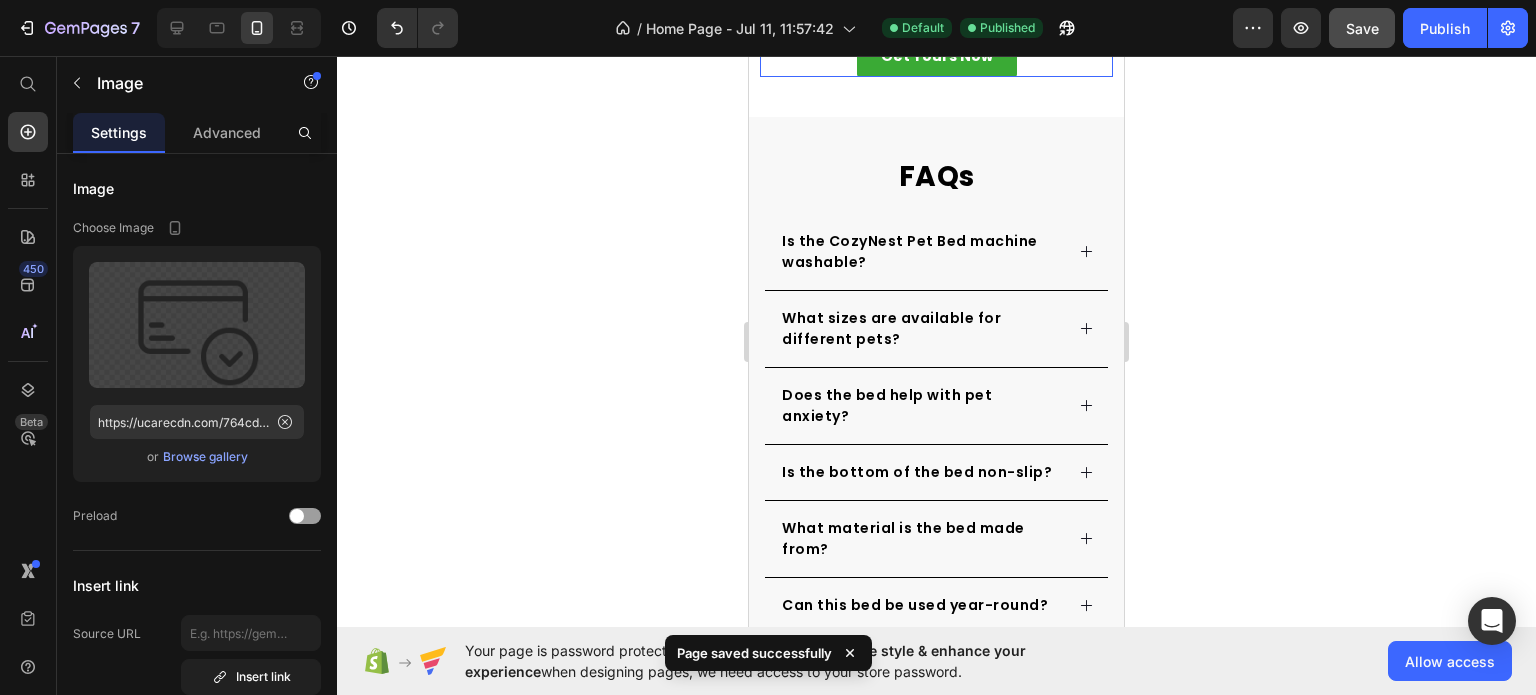click on "Get Yours Now Button" at bounding box center [936, 56] 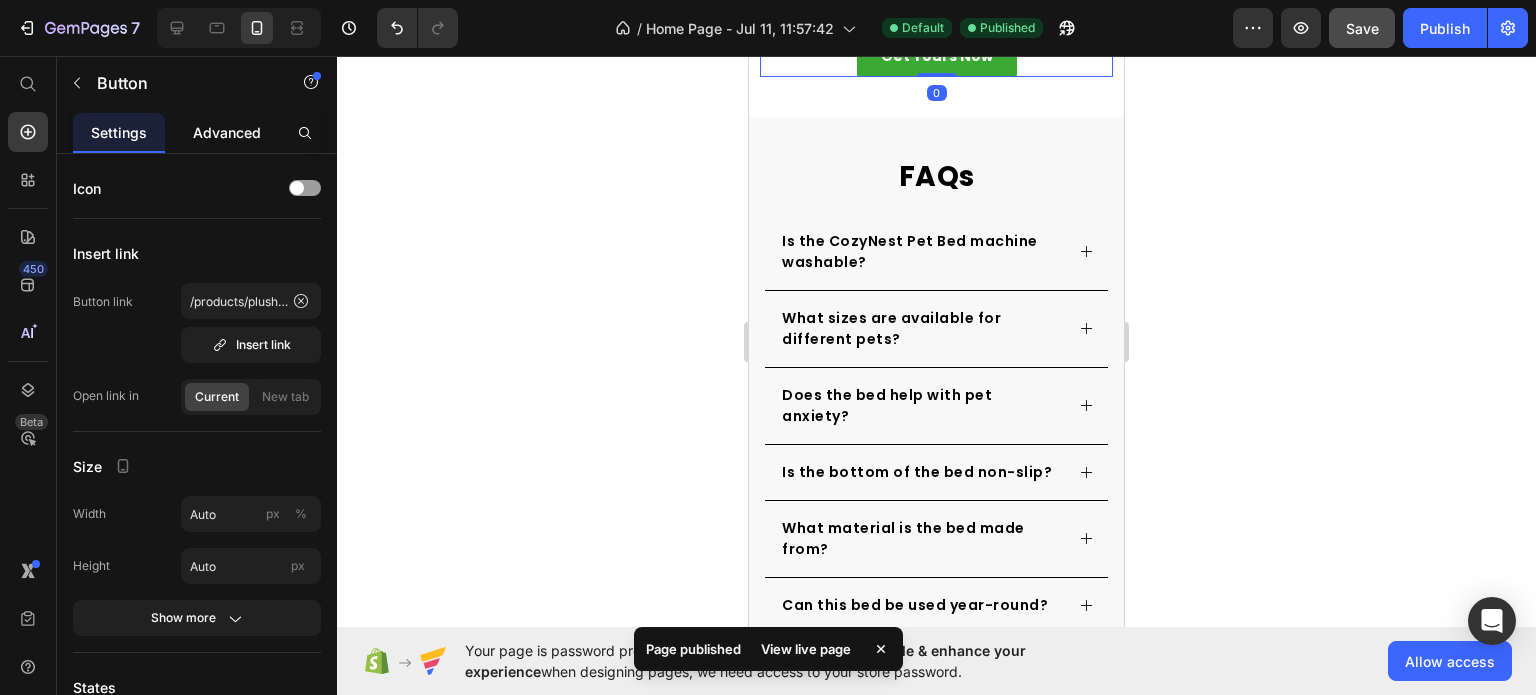 click on "Advanced" at bounding box center (227, 132) 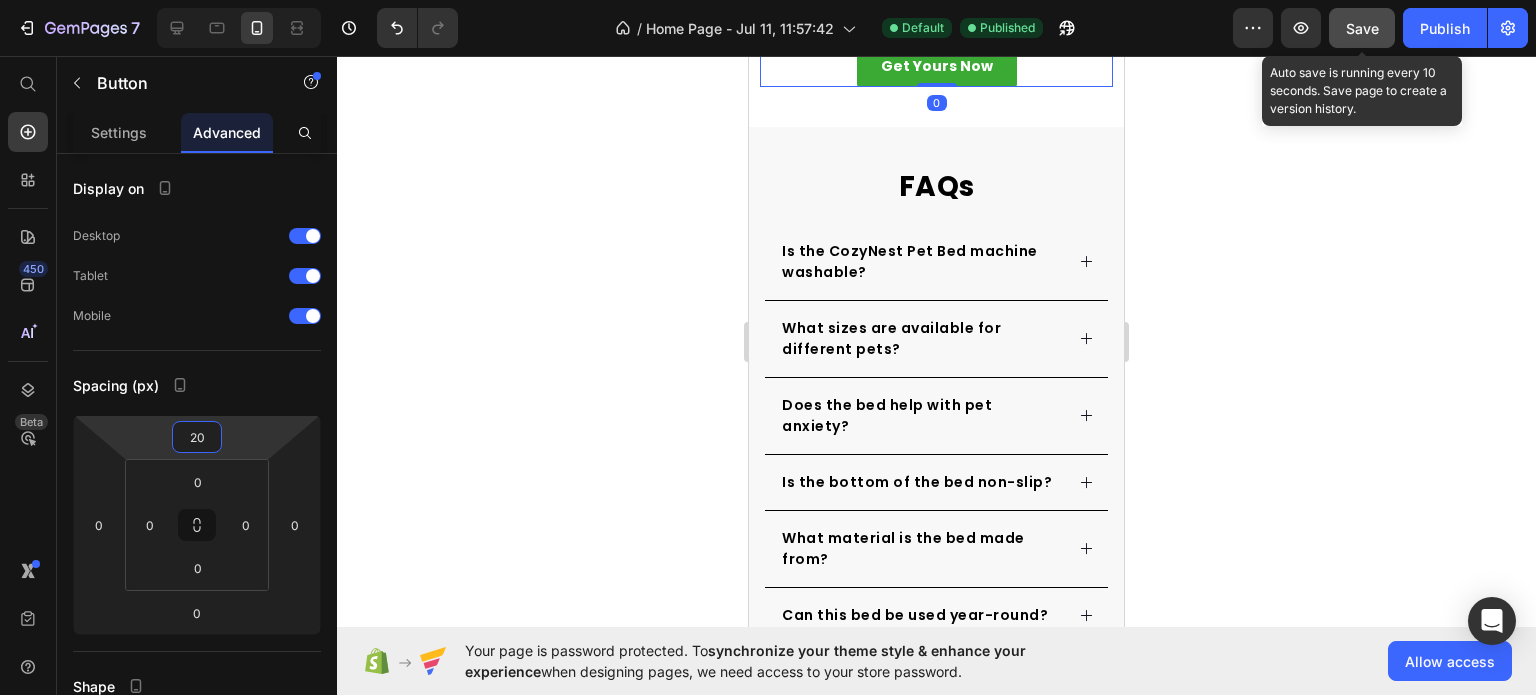 type on "20" 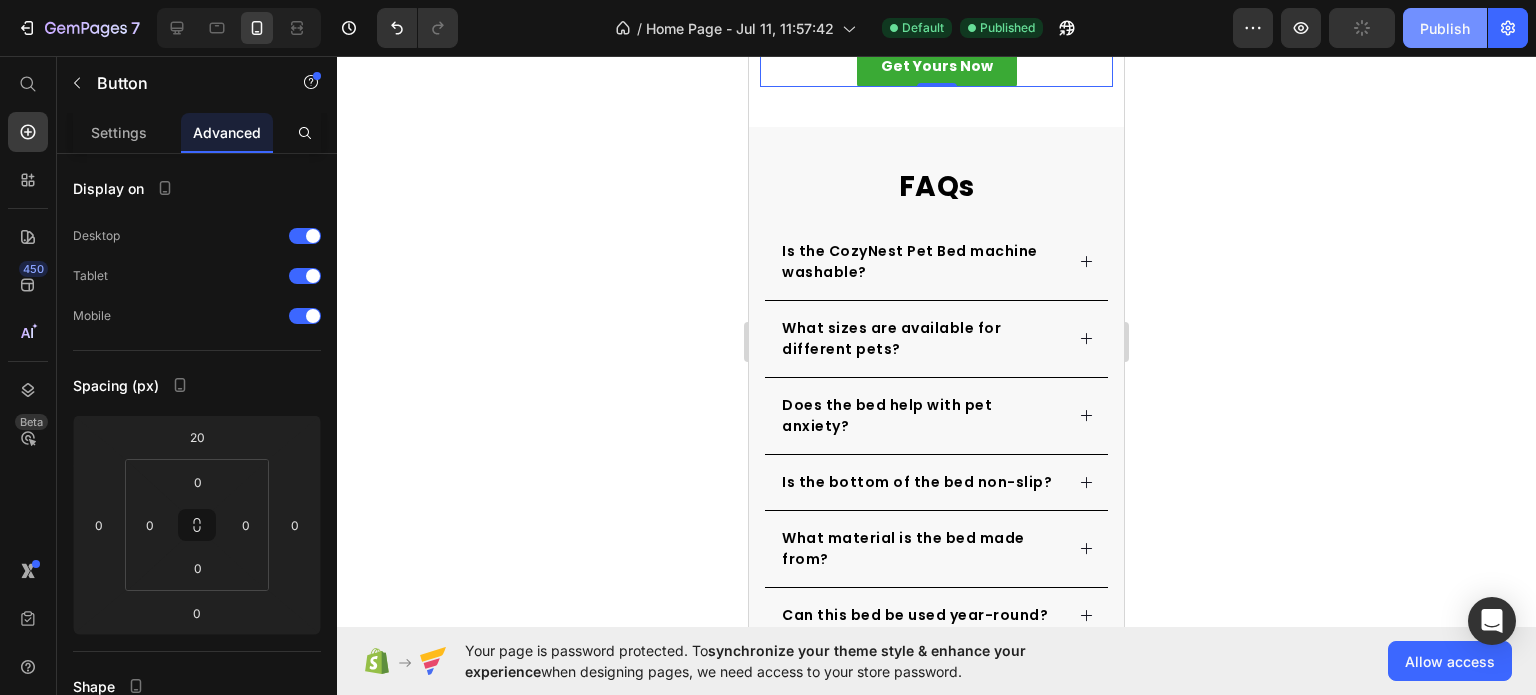 click on "Publish" at bounding box center (1445, 28) 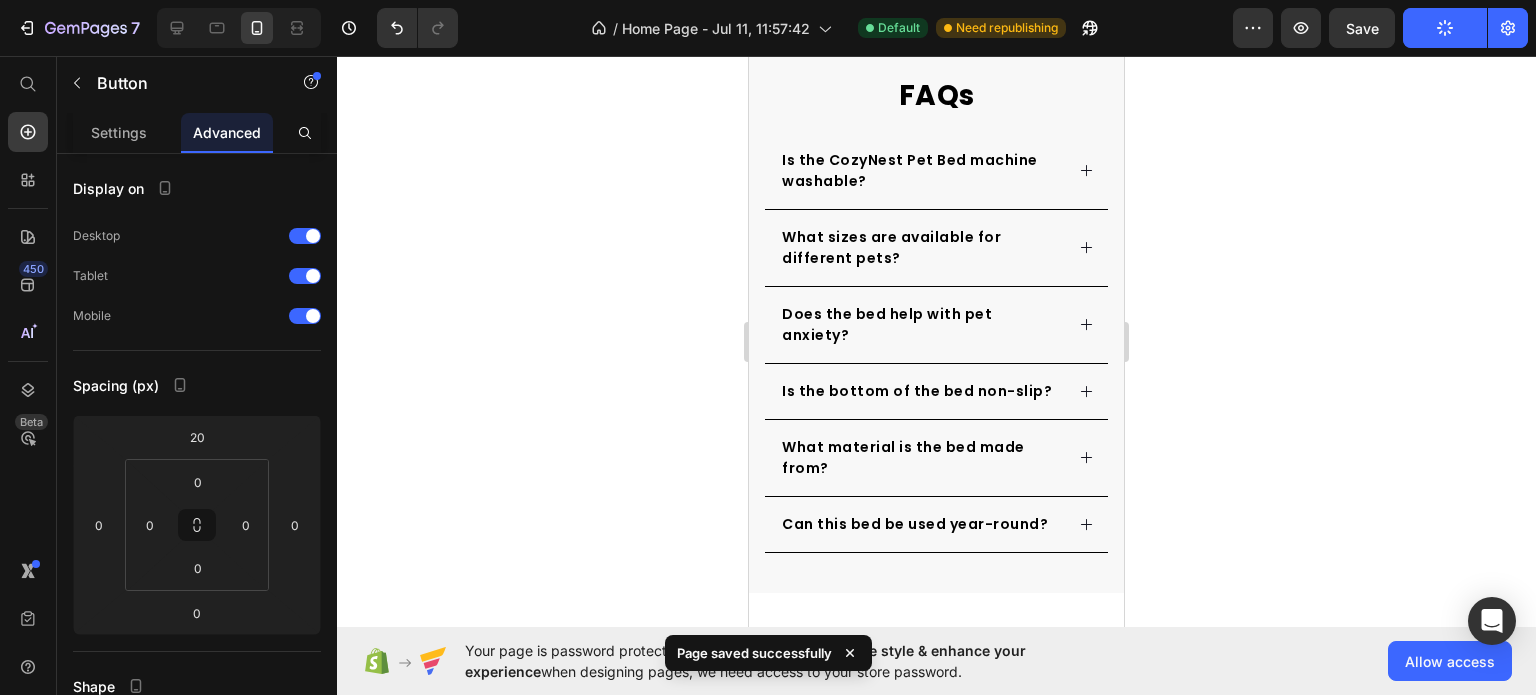 scroll, scrollTop: 6799, scrollLeft: 0, axis: vertical 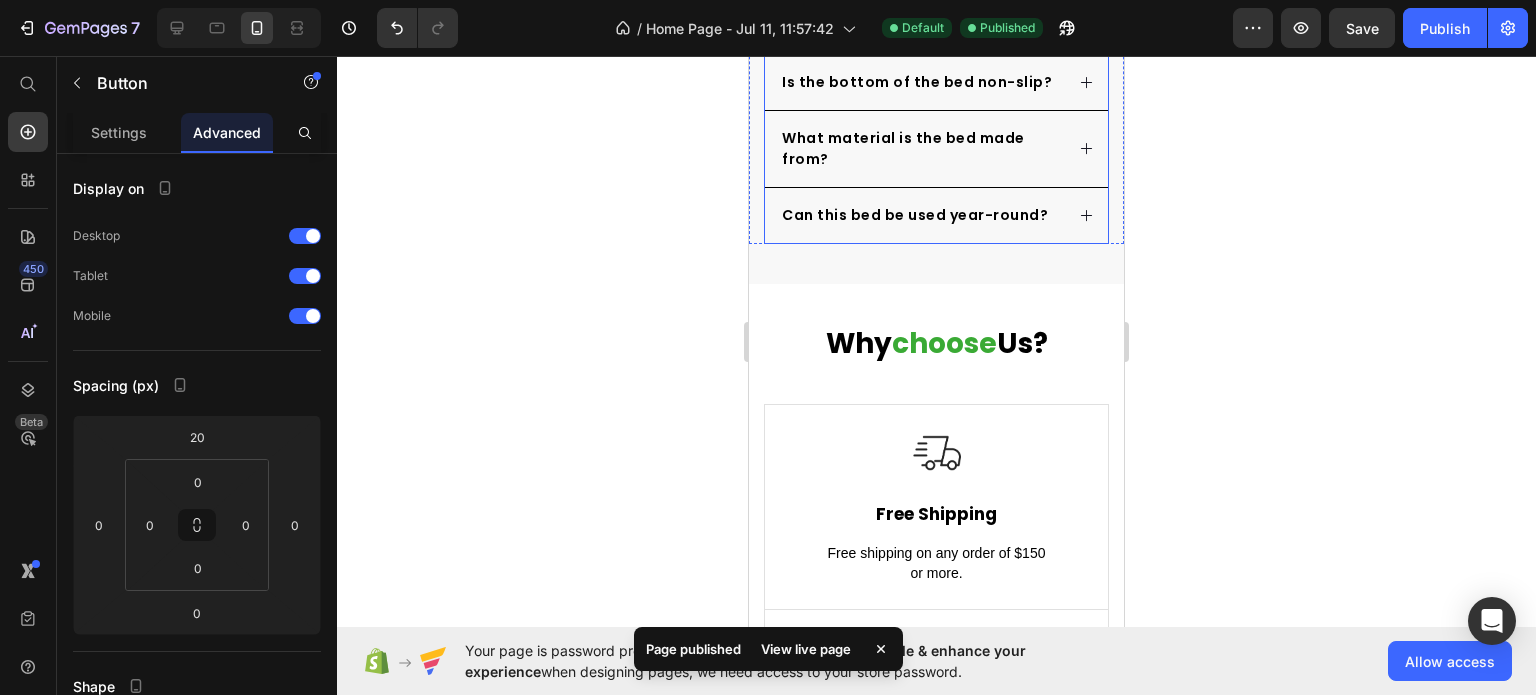 click on "Is the CozyNest Pet Bed machine washable?" at bounding box center [921, -138] 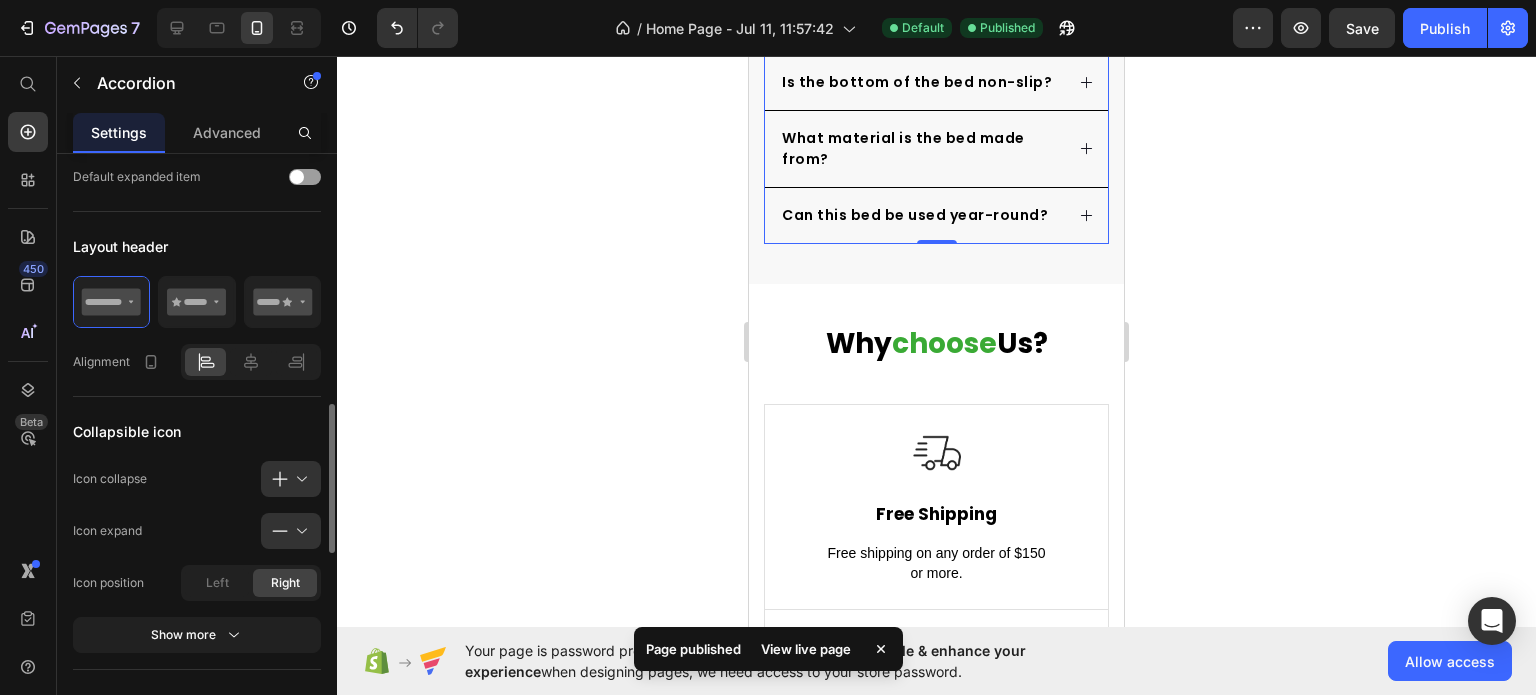 scroll, scrollTop: 600, scrollLeft: 0, axis: vertical 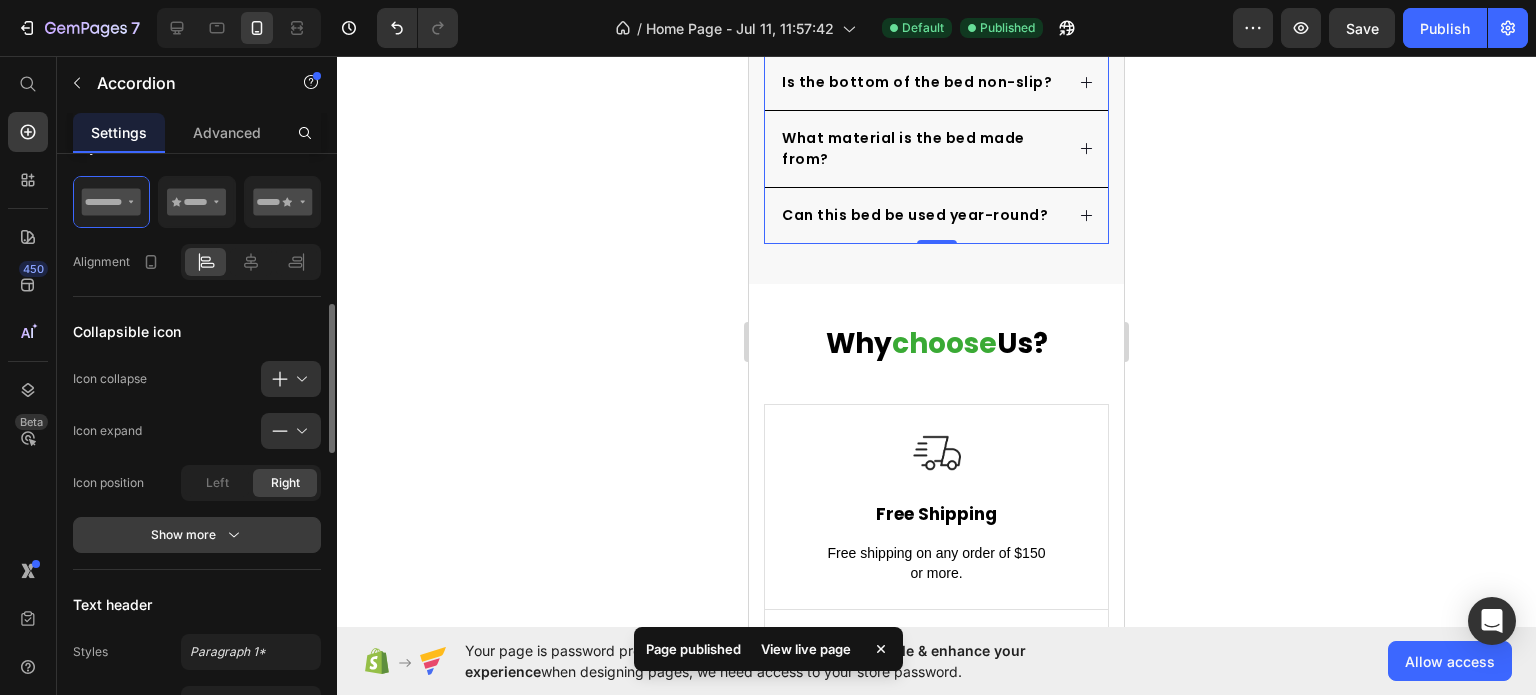 click 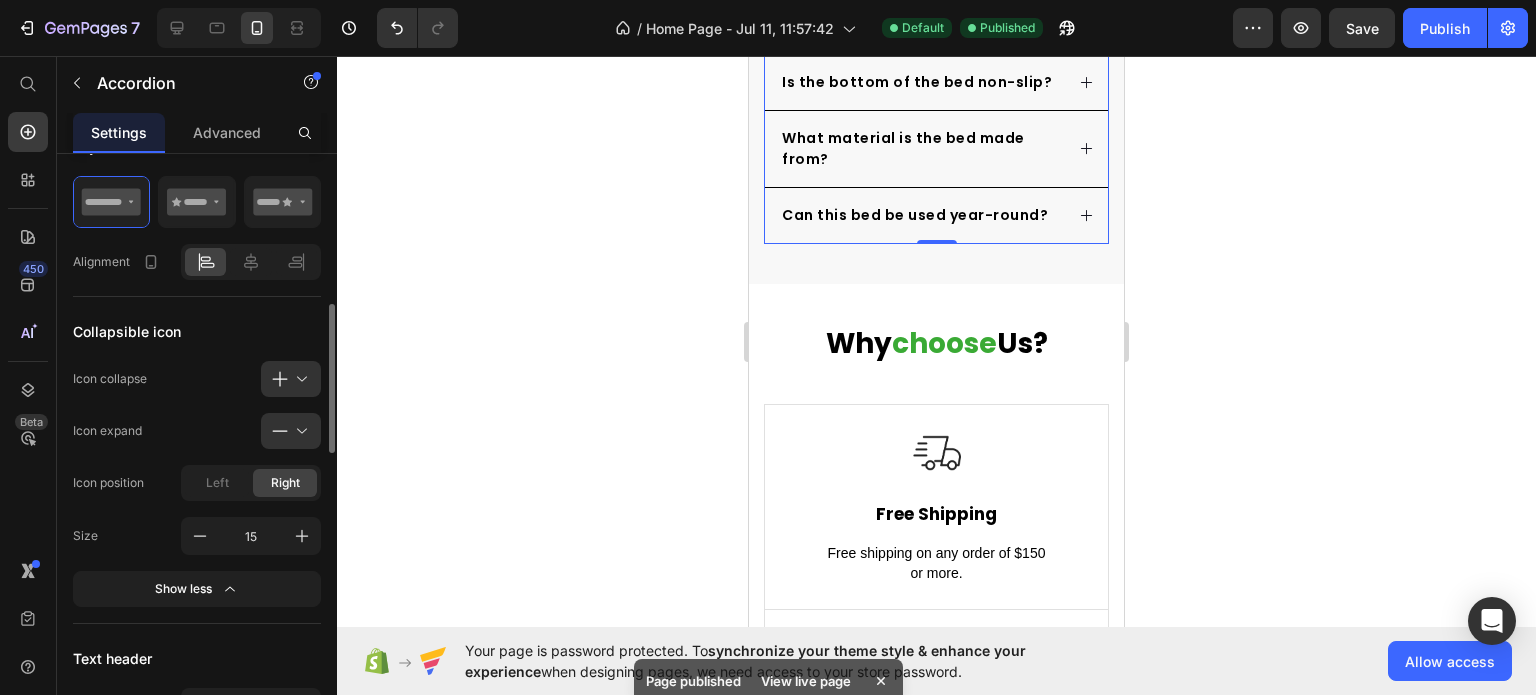 scroll, scrollTop: 700, scrollLeft: 0, axis: vertical 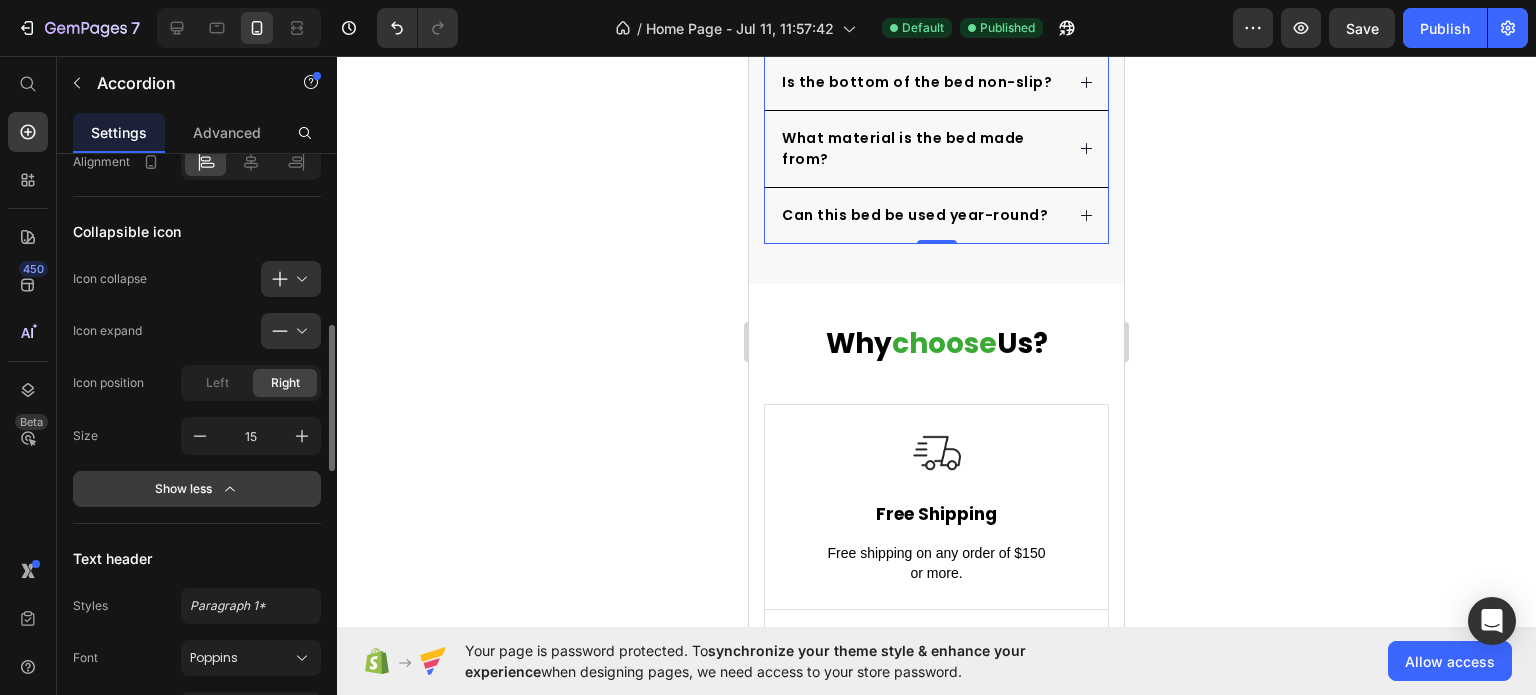 click 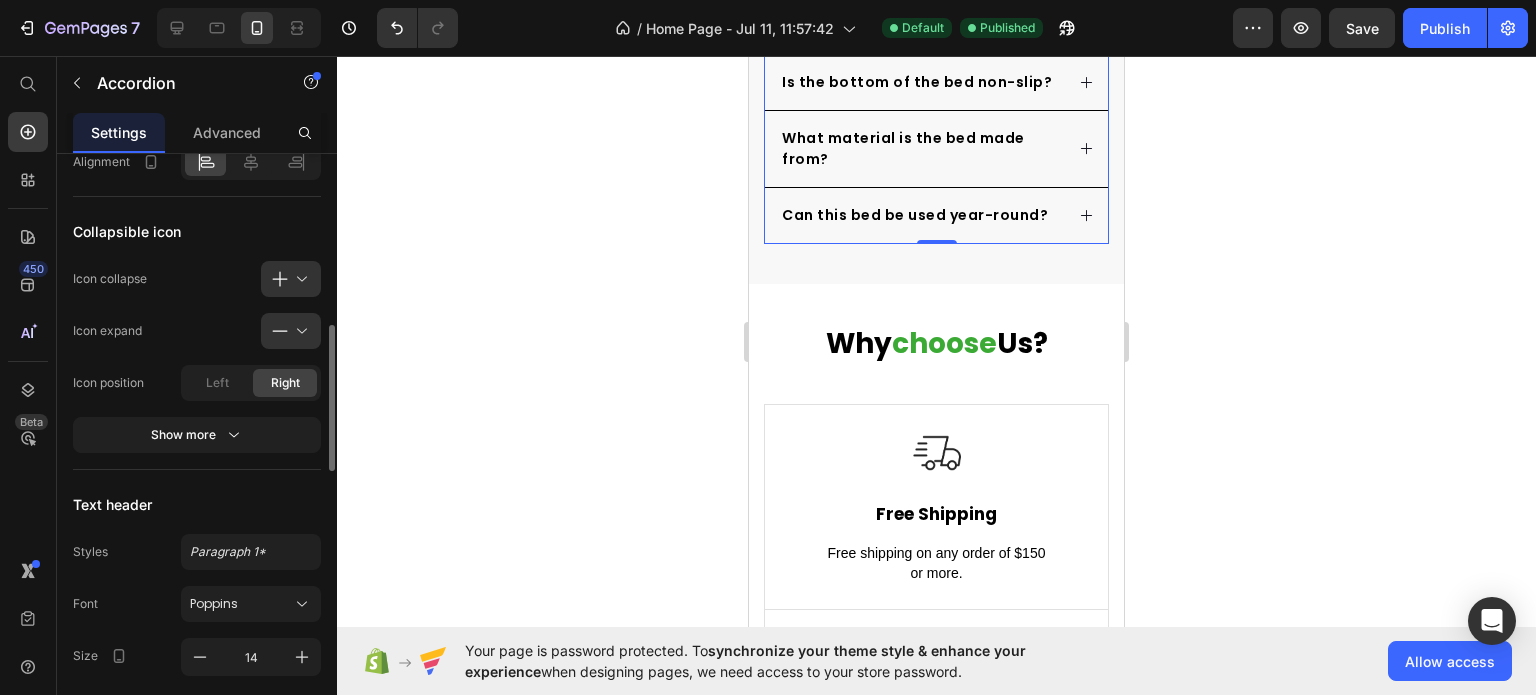 scroll, scrollTop: 900, scrollLeft: 0, axis: vertical 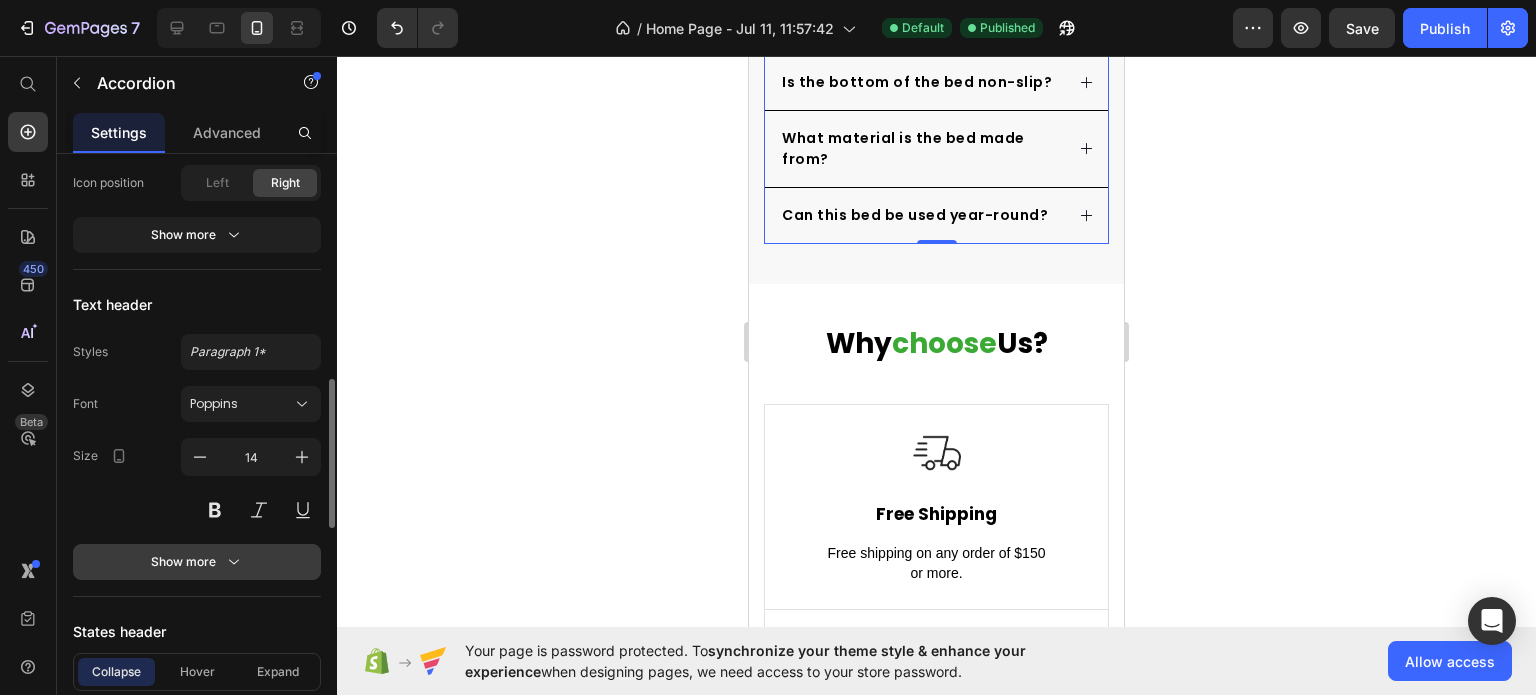 click on "Show more" at bounding box center [197, 562] 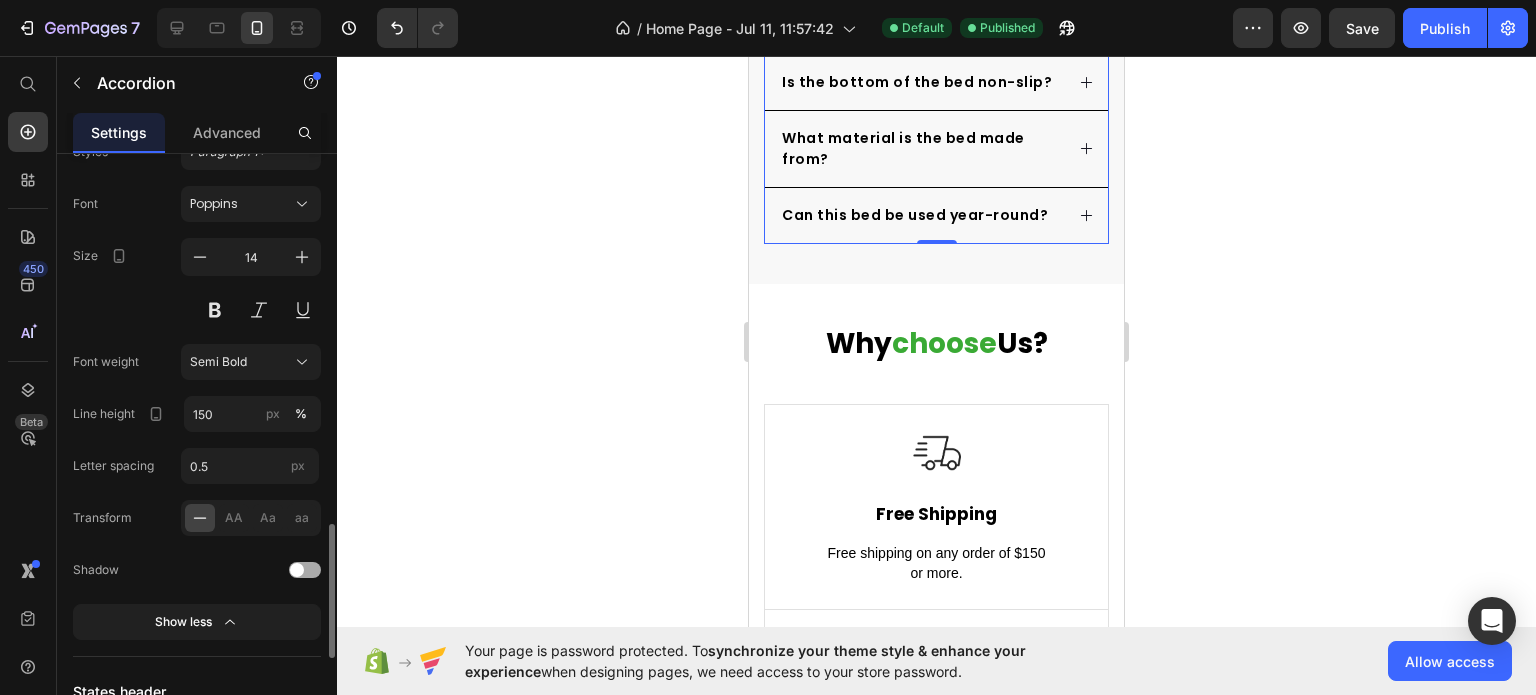 scroll, scrollTop: 1200, scrollLeft: 0, axis: vertical 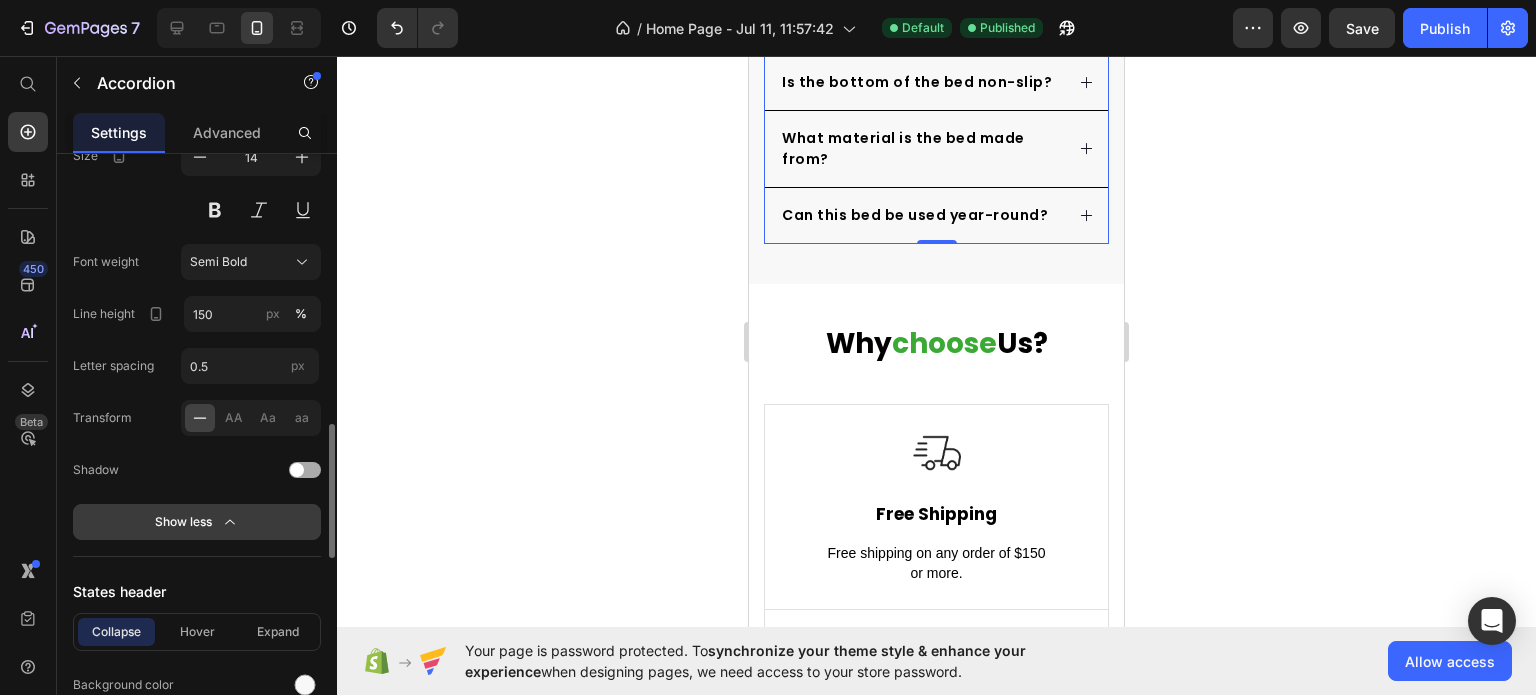 click on "Show less" 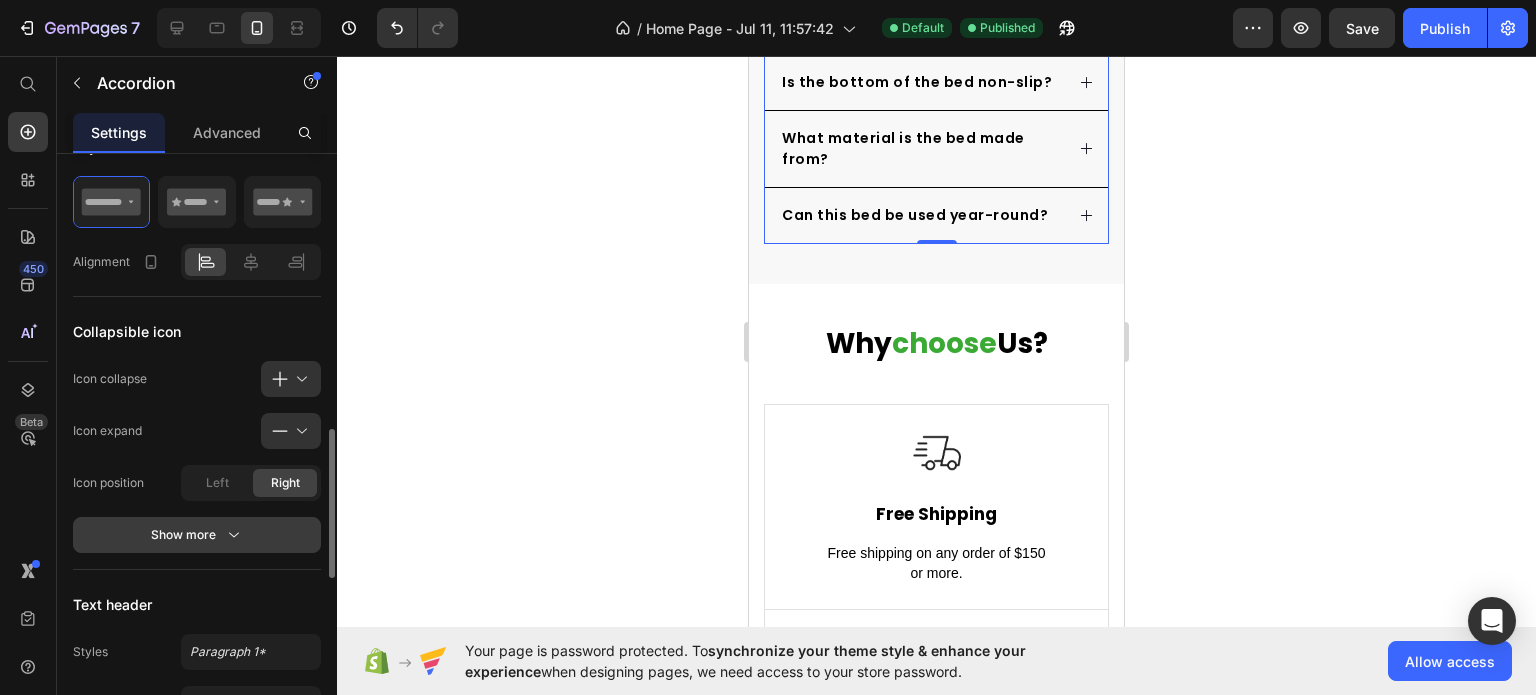 scroll, scrollTop: 700, scrollLeft: 0, axis: vertical 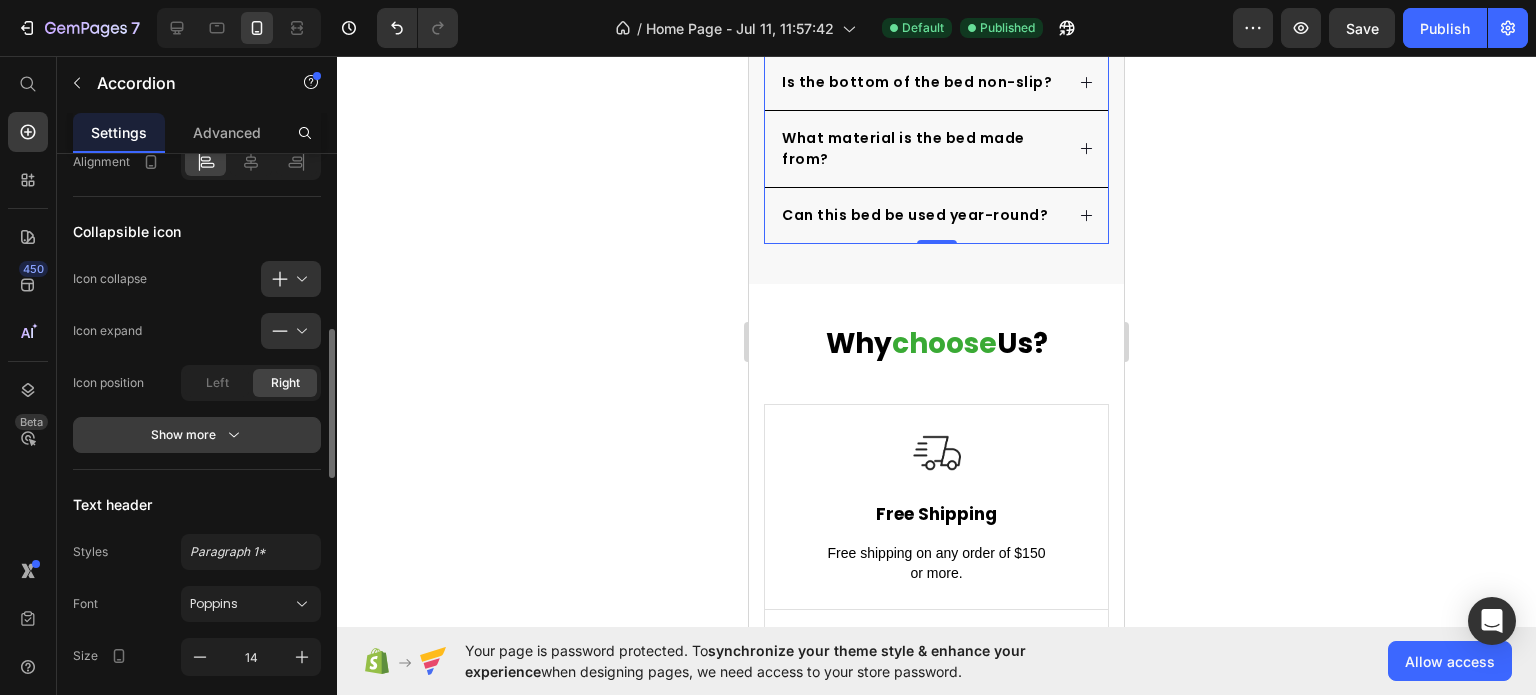 click 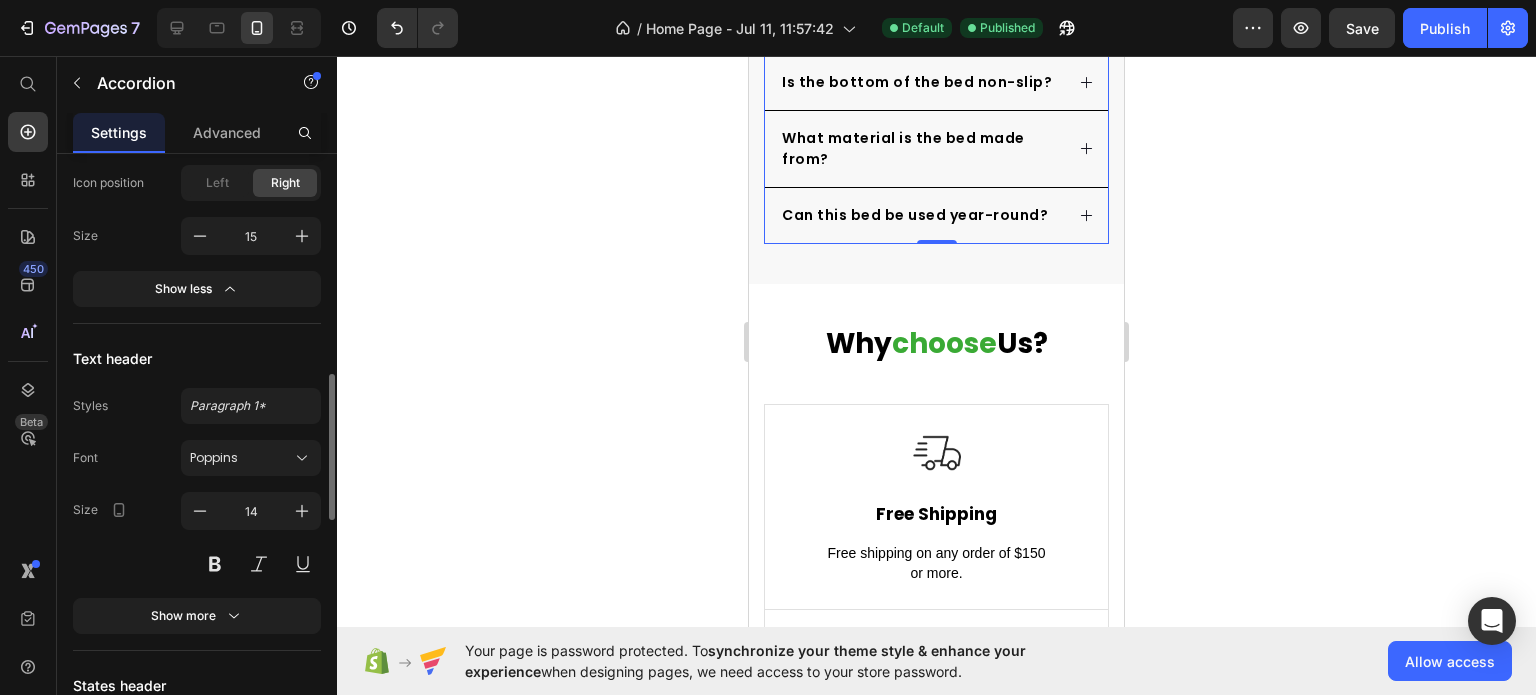 scroll, scrollTop: 1000, scrollLeft: 0, axis: vertical 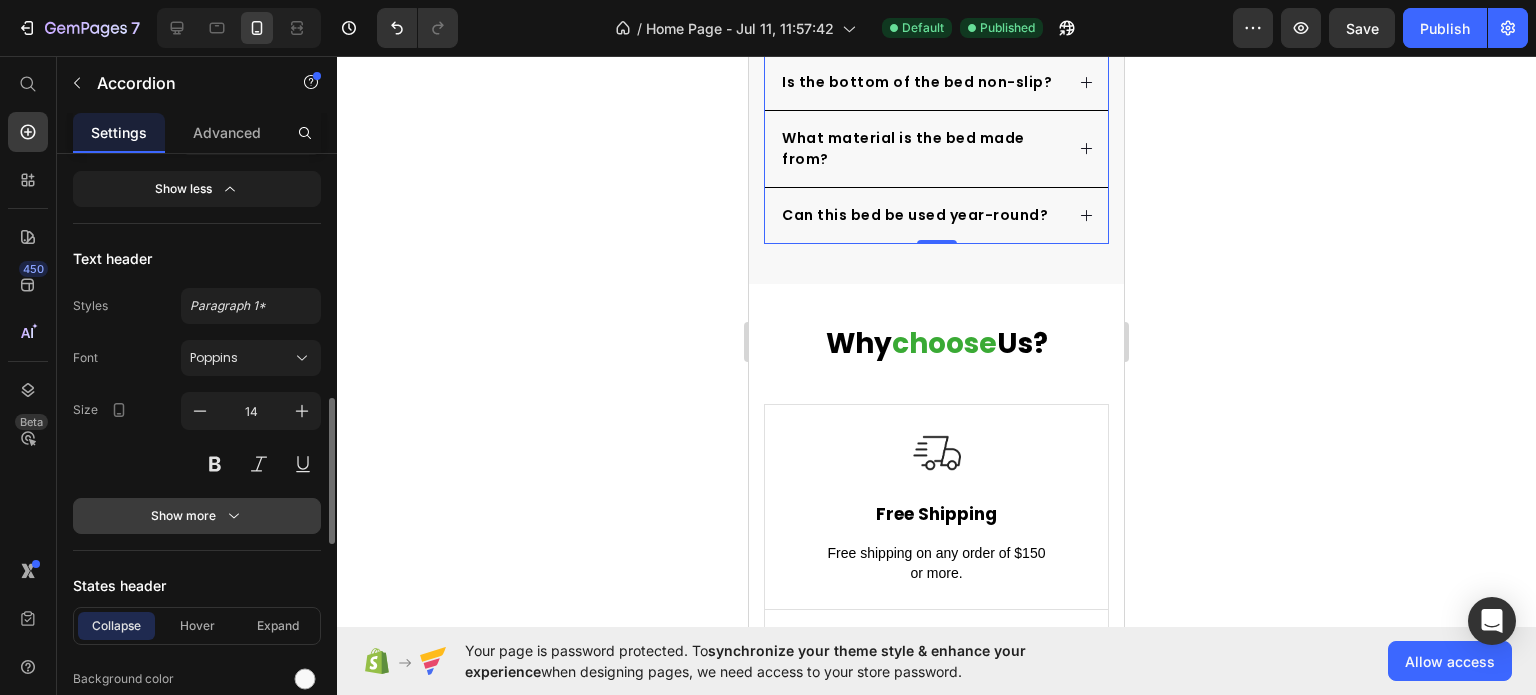 click on "Show more" at bounding box center [197, 516] 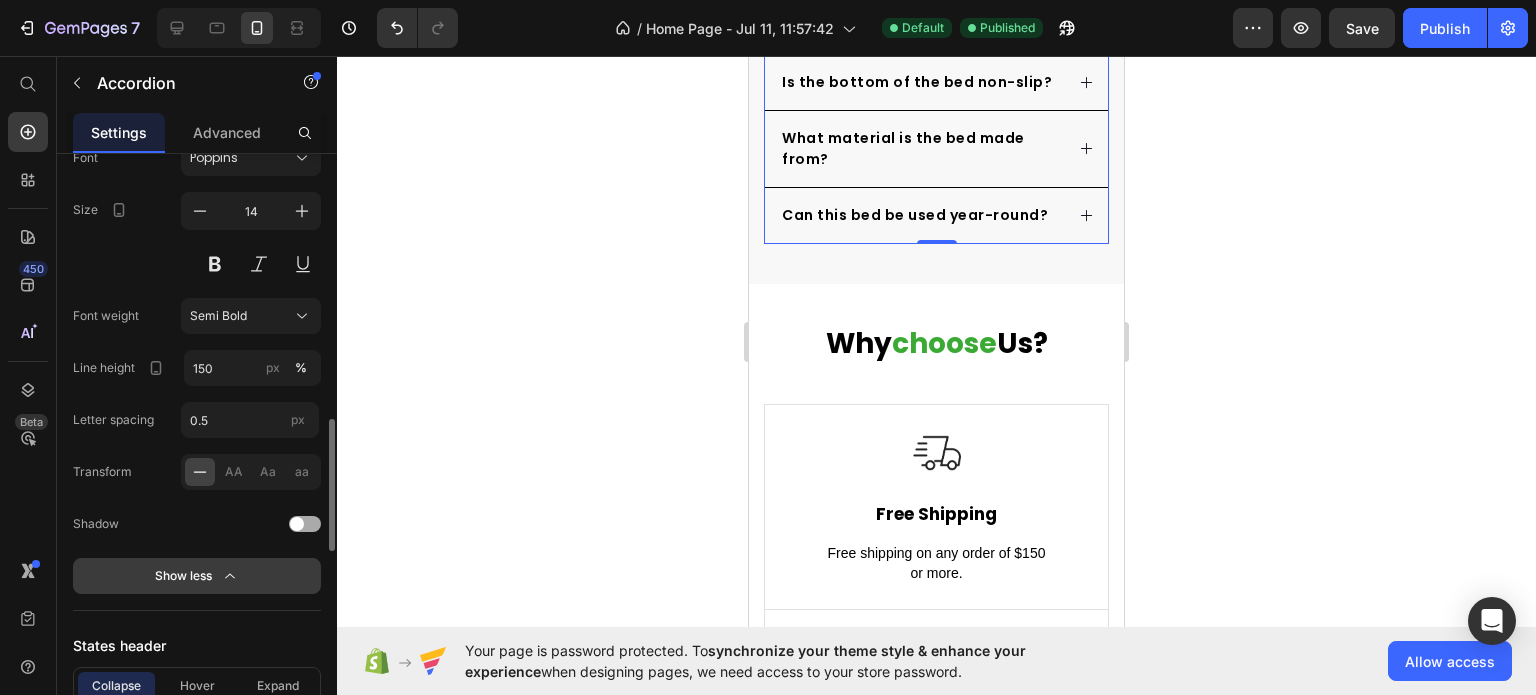scroll, scrollTop: 1300, scrollLeft: 0, axis: vertical 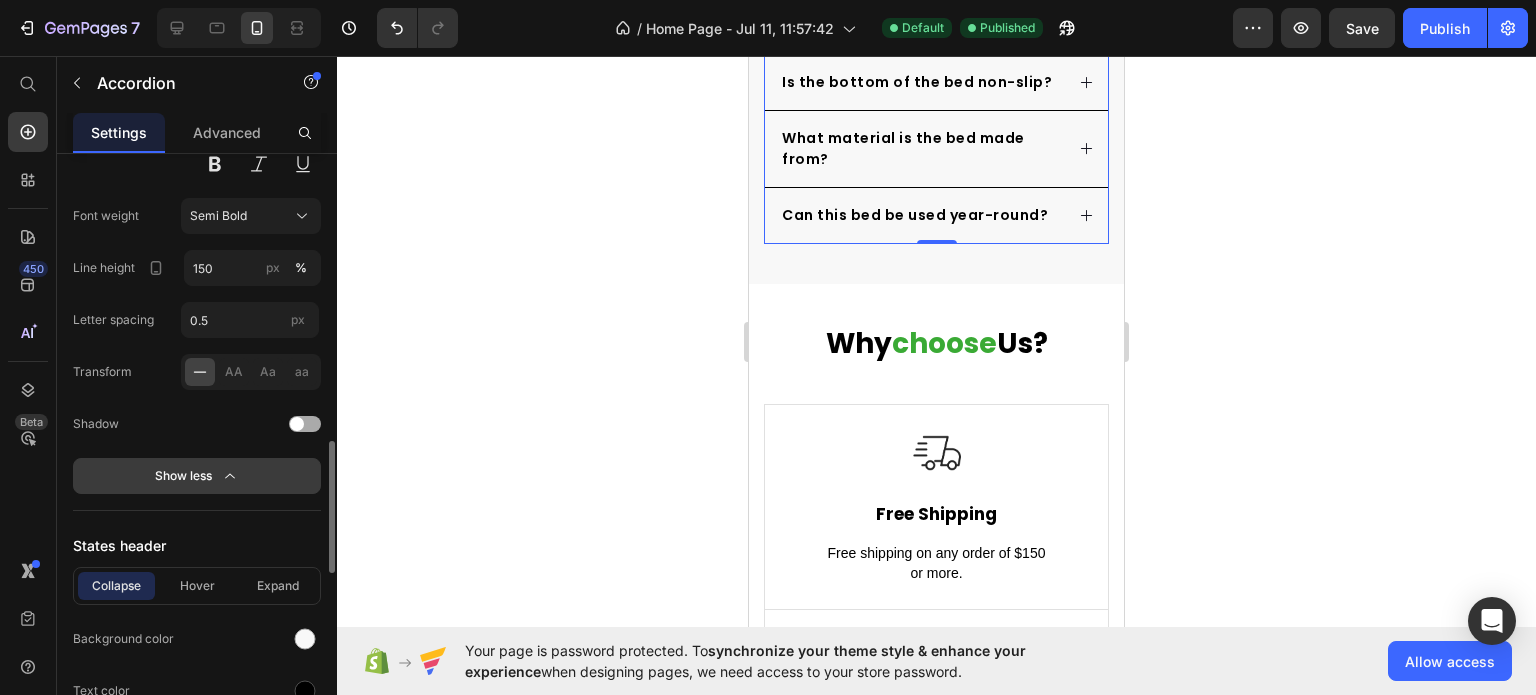 click on "Show less" 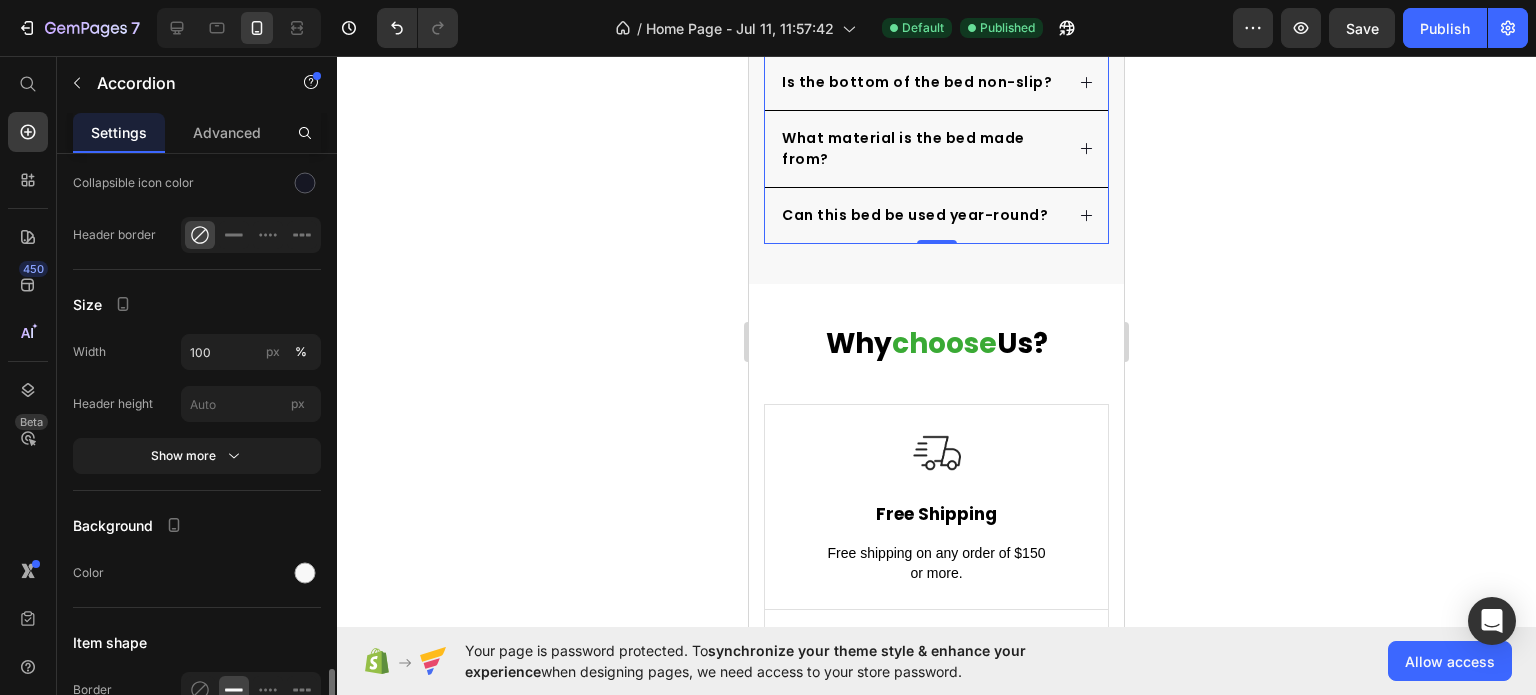 scroll, scrollTop: 1700, scrollLeft: 0, axis: vertical 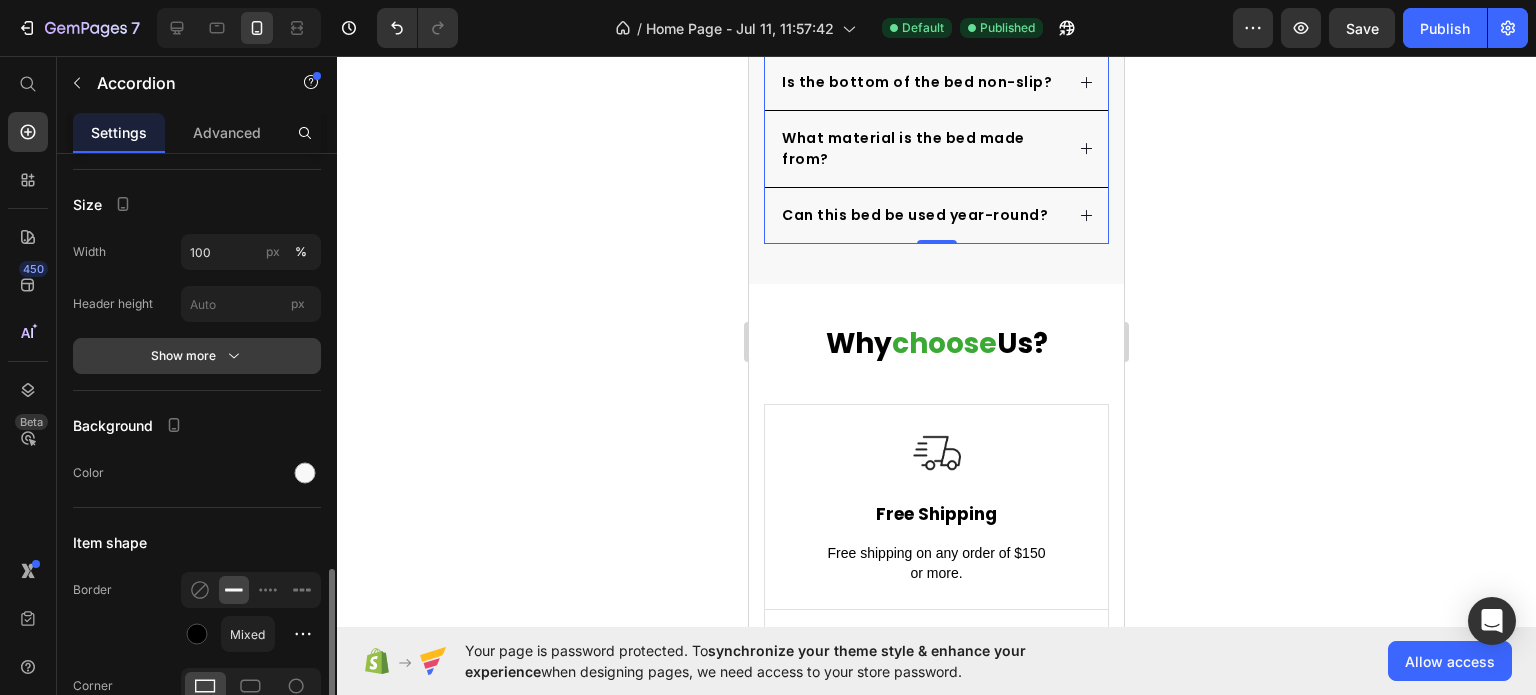 click on "Show more" at bounding box center (197, 356) 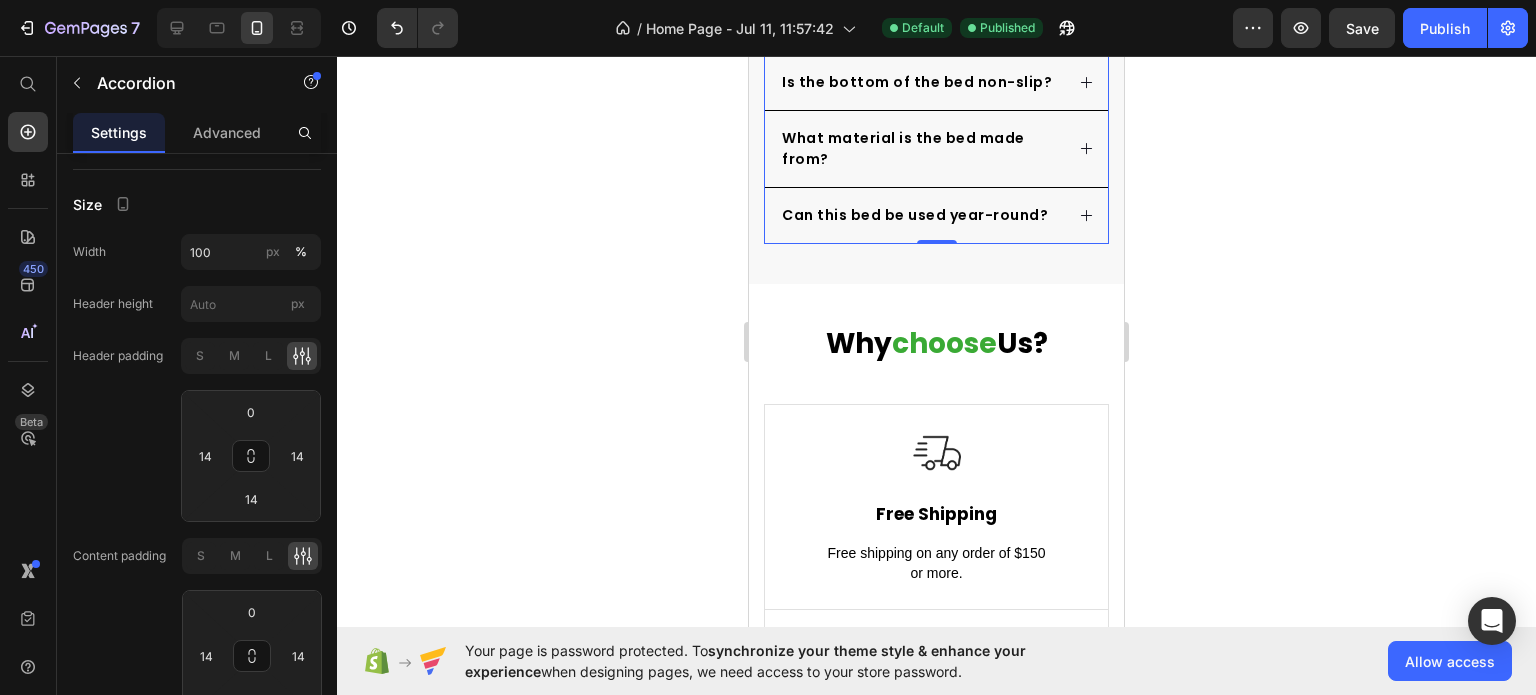 click on "Is the CozyNest Pet Bed machine washable?" at bounding box center (936, -131) 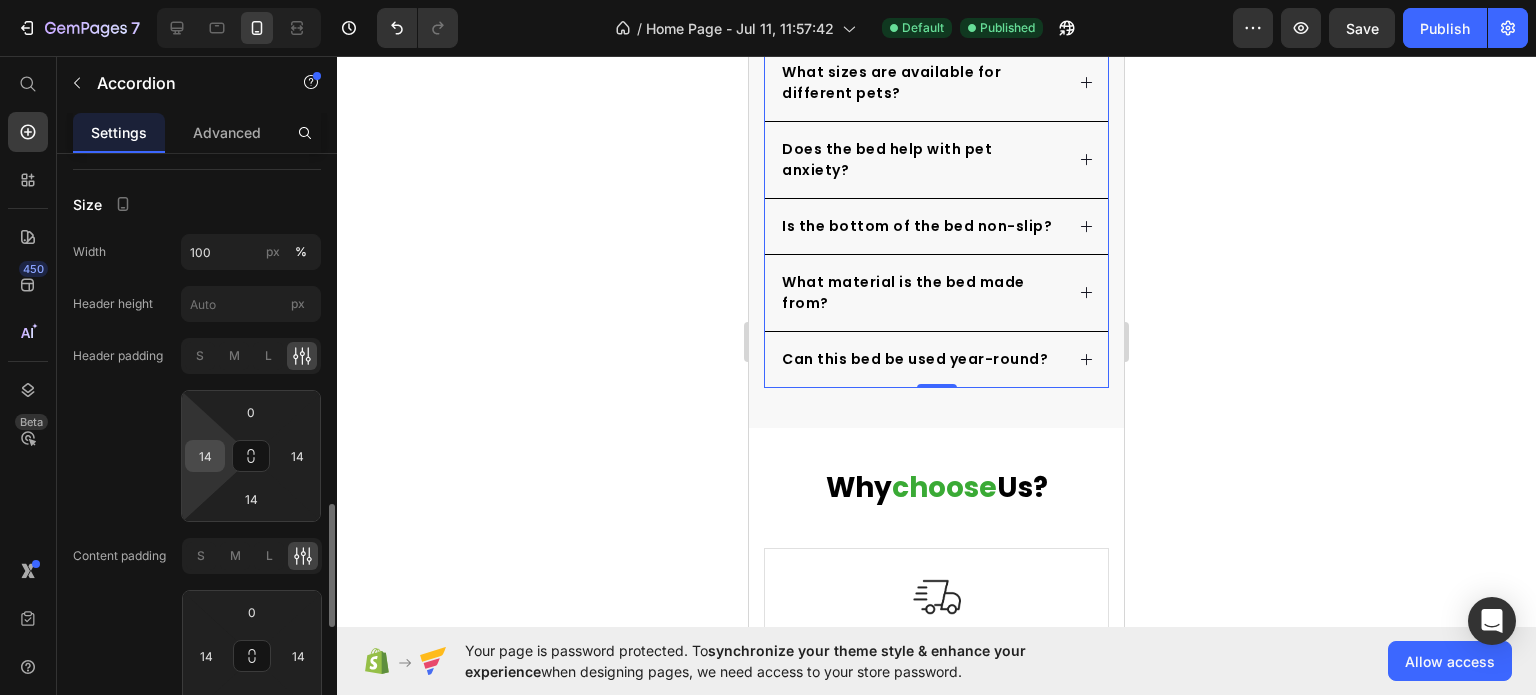 click on "14" at bounding box center [205, 456] 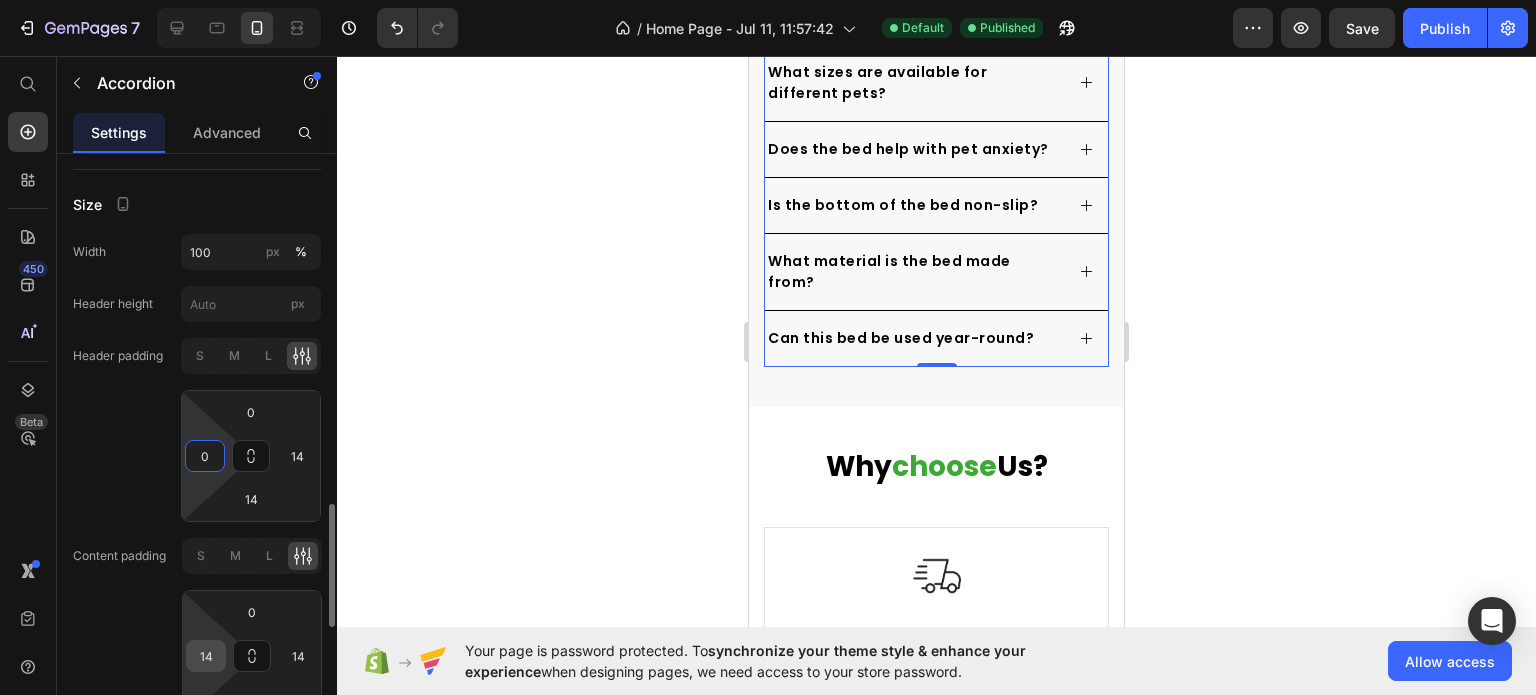 type on "0" 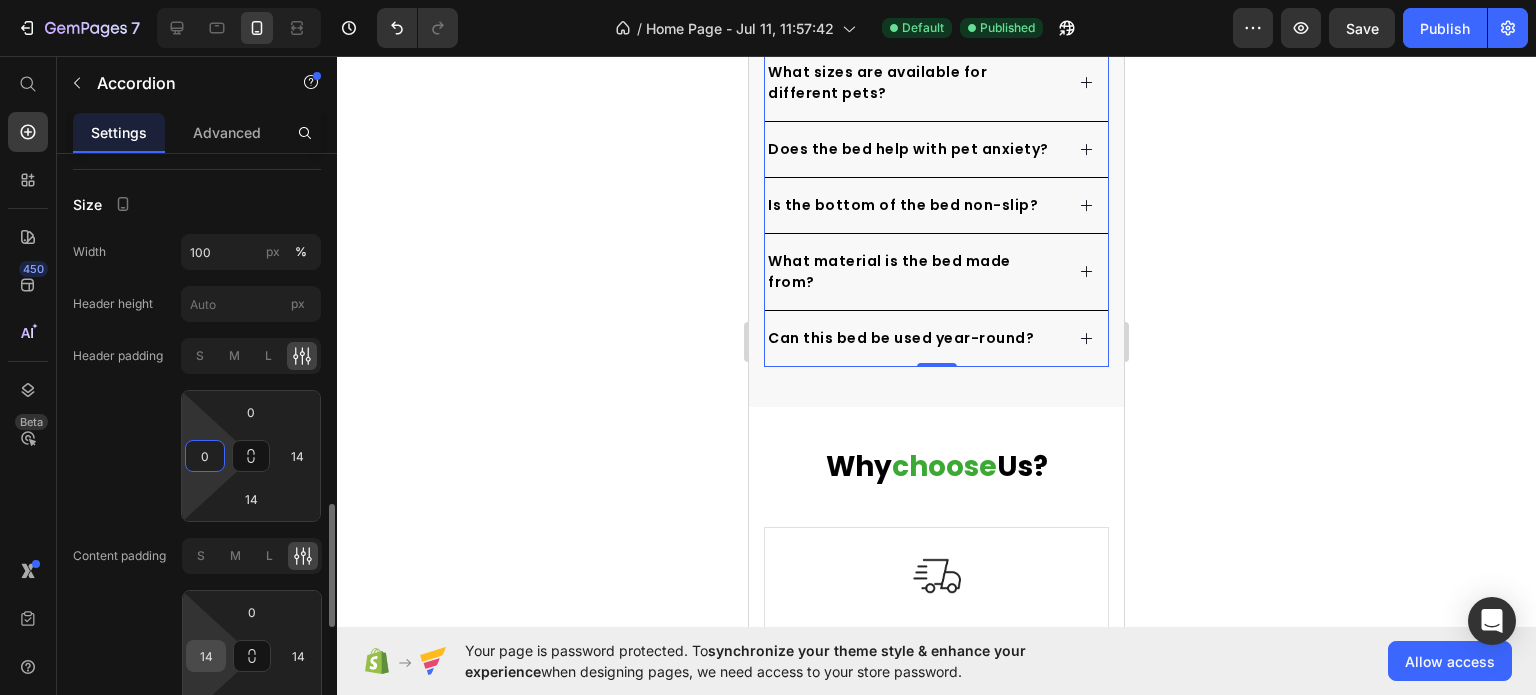 click on "14" at bounding box center (206, 656) 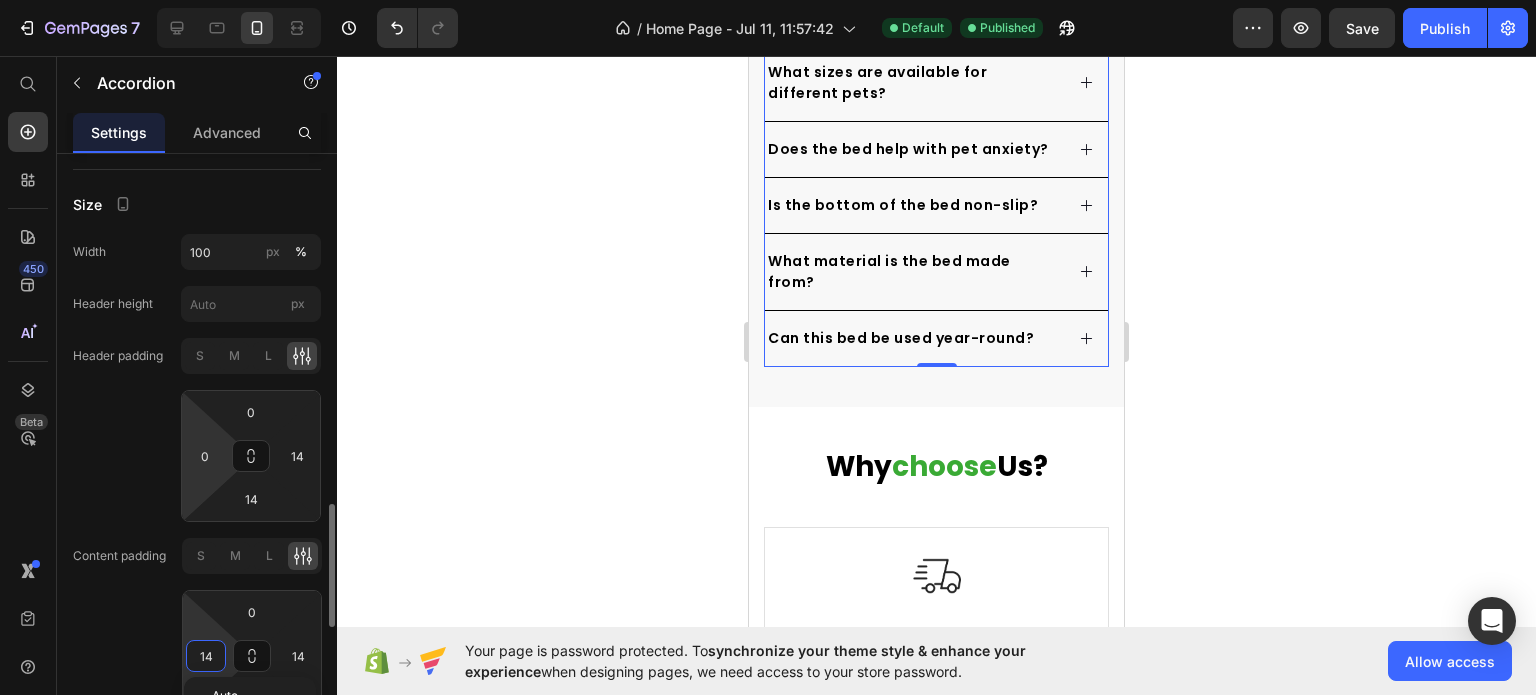 type on "0" 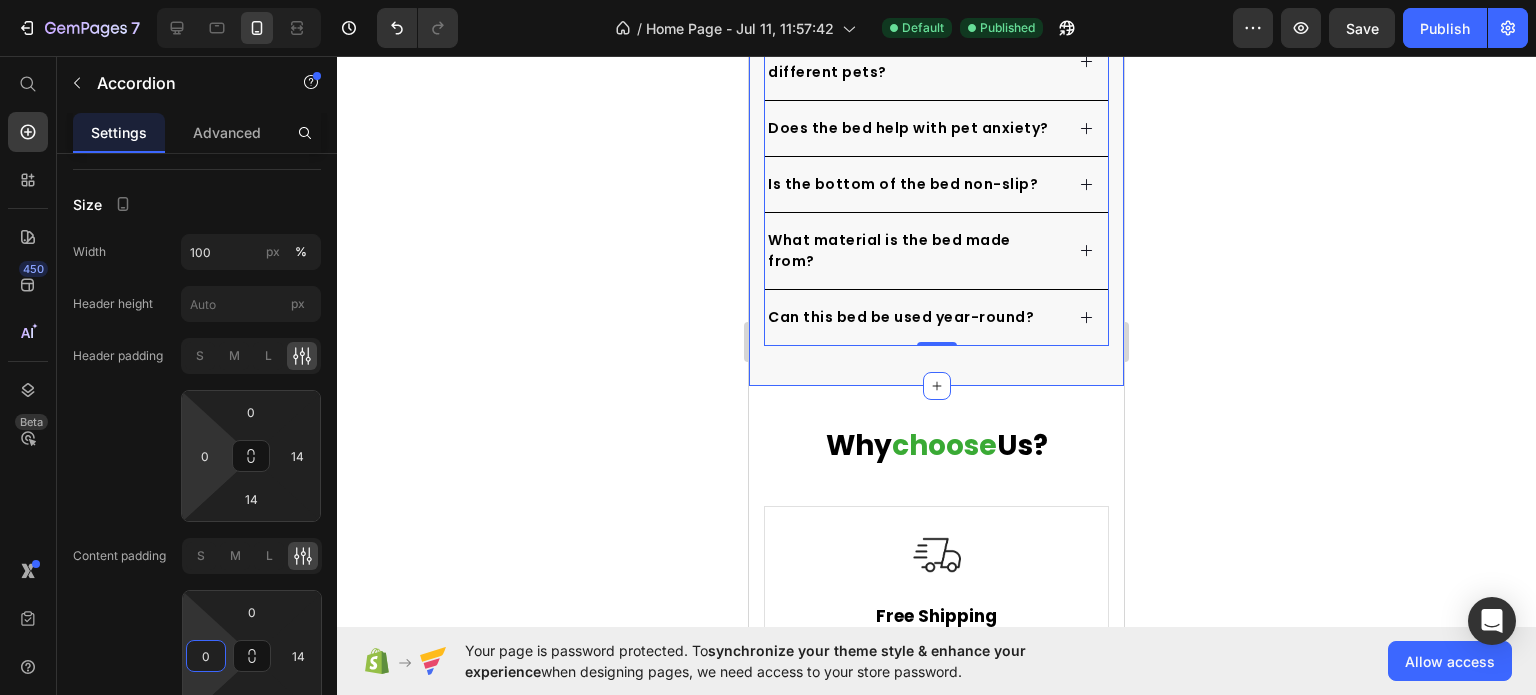 click on "FAQs Heading
Is the CozyNest Pet Bed machine washable? Yes! The CozyNest comes with a removable cover that’s machine washable. Simply unzip, wash with cold water on a gentle cycle, and air dry. It’s easy to keep your pet’s bed clean and smelling fresh. Text block
What sizes are available for different pets?
Does the bed help with pet anxiety?
Is the bottom of the bed non-slip?
What material is the bed made from?
Can this bed be used year-round? Accordion   0 Row Section 9" at bounding box center (936, 56) 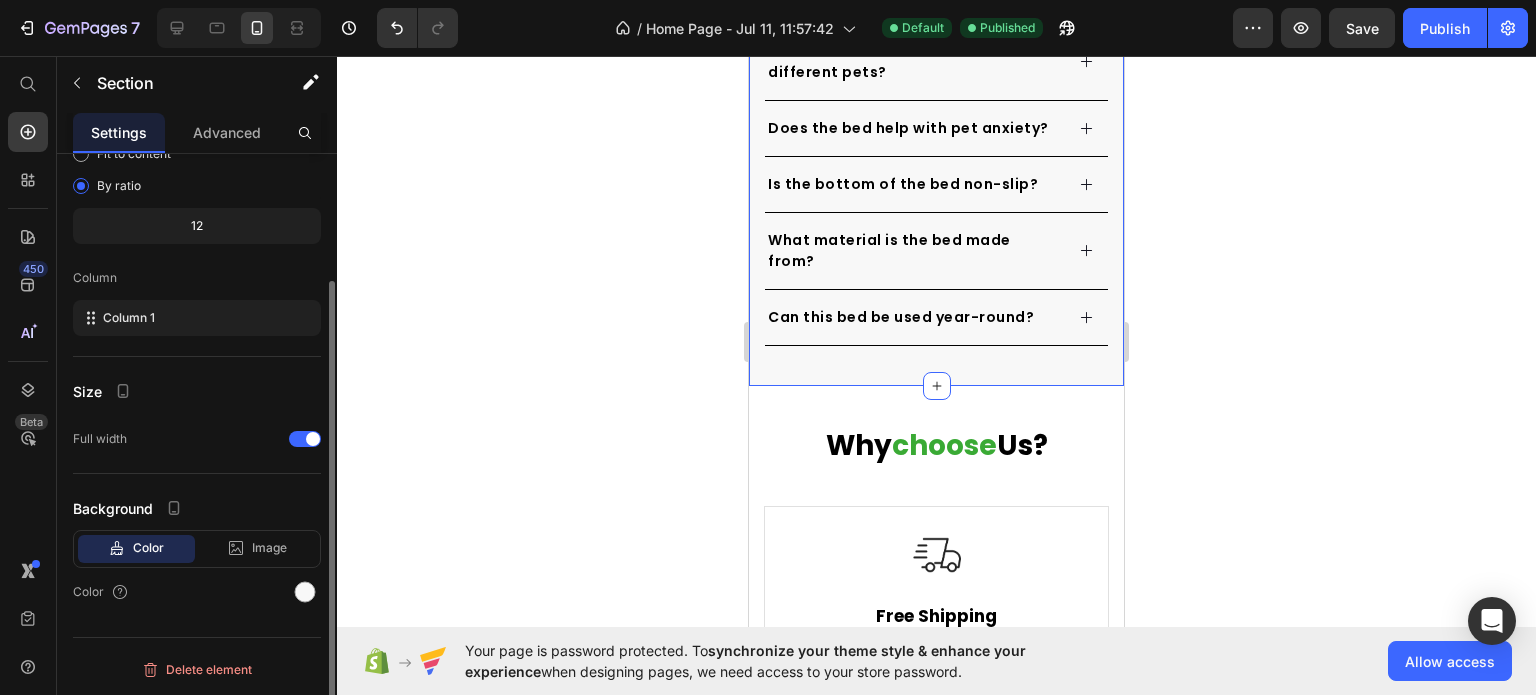 scroll, scrollTop: 0, scrollLeft: 0, axis: both 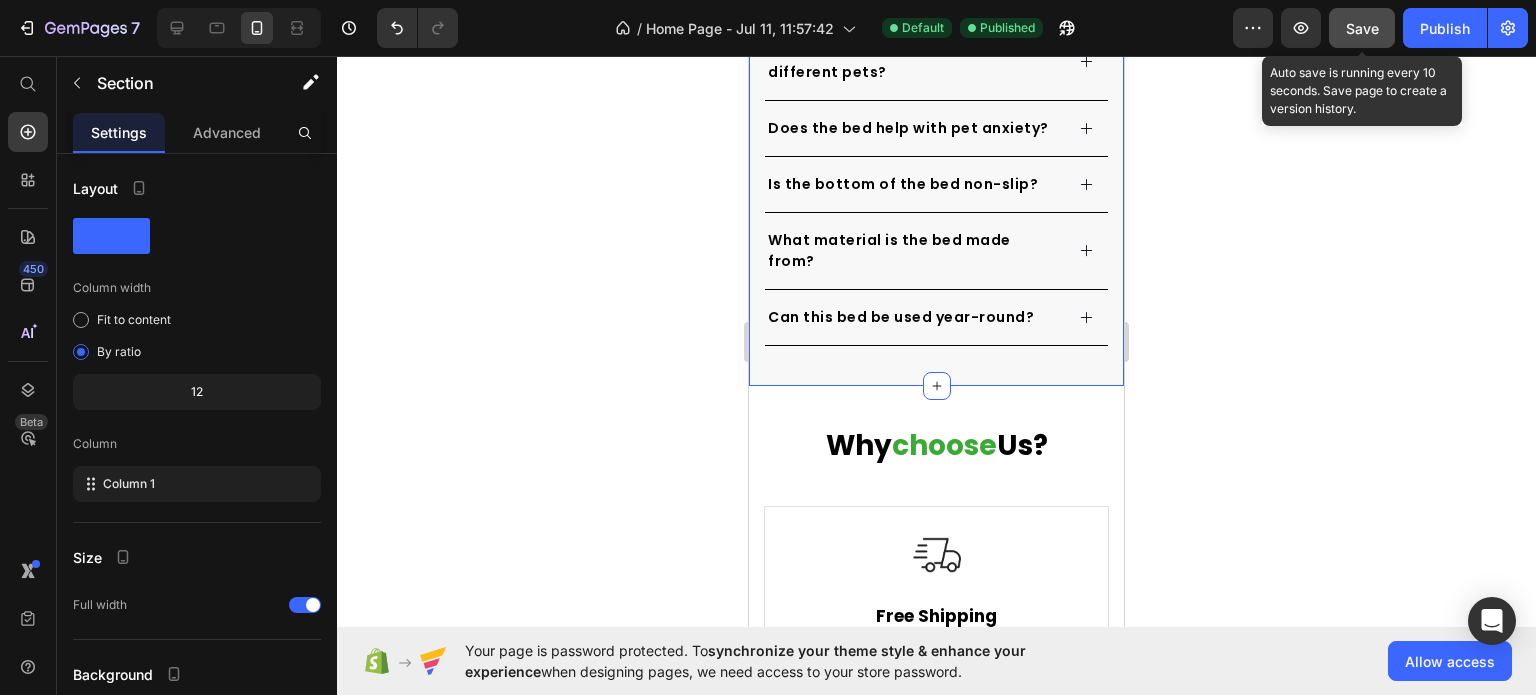 click on "Save" at bounding box center (1362, 28) 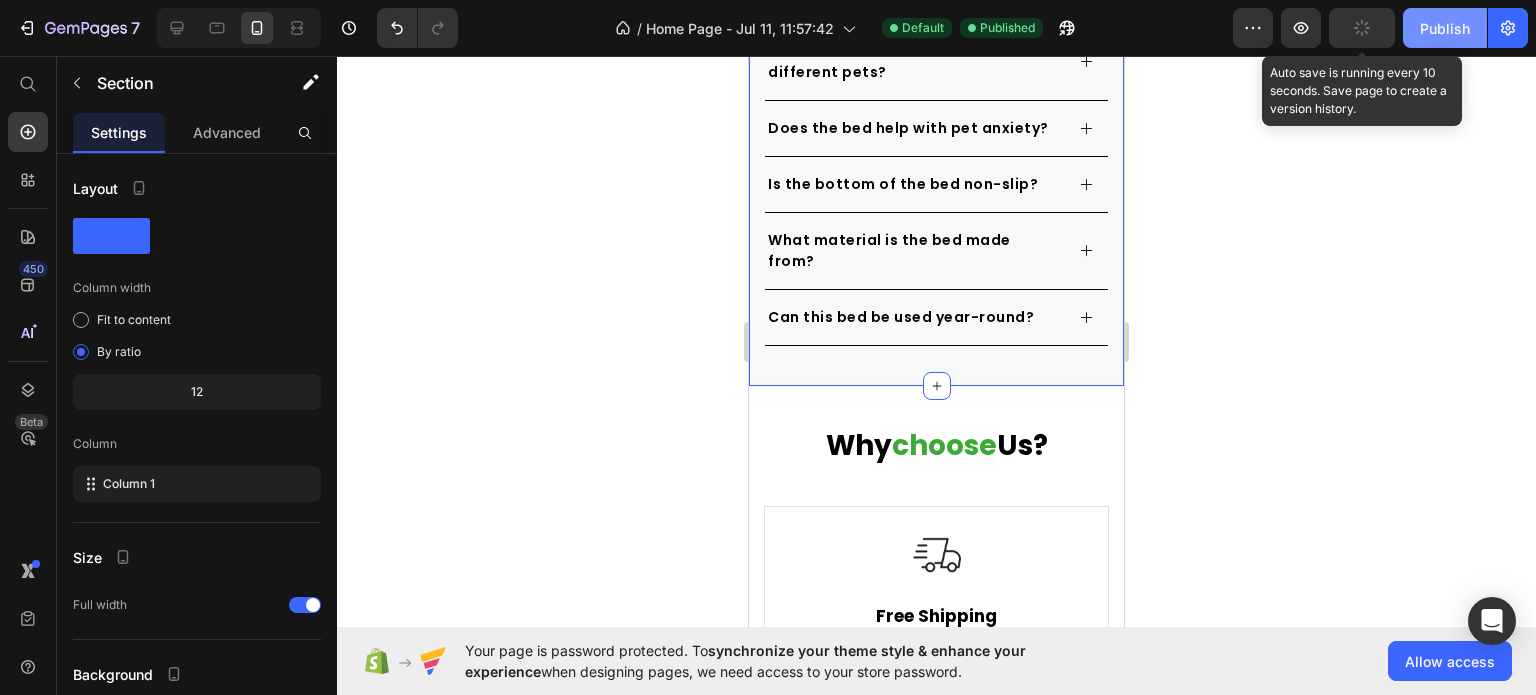 click on "Publish" at bounding box center [1445, 28] 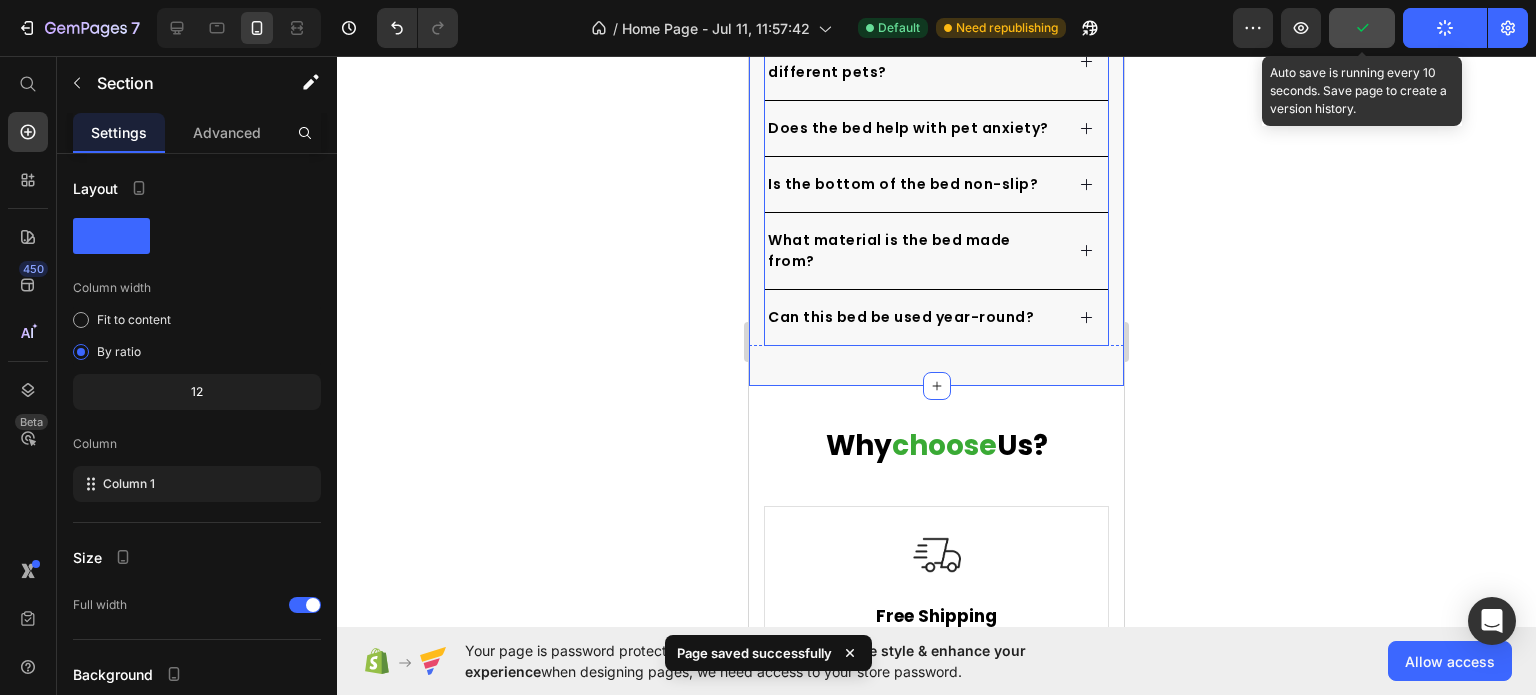 click on "Is the CozyNest Pet Bed machine washable?" at bounding box center (914, -138) 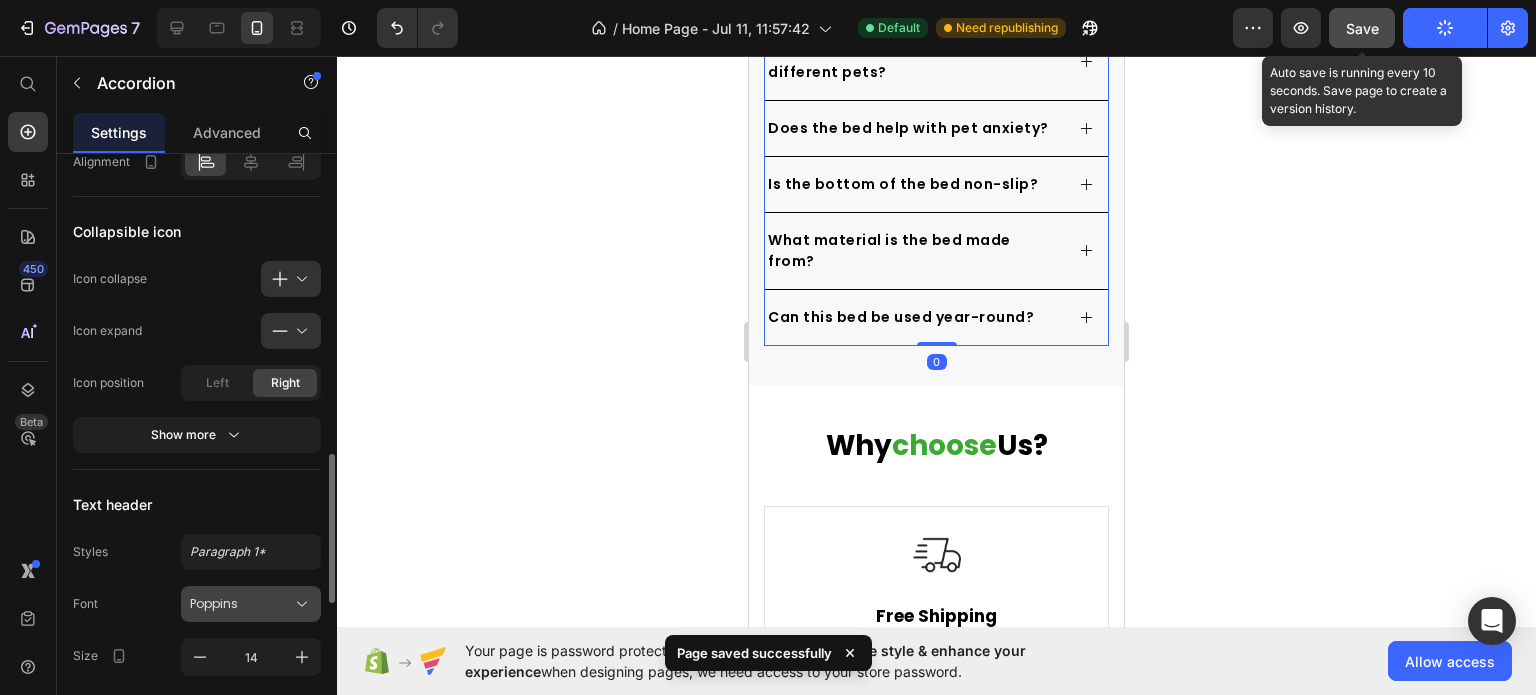 scroll, scrollTop: 900, scrollLeft: 0, axis: vertical 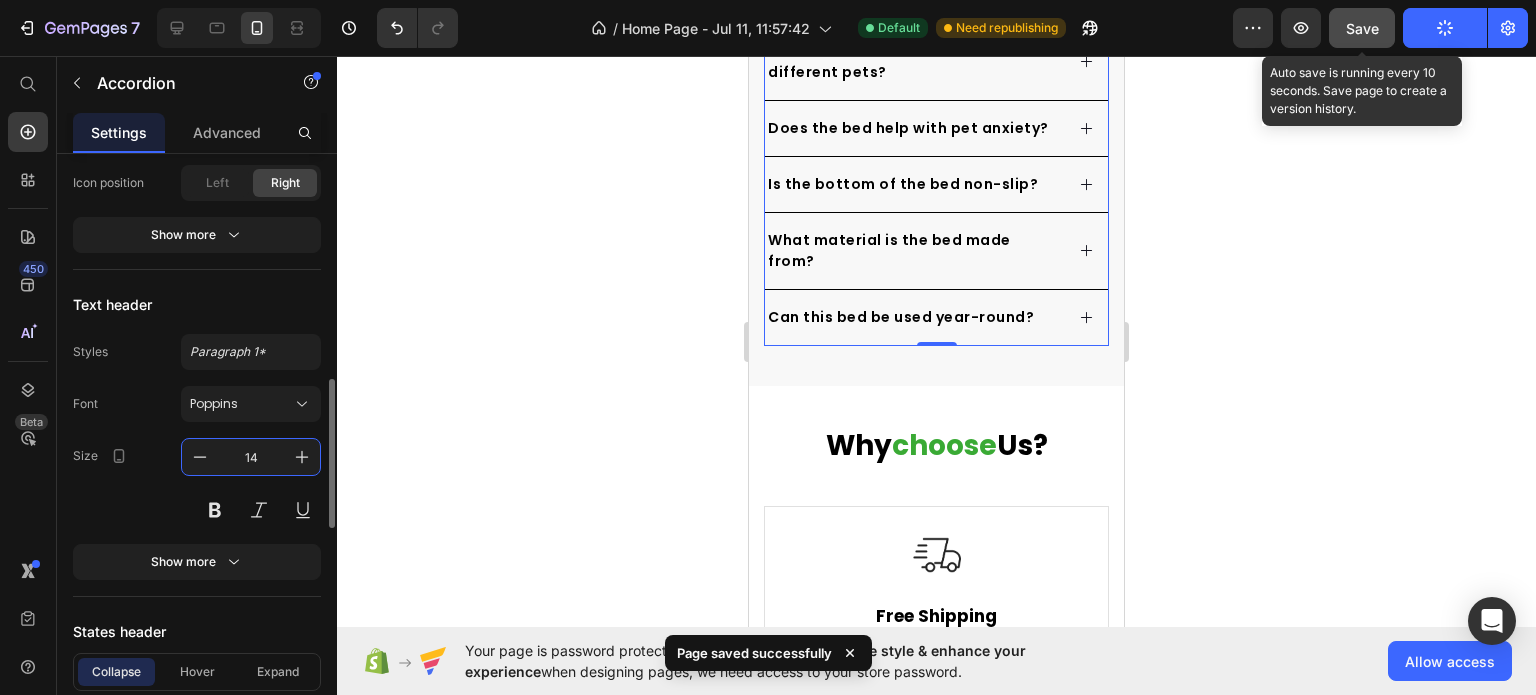 click on "14" at bounding box center [251, 457] 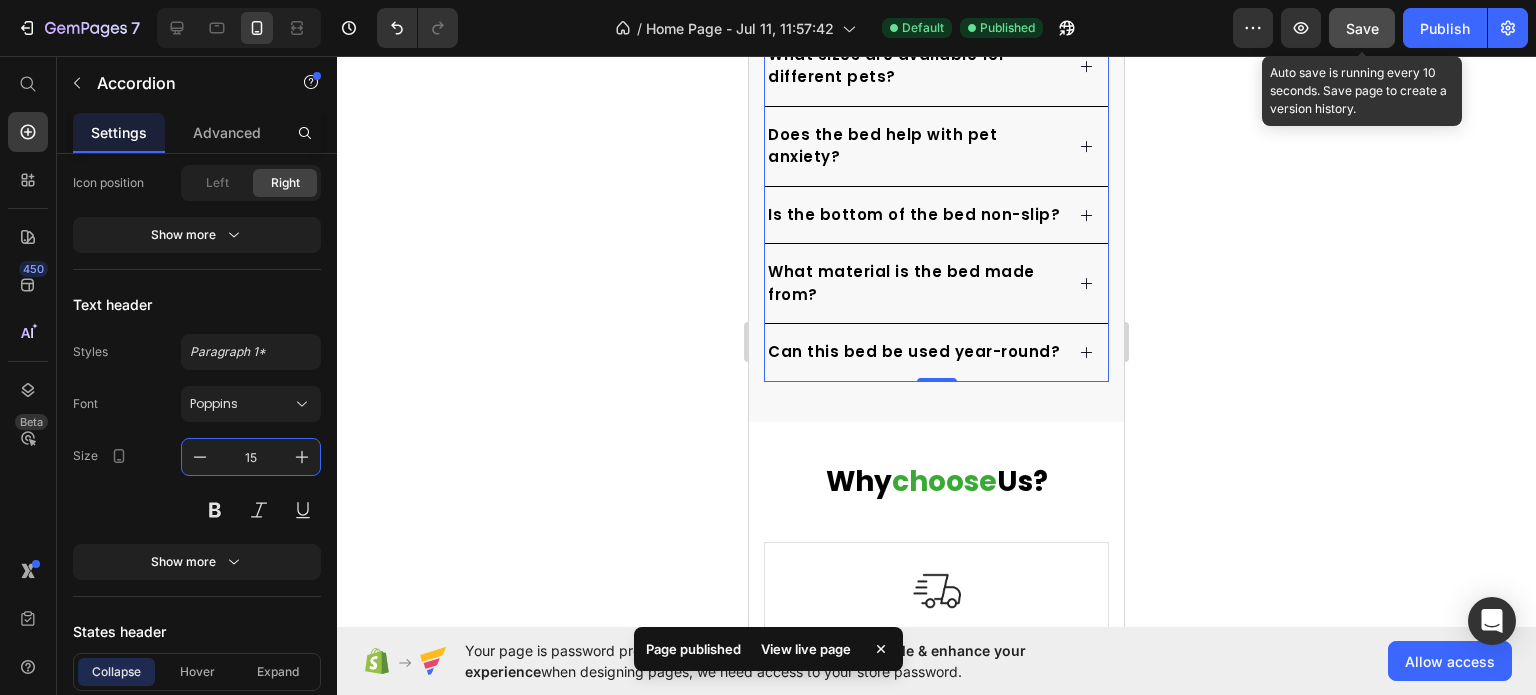type on "15" 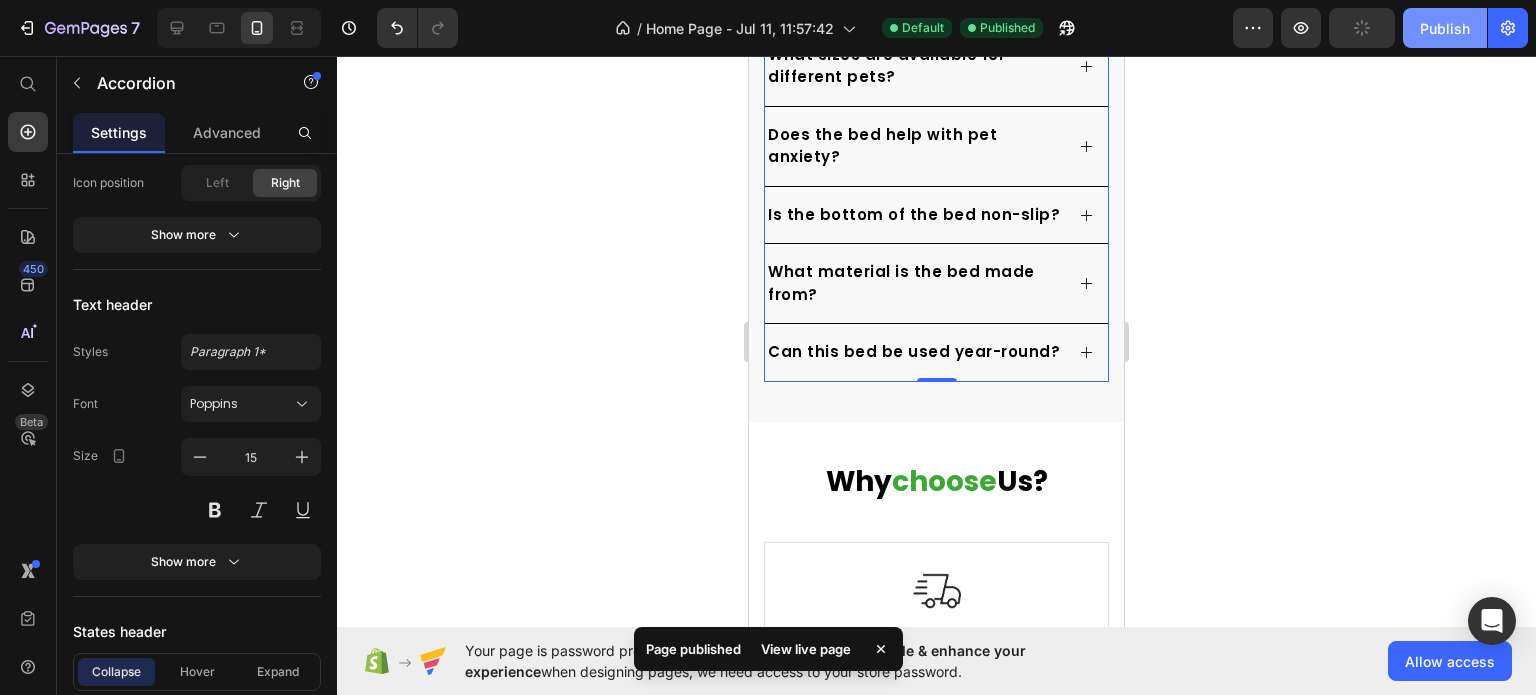 click on "Publish" at bounding box center (1445, 28) 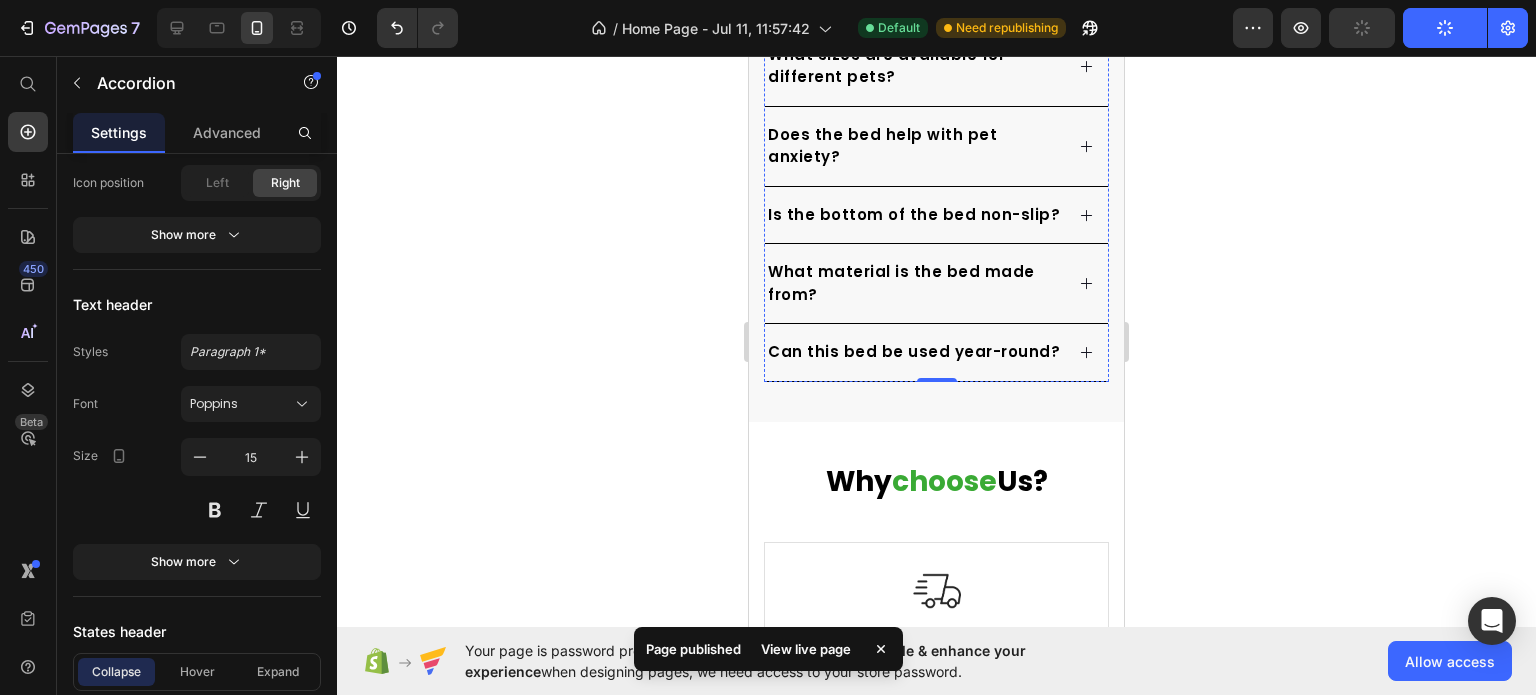 click on "Yes! The CozyNest comes with a removable cover that’s machine washable. Simply unzip, wash with cold water on a gentle cycle, and air dry. It’s easy to keep your pet’s bed clean and smelling fresh." at bounding box center (929, -43) 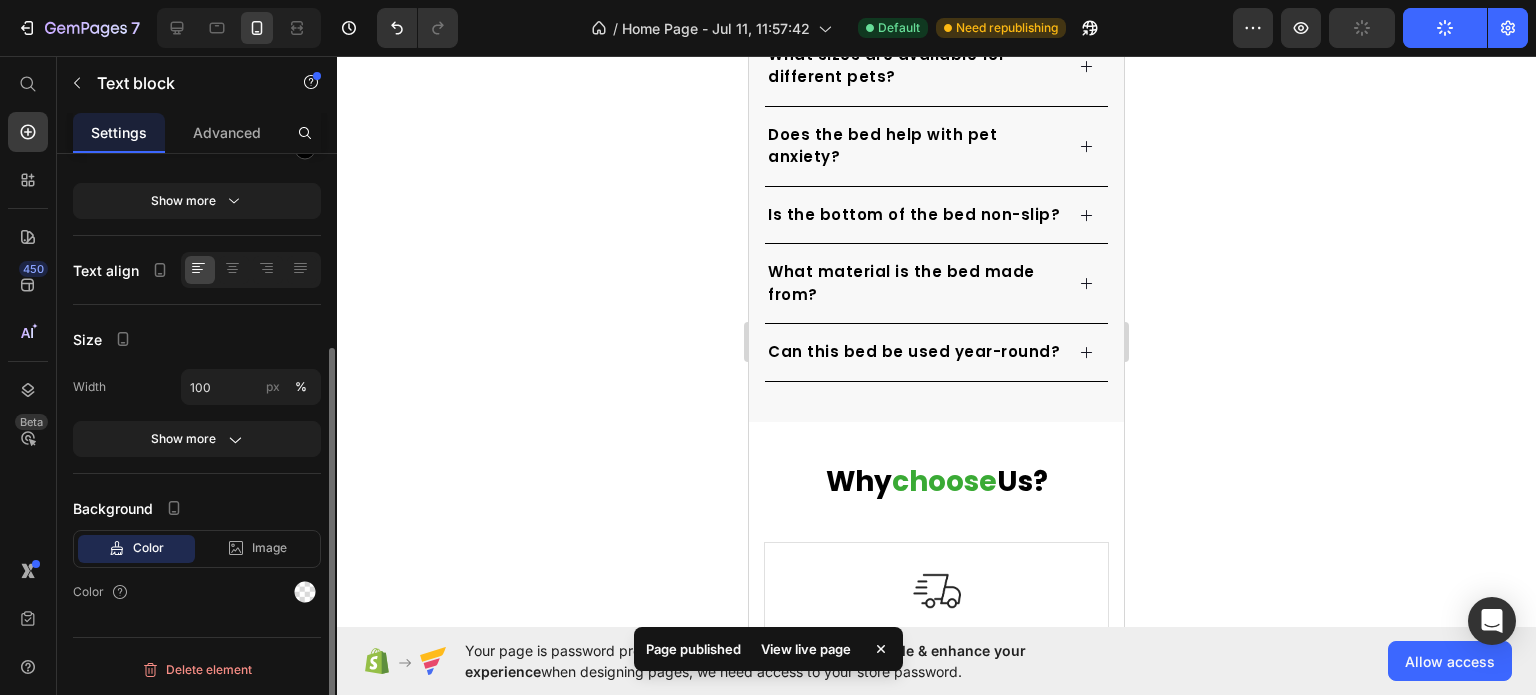scroll, scrollTop: 0, scrollLeft: 0, axis: both 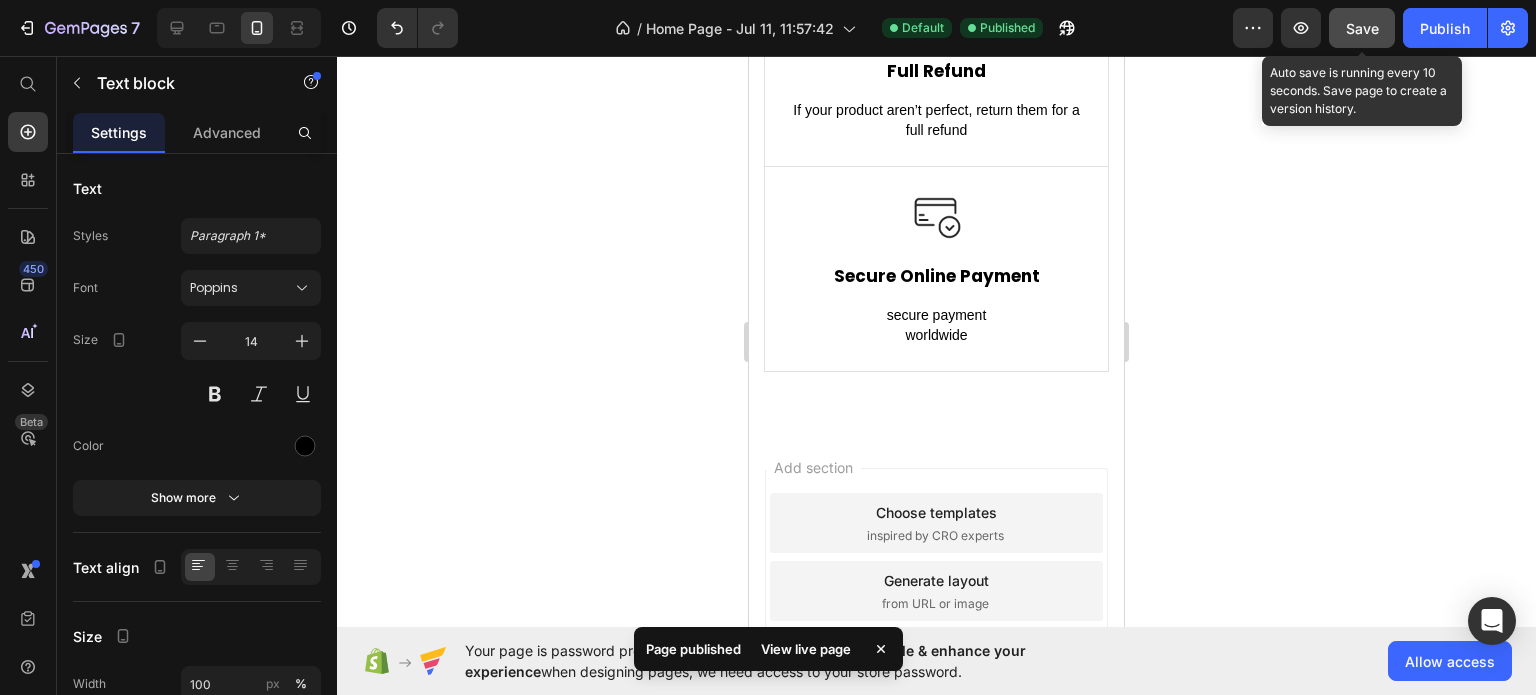 click on "Save" at bounding box center [1362, 28] 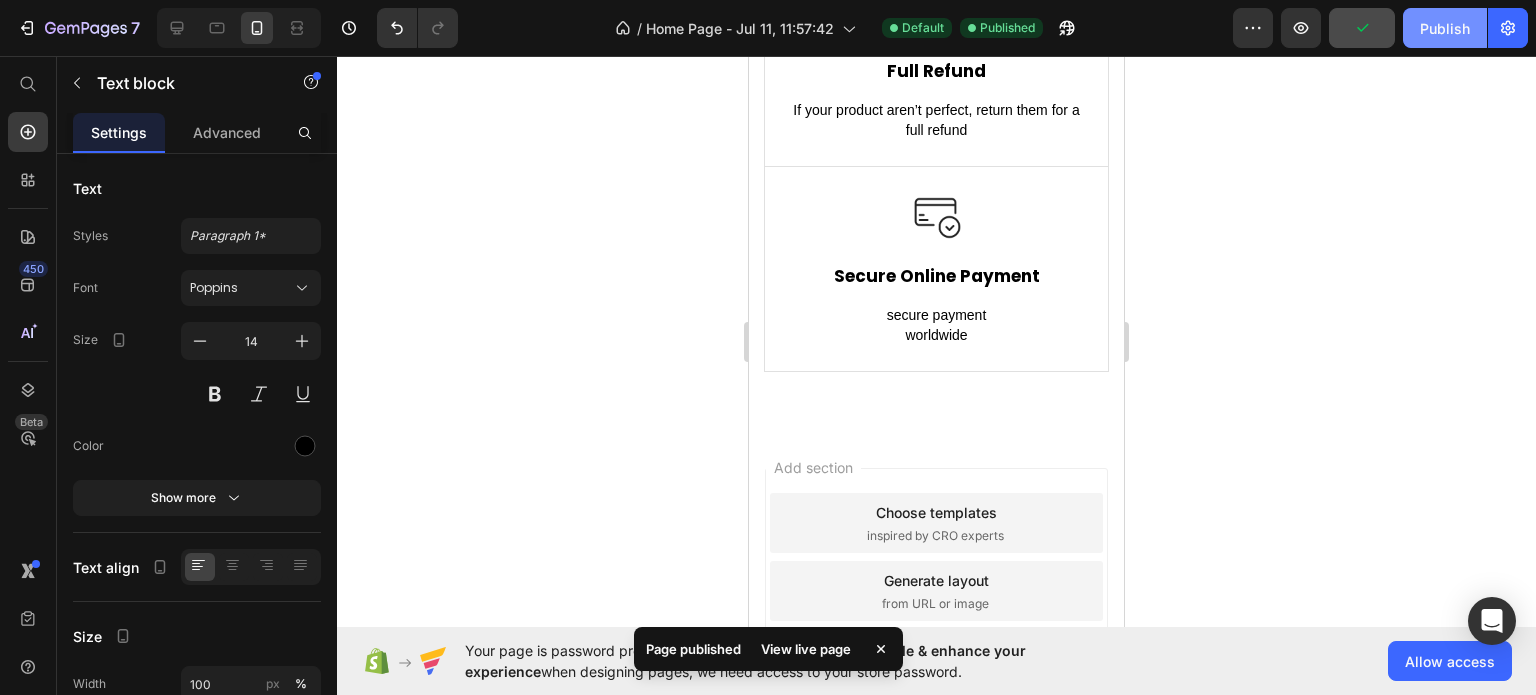 click on "Publish" at bounding box center (1445, 28) 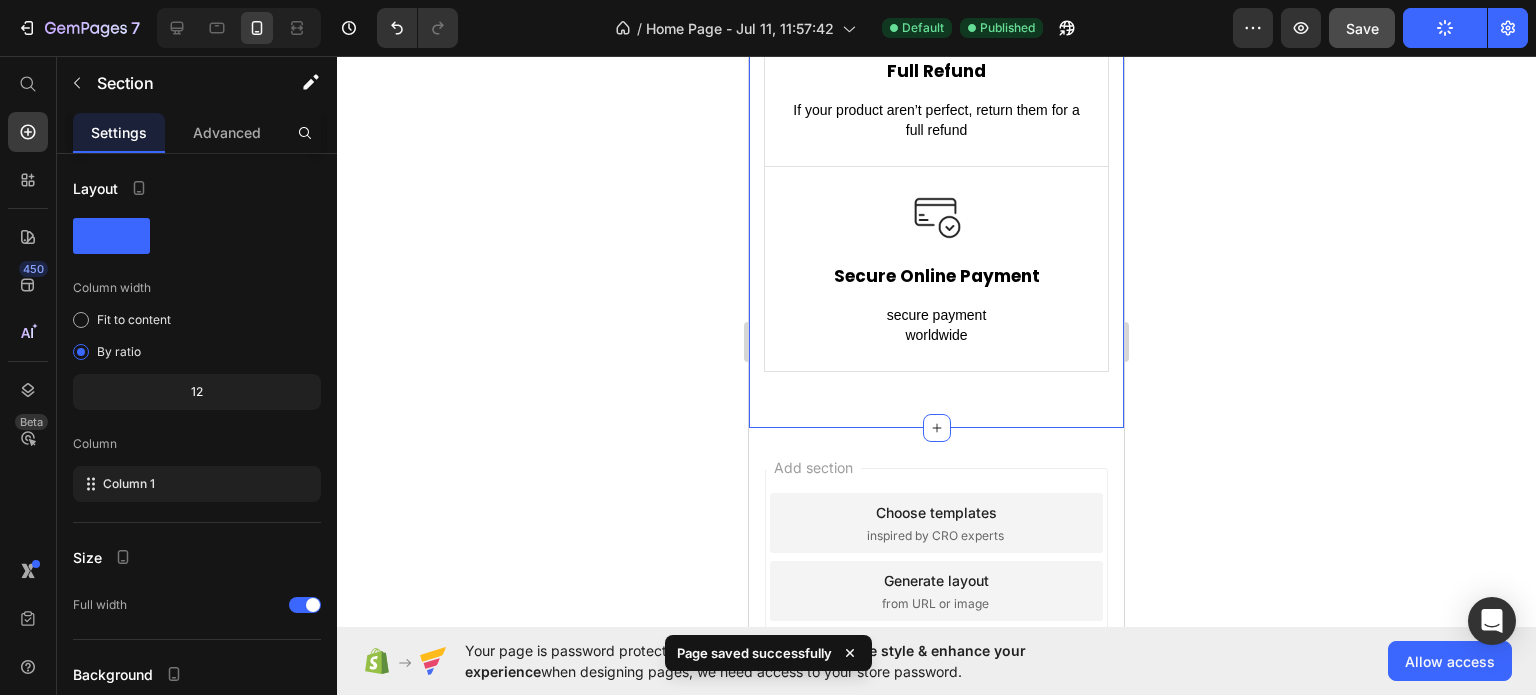 click on "Why  choose  Us? Heading Row Image Free Shipping Text Block Free shipping on any order of $150  or more. Text block Row Image Full Refund Text Block If your product aren’t perfect, return them for a full refund Text block Row Image Secure Online Payment Text Block secure payment worldwide Text block Row Row Image Free Shipping Text Block Free shipping on any order of $150  or more. Text block Row Image Full Refund Text Block If your product aren’t perfect, return them for a full refund Text block Row Image Secure Online Payment Text Block secure payment worldwide Text block Row Row Section 10   You can create reusable sections Create Theme Section AI Content Write with GemAI What would you like to describe here? Tone and Voice Persuasive Product CozyNest Pet Bed Show more Generate" at bounding box center [936, 32] 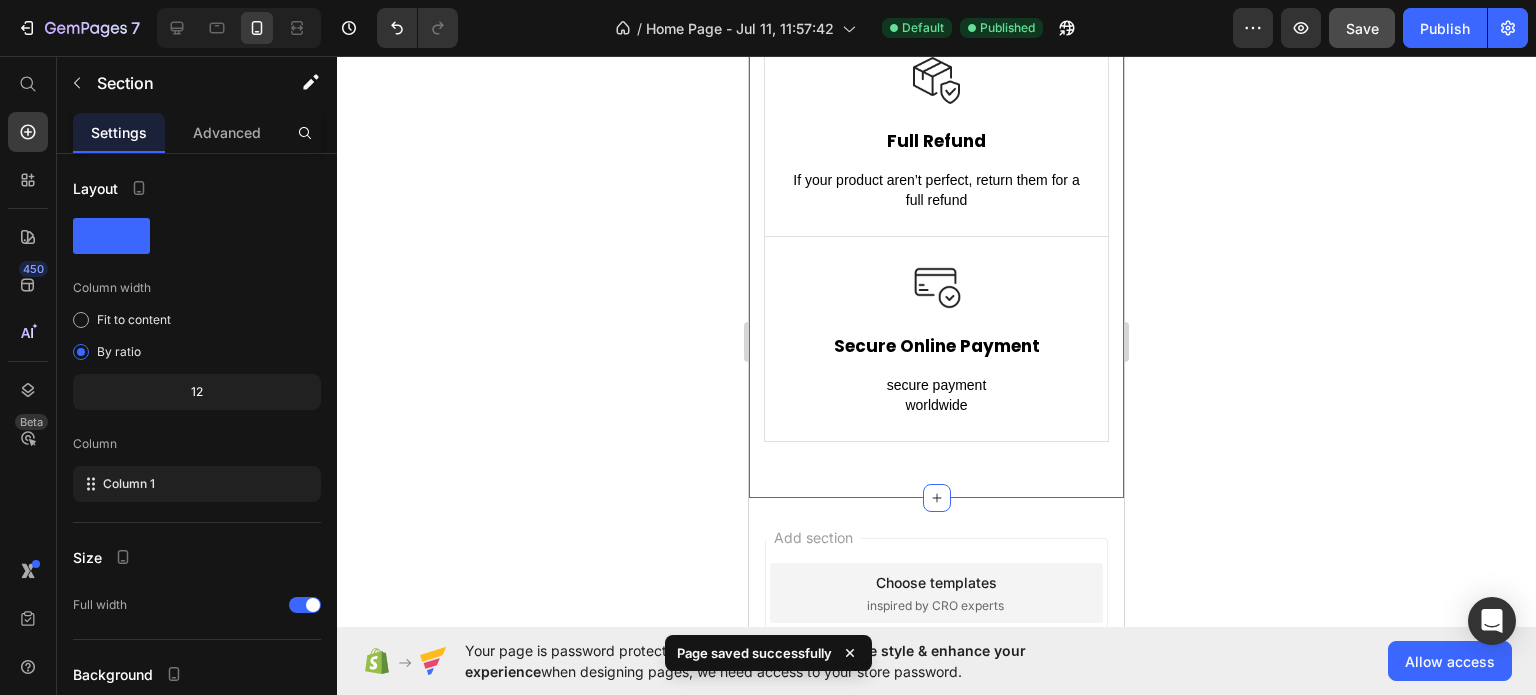 scroll, scrollTop: 7899, scrollLeft: 0, axis: vertical 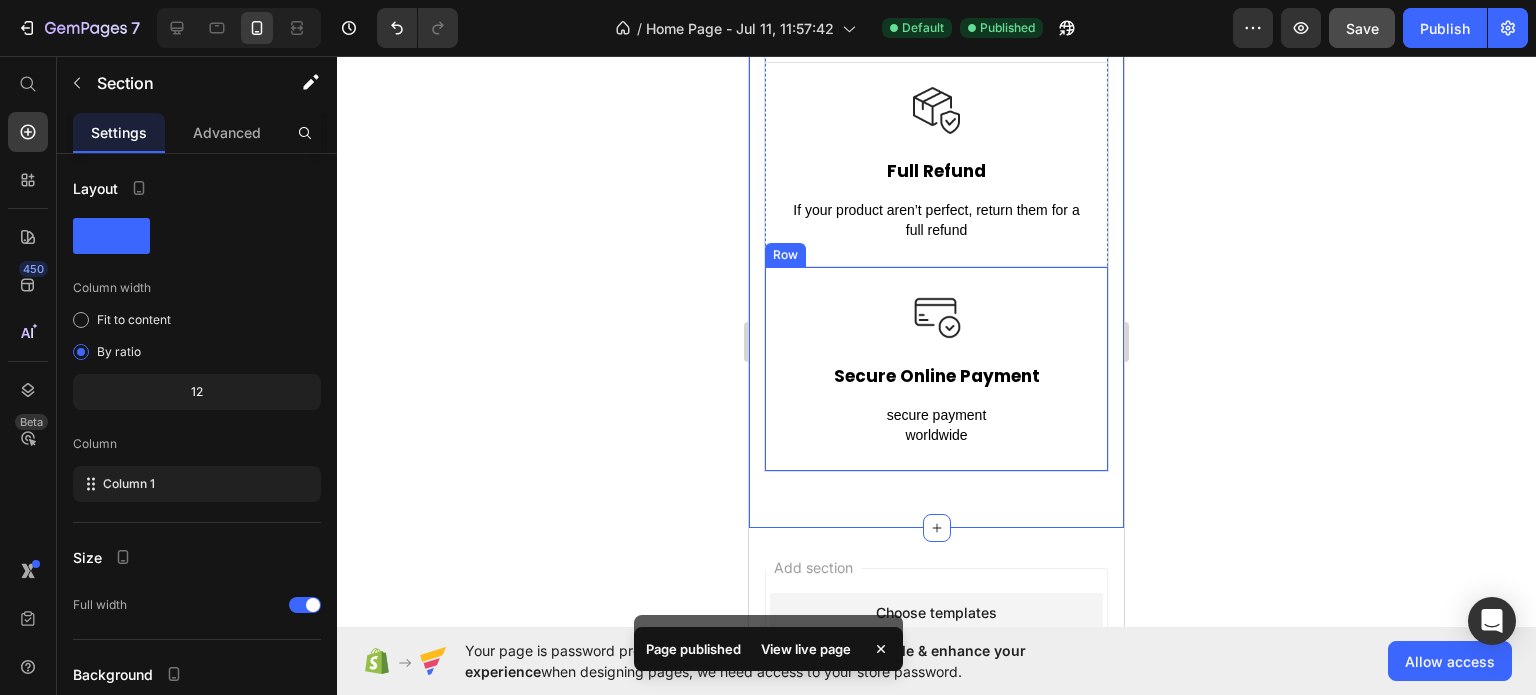 click on "Image Secure Online Payment Text Block secure payment worldwide Text block Row" at bounding box center [936, 368] 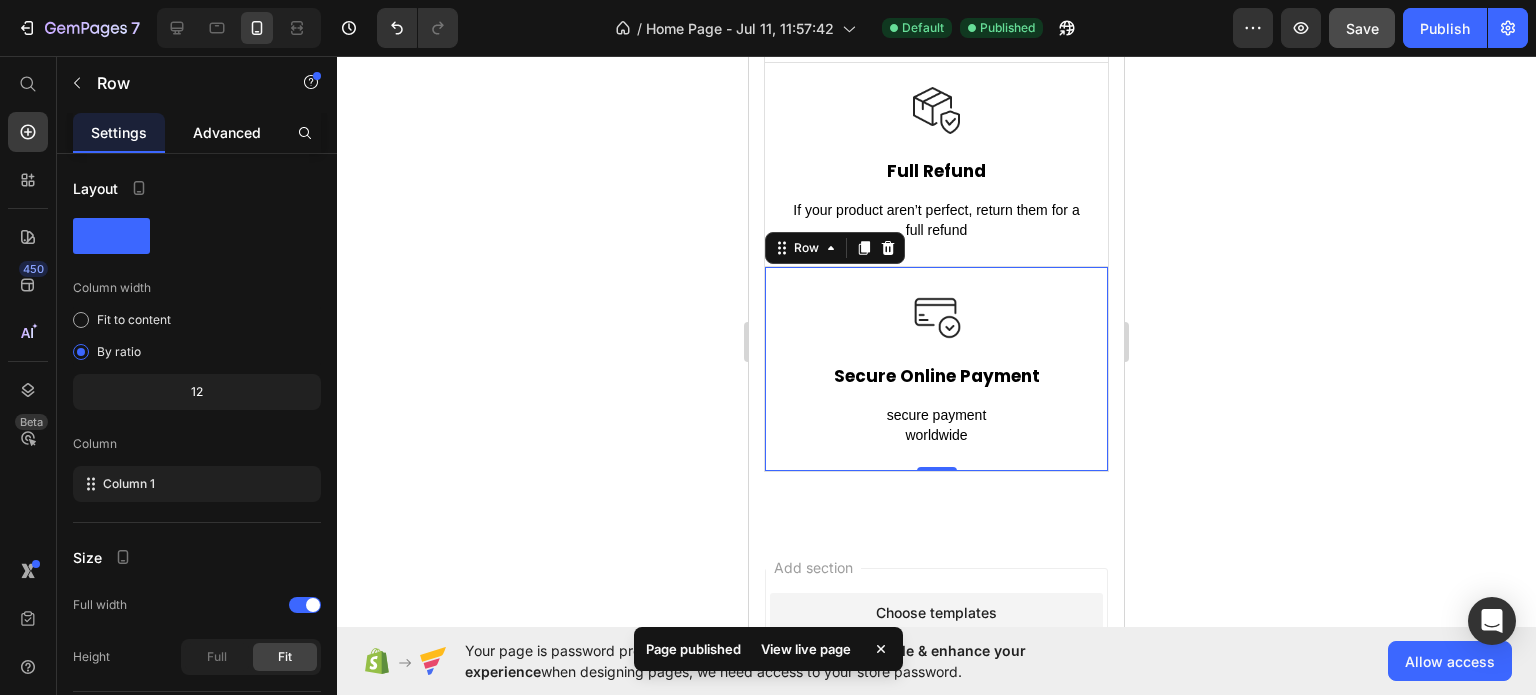 click on "Advanced" at bounding box center (227, 132) 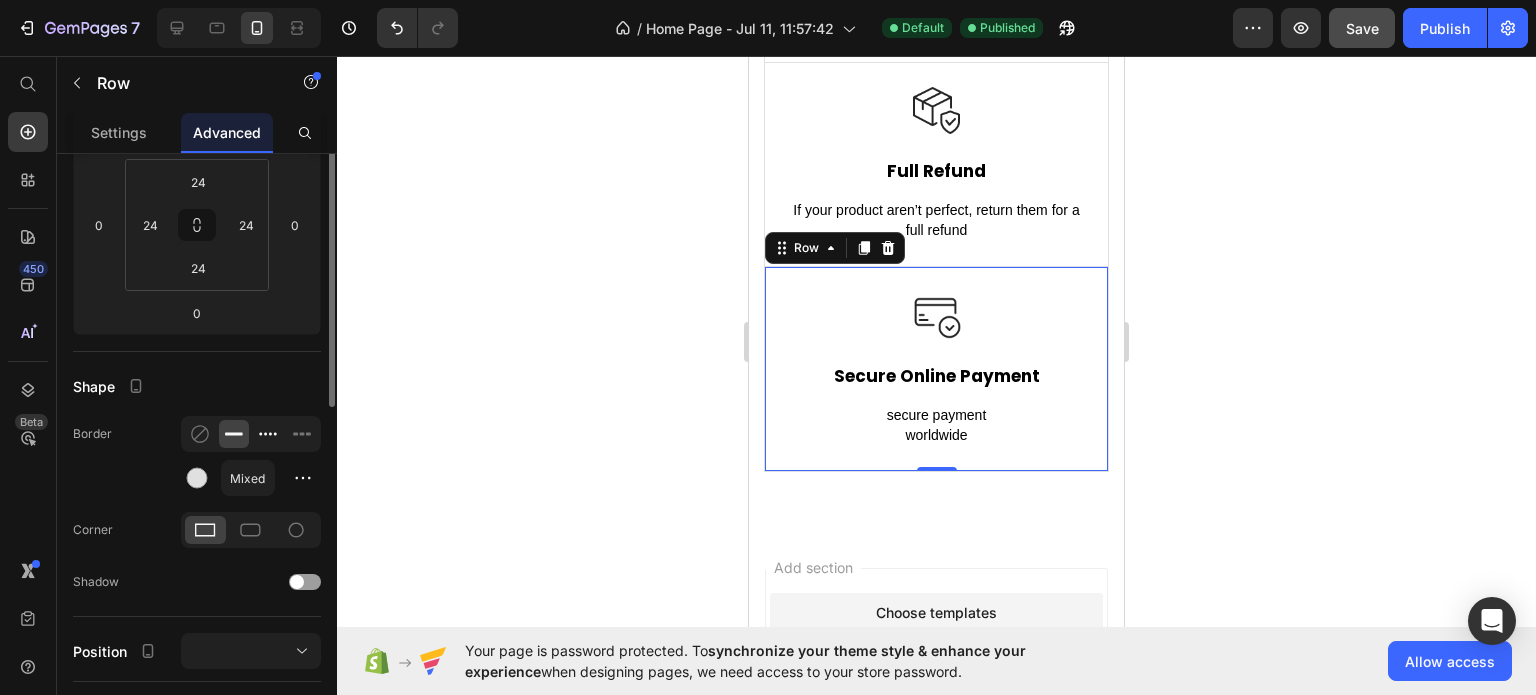 scroll, scrollTop: 200, scrollLeft: 0, axis: vertical 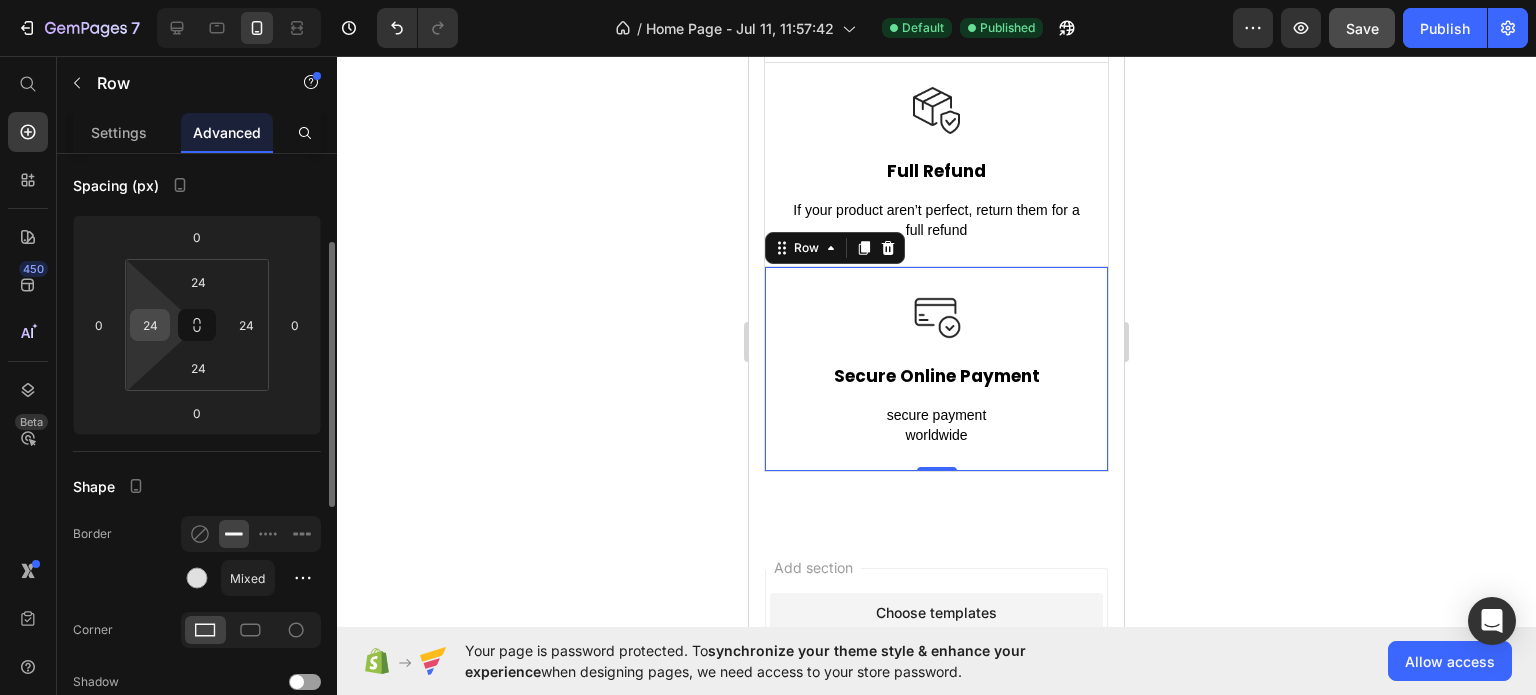 click on "24" at bounding box center (150, 325) 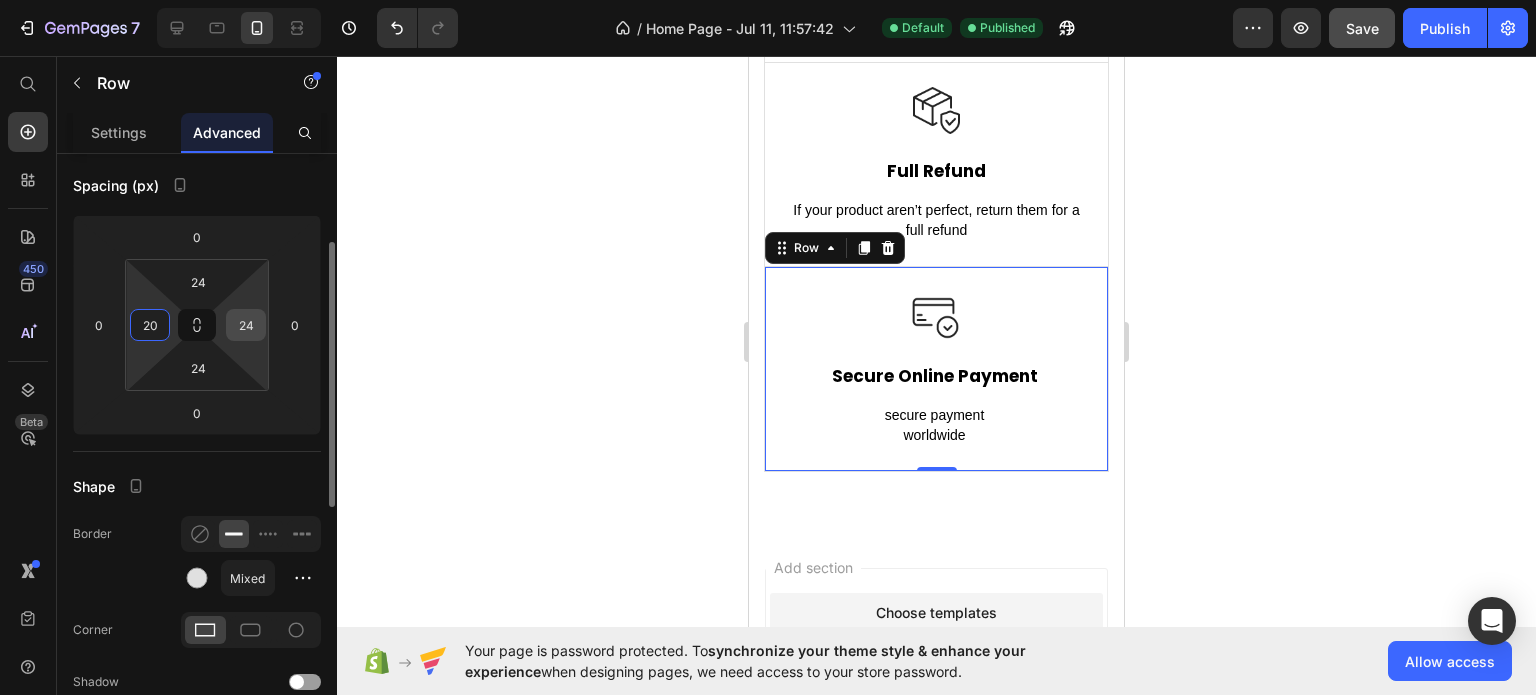 type on "20" 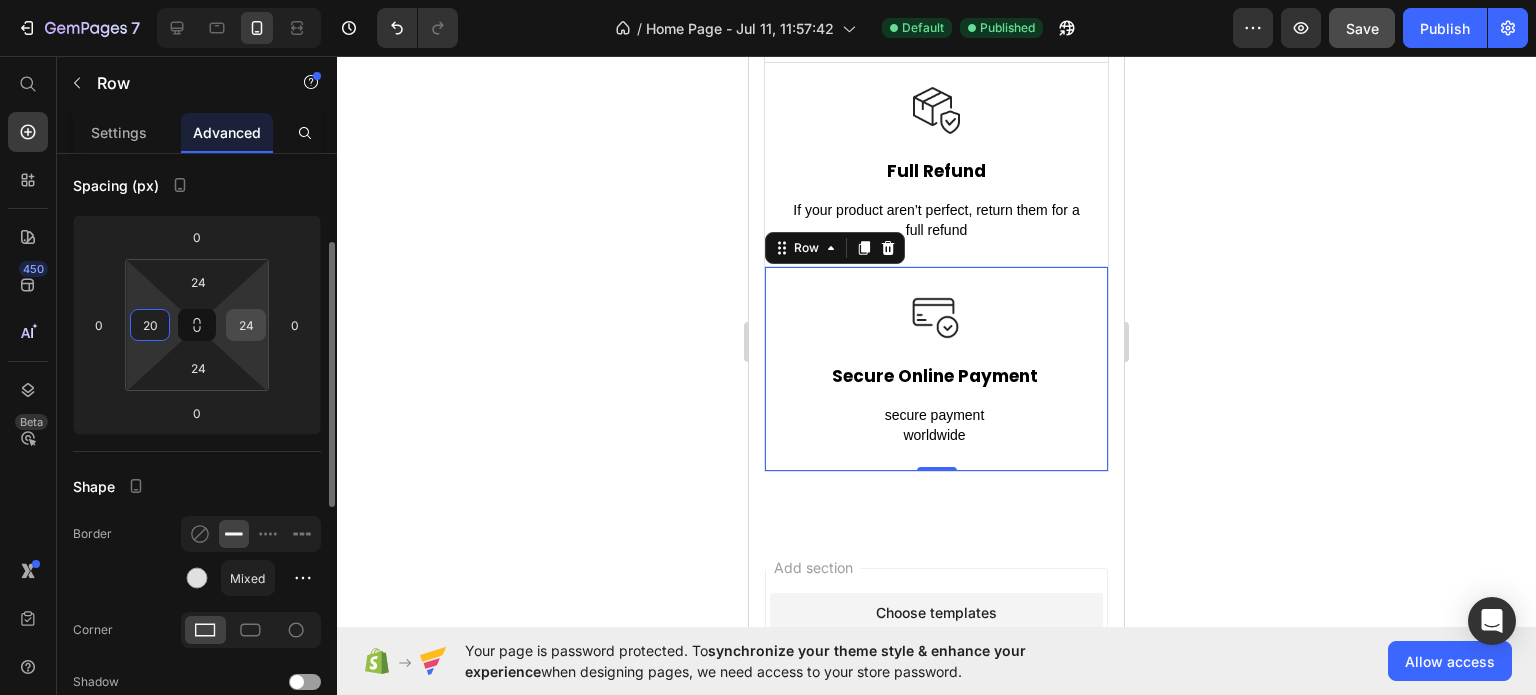 click on "24" at bounding box center [246, 325] 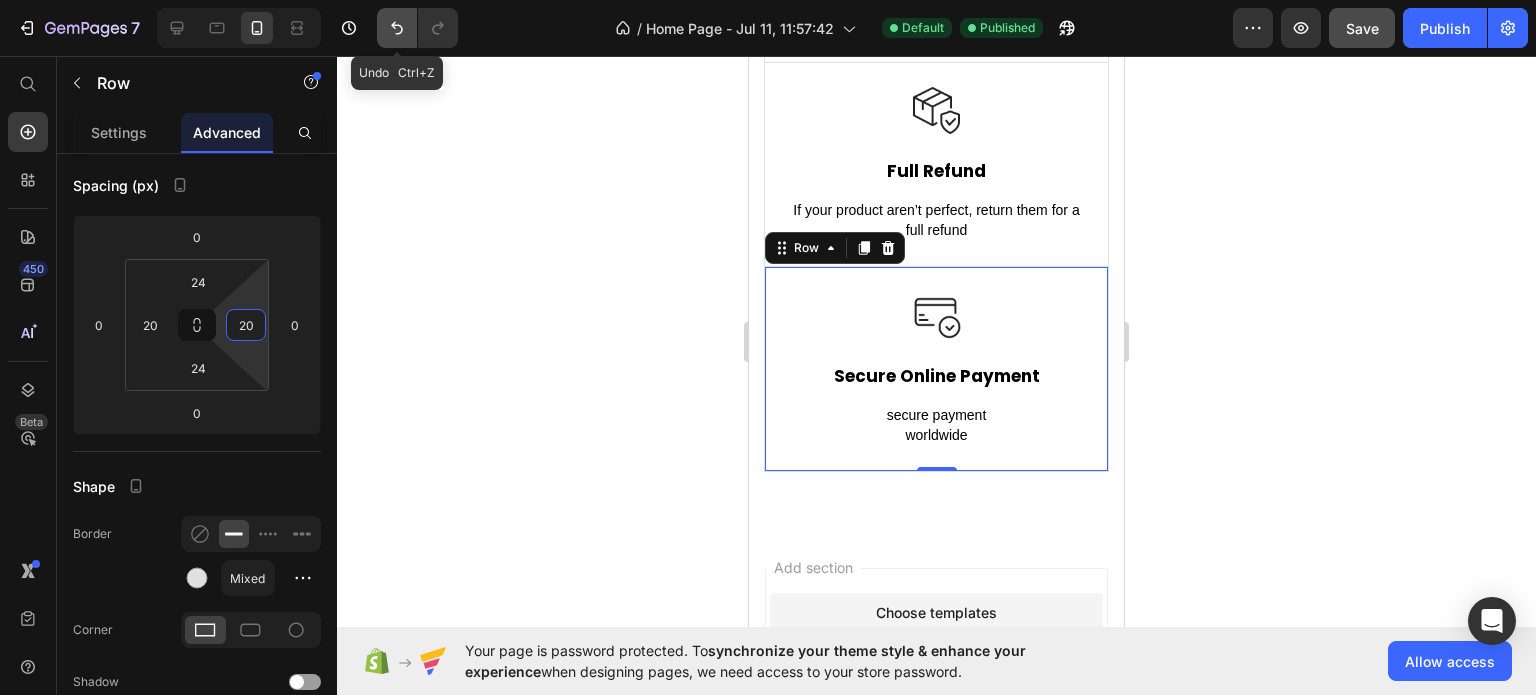 click 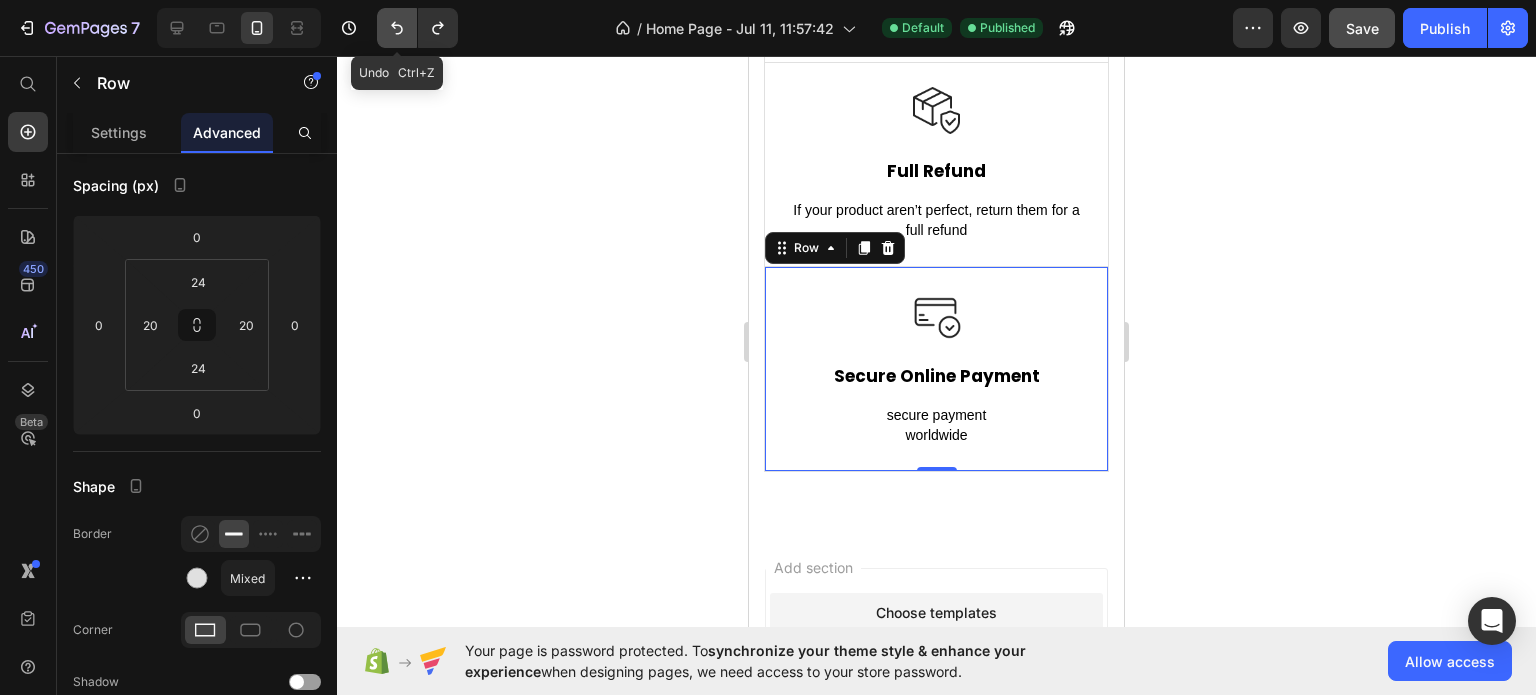 click 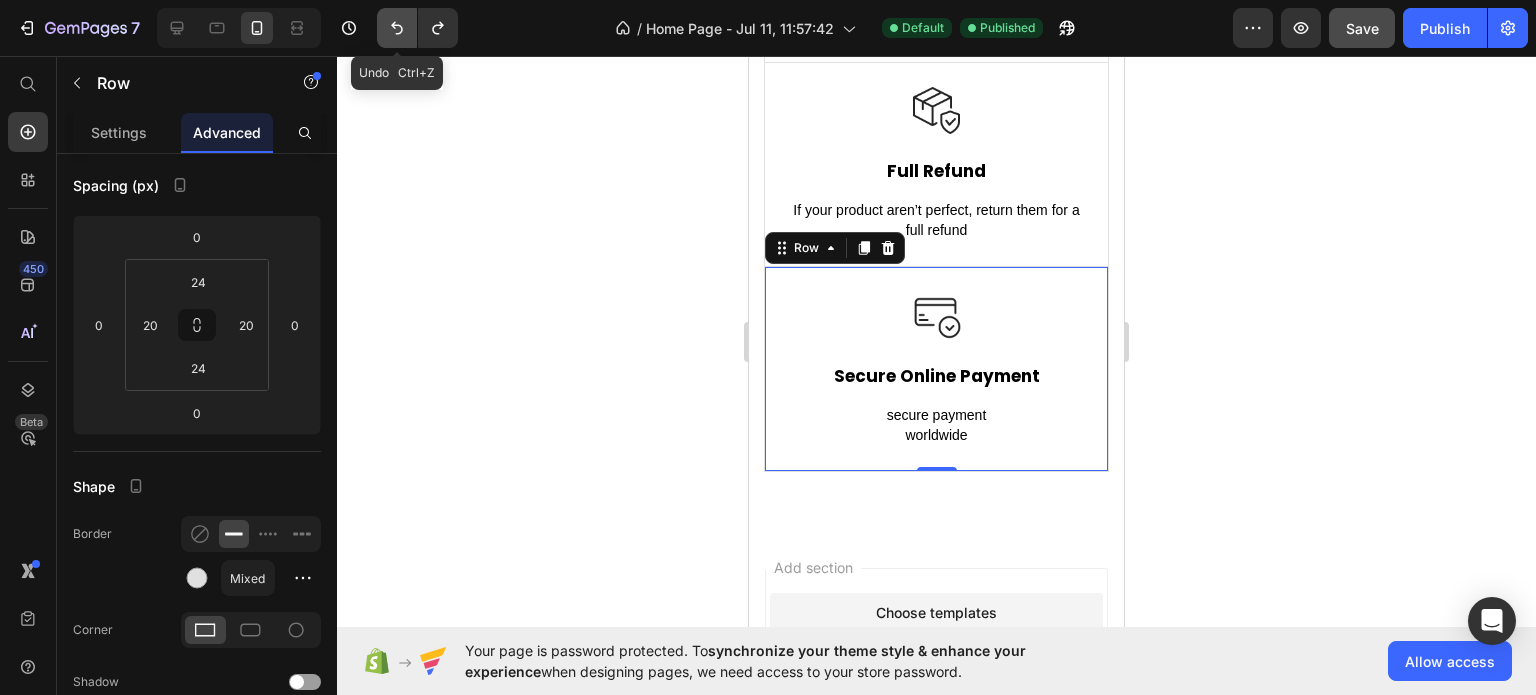 type on "24" 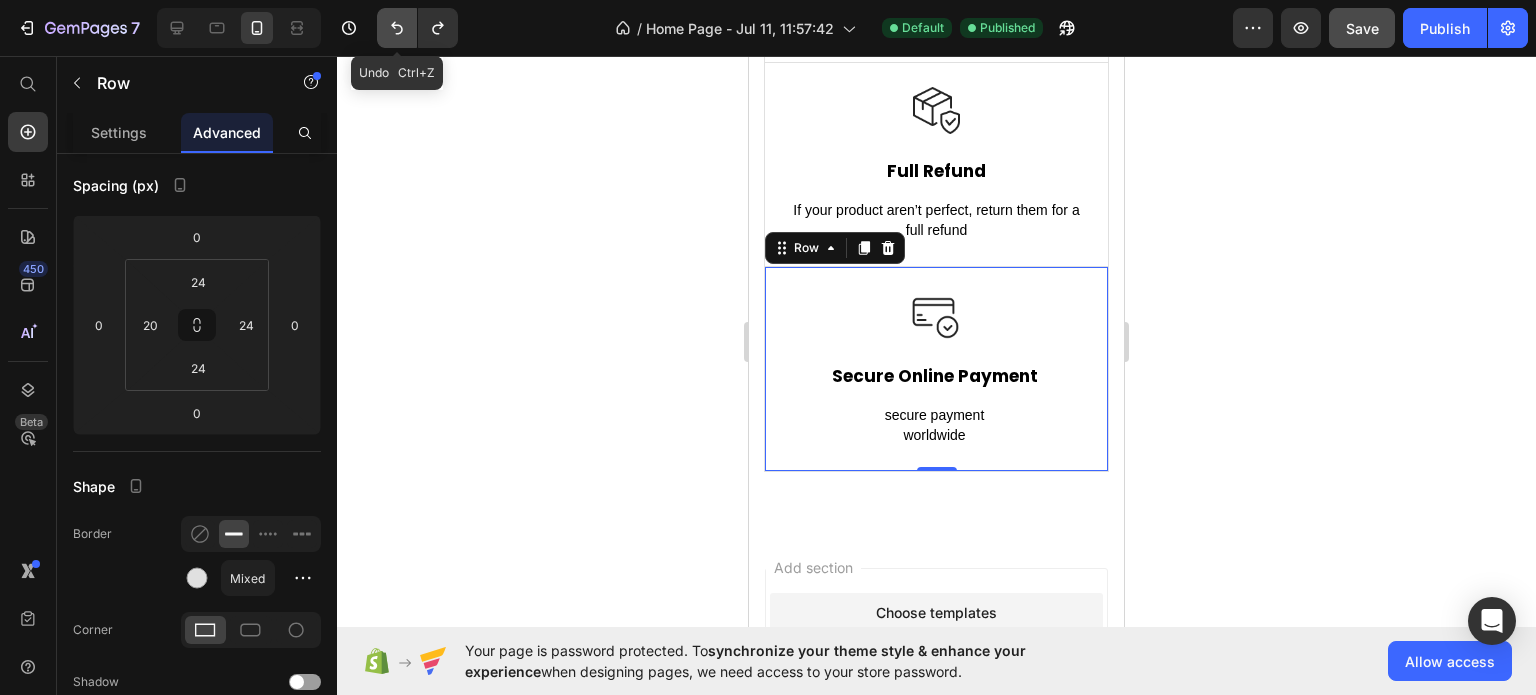 click 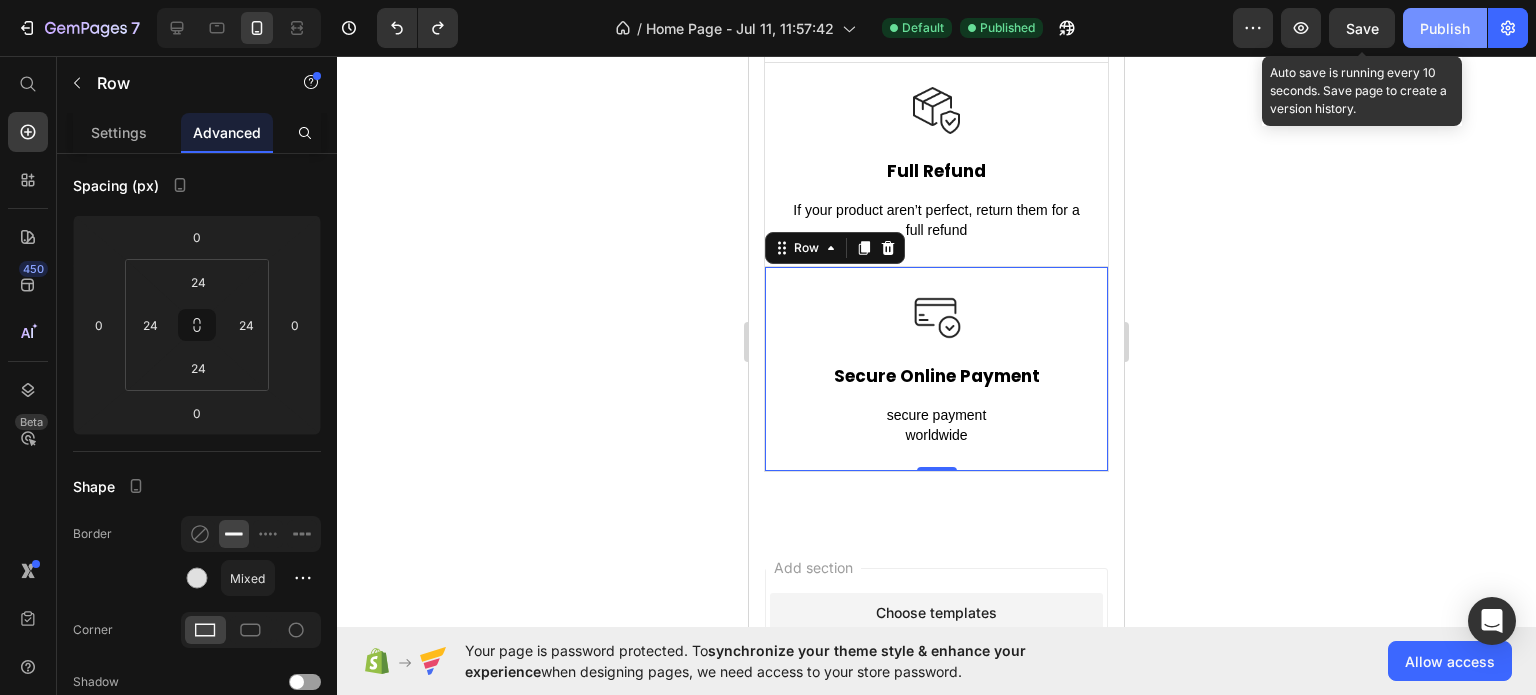 drag, startPoint x: 1361, startPoint y: 17, endPoint x: 1431, endPoint y: 24, distance: 70.34913 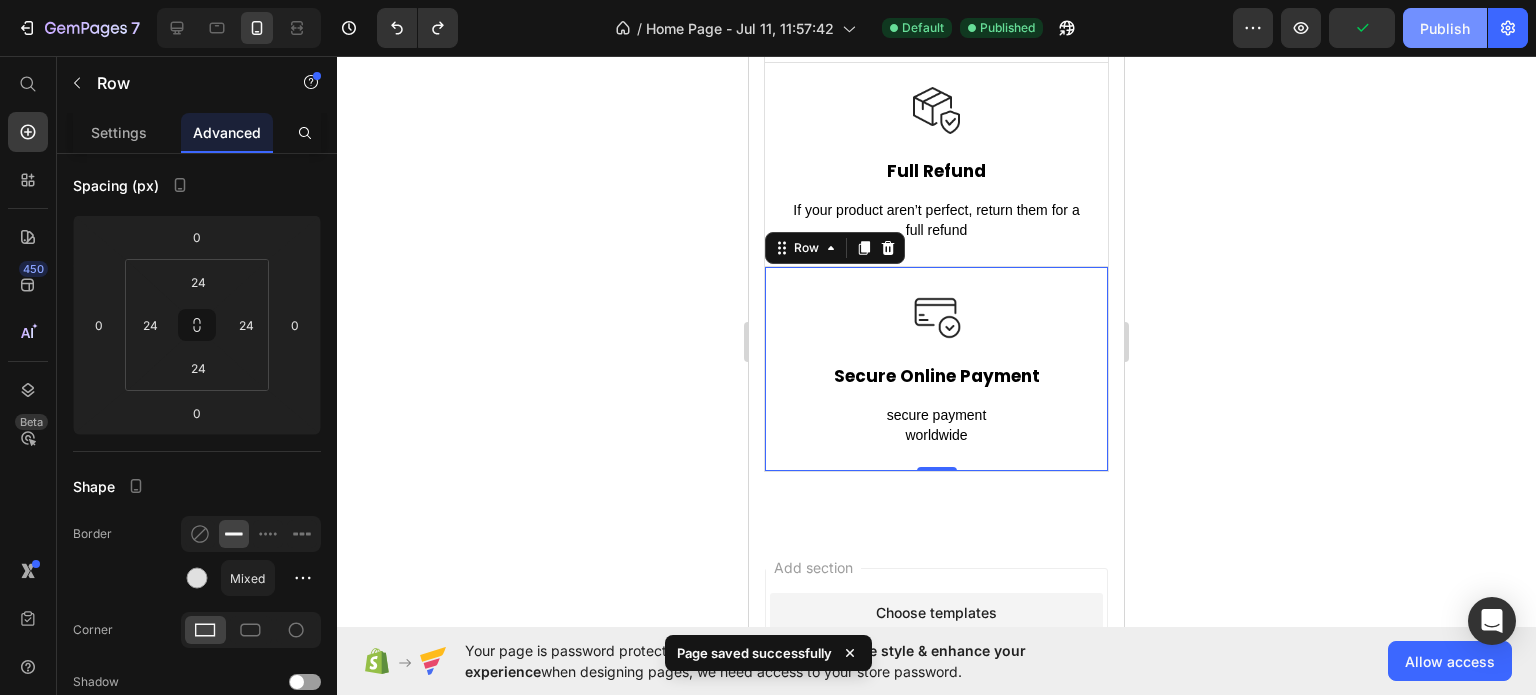 click on "Publish" at bounding box center (1445, 28) 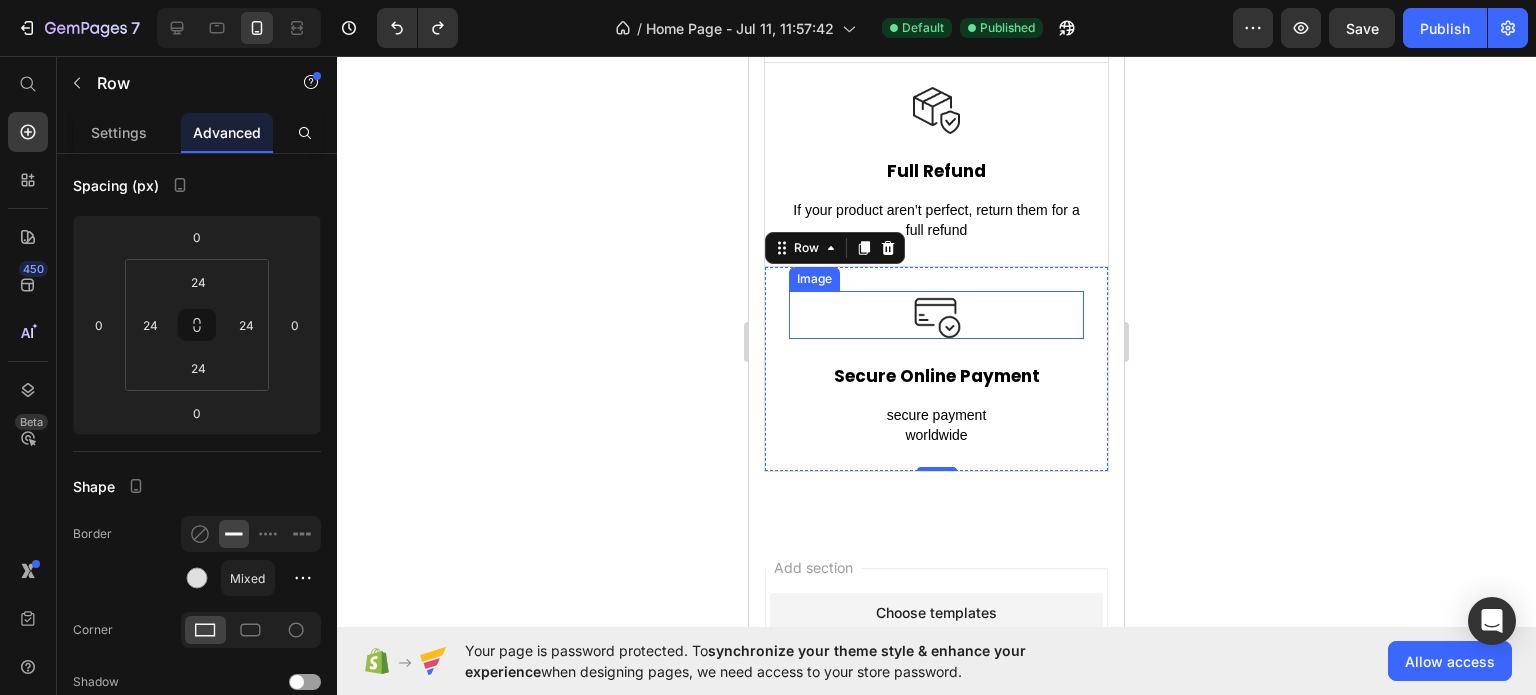 click at bounding box center (936, 315) 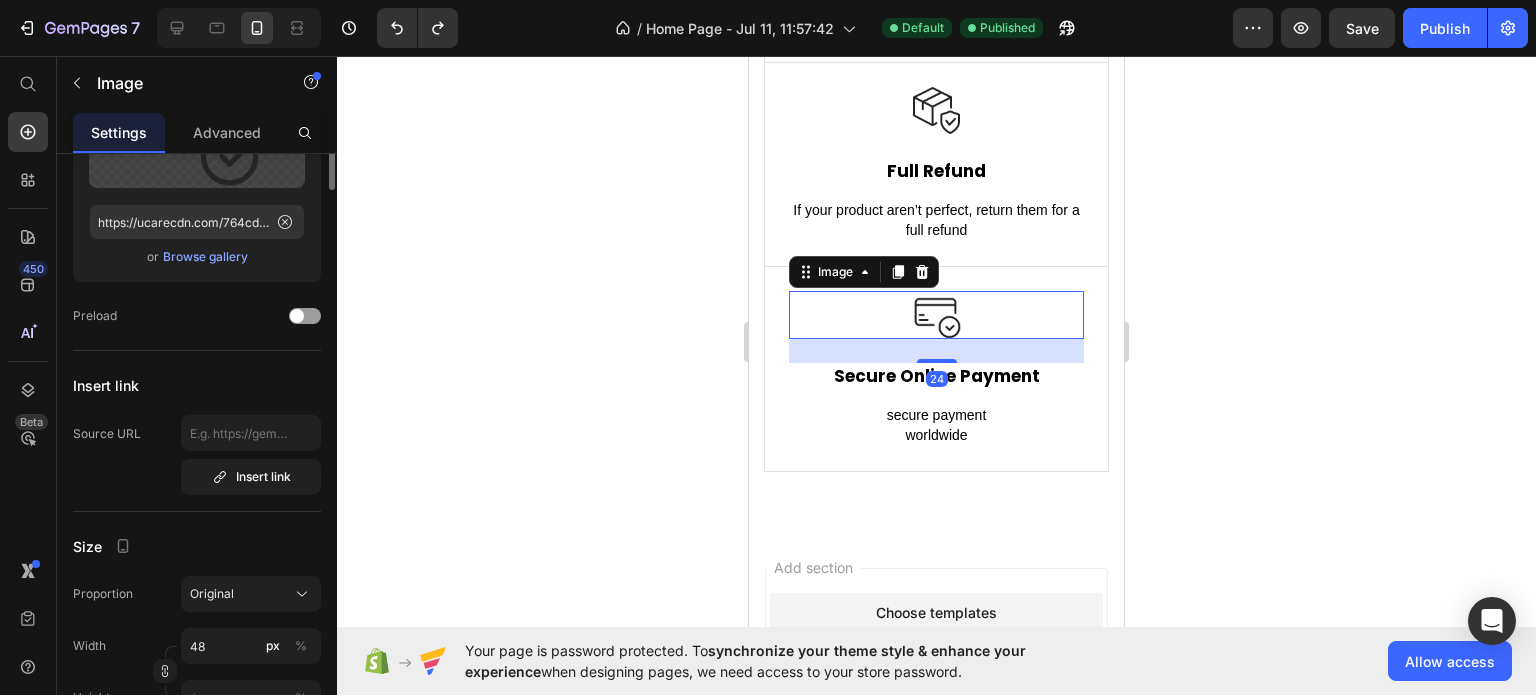 scroll, scrollTop: 0, scrollLeft: 0, axis: both 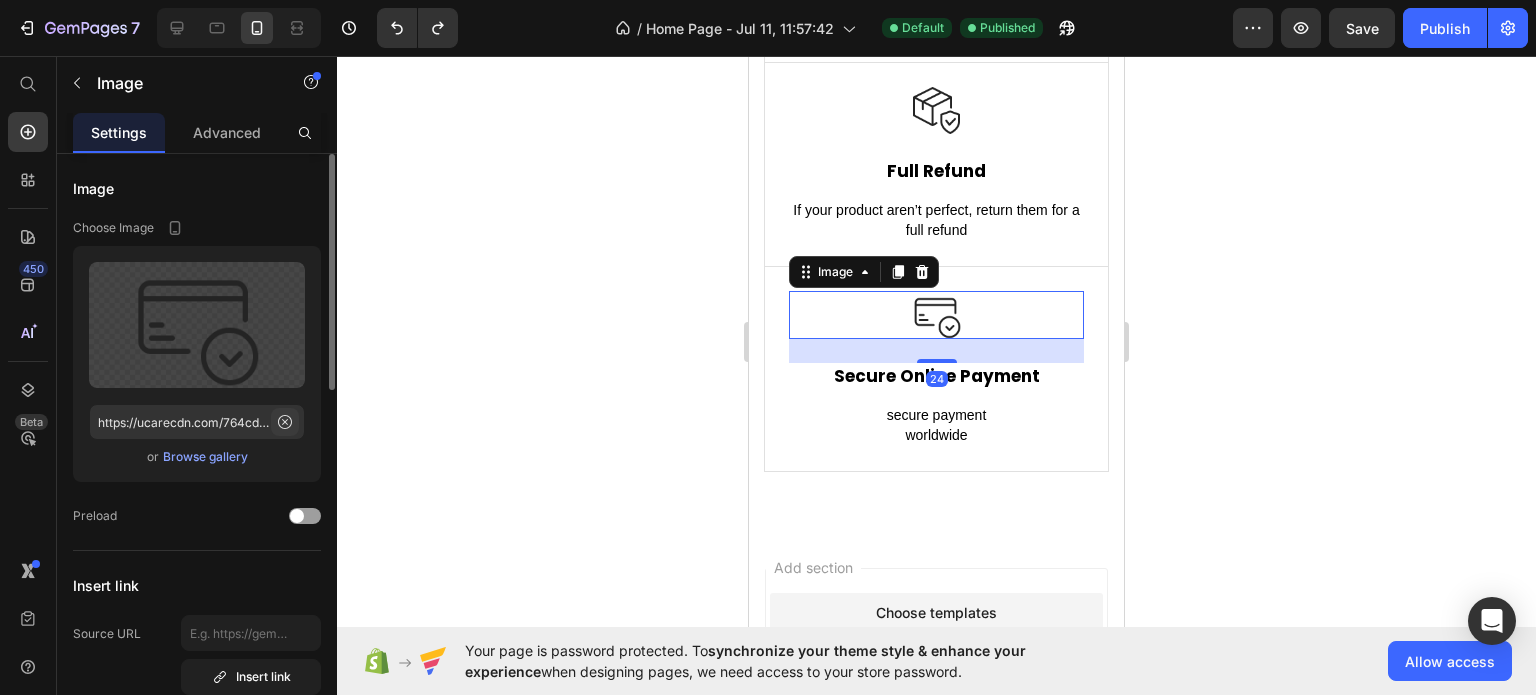 click 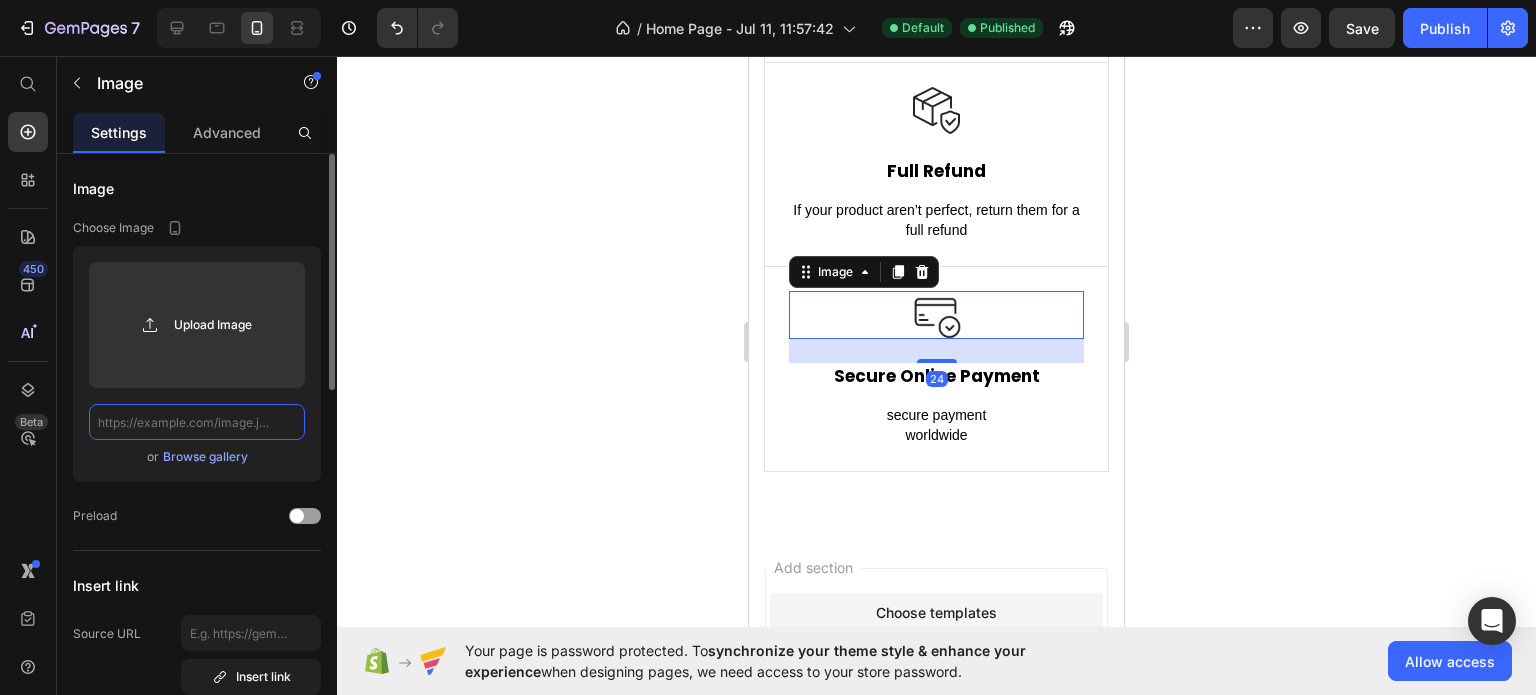 scroll, scrollTop: 0, scrollLeft: 0, axis: both 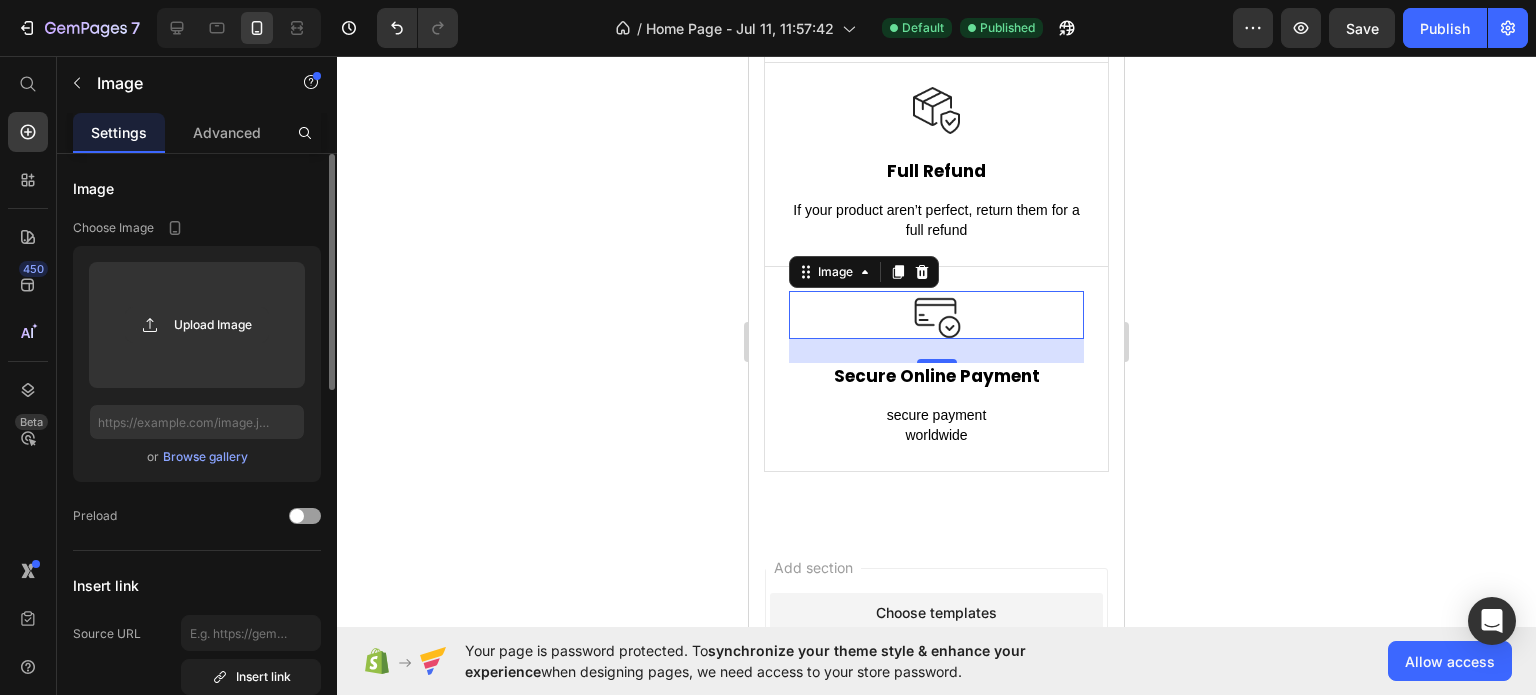 click at bounding box center [936, 315] 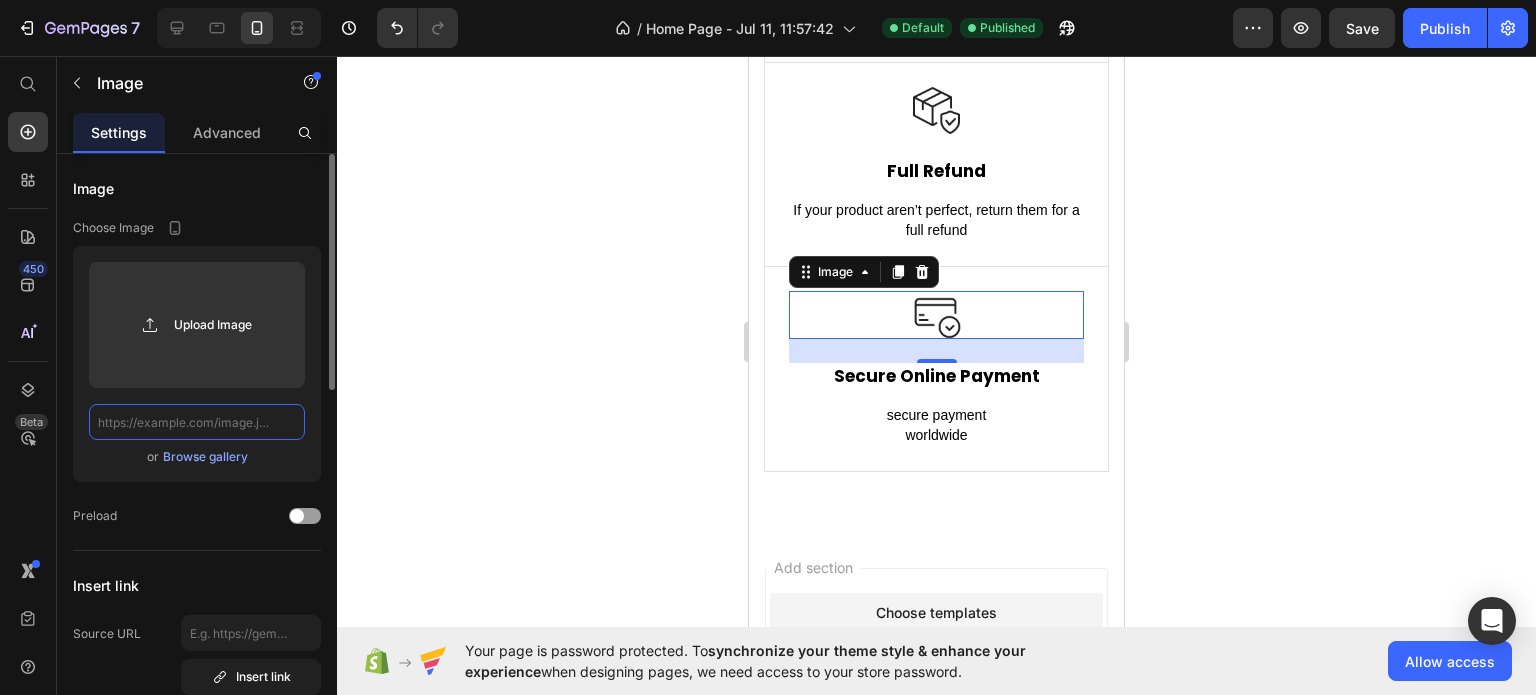 click 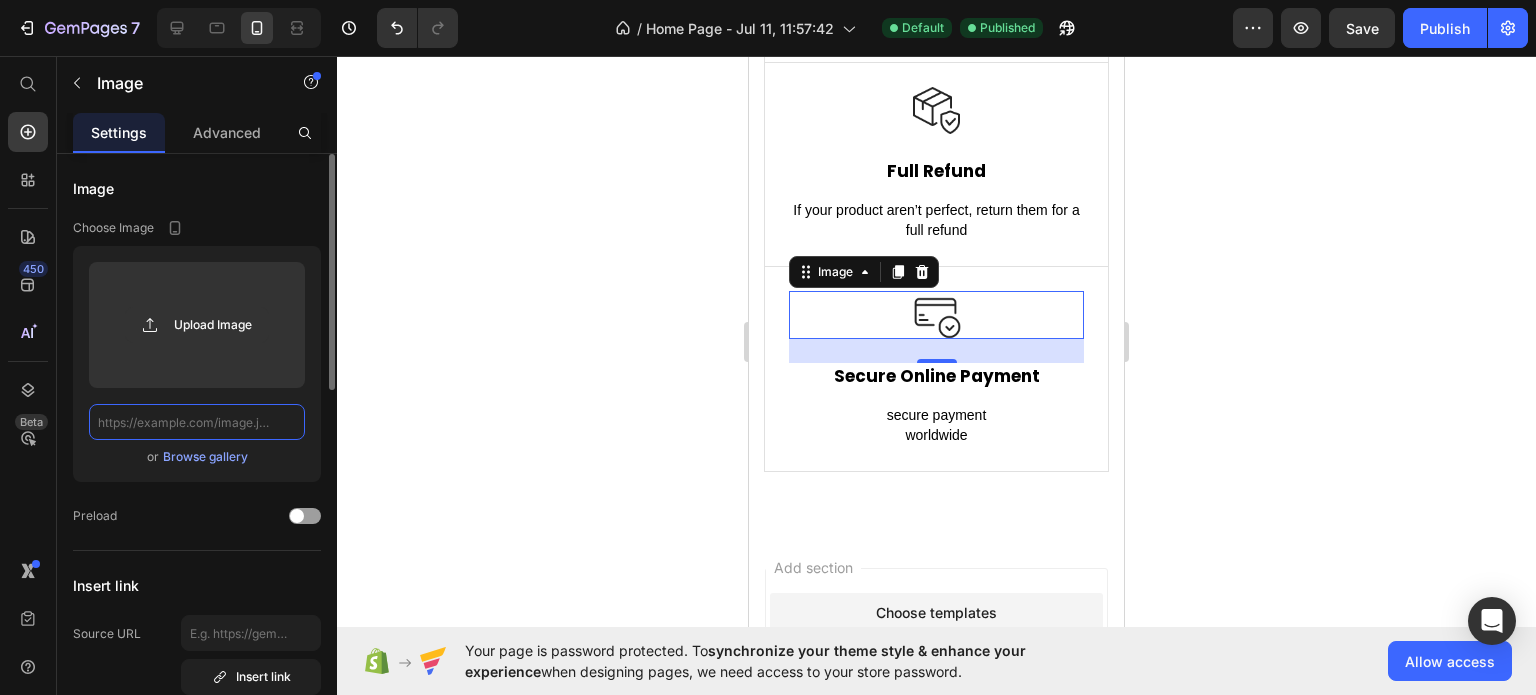 paste on "https://ucarecdn.com/764cdc7b-f1cd-47b3-82e2-b0ba5b7a0d32/-/format/auto/" 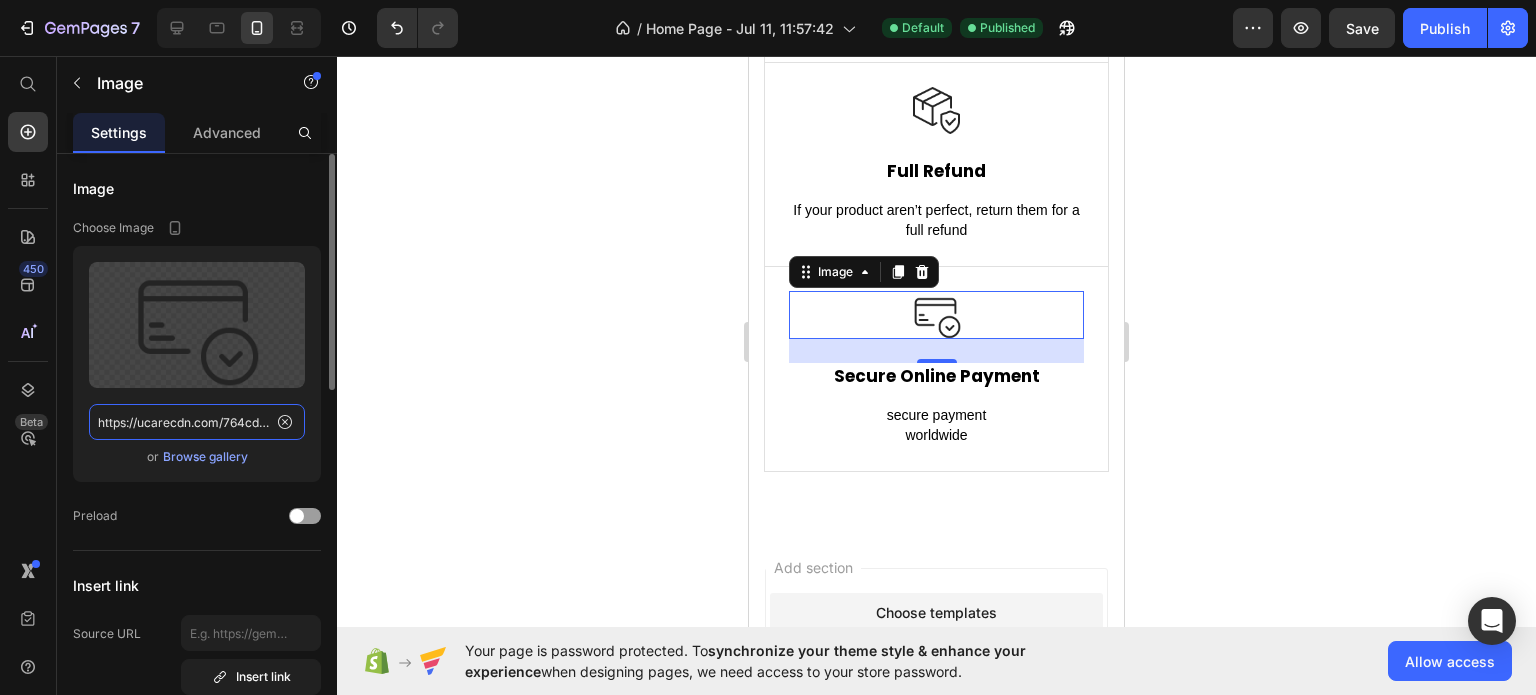 scroll, scrollTop: 0, scrollLeft: 284, axis: horizontal 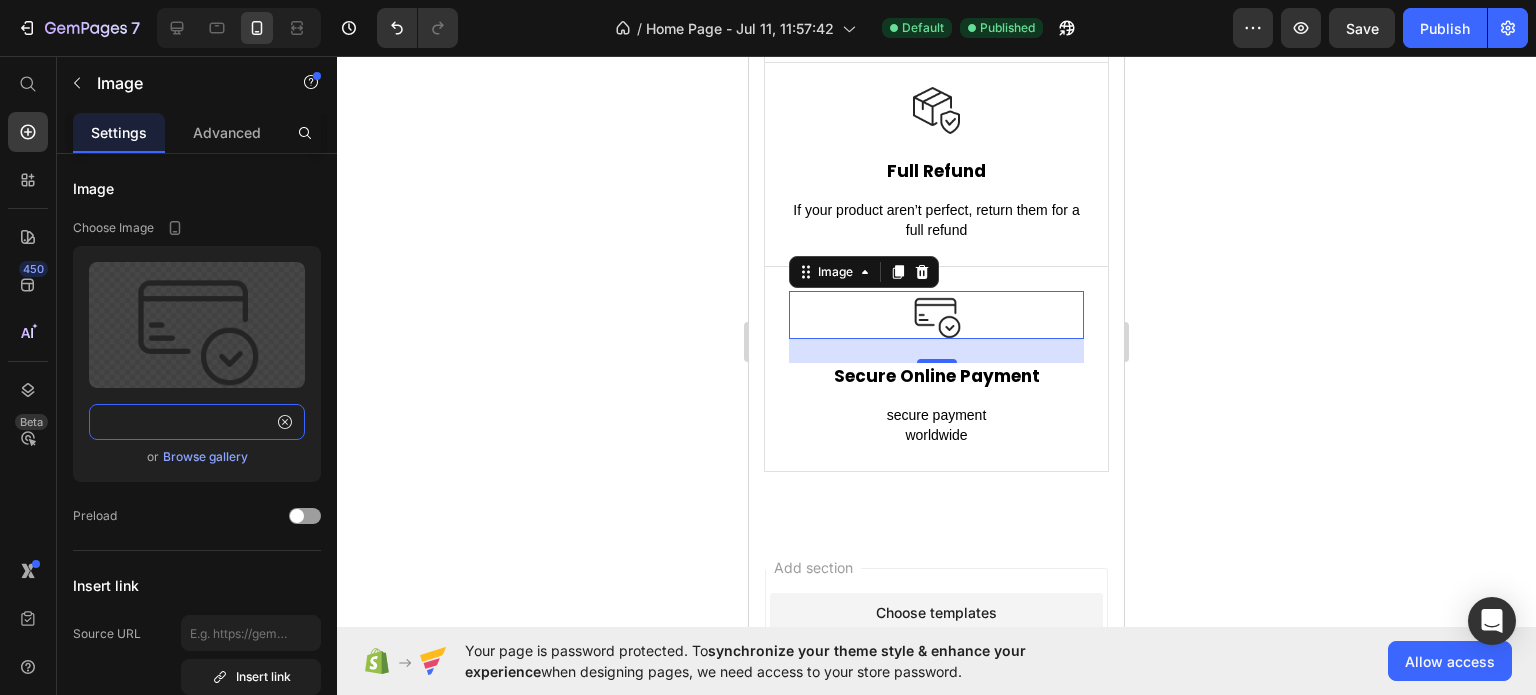type on "https://ucarecdn.com/764cdc7b-f1cd-47b3-82e2-b0ba5b7a0d32/-/format/auto/" 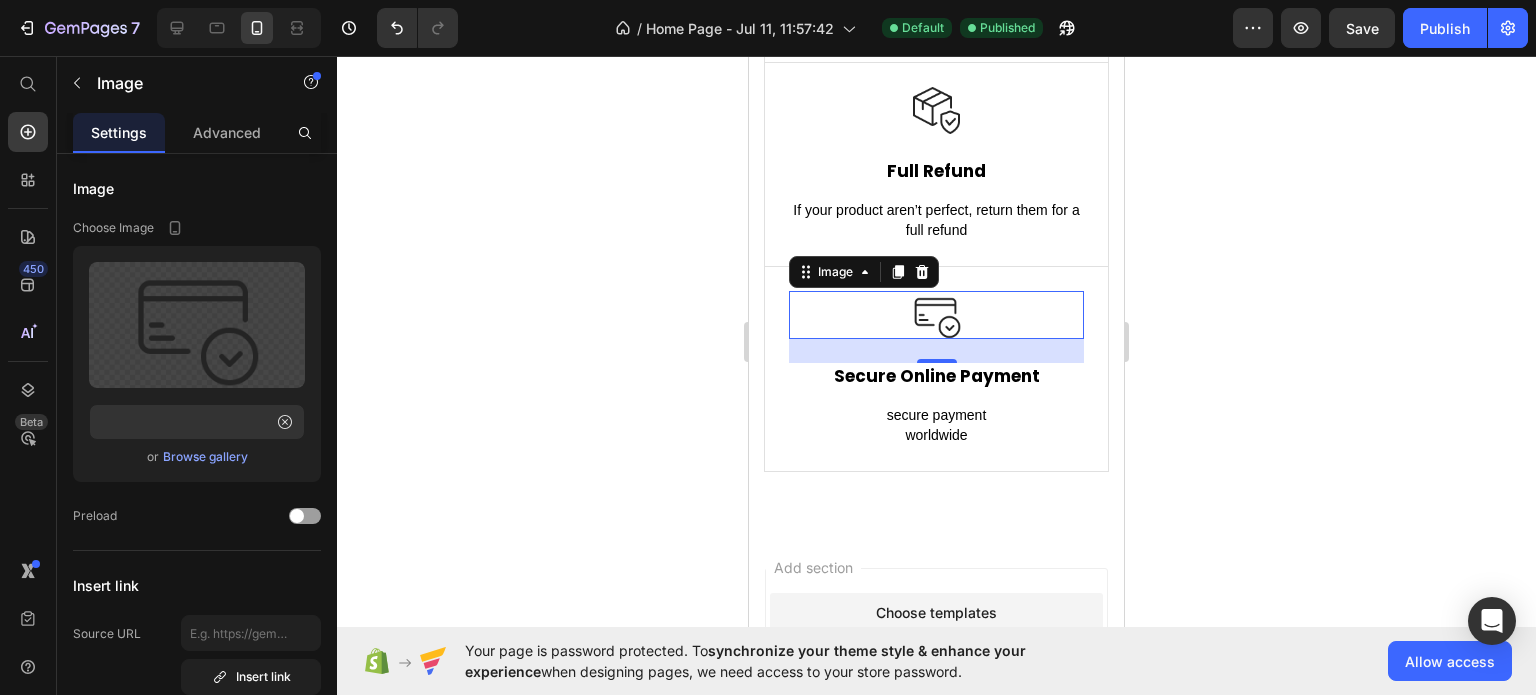 click at bounding box center (936, 315) 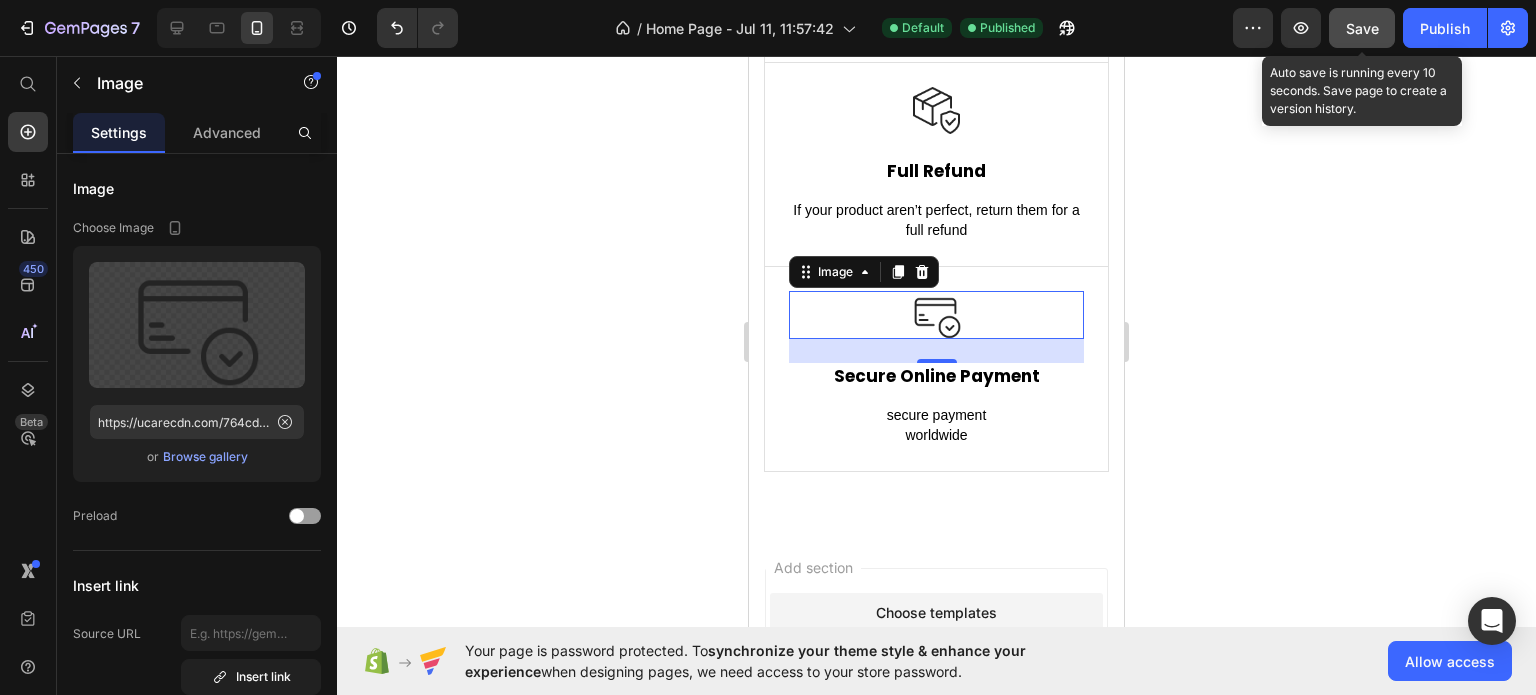 click on "Save" at bounding box center (1362, 28) 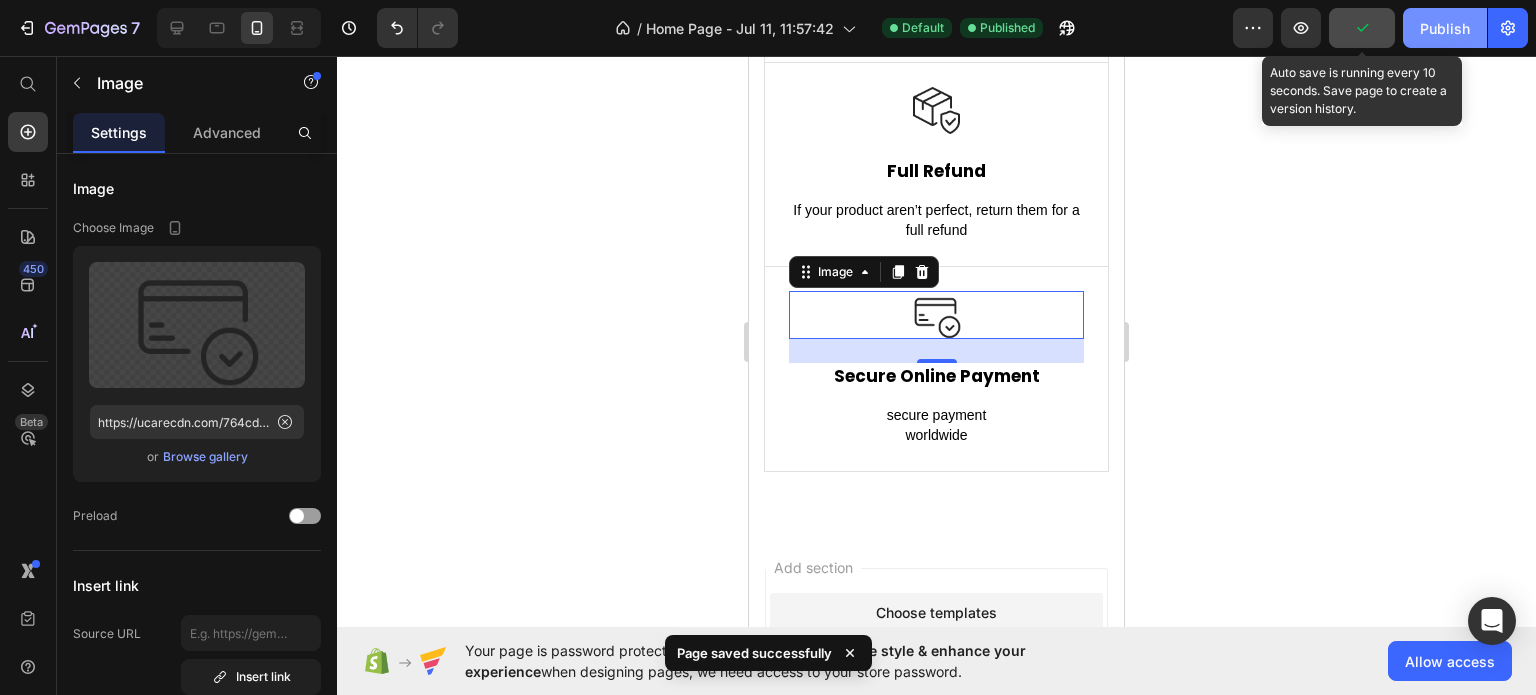 click on "Publish" at bounding box center [1445, 28] 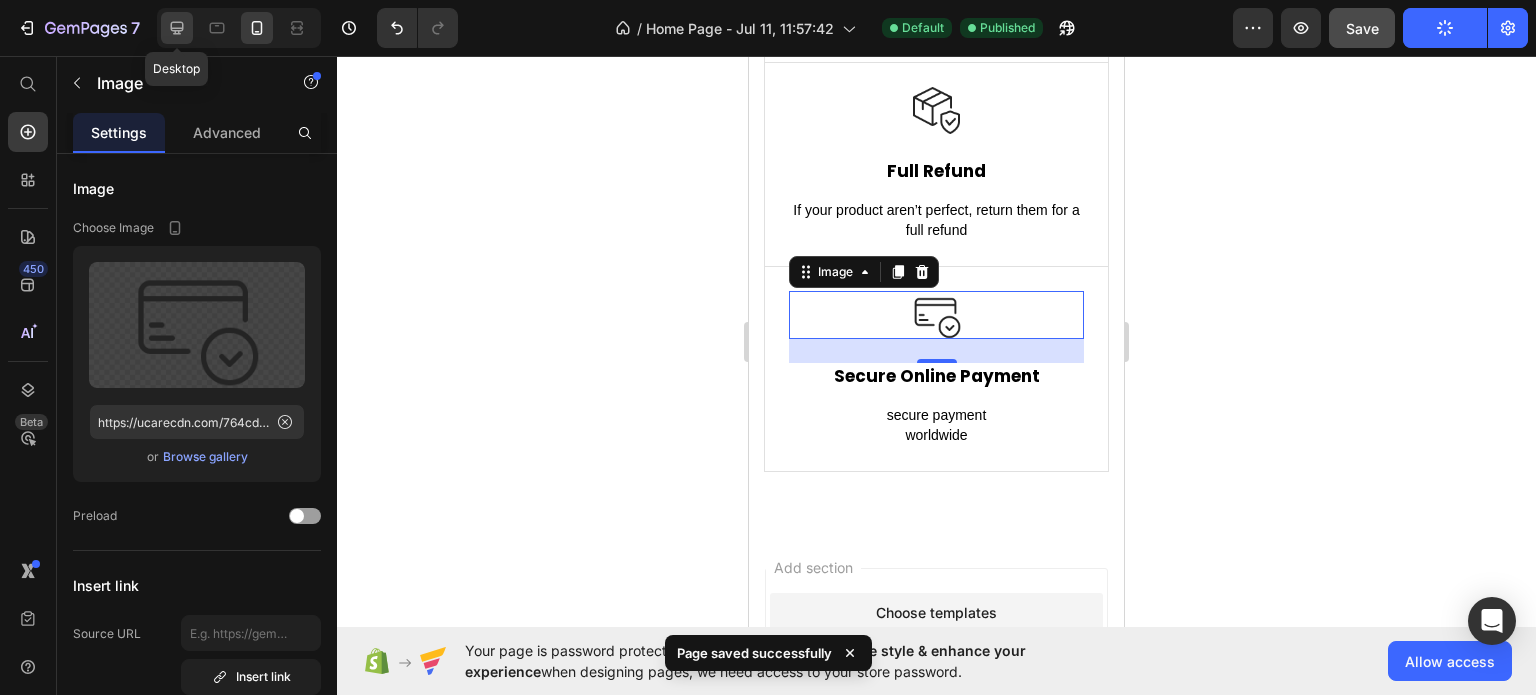 click 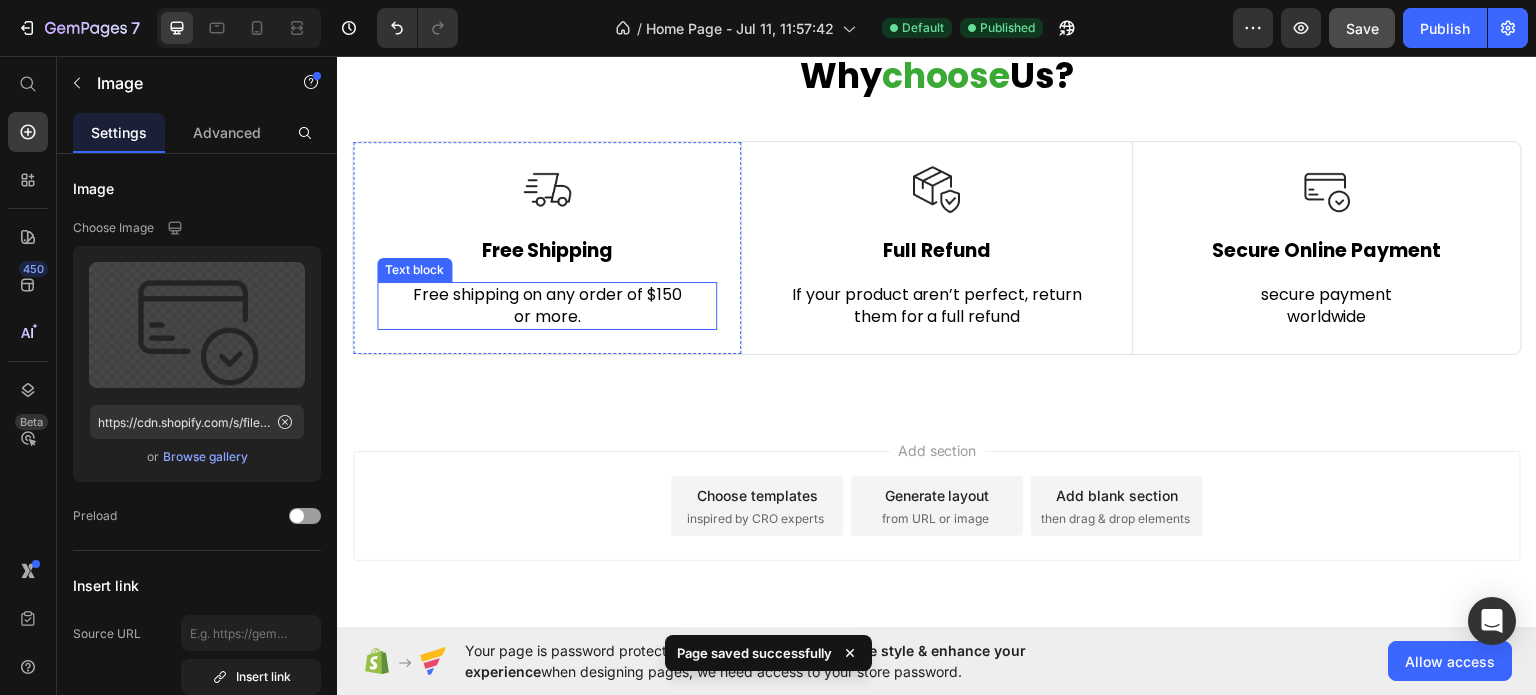 scroll, scrollTop: 7622, scrollLeft: 0, axis: vertical 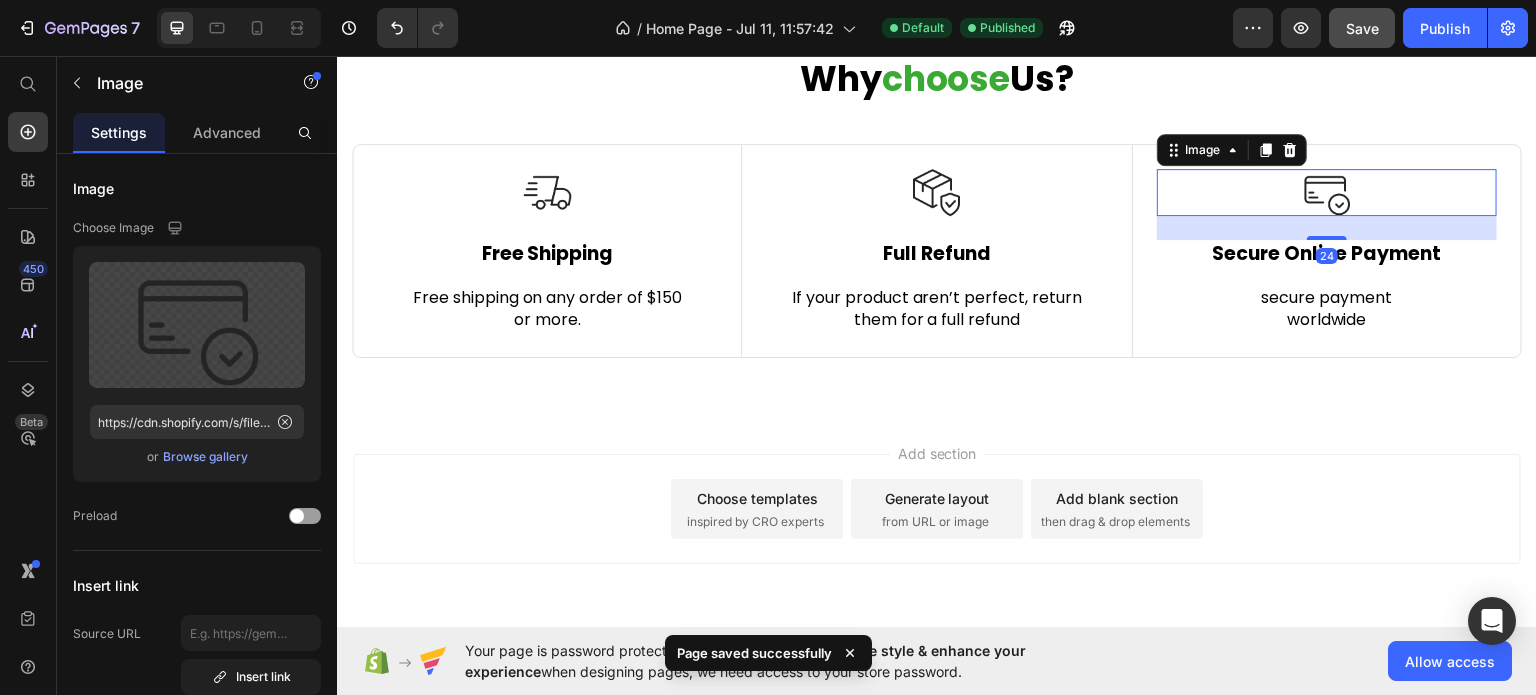 click at bounding box center (1327, 192) 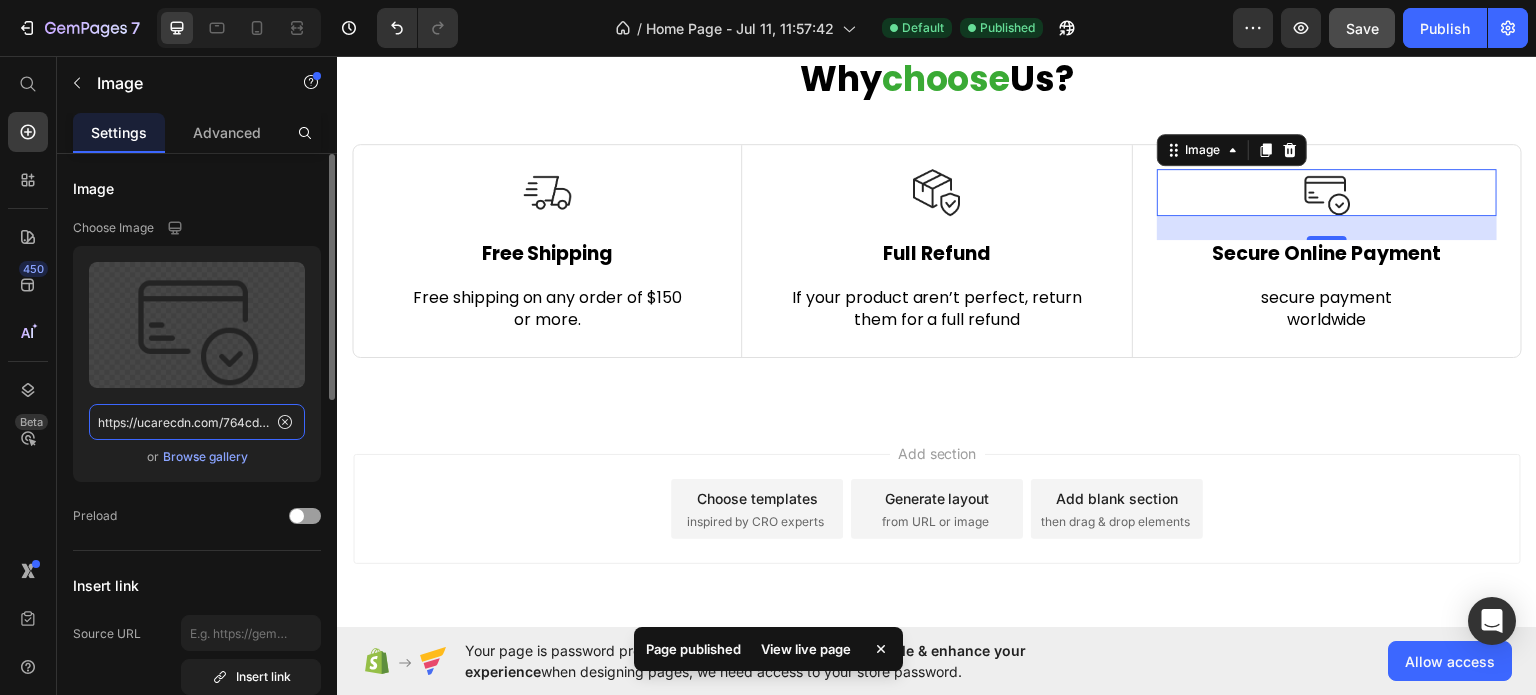 click on "https://ucarecdn.com/764cdc7b-f1cd-47b3-82e2-b0ba5b7a0d32/-/format/auto/" 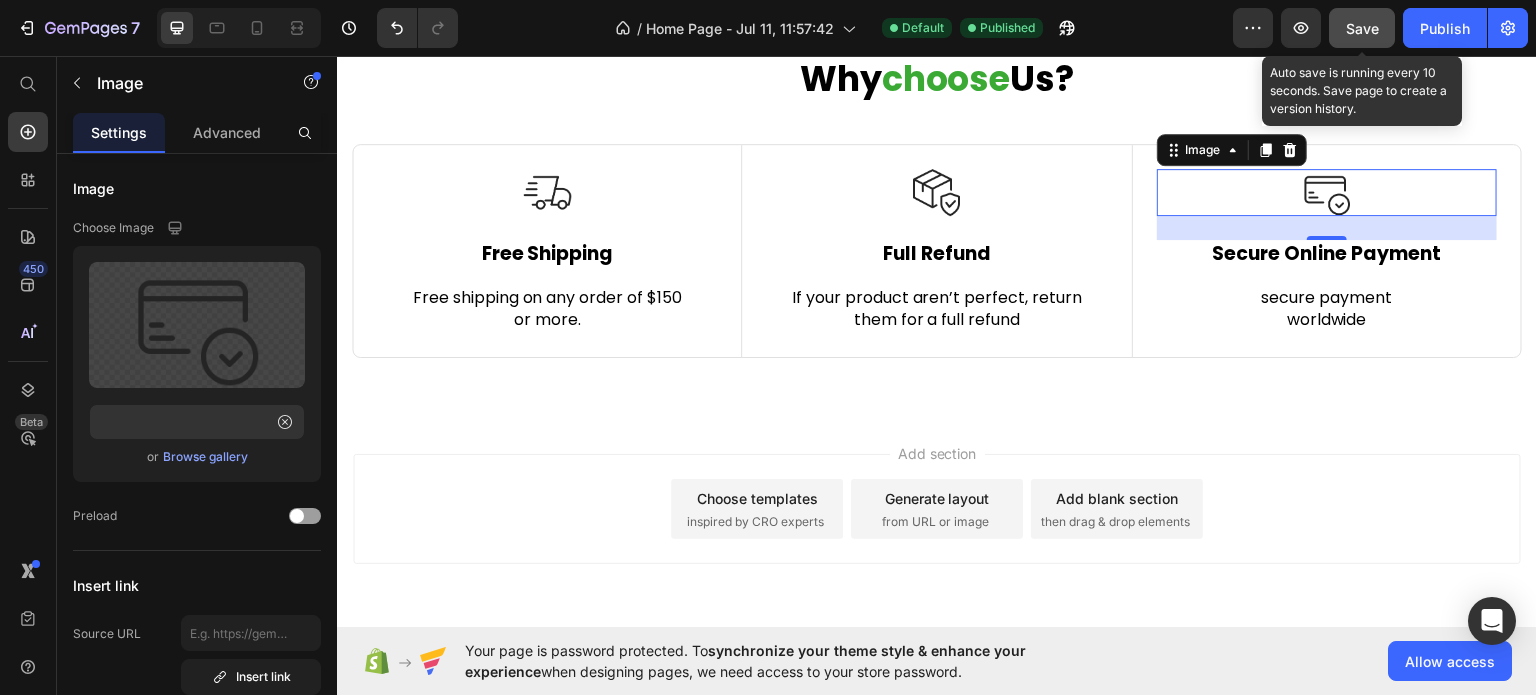 click on "Save" at bounding box center [1362, 28] 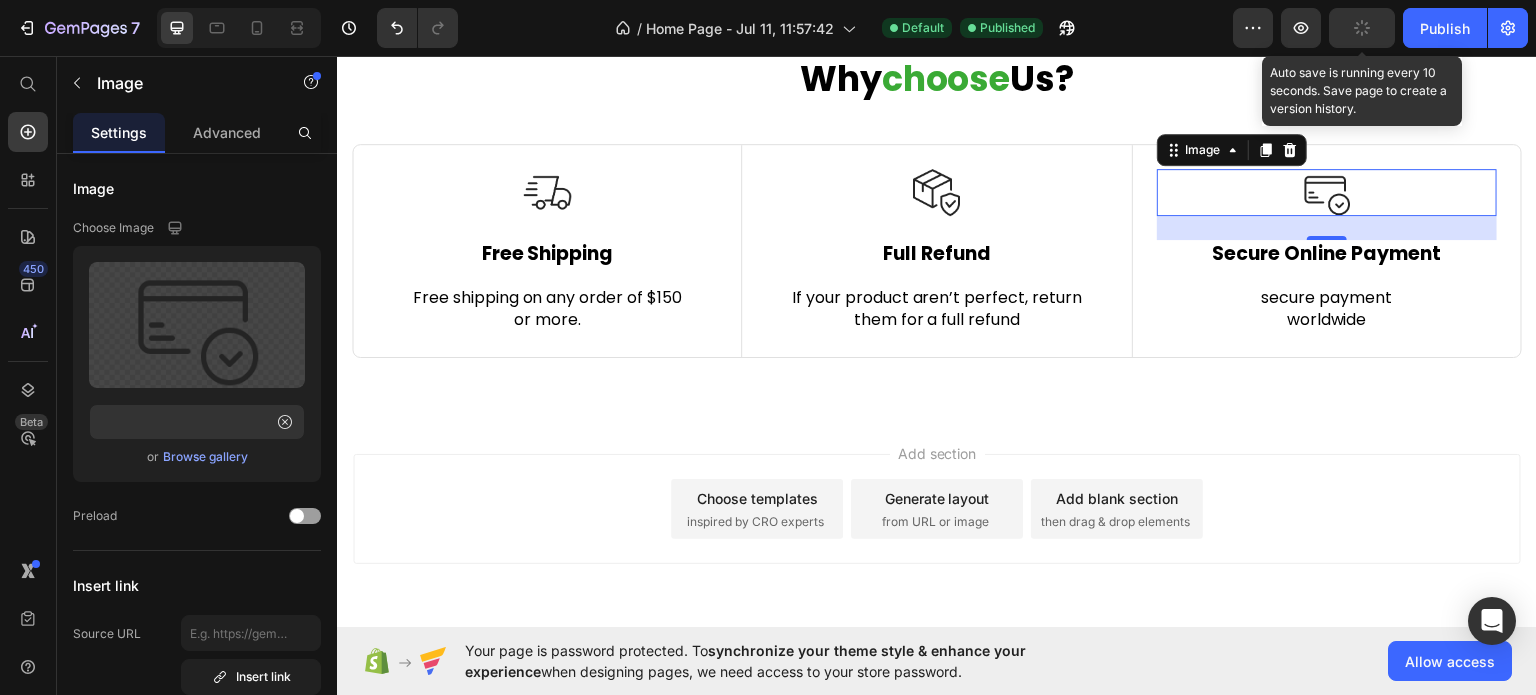 scroll, scrollTop: 0, scrollLeft: 0, axis: both 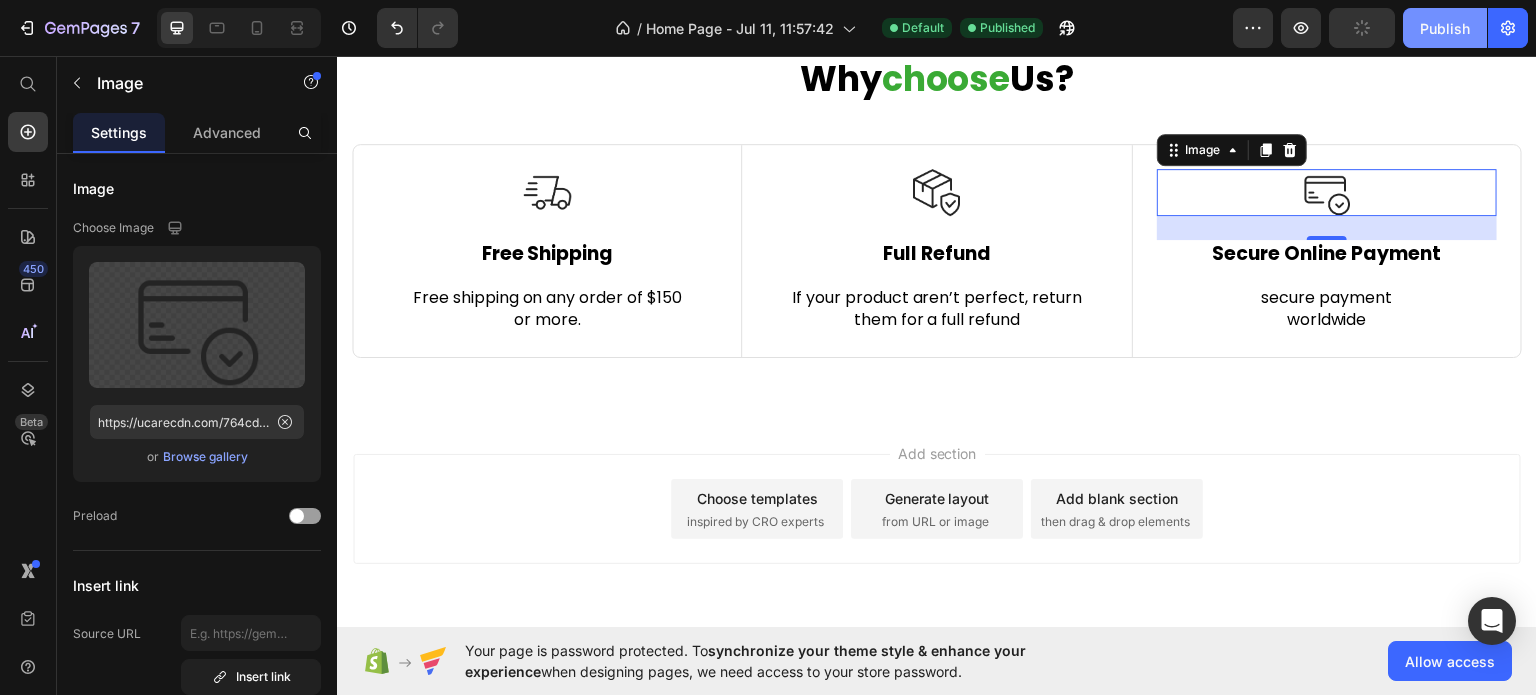 click on "Publish" at bounding box center (1445, 28) 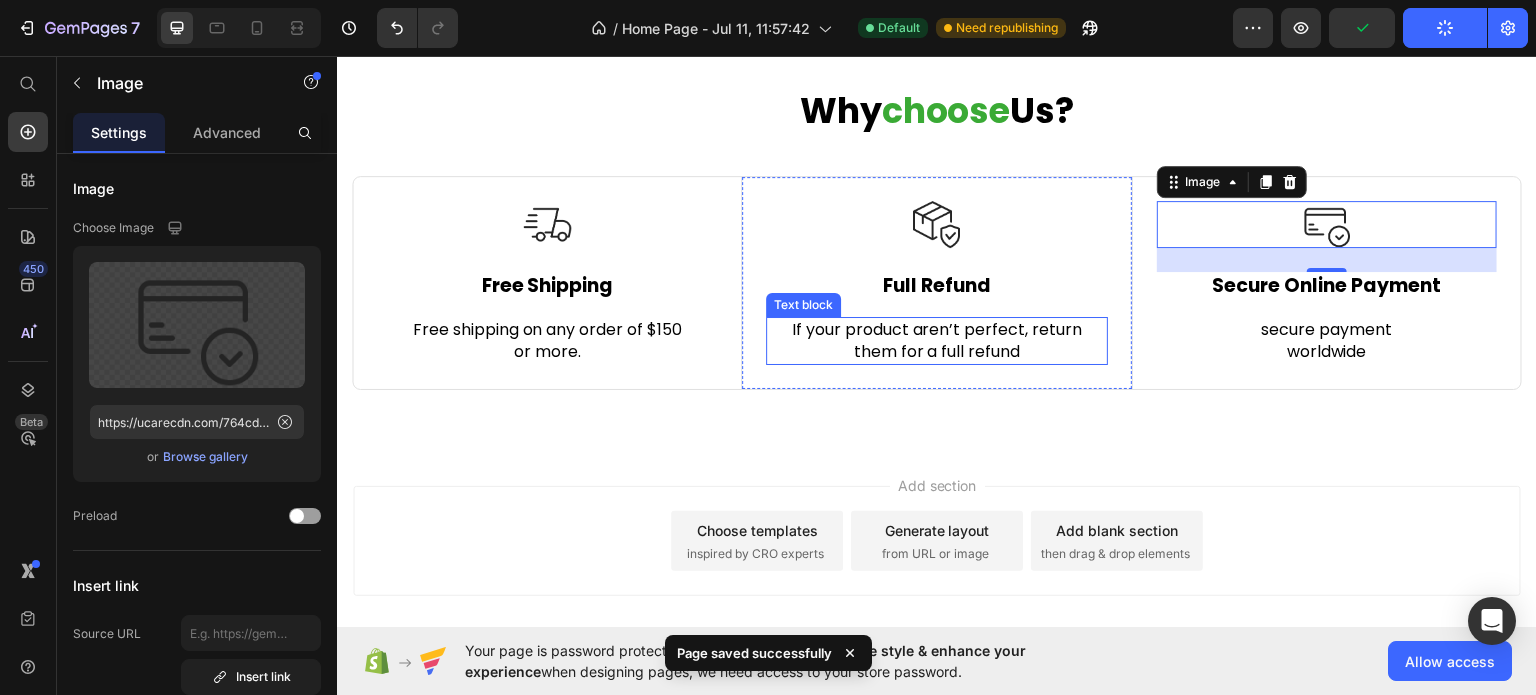 scroll, scrollTop: 7622, scrollLeft: 0, axis: vertical 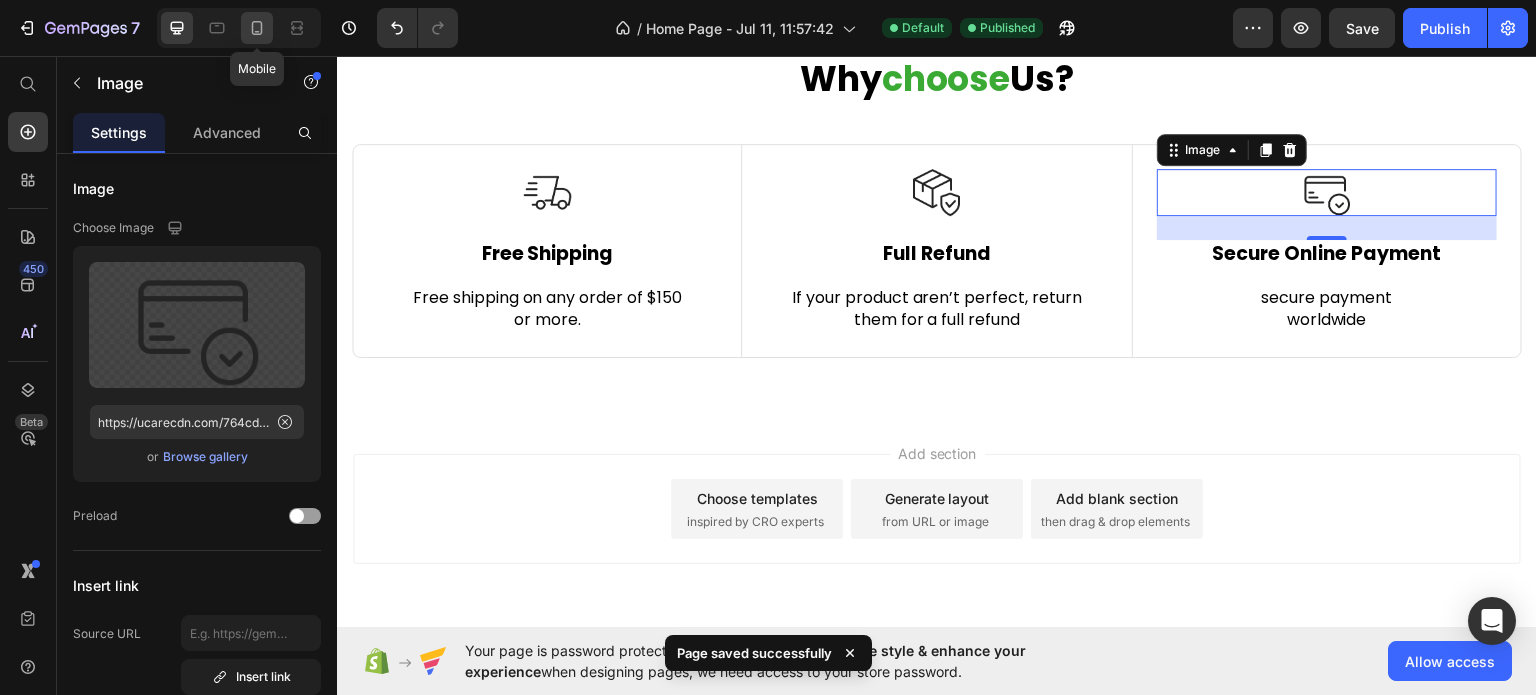 click 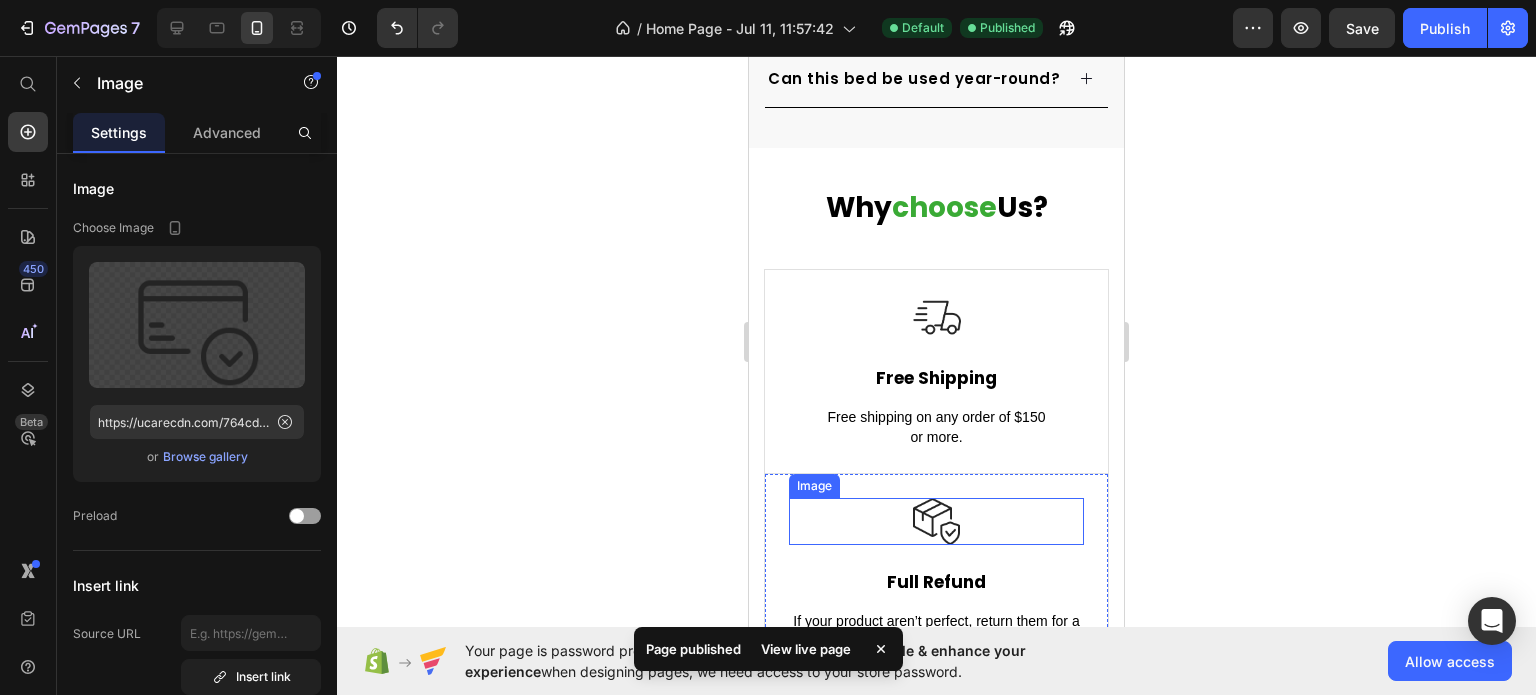 scroll, scrollTop: 7484, scrollLeft: 0, axis: vertical 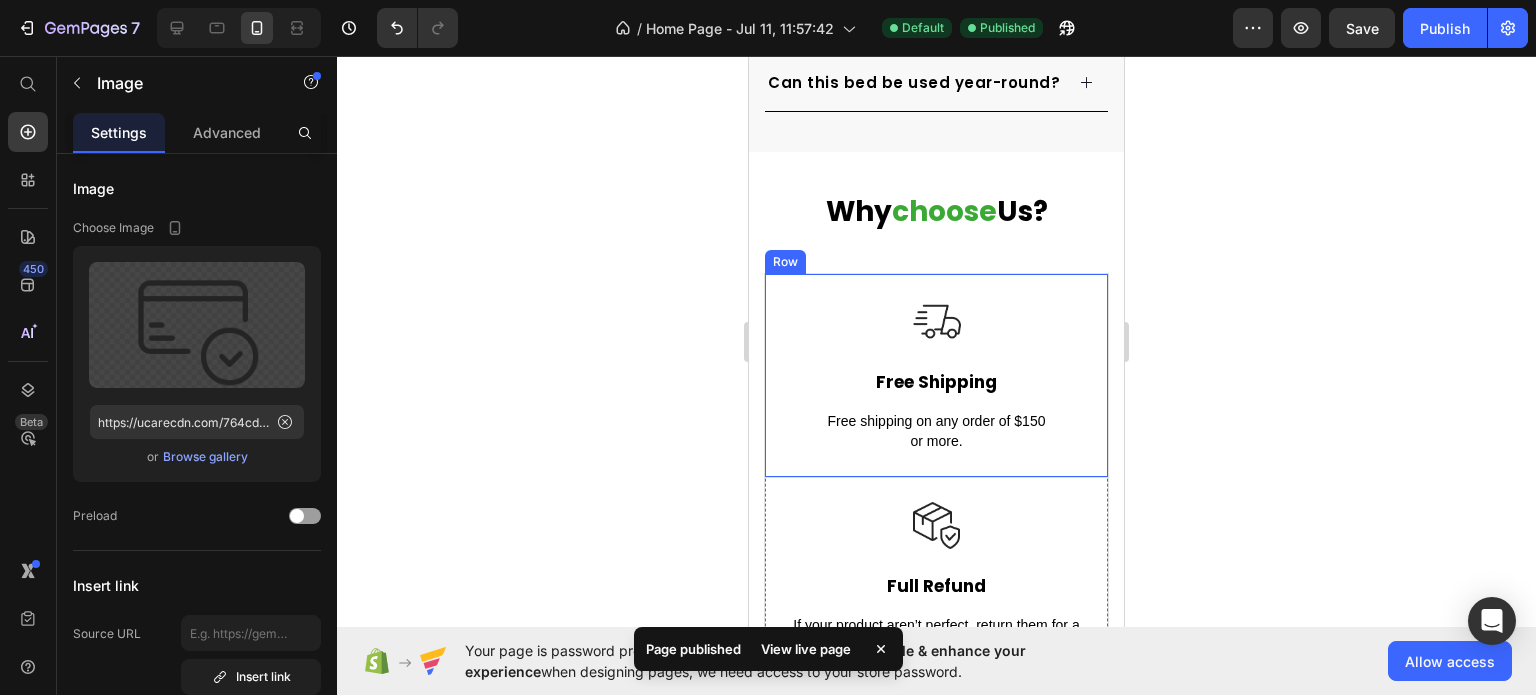 click on "Image Free Shipping Text Block Free shipping on any order of $150  or more. Text block Row" at bounding box center (936, 376) 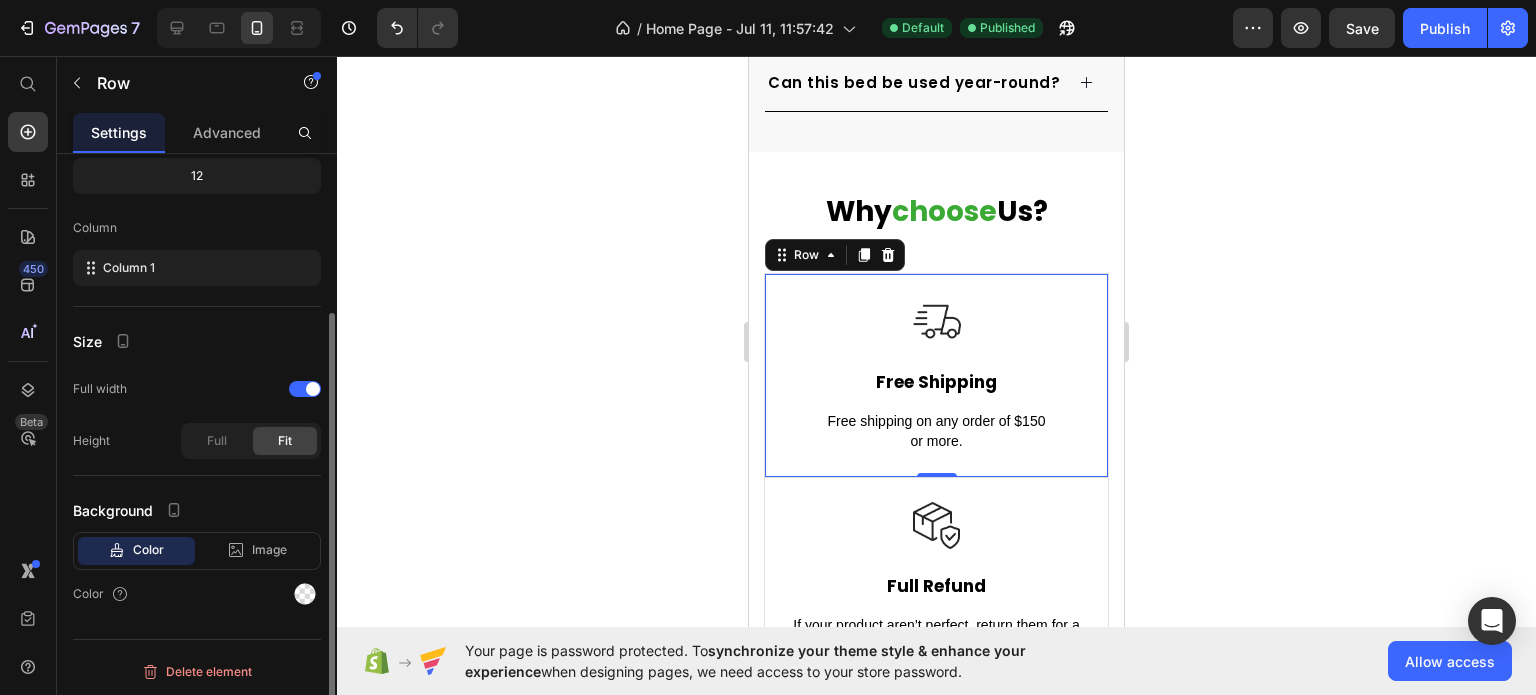 scroll, scrollTop: 16, scrollLeft: 0, axis: vertical 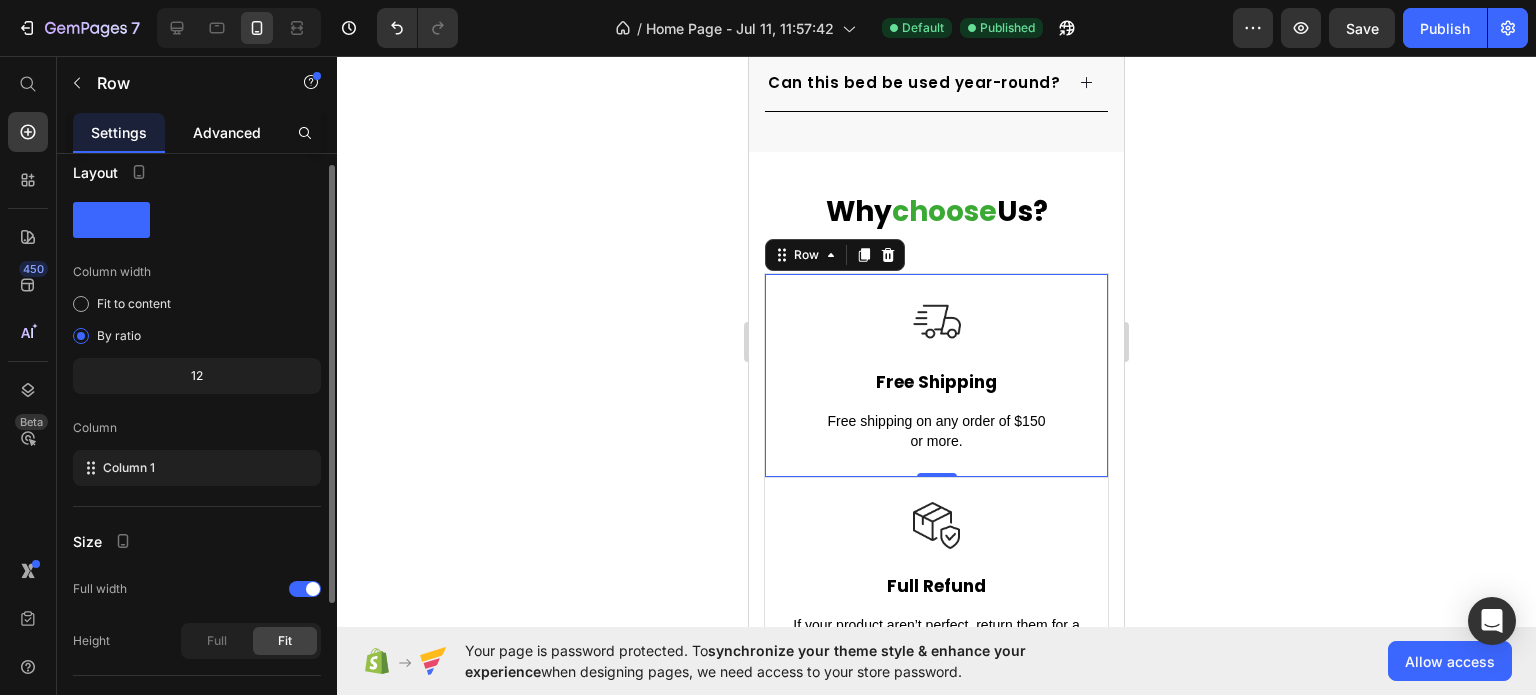 click on "Advanced" at bounding box center (227, 132) 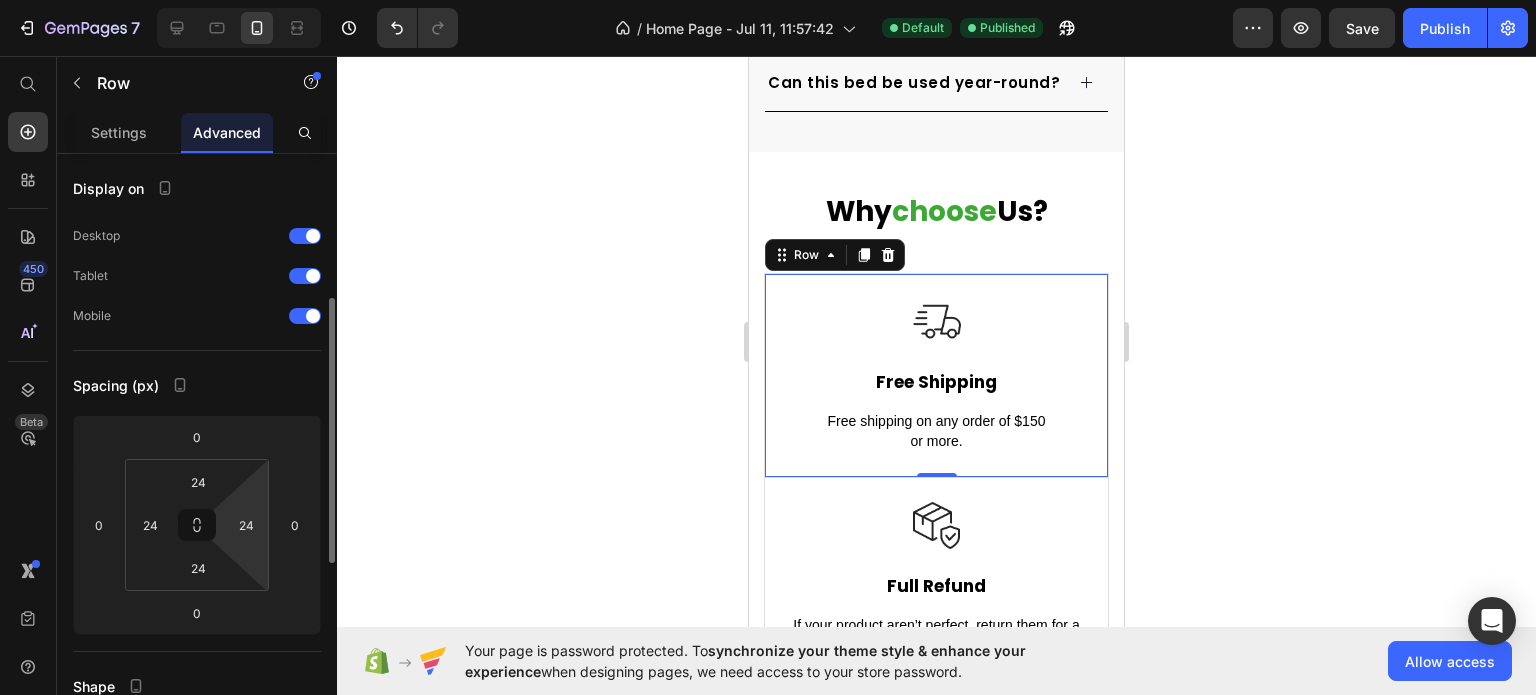 scroll, scrollTop: 300, scrollLeft: 0, axis: vertical 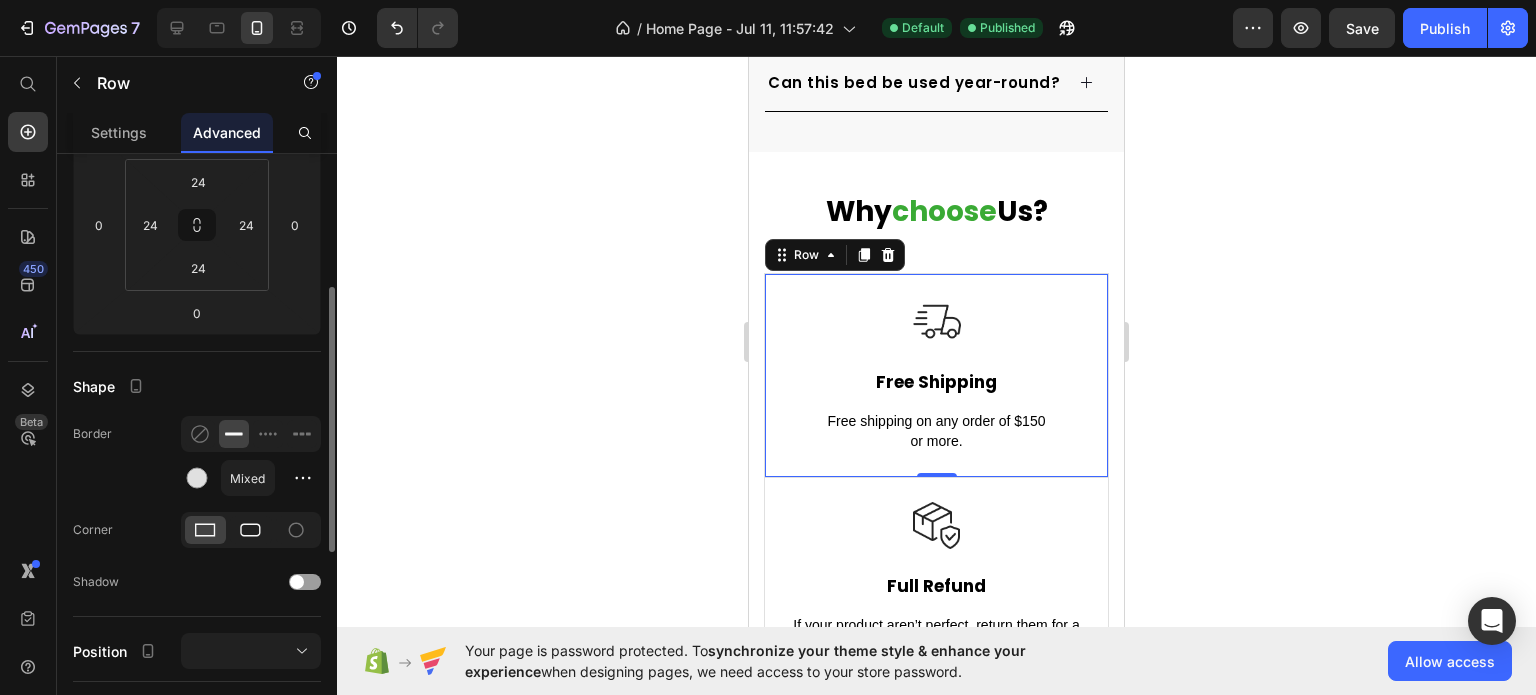 click 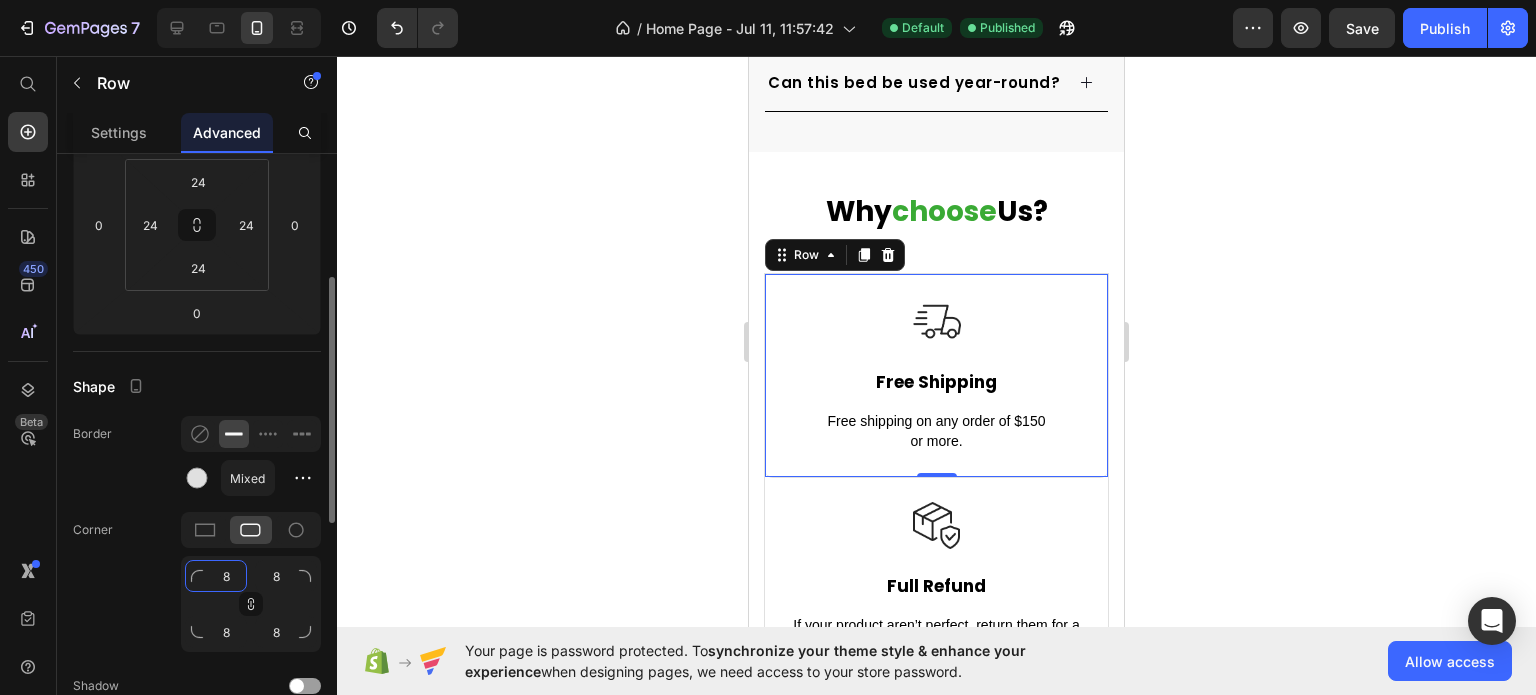 click on "8" 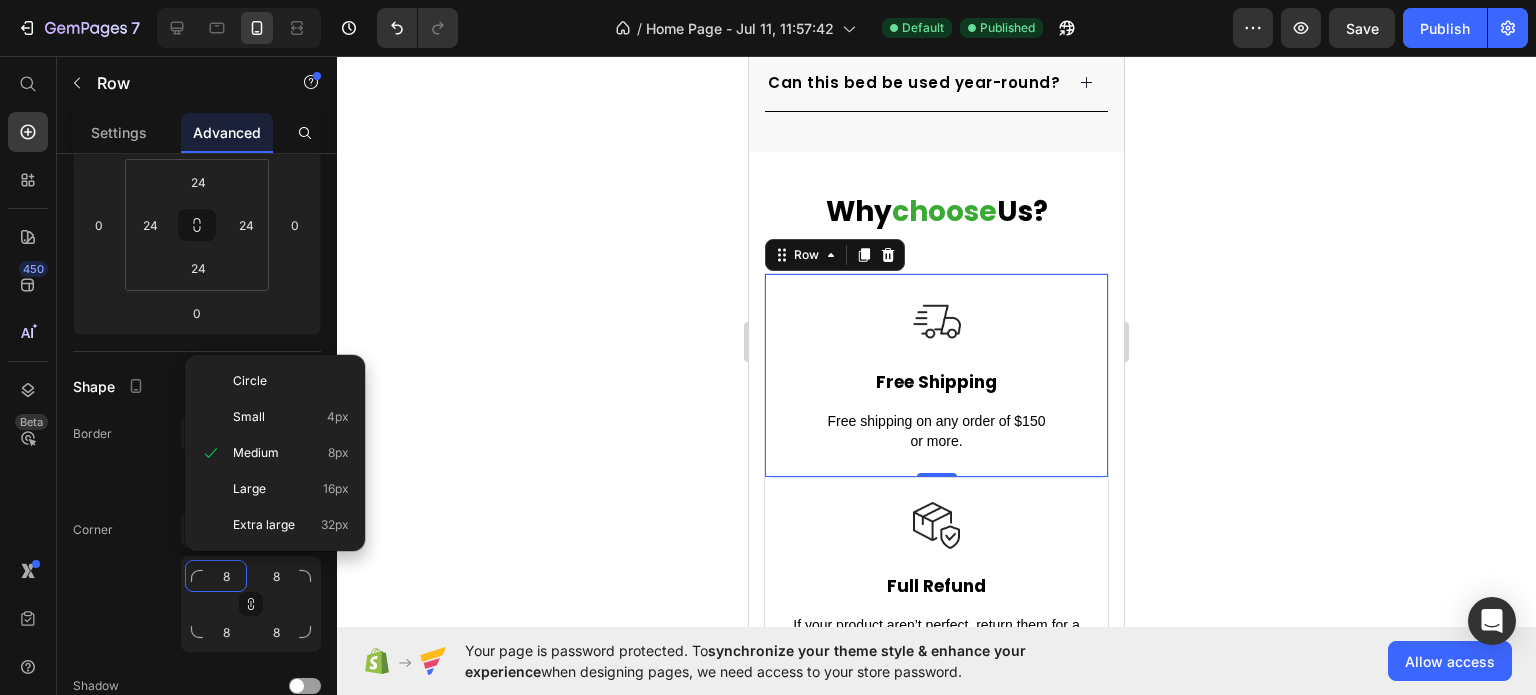 type on "2" 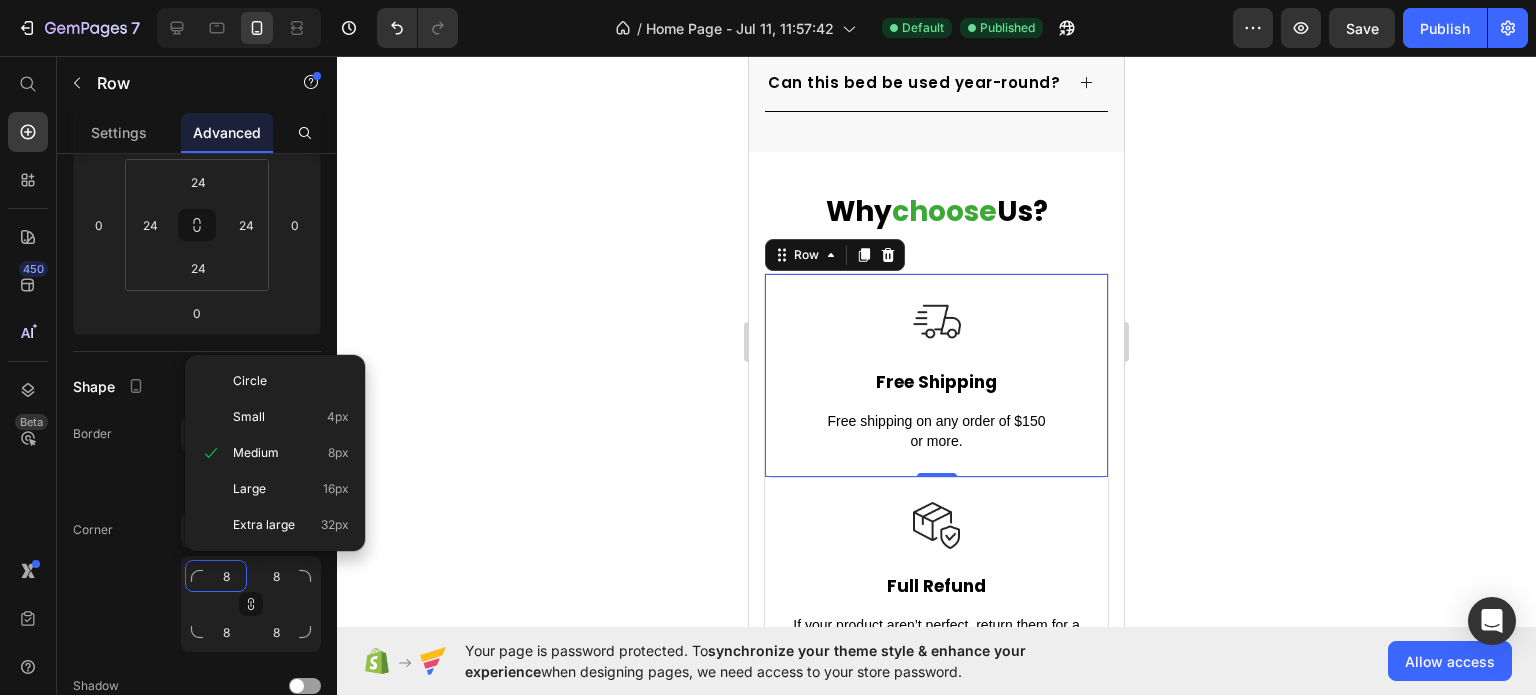 type on "2" 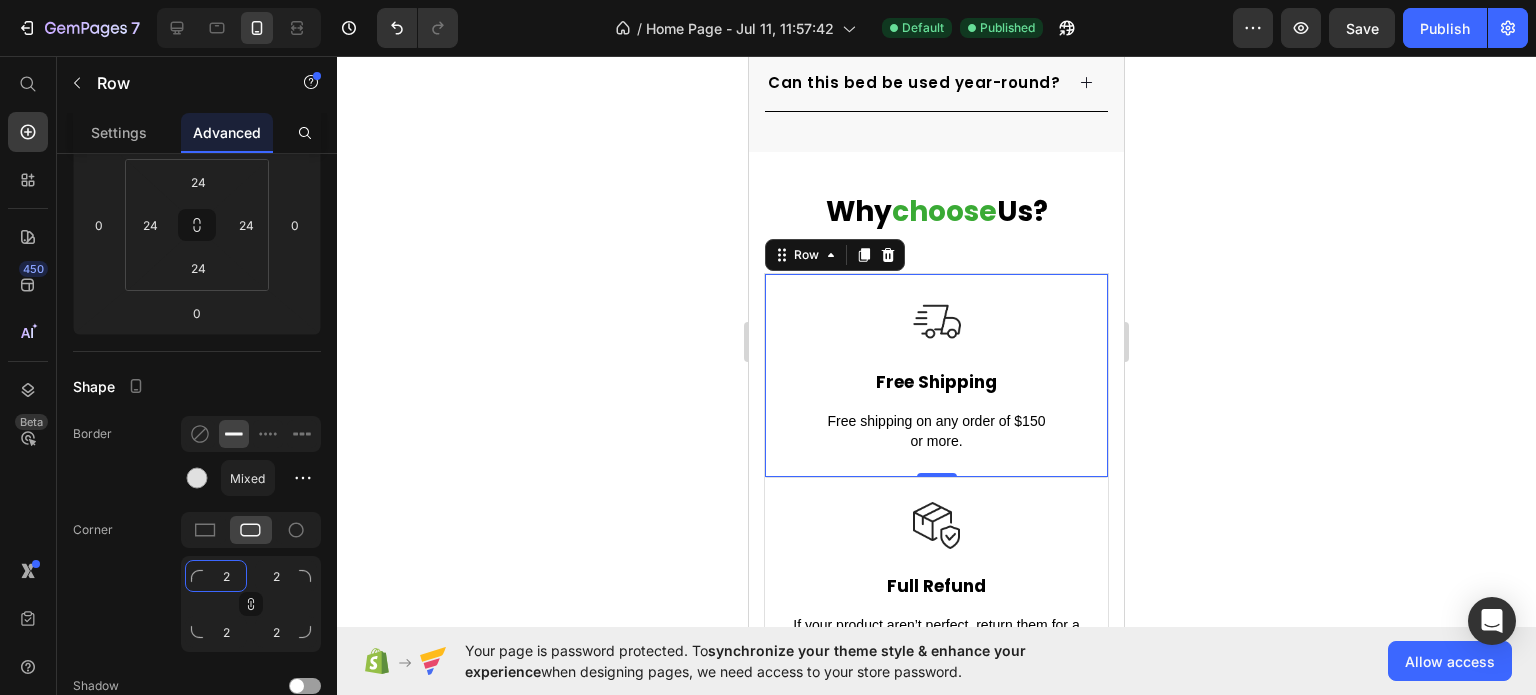 type on "20" 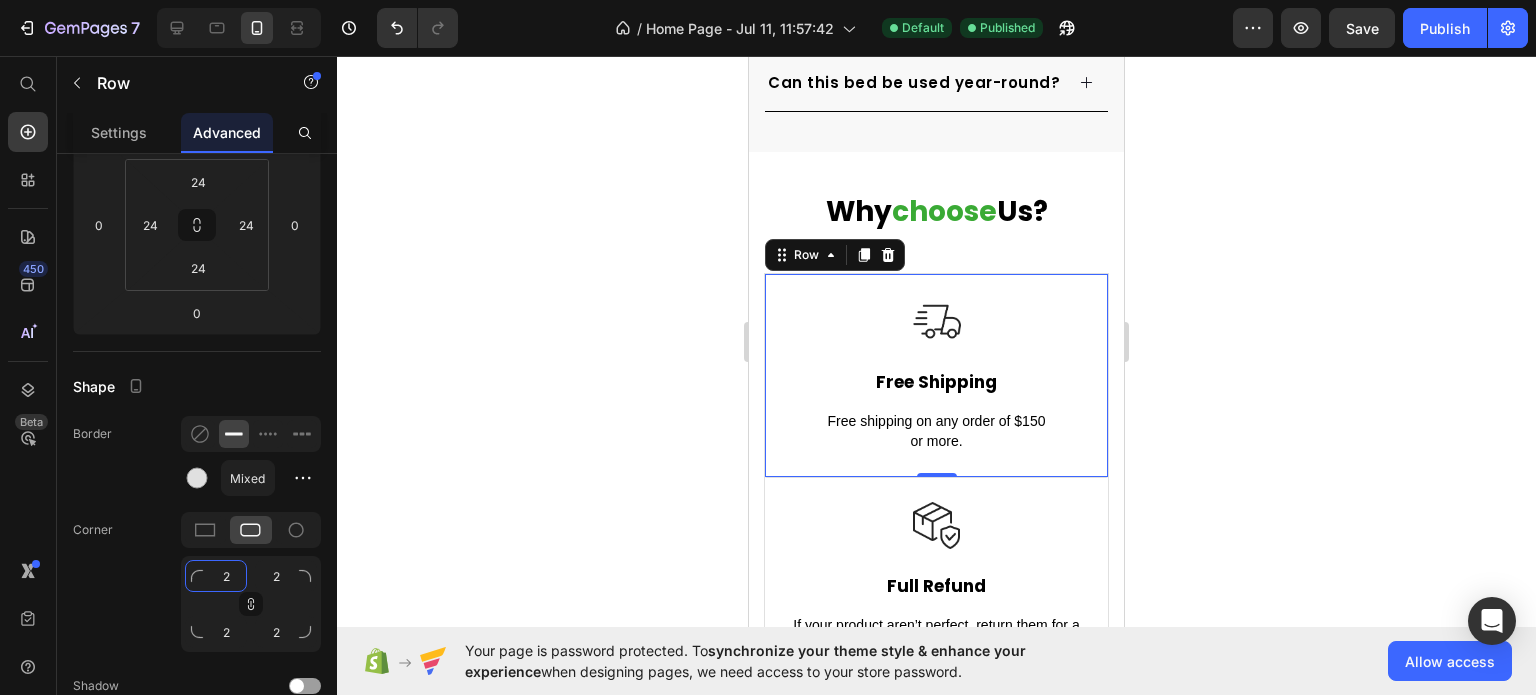type on "20" 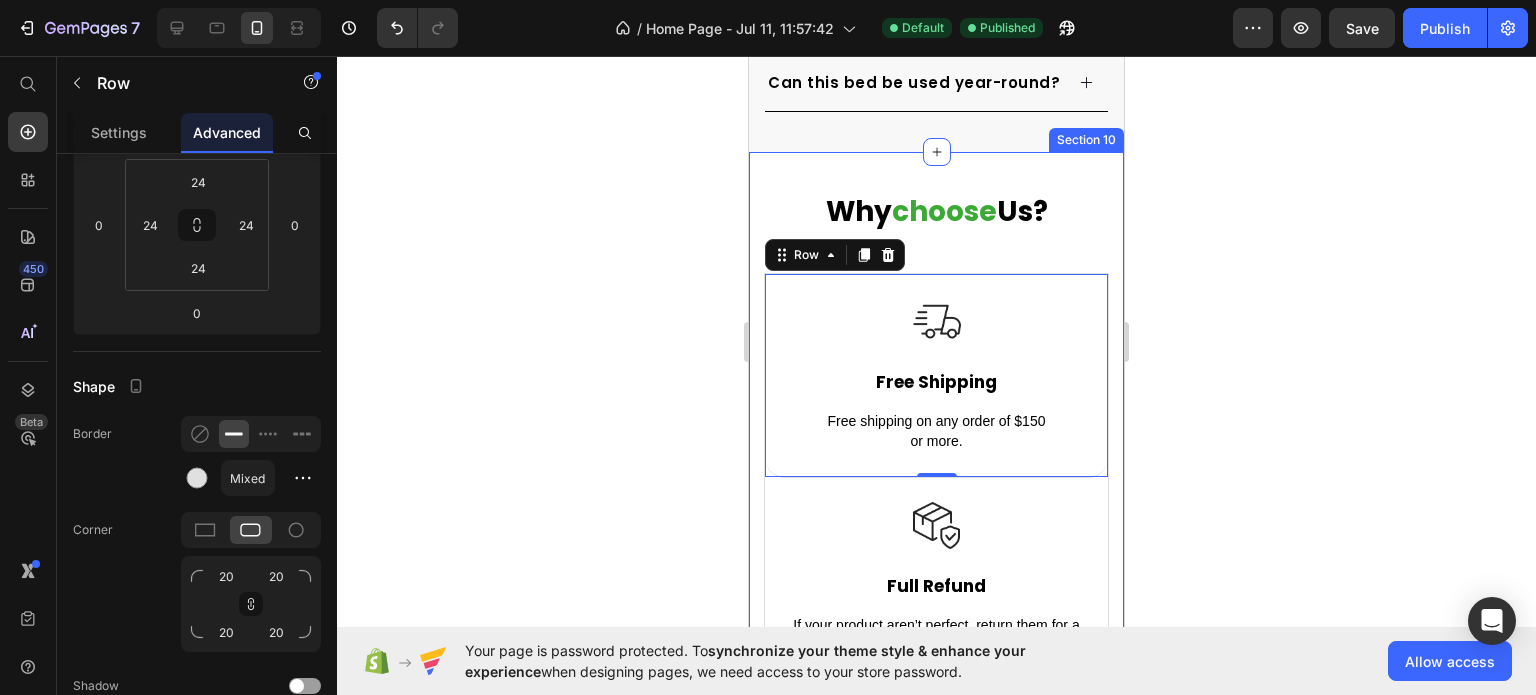click on "Why  choose  Us? Heading Row Image Free Shipping Text Block Free shipping on any order of $150  or more. Text block Row Image Full Refund Text Block If your product aren’t perfect, return them for a full refund Text block Row Image Secure Online Payment Text Block secure payment worldwide Text block Row Row Image Free Shipping Text Block Free shipping on any order of $150  or more. Text block Row   0 Image Full Refund Text Block If your product aren’t perfect, return them for a full refund Text block Row Image Secure Online Payment Text Block secure payment worldwide Text block Row Row Section 10" at bounding box center [936, 547] 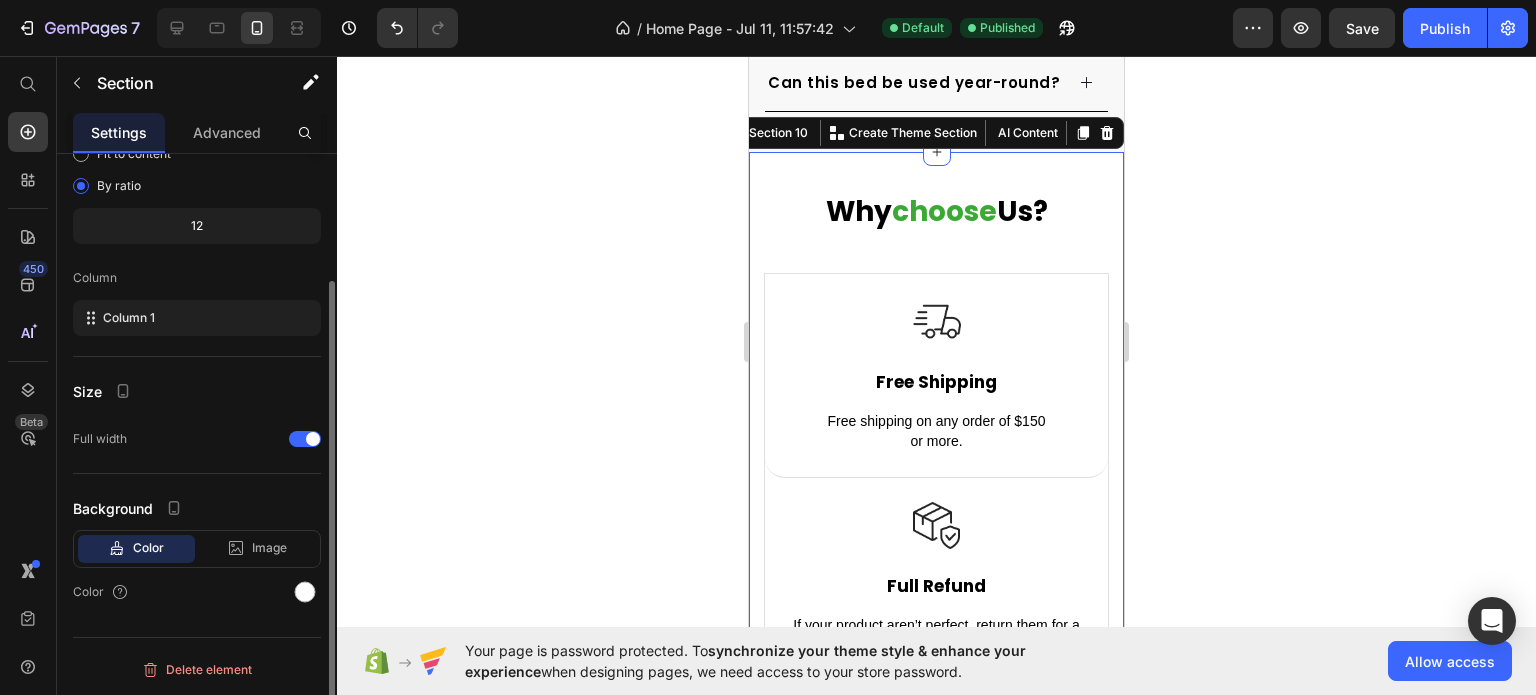 scroll, scrollTop: 0, scrollLeft: 0, axis: both 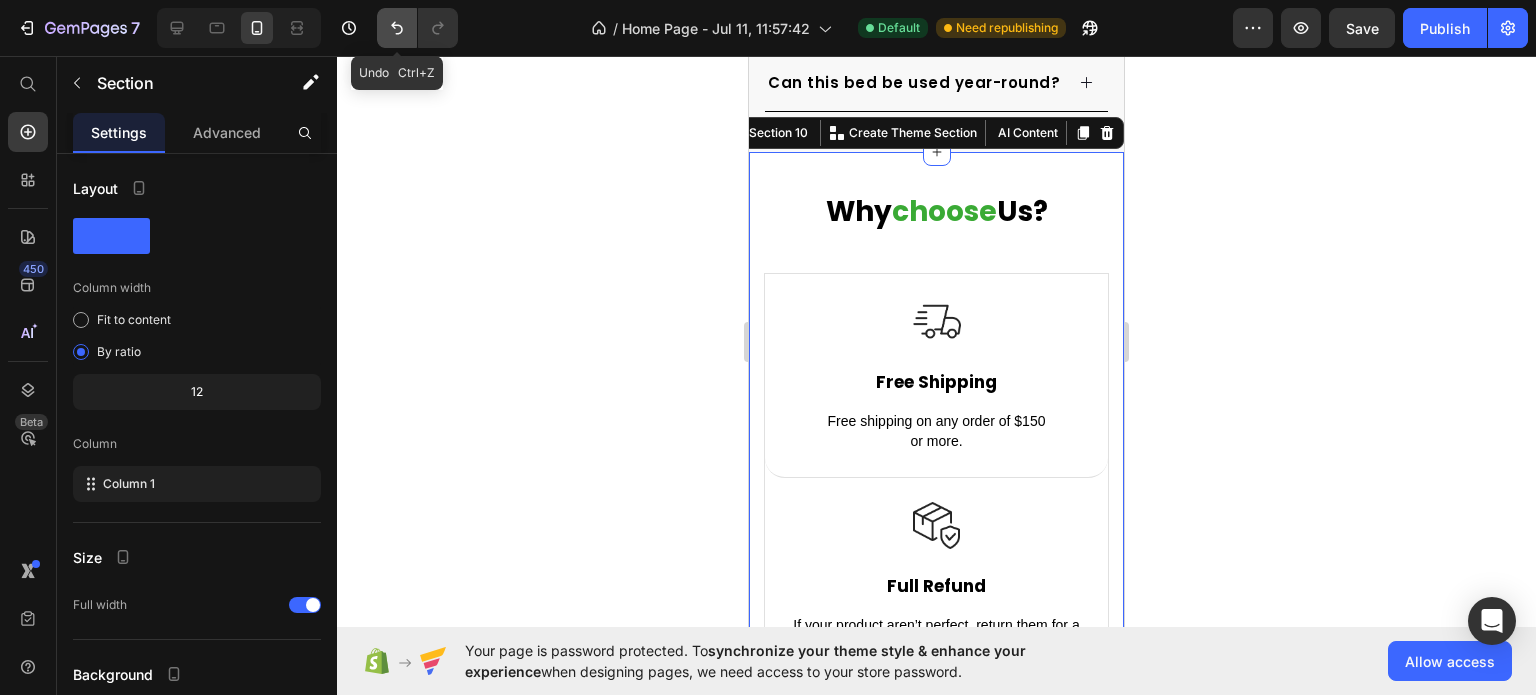 click 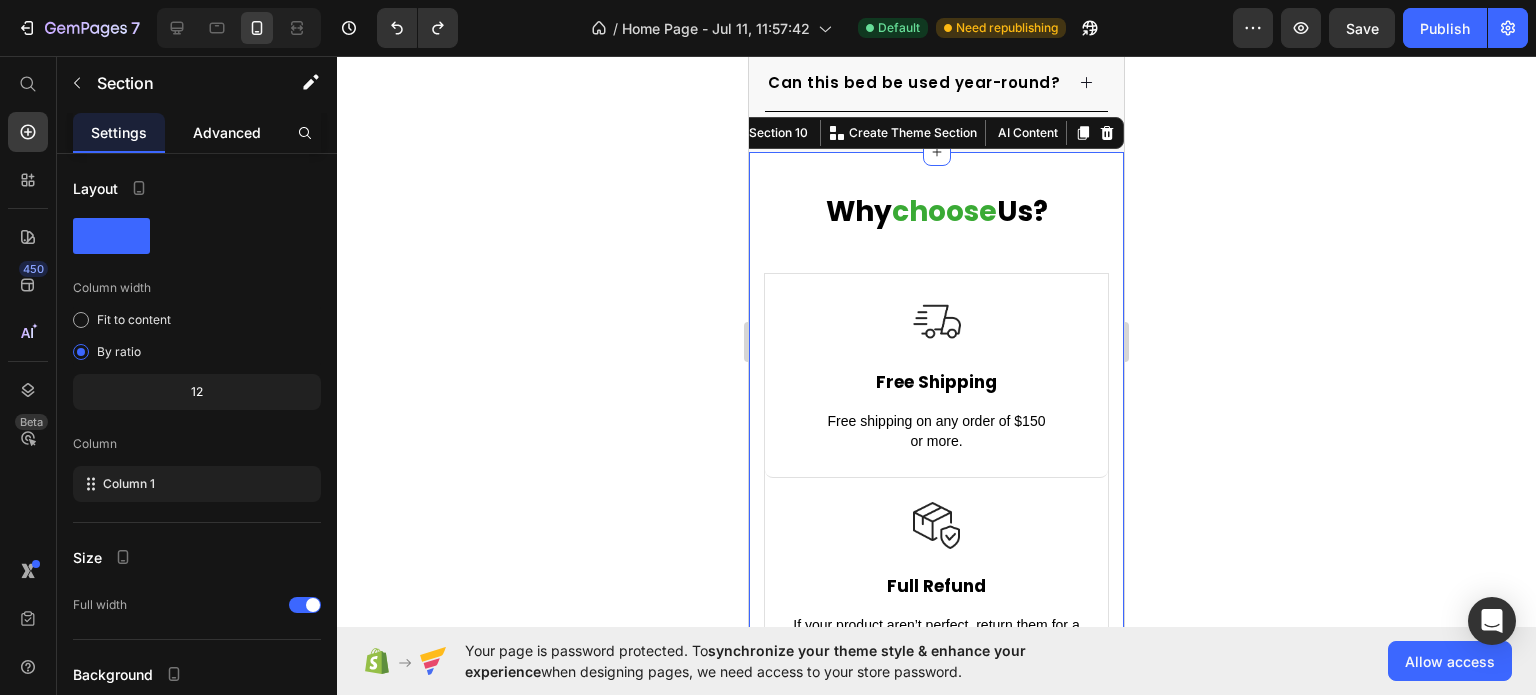 click on "Advanced" at bounding box center (227, 132) 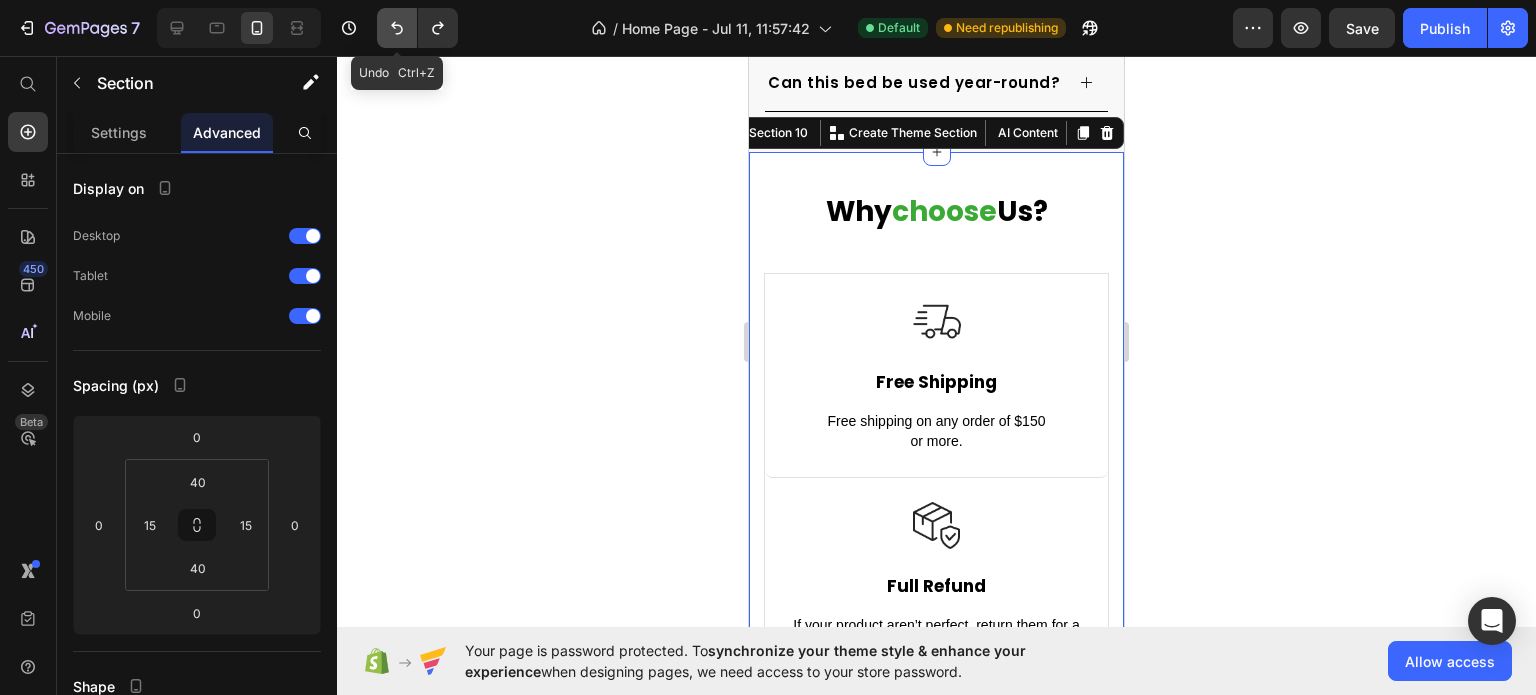 click 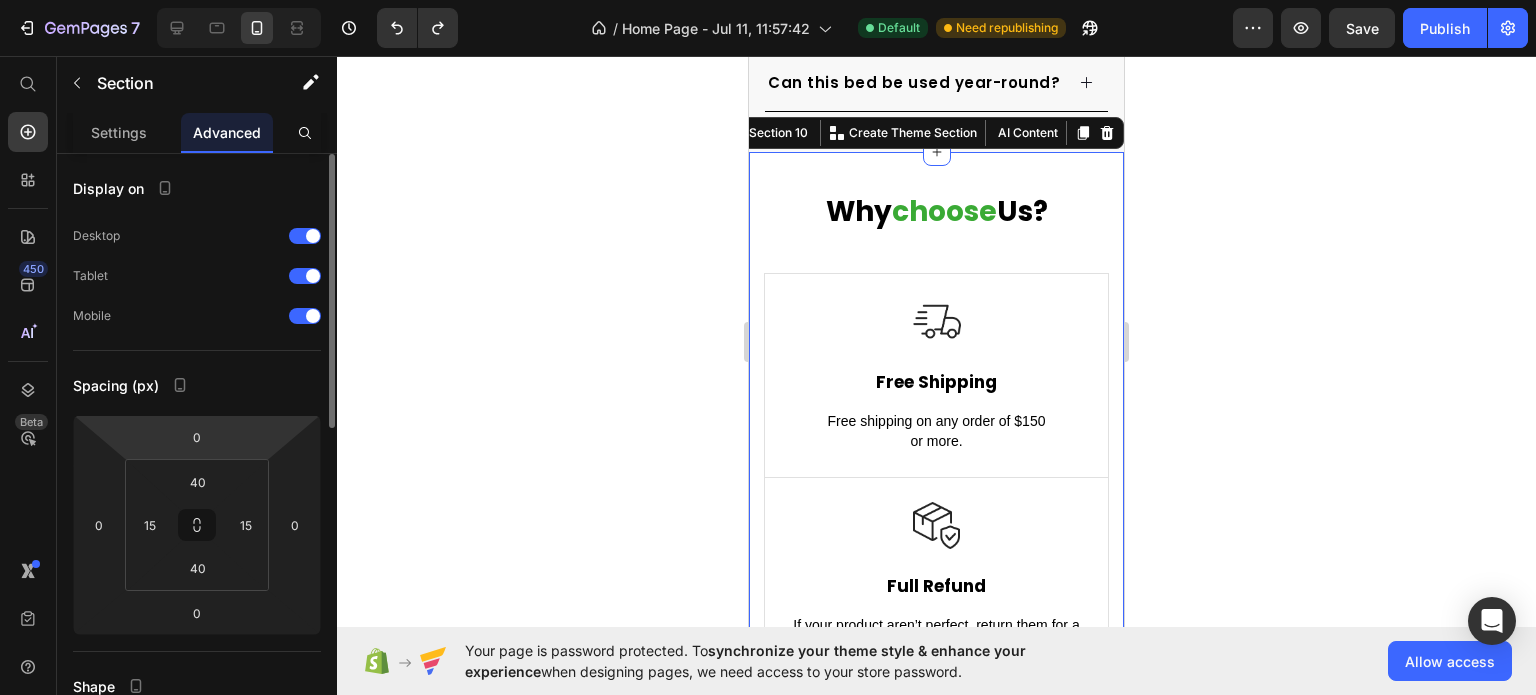 scroll, scrollTop: 300, scrollLeft: 0, axis: vertical 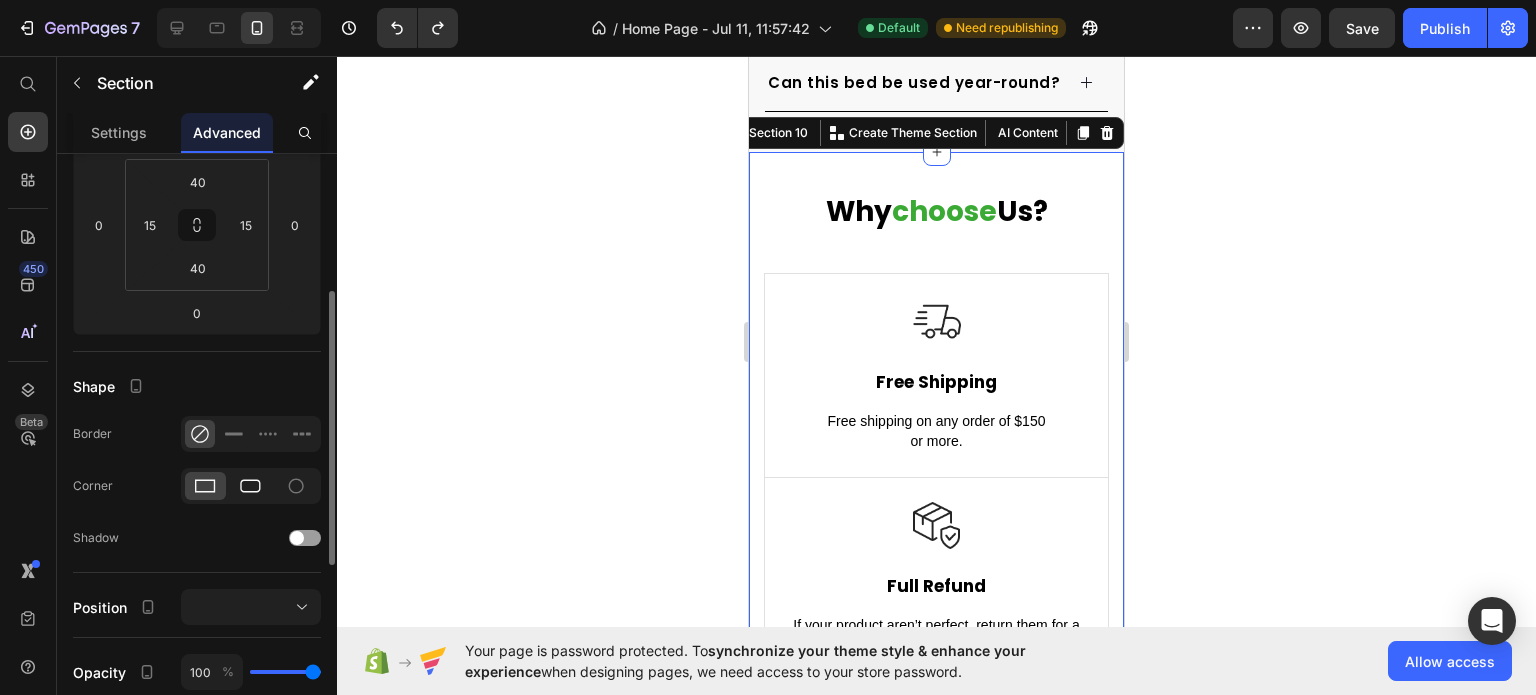 click 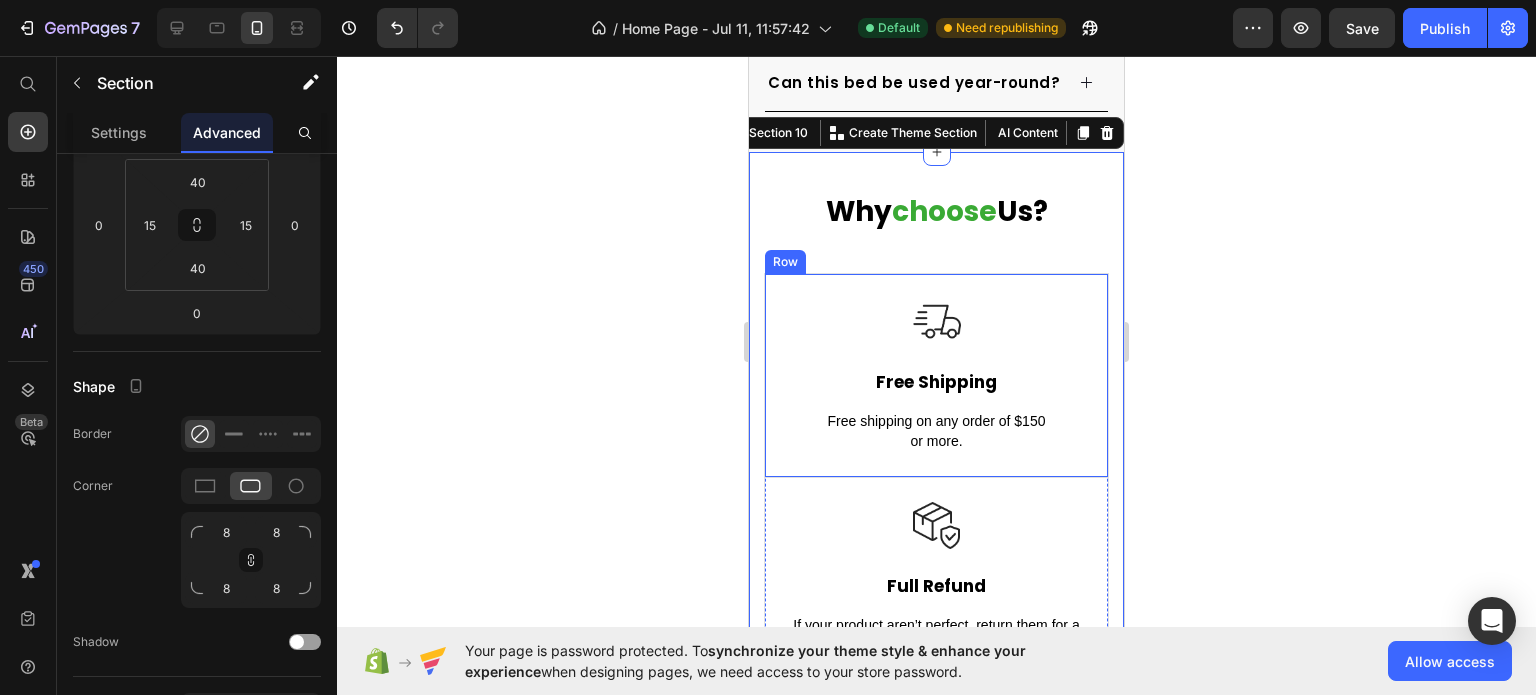 click on "Image Free Shipping Text Block Free shipping on any order of $150  or more. Text block Row" at bounding box center [936, 376] 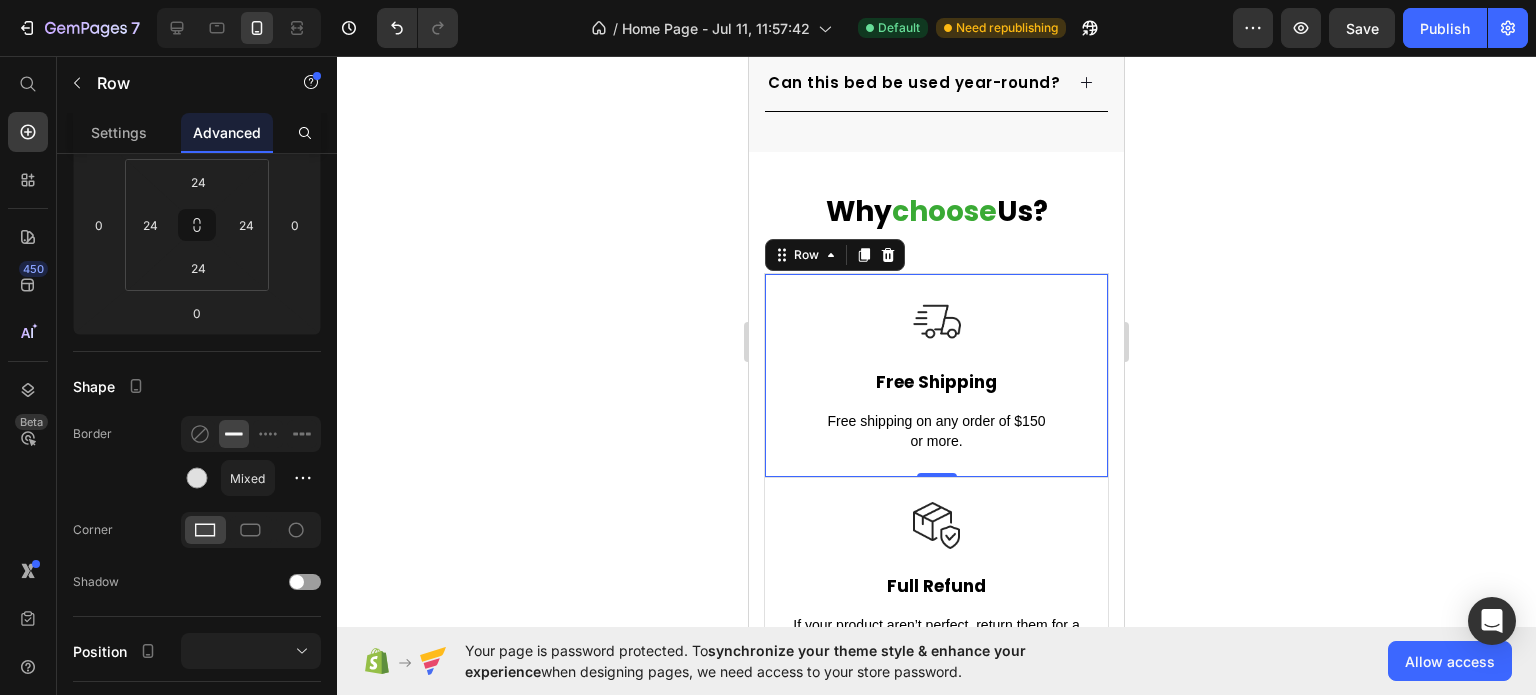 scroll, scrollTop: 0, scrollLeft: 0, axis: both 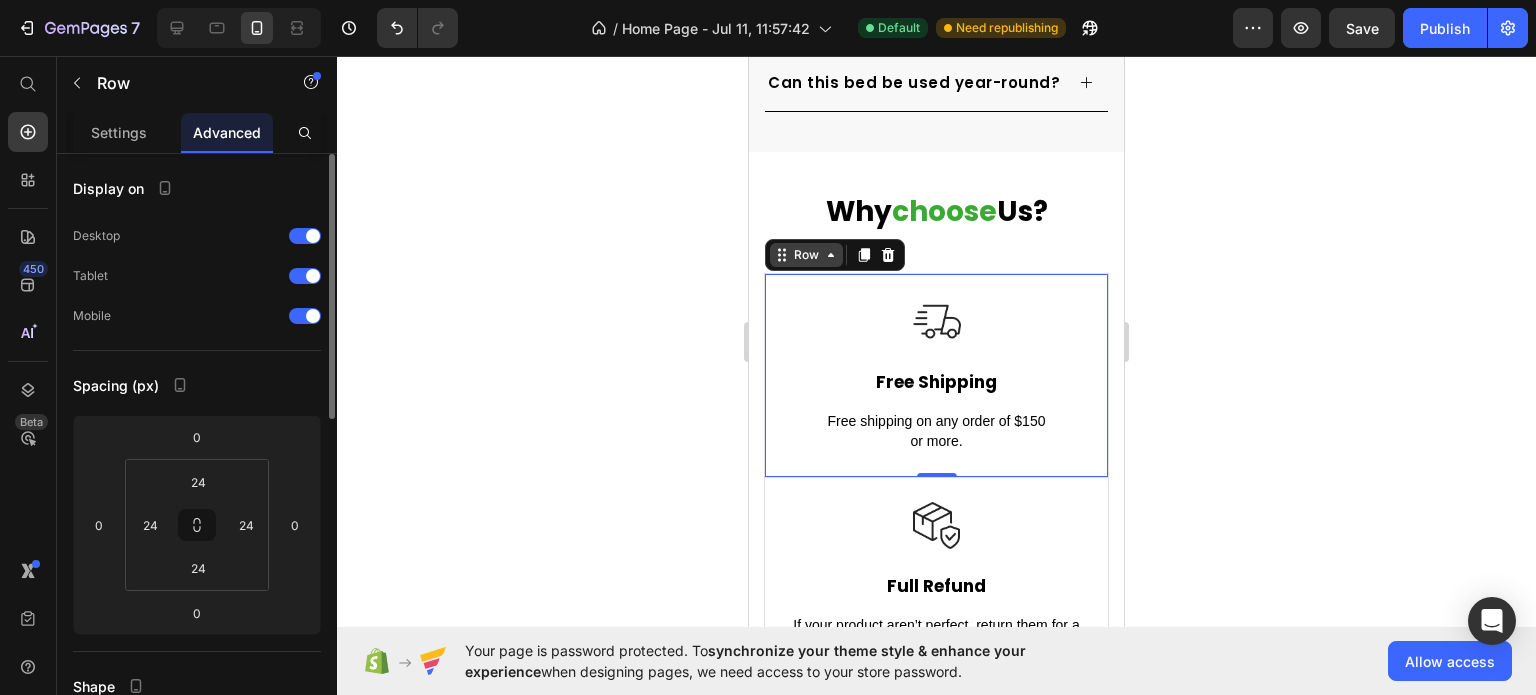 click on "Row" at bounding box center [806, 255] 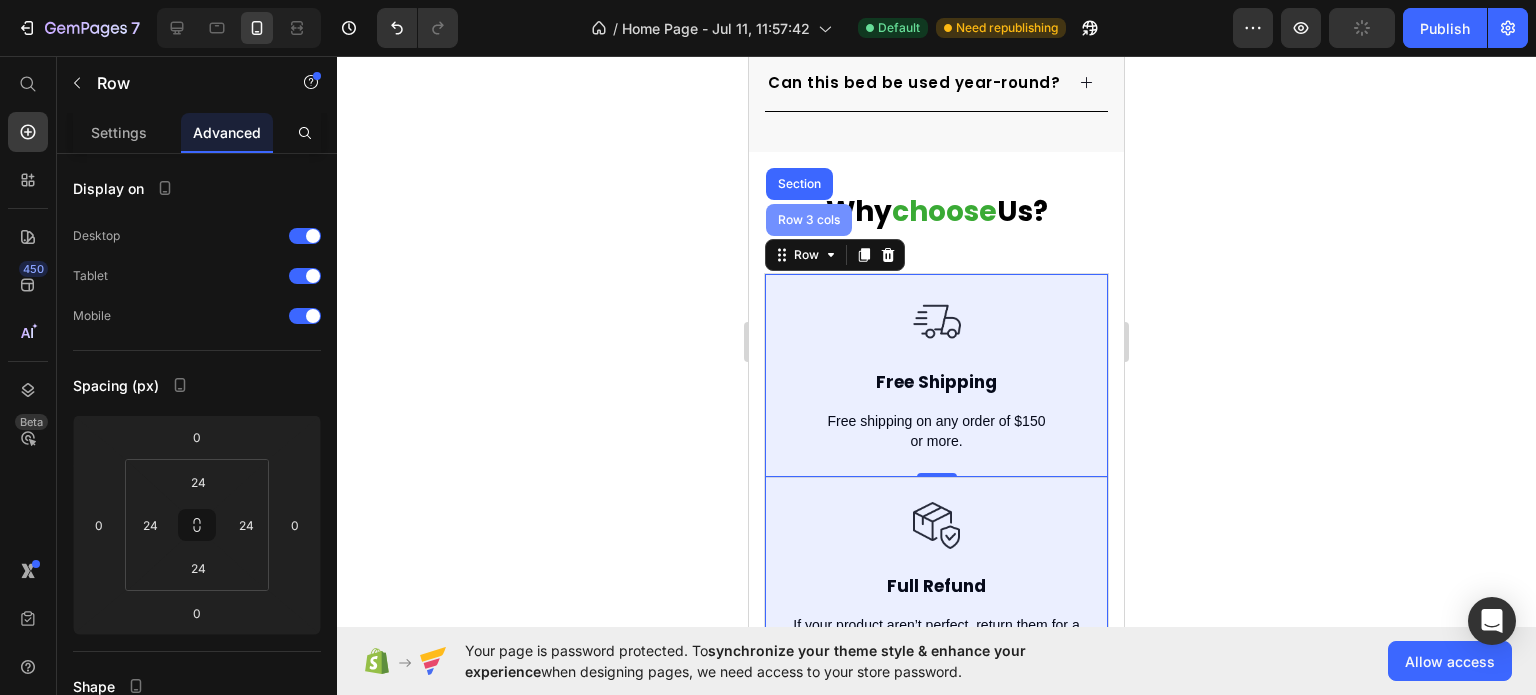 click on "Row 3 cols" at bounding box center [809, 220] 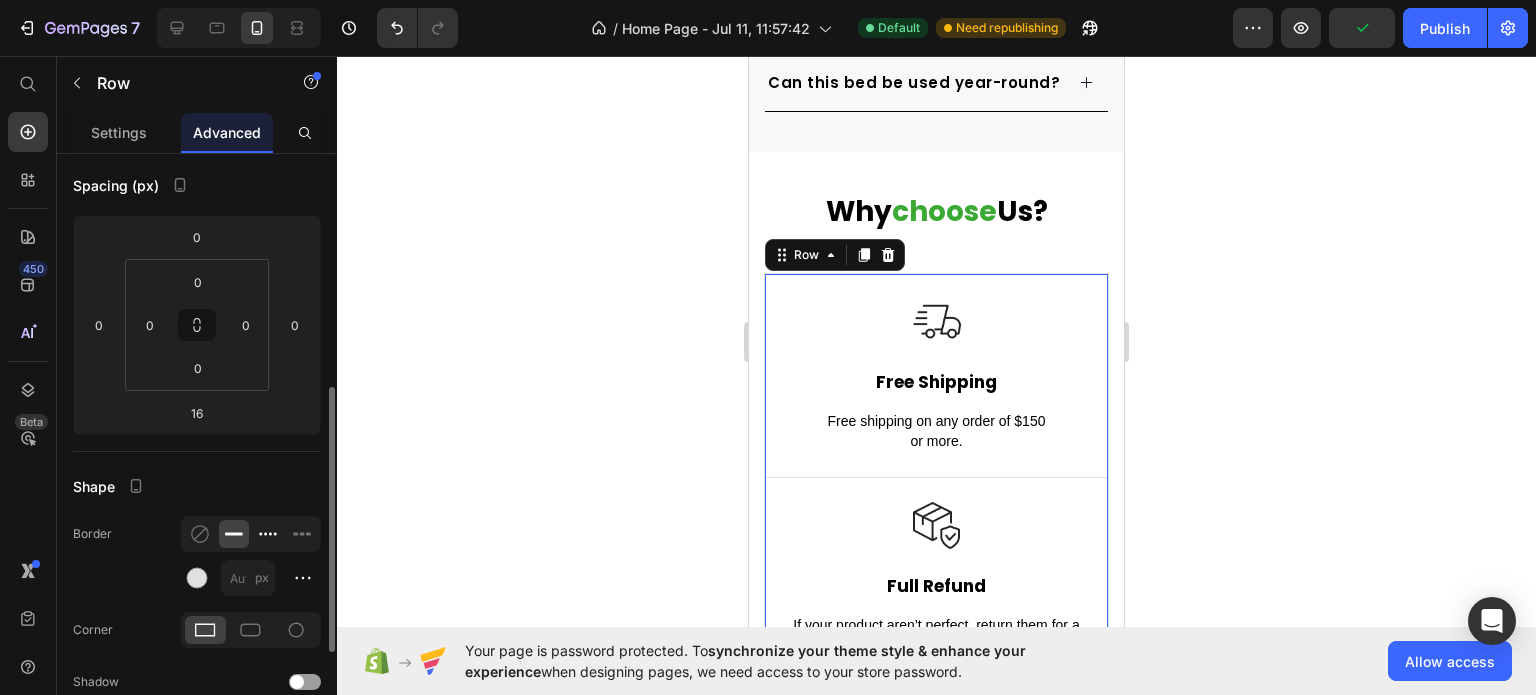 scroll, scrollTop: 300, scrollLeft: 0, axis: vertical 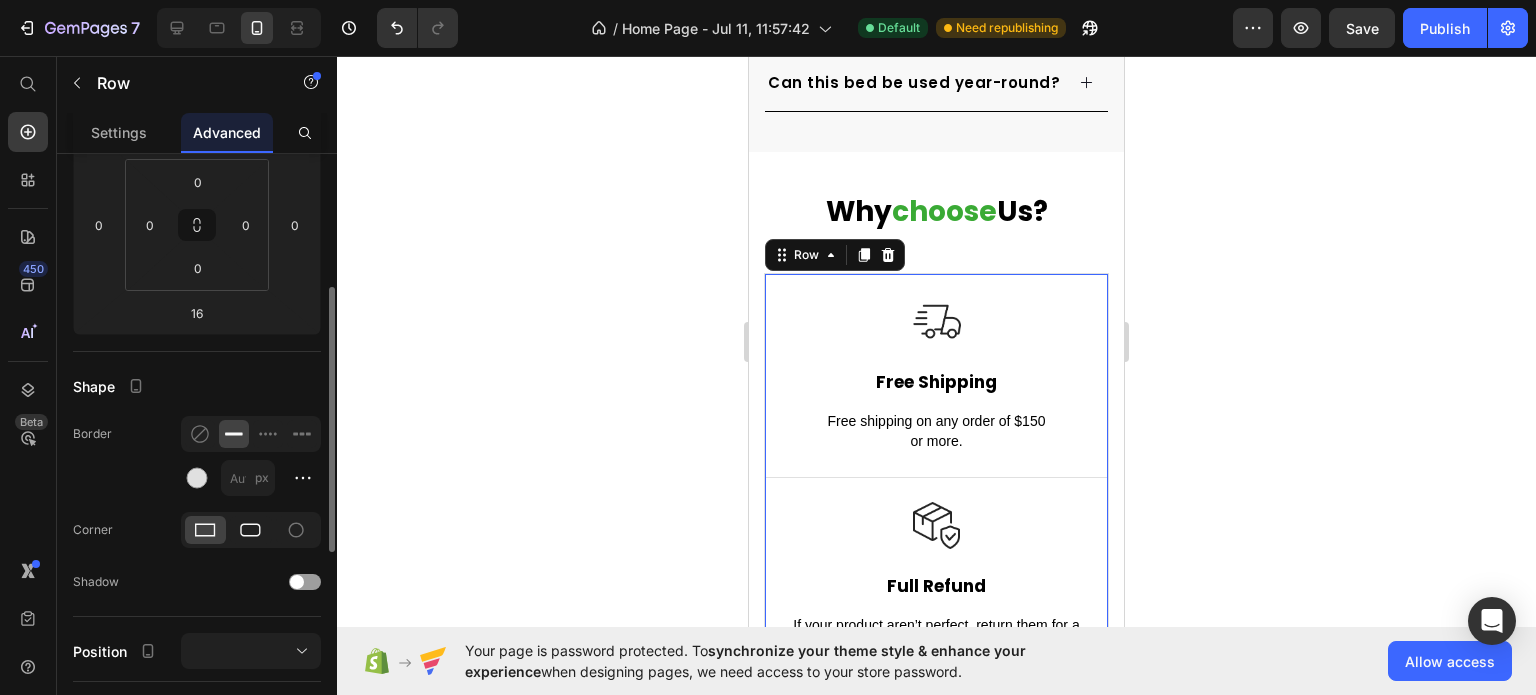 click 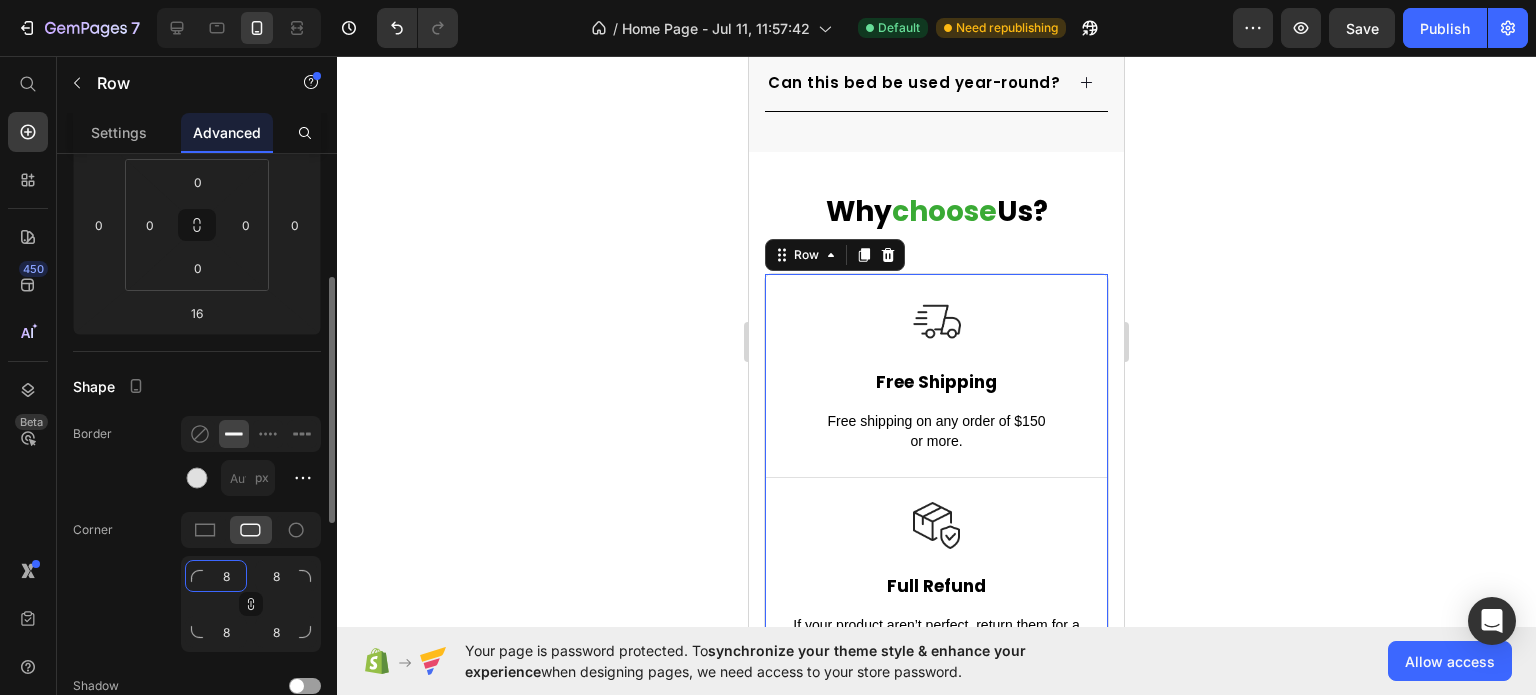 click on "8" 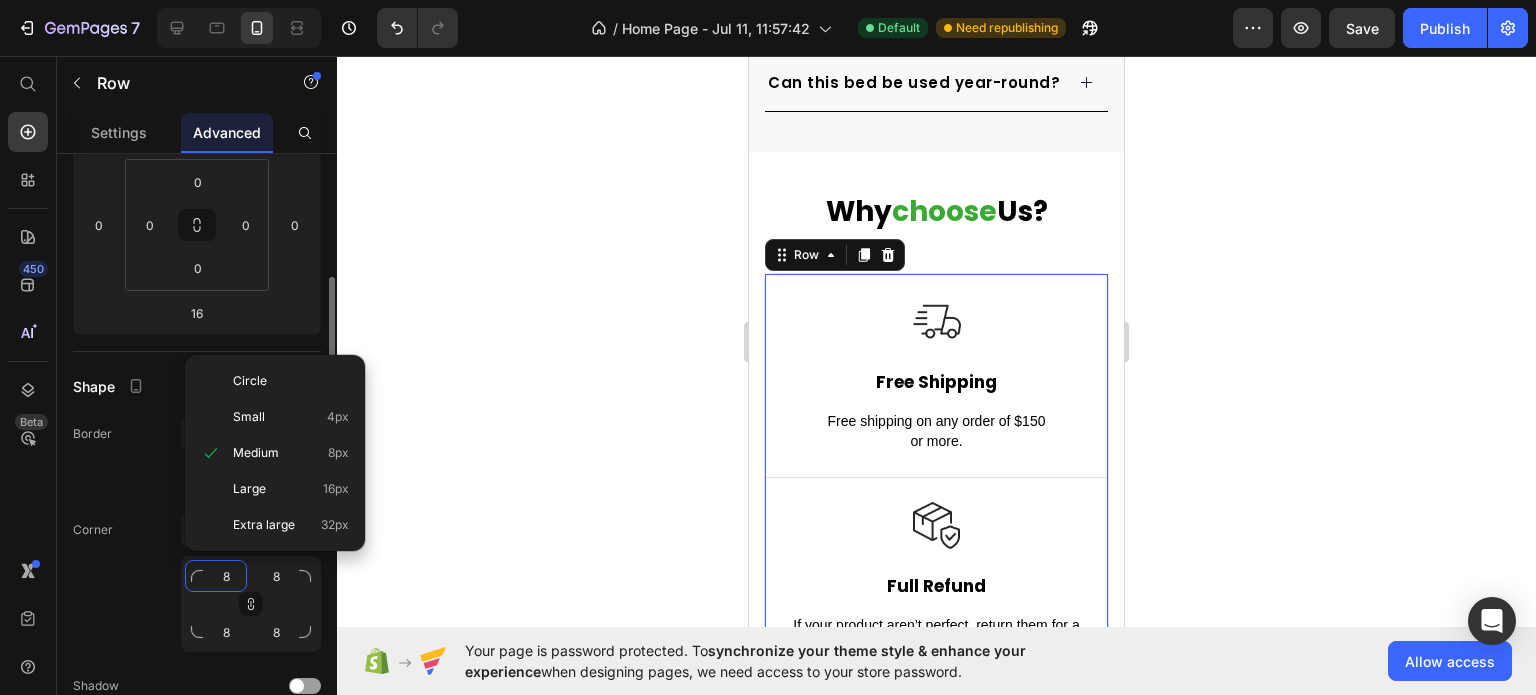 type on "2" 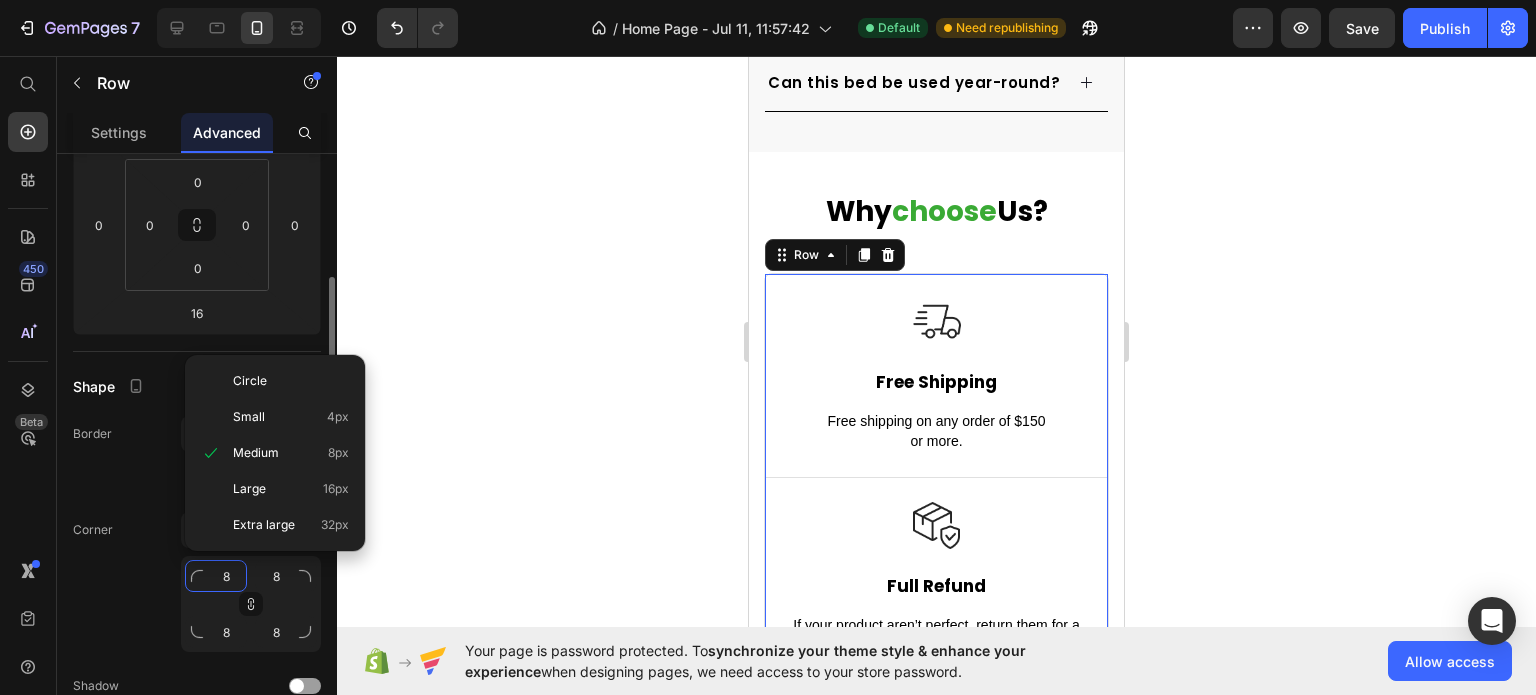type on "2" 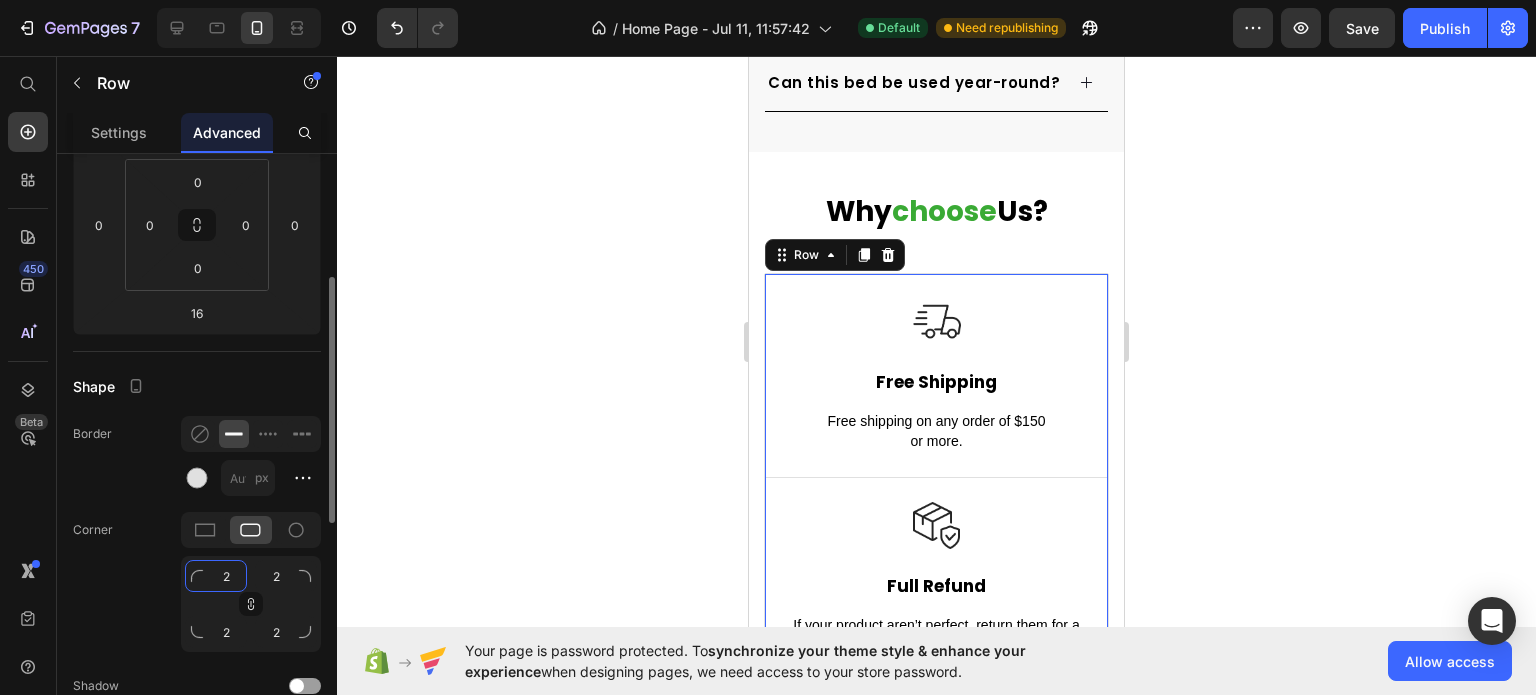 type on "20" 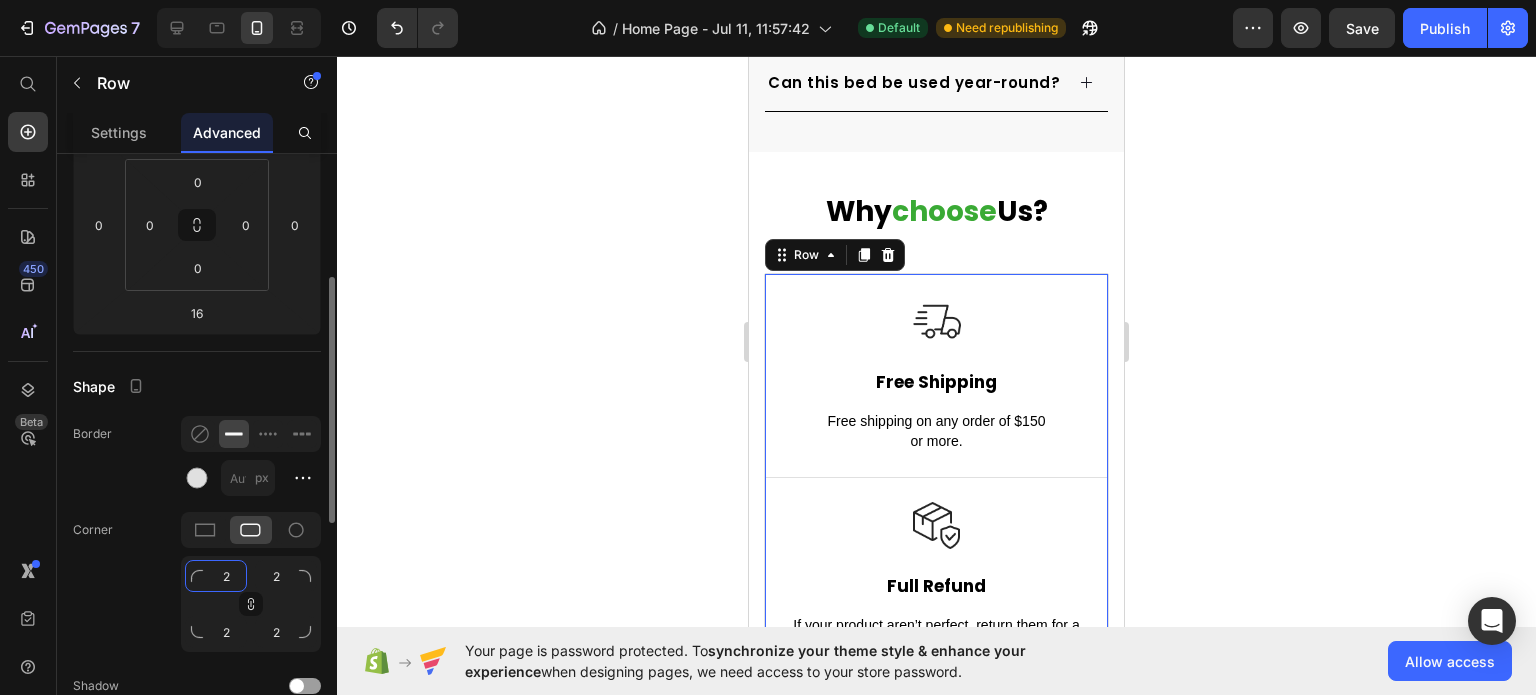 type on "20" 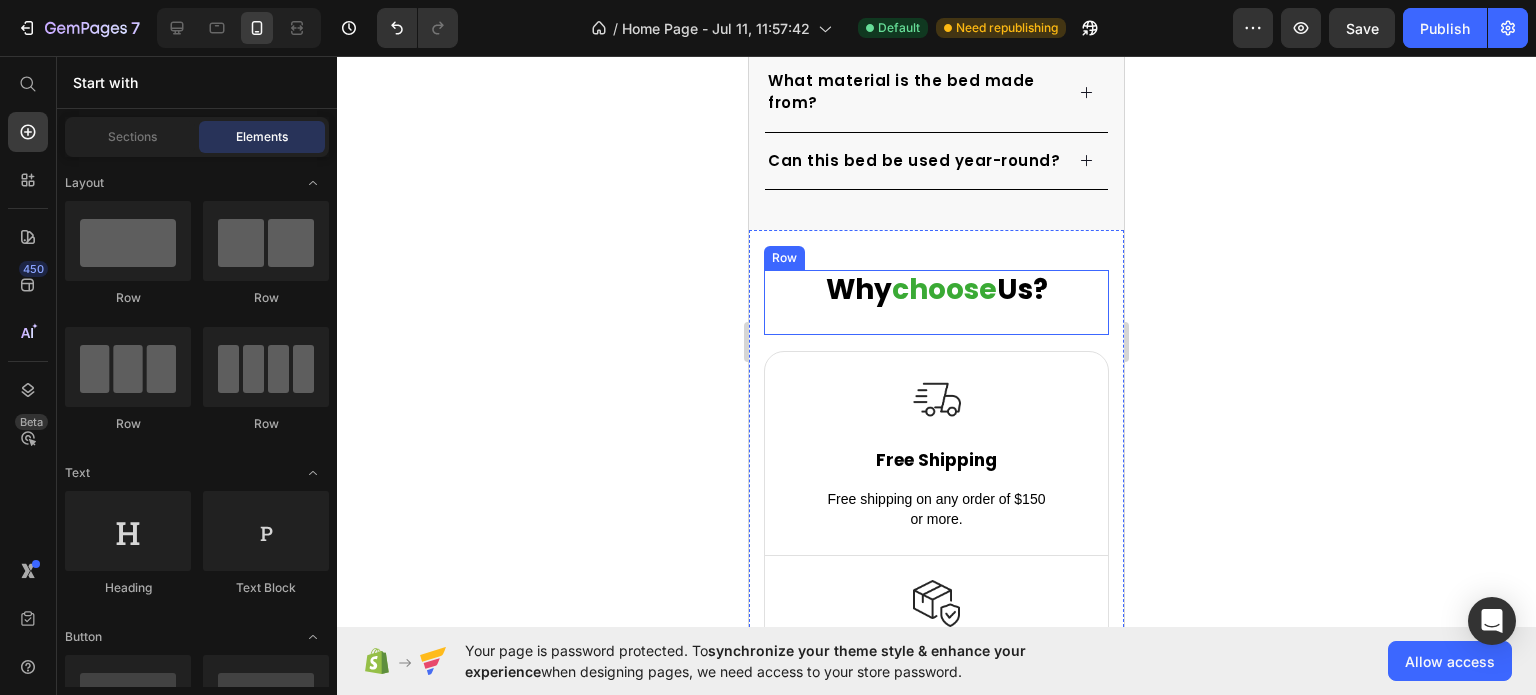 scroll, scrollTop: 7584, scrollLeft: 0, axis: vertical 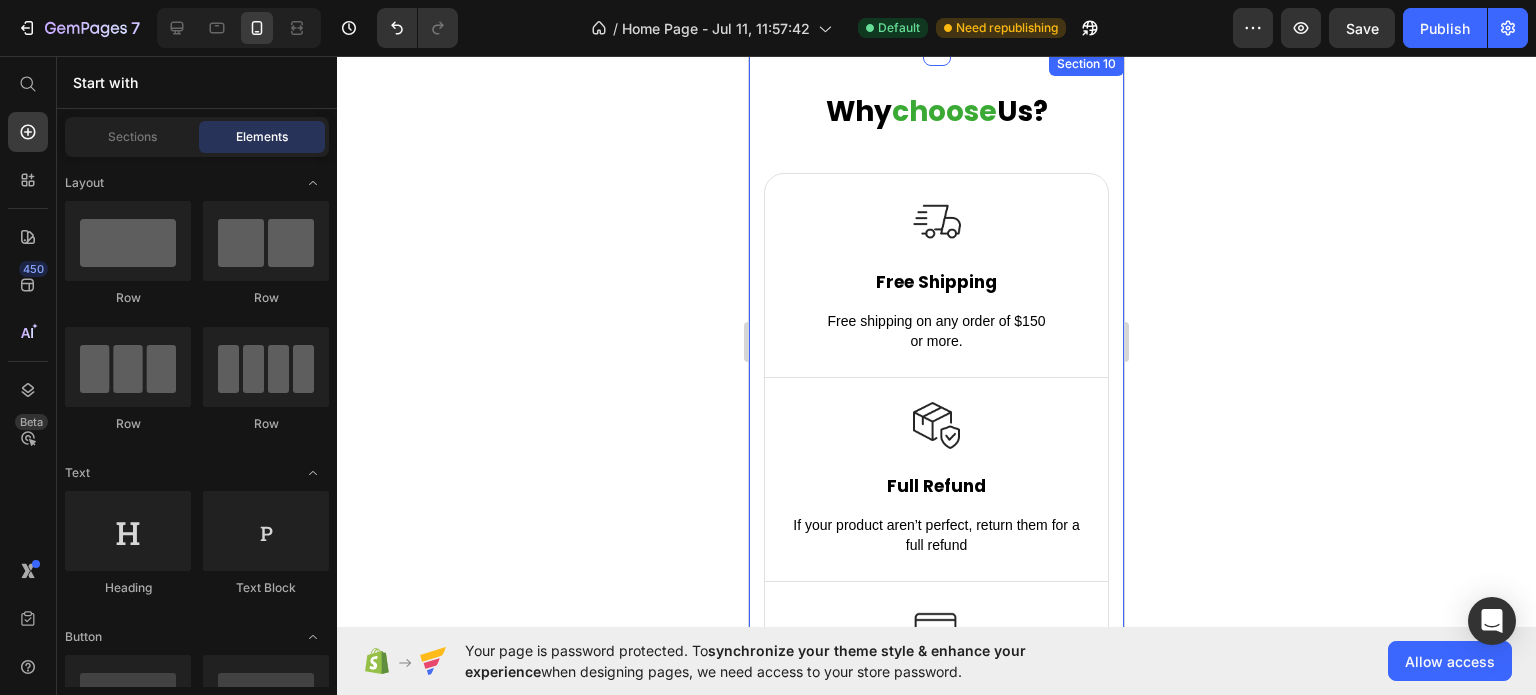 click on "Why  choose  Us? Heading Row Image Free Shipping Text Block Free shipping on any order of $150  or more. Text block Row Image Full Refund Text Block If your product aren’t perfect, return them for a full refund Text block Row Image Secure Online Payment Text Block secure payment worldwide Text block Row Row Image Free Shipping Text Block Free shipping on any order of $150  or more. Text block Row Image Full Refund Text Block If your product aren’t perfect, return them for a full refund Text block Row Image Secure Online Payment Text Block secure payment worldwide Text block Row Row Section 10" at bounding box center [936, 447] 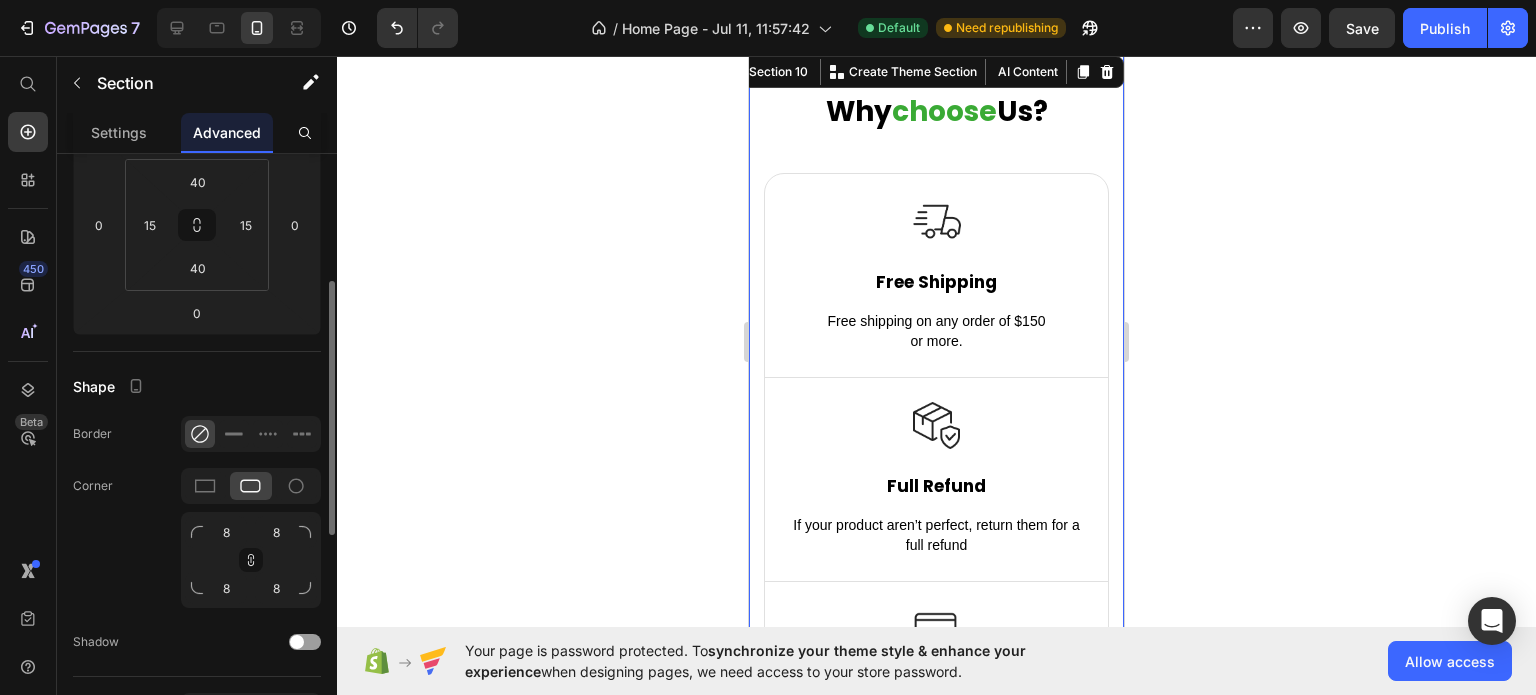 scroll, scrollTop: 0, scrollLeft: 0, axis: both 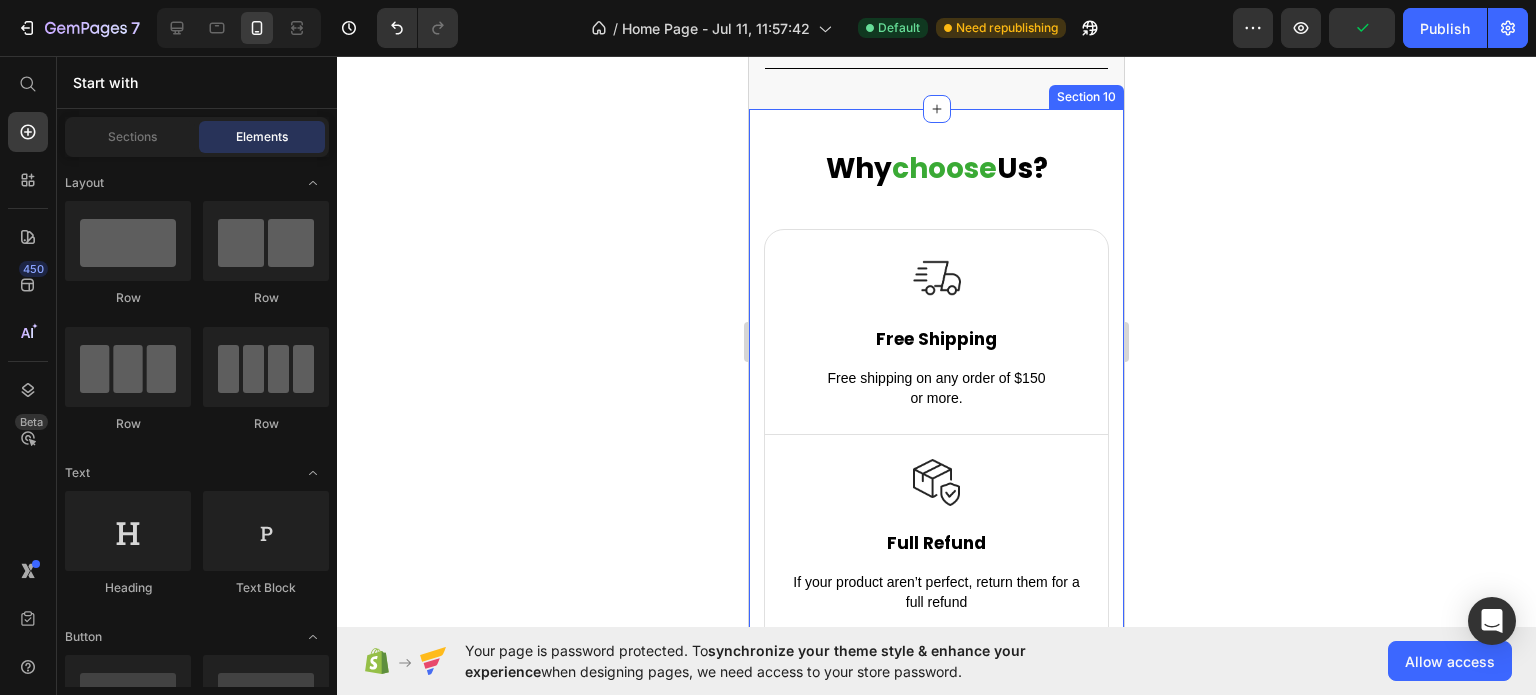 click on "Why  choose  Us? Heading Row Image Free Shipping Text Block Free shipping on any order of $150  or more. Text block Row Image Full Refund Text Block If your product aren’t perfect, return them for a full refund Text block Row Image Secure Online Payment Text Block secure payment worldwide Text block Row Row Image Free Shipping Text Block Free shipping on any order of $150  or more. Text block Row Image Full Refund Text Block If your product aren’t perfect, return them for a full refund Text block Row Image Secure Online Payment Text Block secure payment worldwide Text block Row Row Section 10" at bounding box center (936, 504) 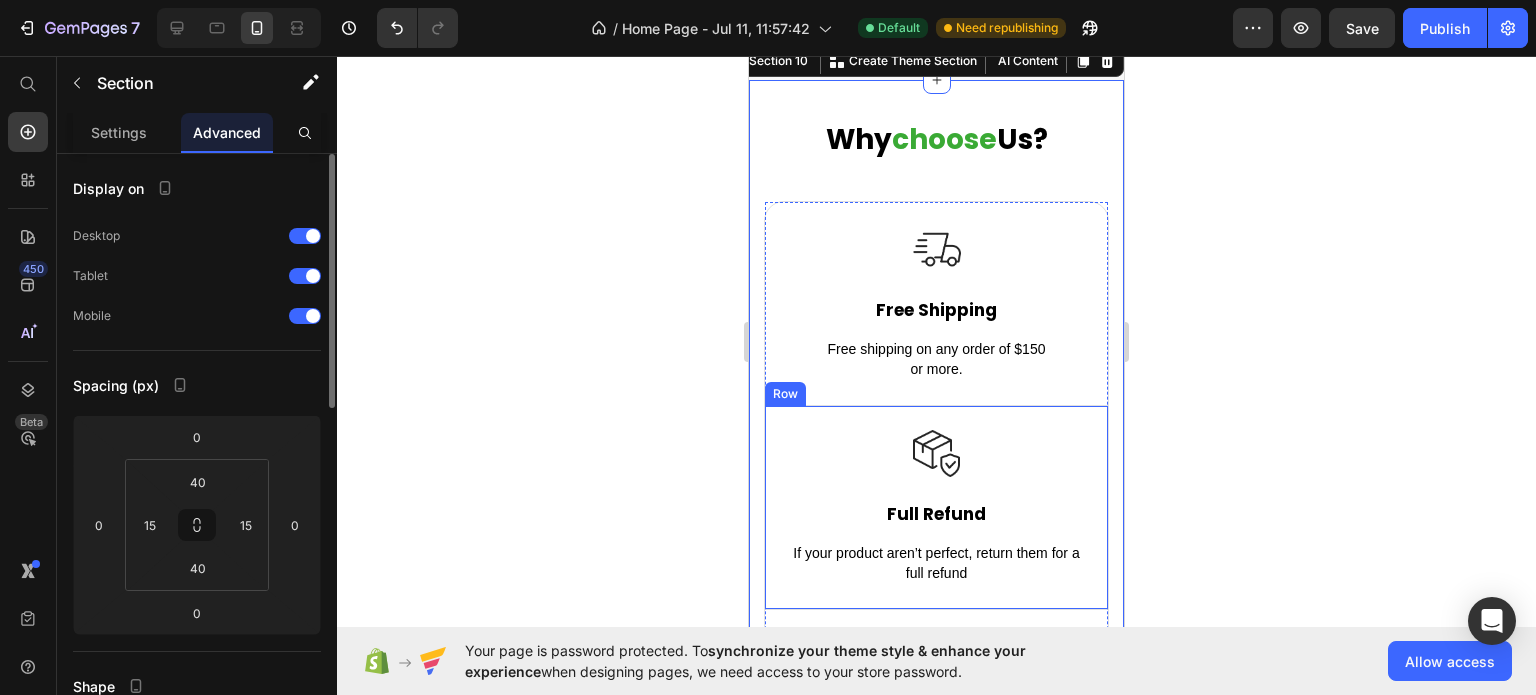 scroll, scrollTop: 7485, scrollLeft: 0, axis: vertical 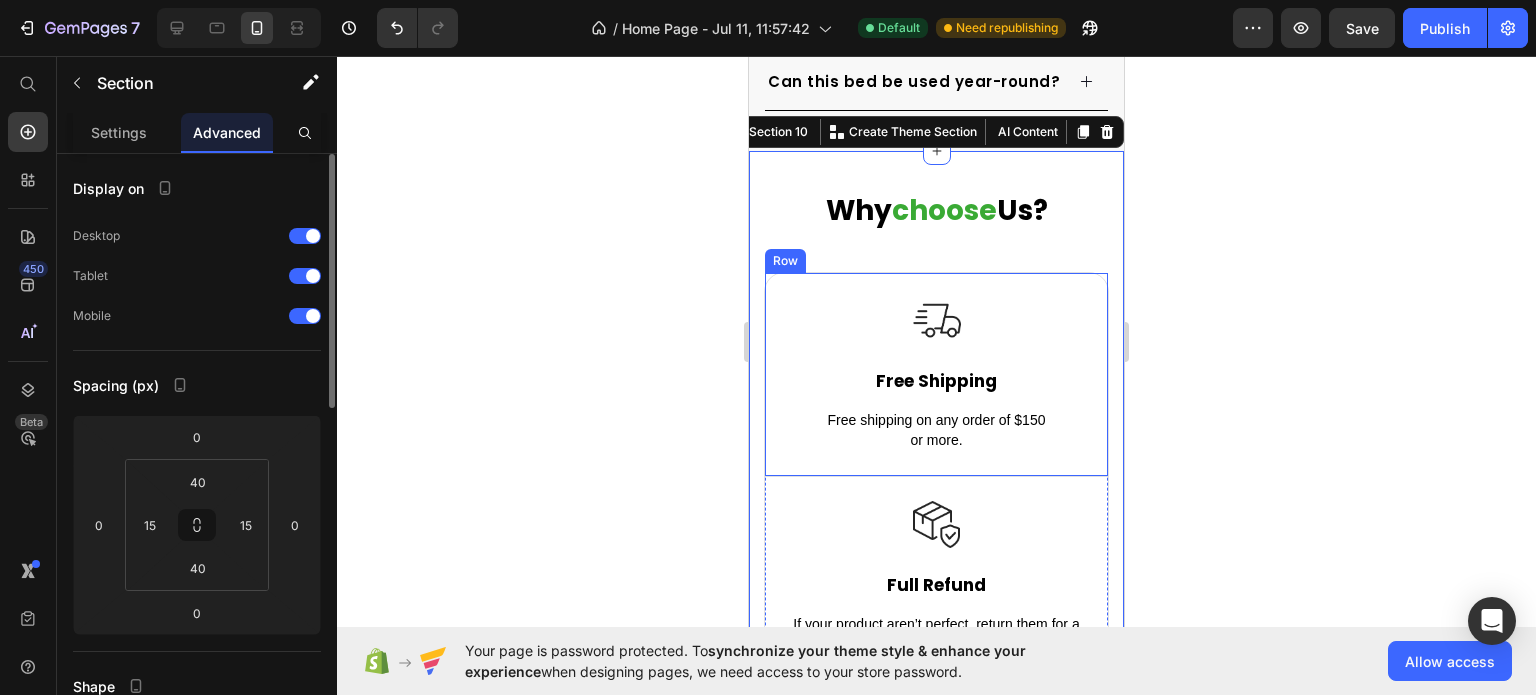 click on "Image Free Shipping Text Block Free shipping on any order of $150  or more. Text block Row" at bounding box center [936, 375] 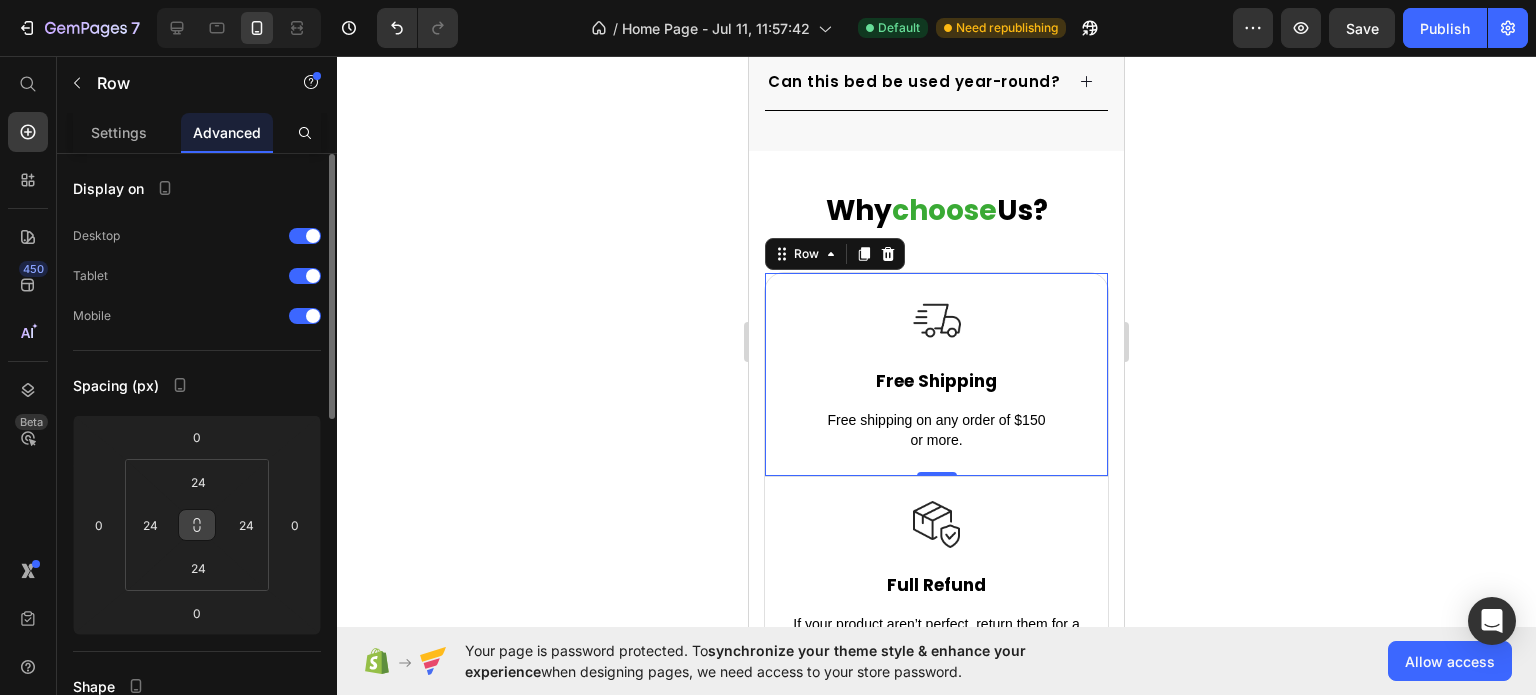 click 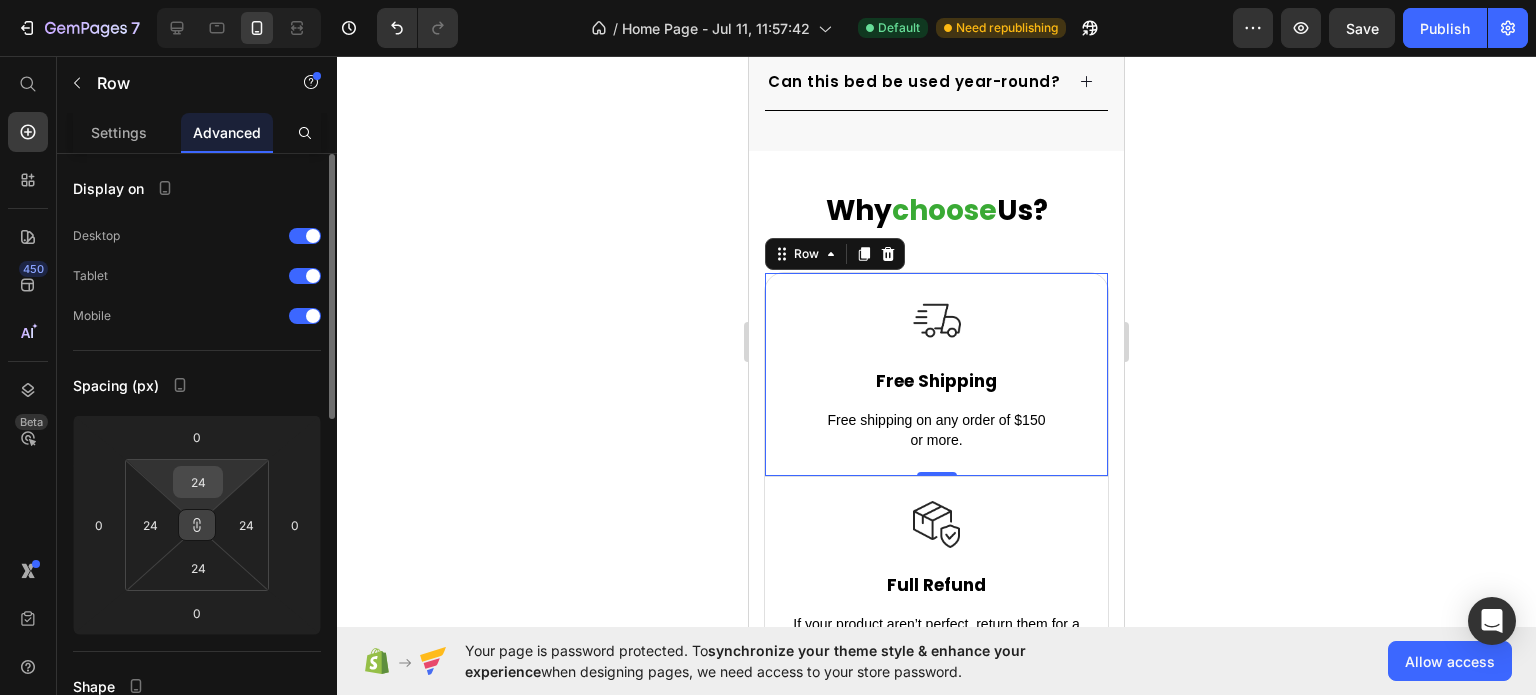 click on "24" at bounding box center (198, 482) 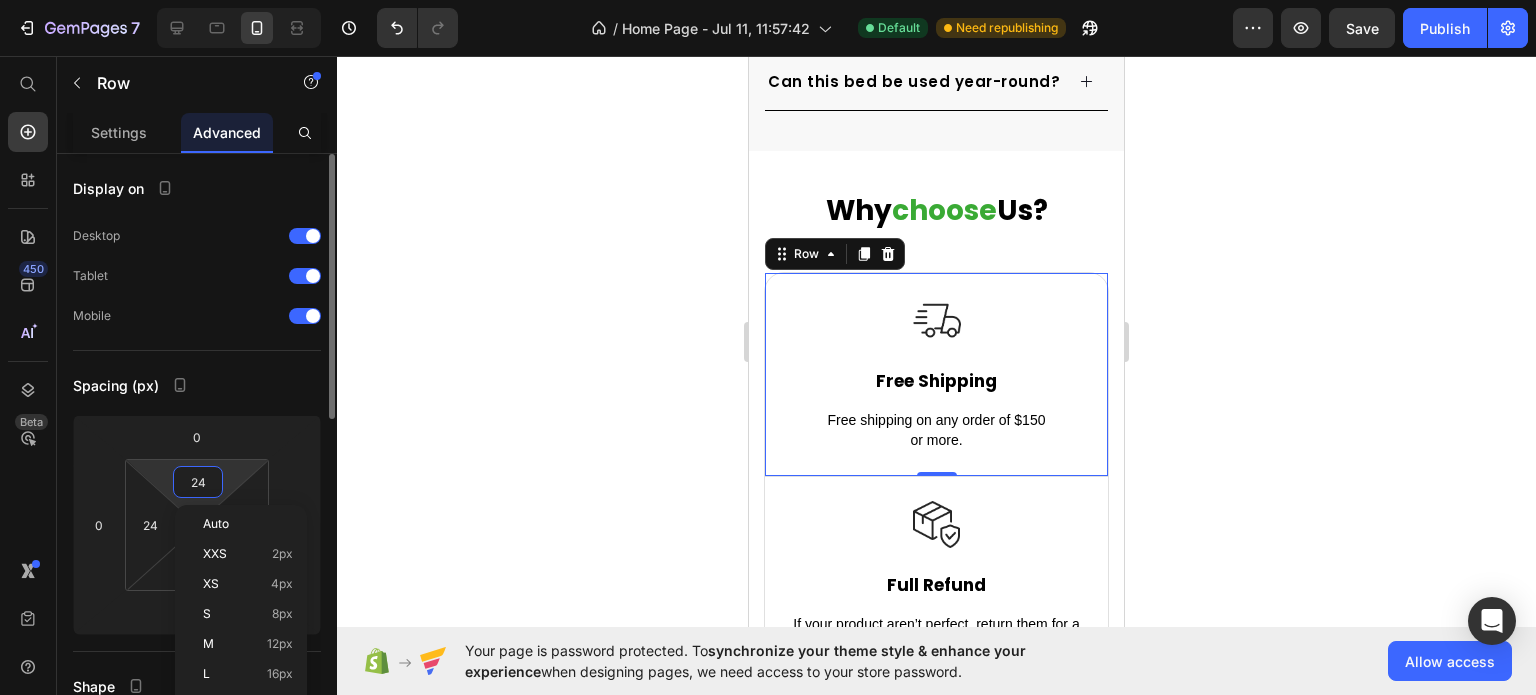 type on "0" 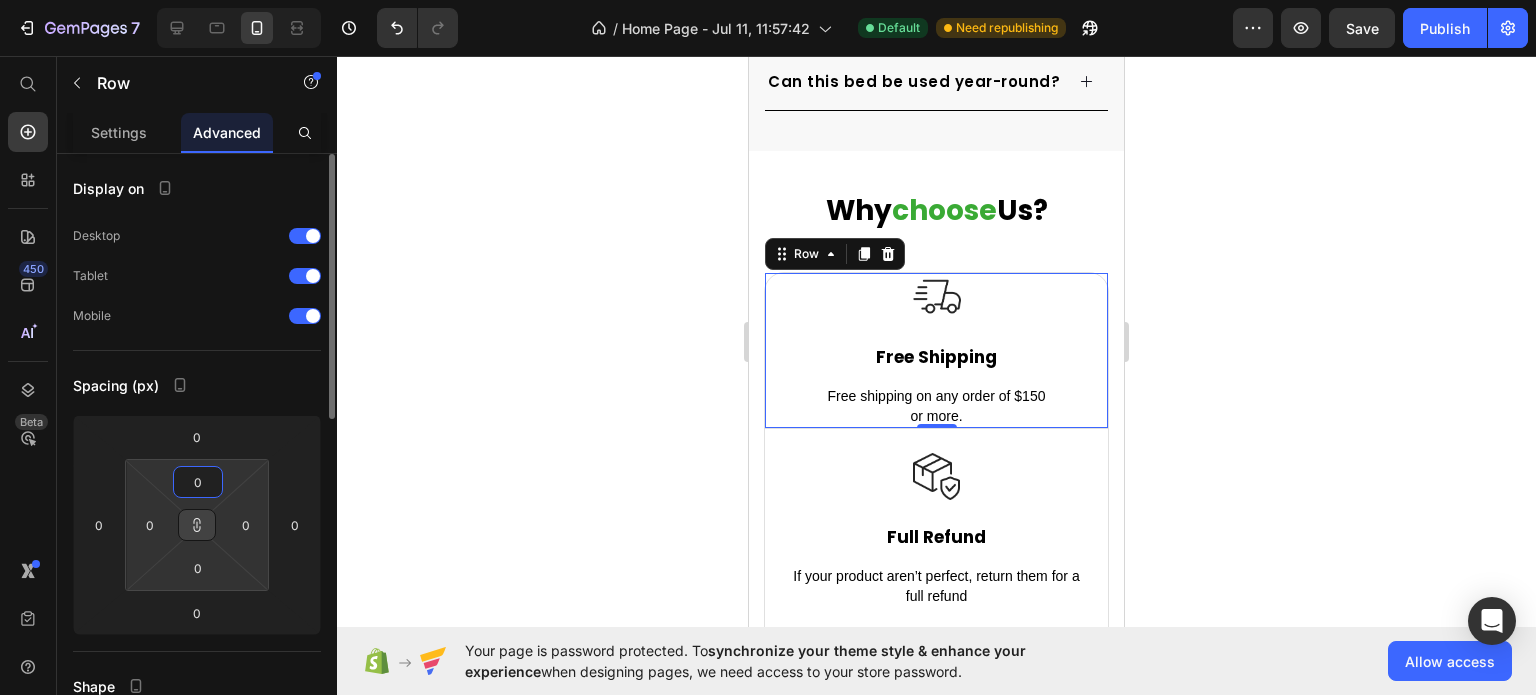 type on "1" 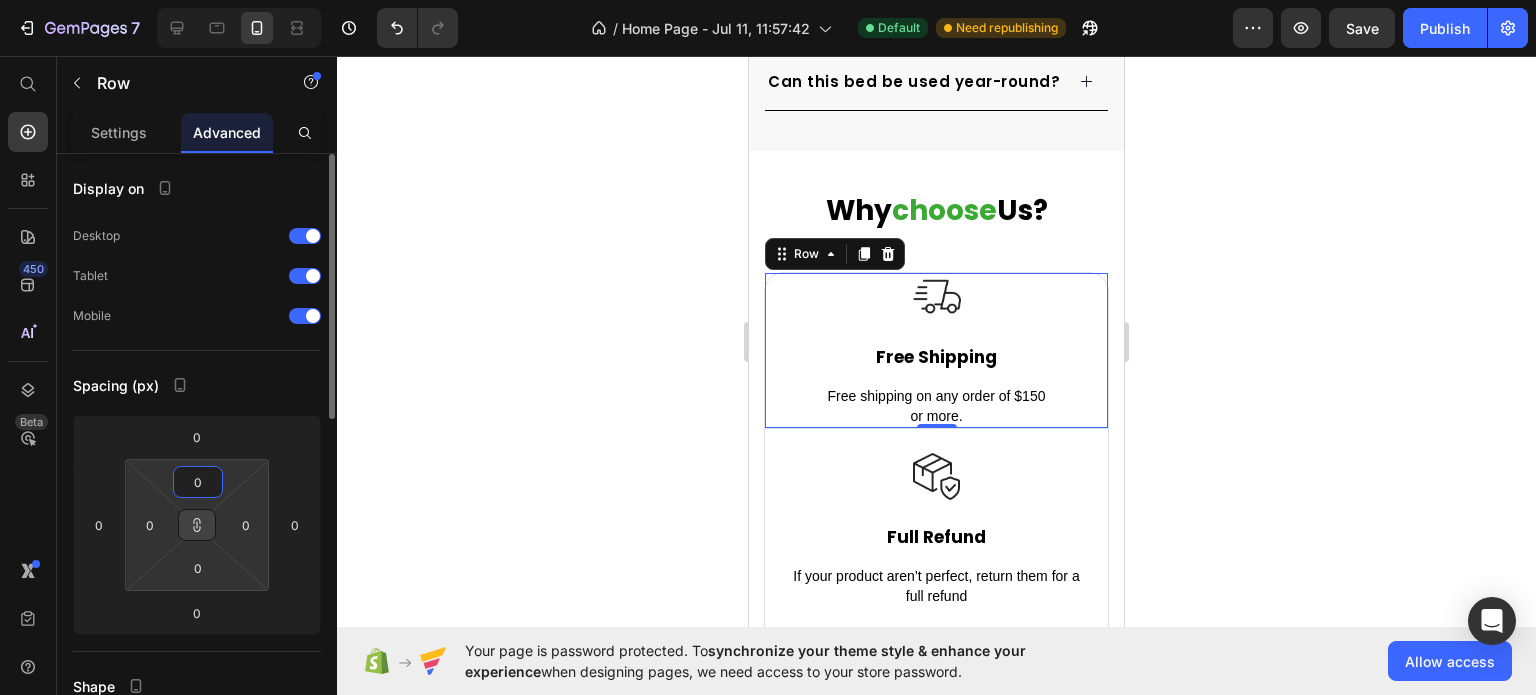 type on "1" 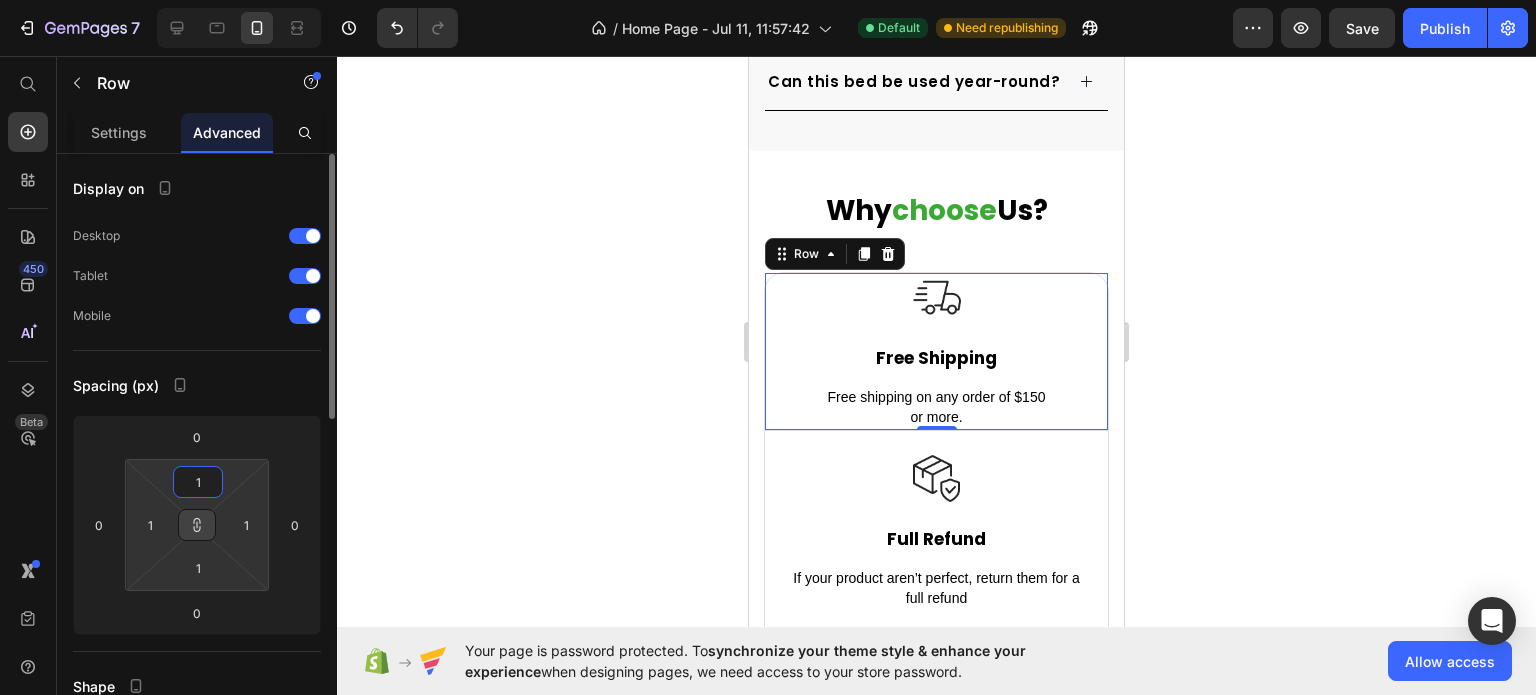 type on "10" 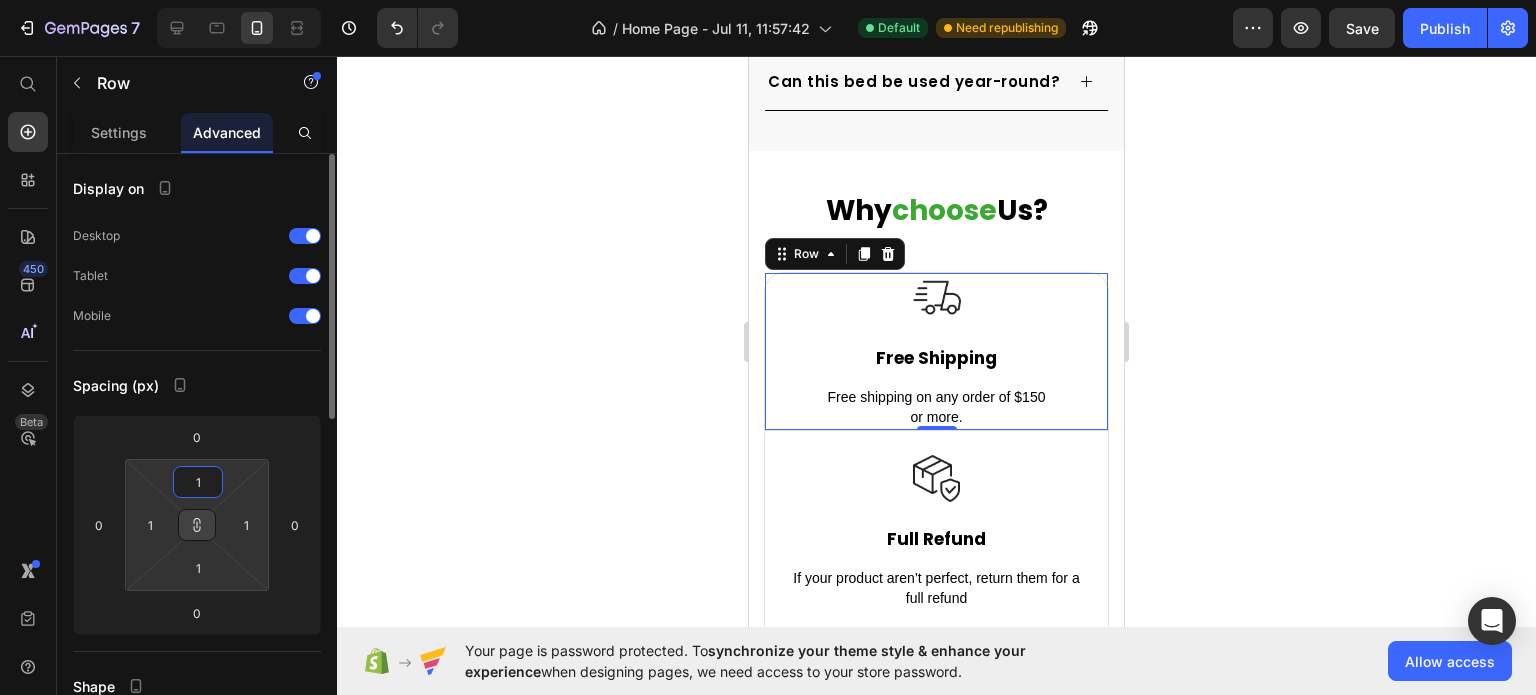 type on "10" 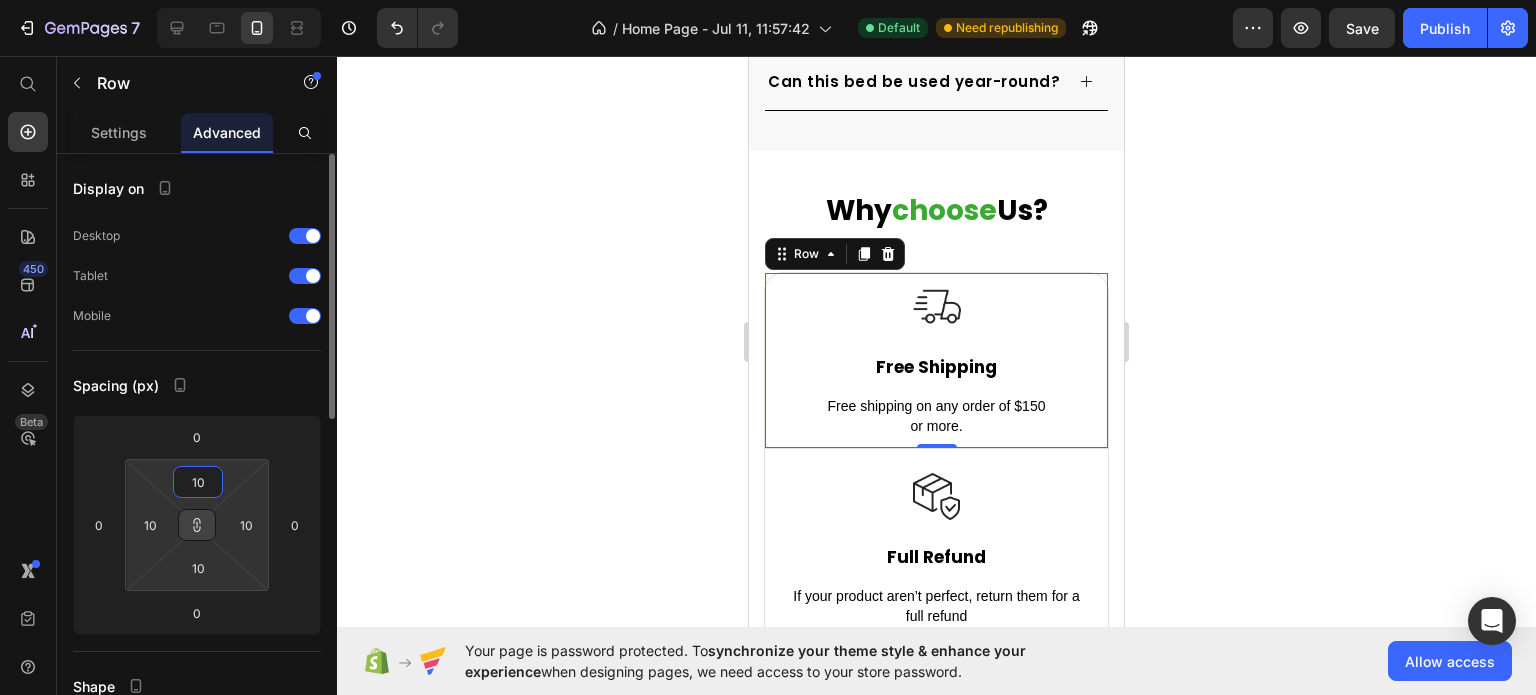 drag, startPoint x: 213, startPoint y: 474, endPoint x: 150, endPoint y: 491, distance: 65.25335 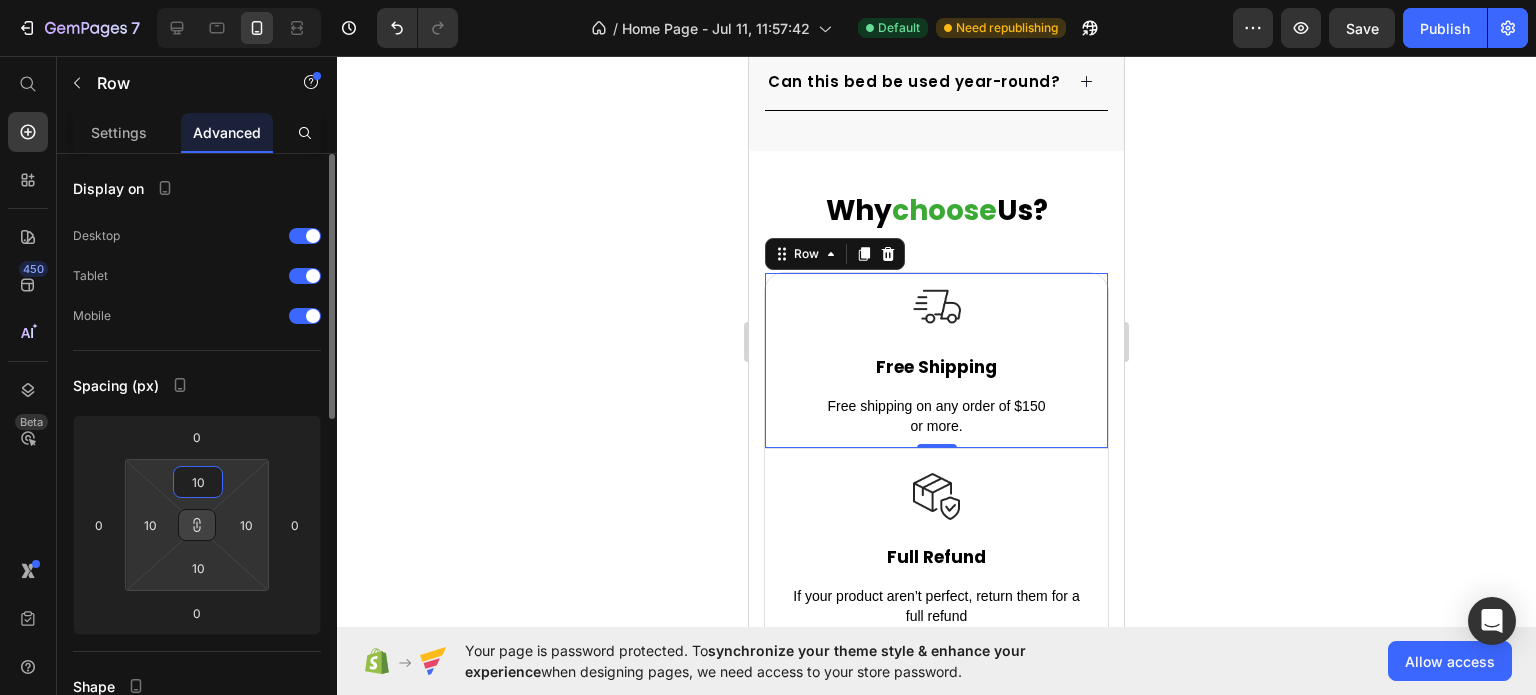 click on "10 10 10 10" at bounding box center (197, 525) 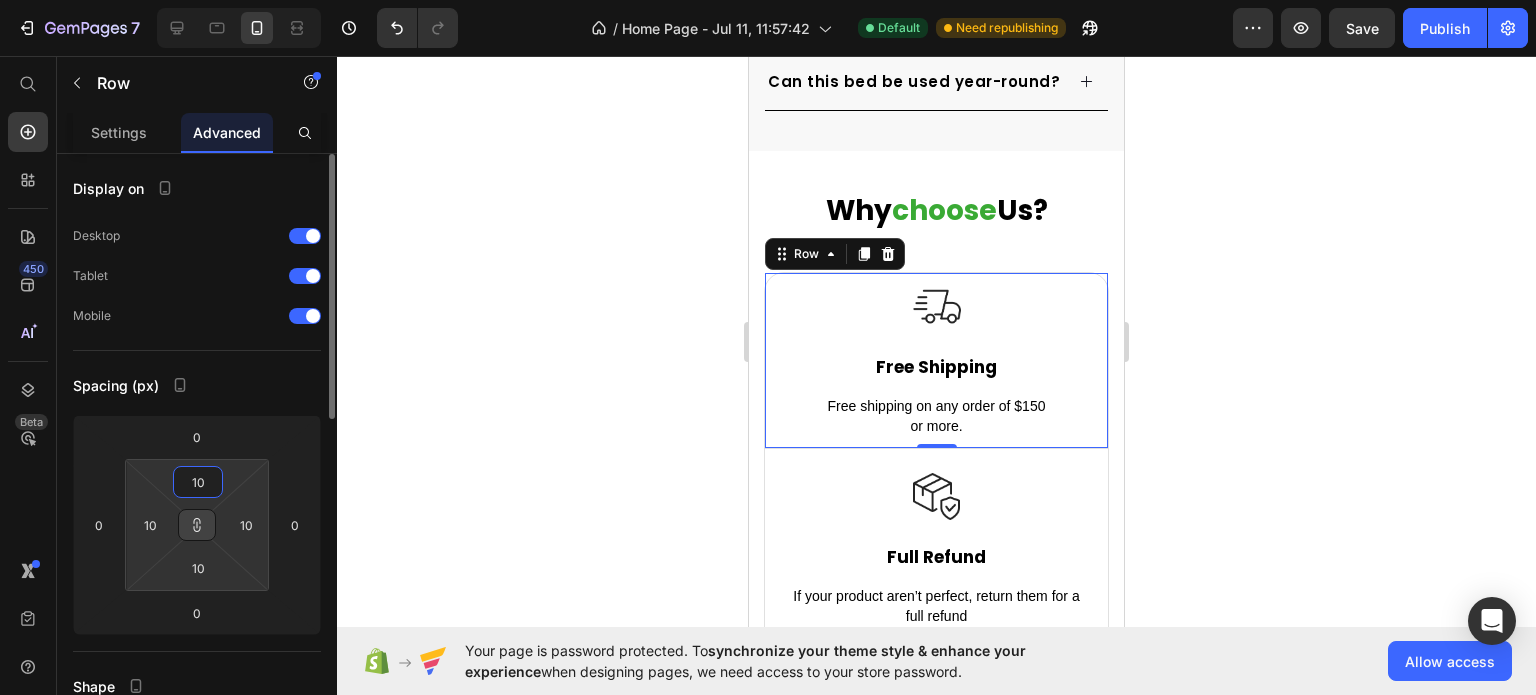 type on "1" 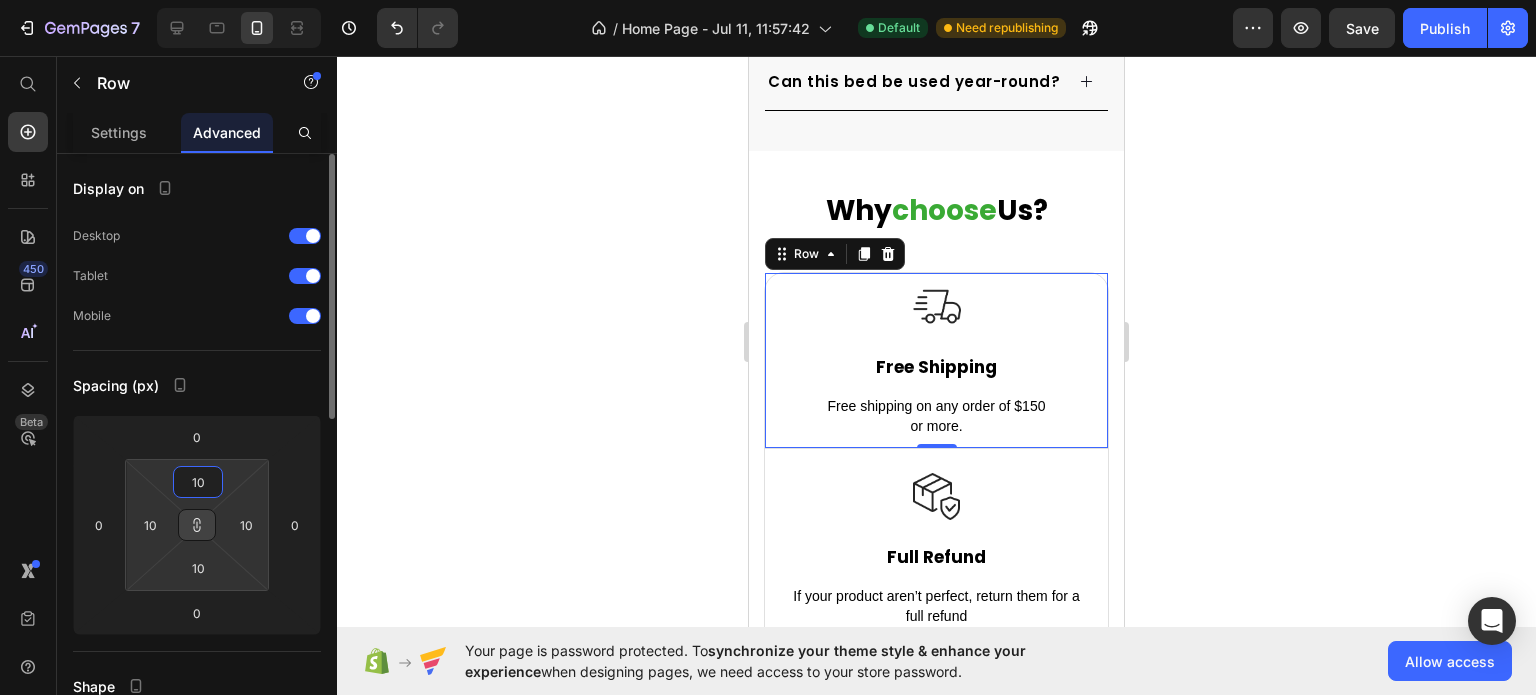 type on "1" 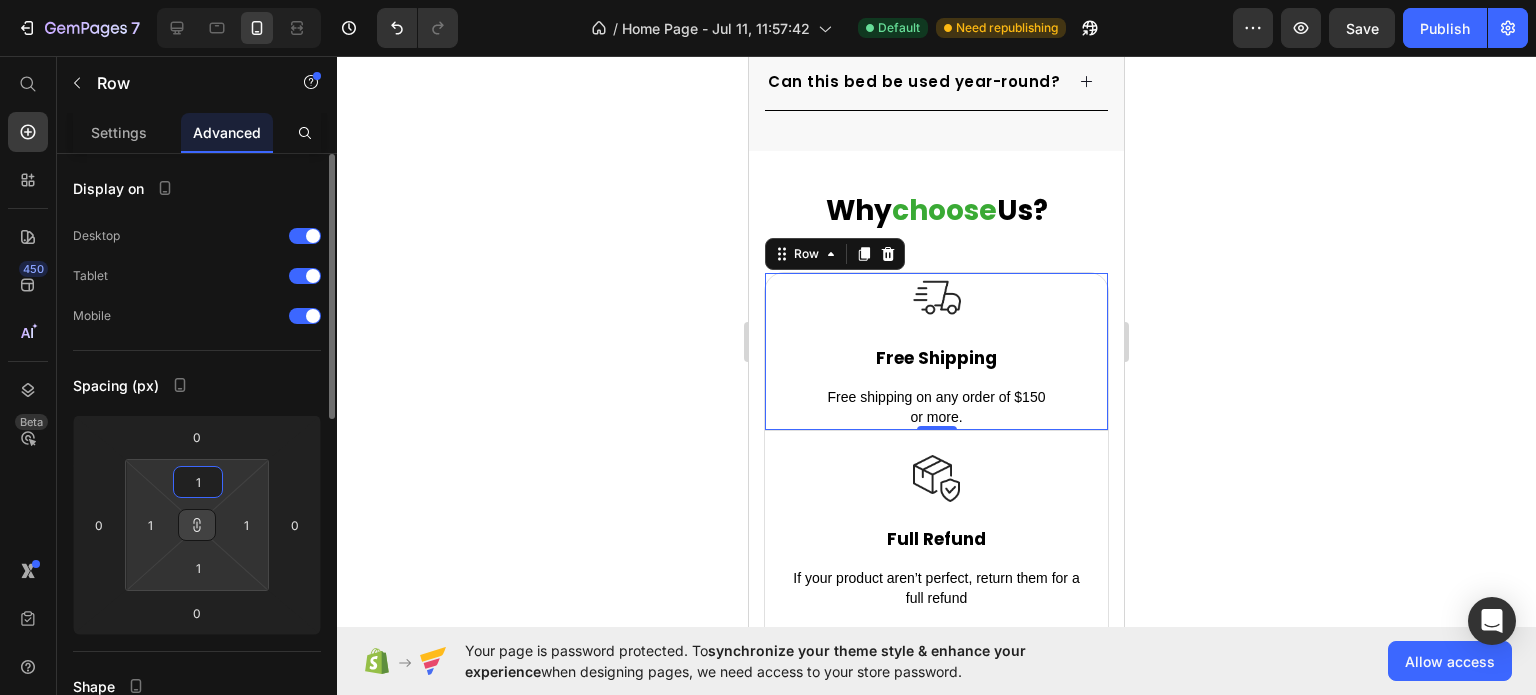type on "15" 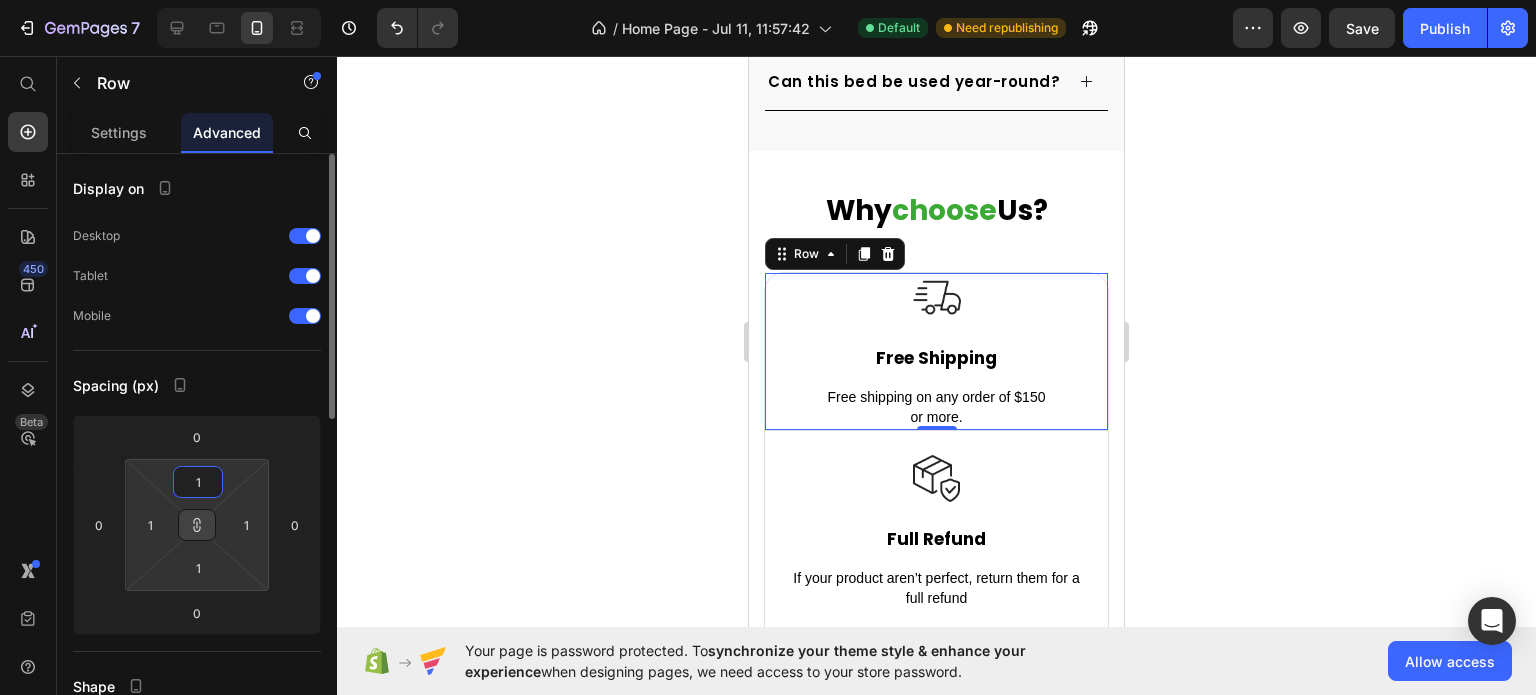 type on "15" 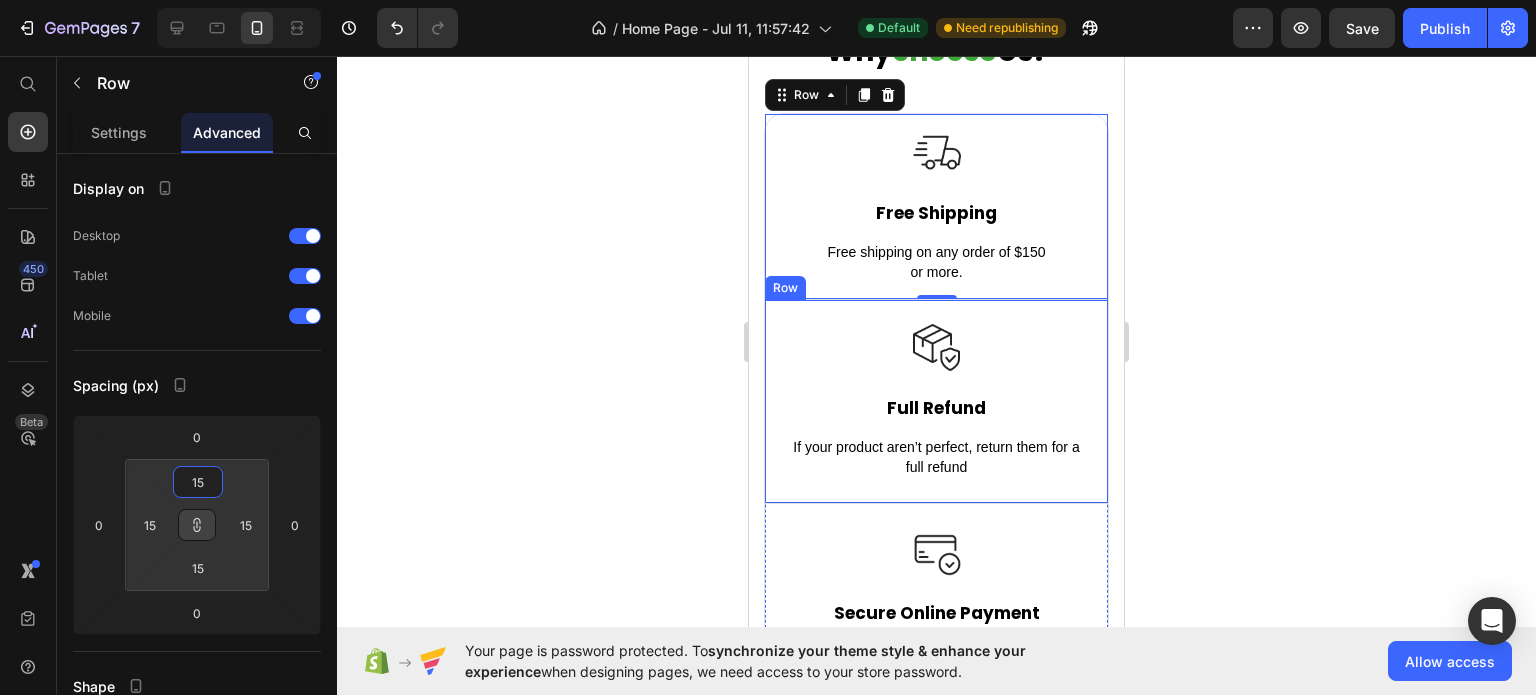 scroll, scrollTop: 7685, scrollLeft: 0, axis: vertical 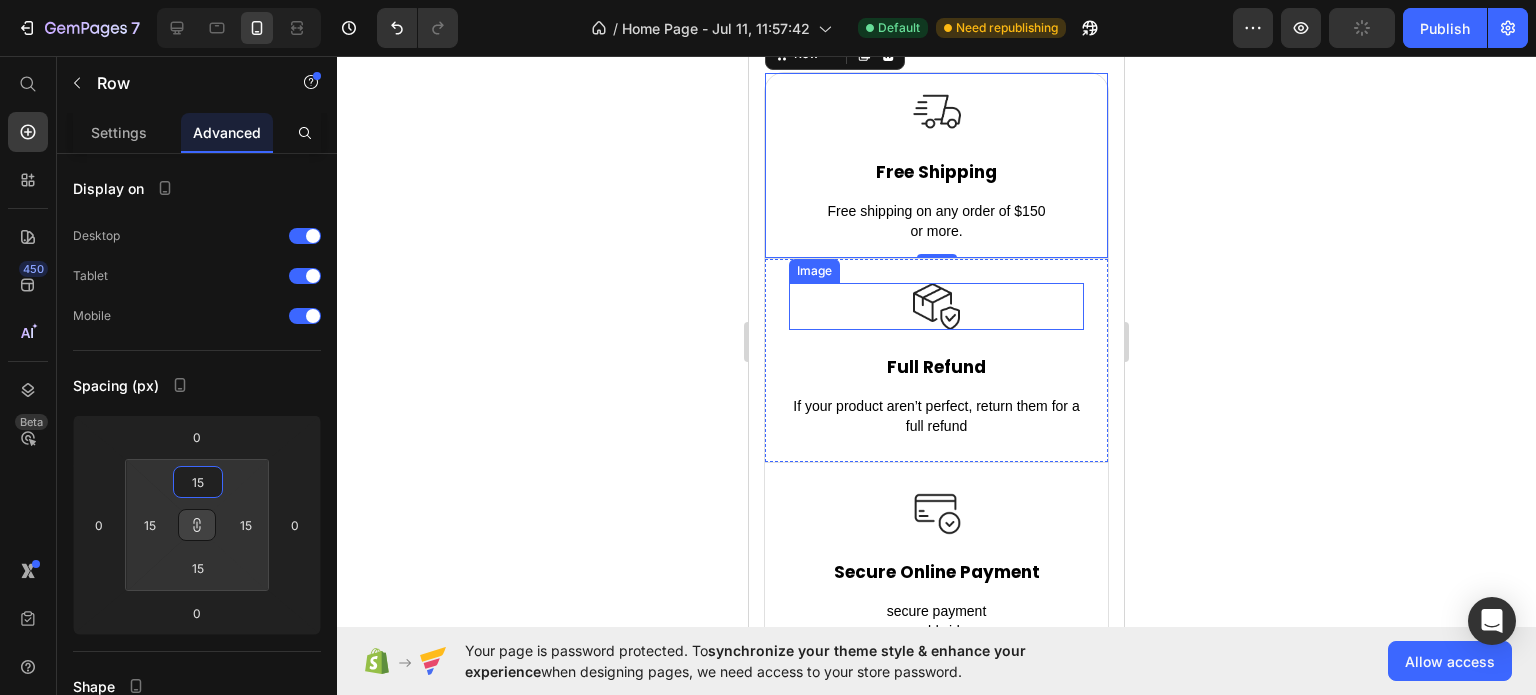 click at bounding box center [936, 306] 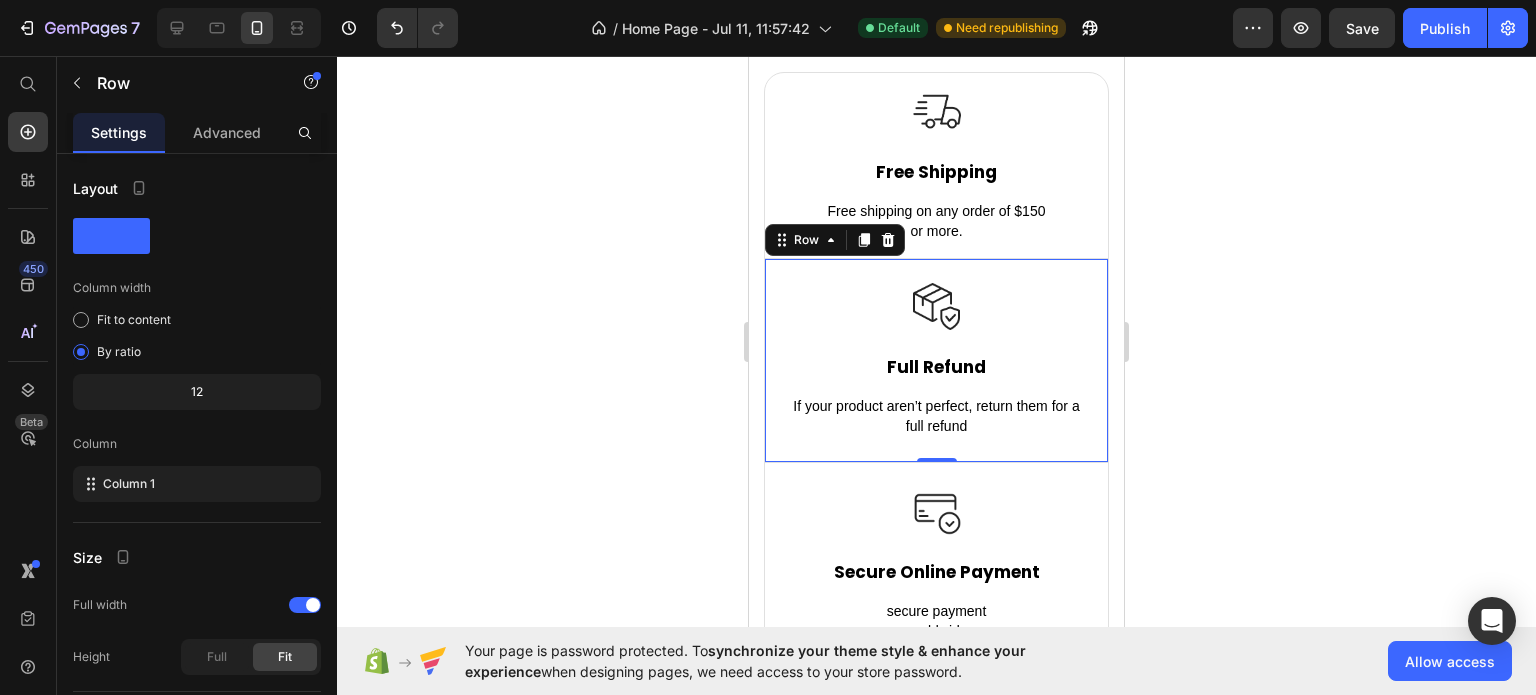 click on "Image Full Refund Text Block If your product aren’t perfect, return them for a full refund Text block Row   0" at bounding box center [936, 360] 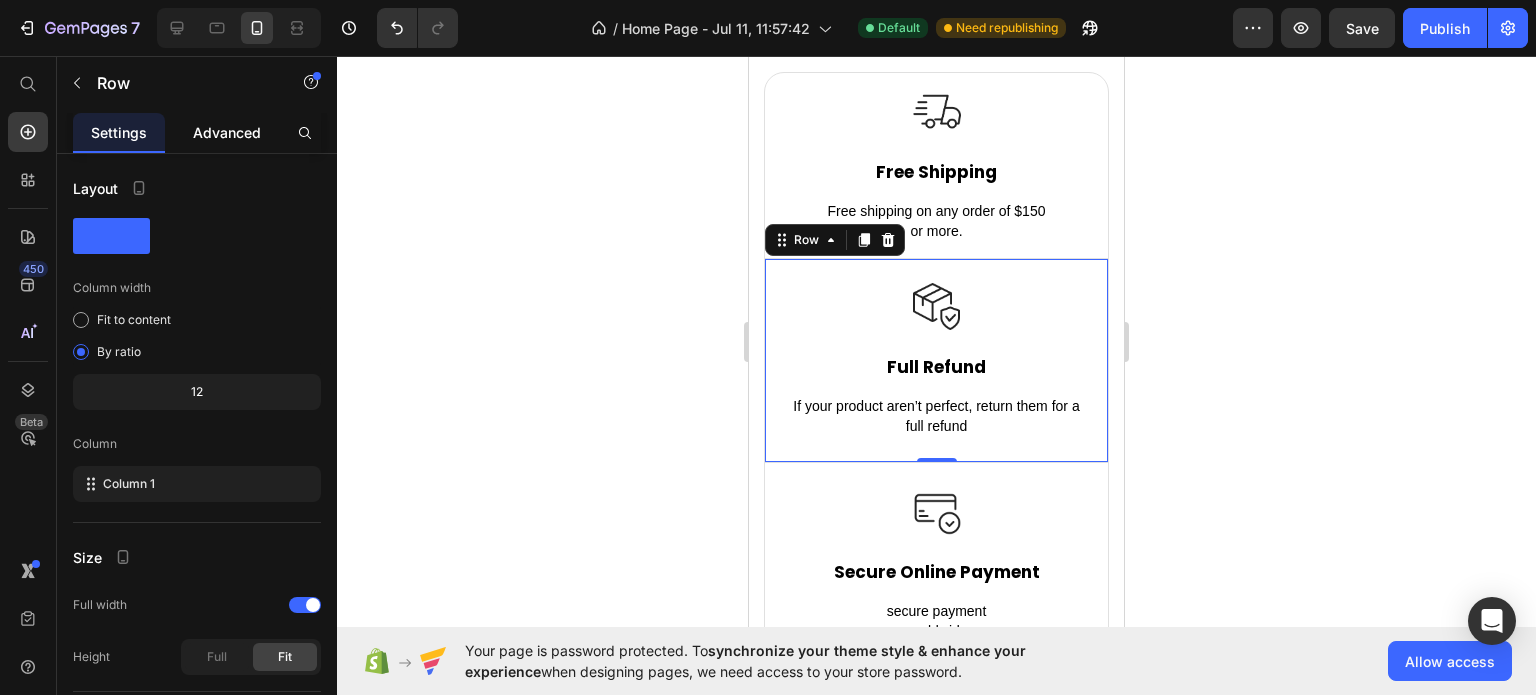 click on "Advanced" at bounding box center [227, 132] 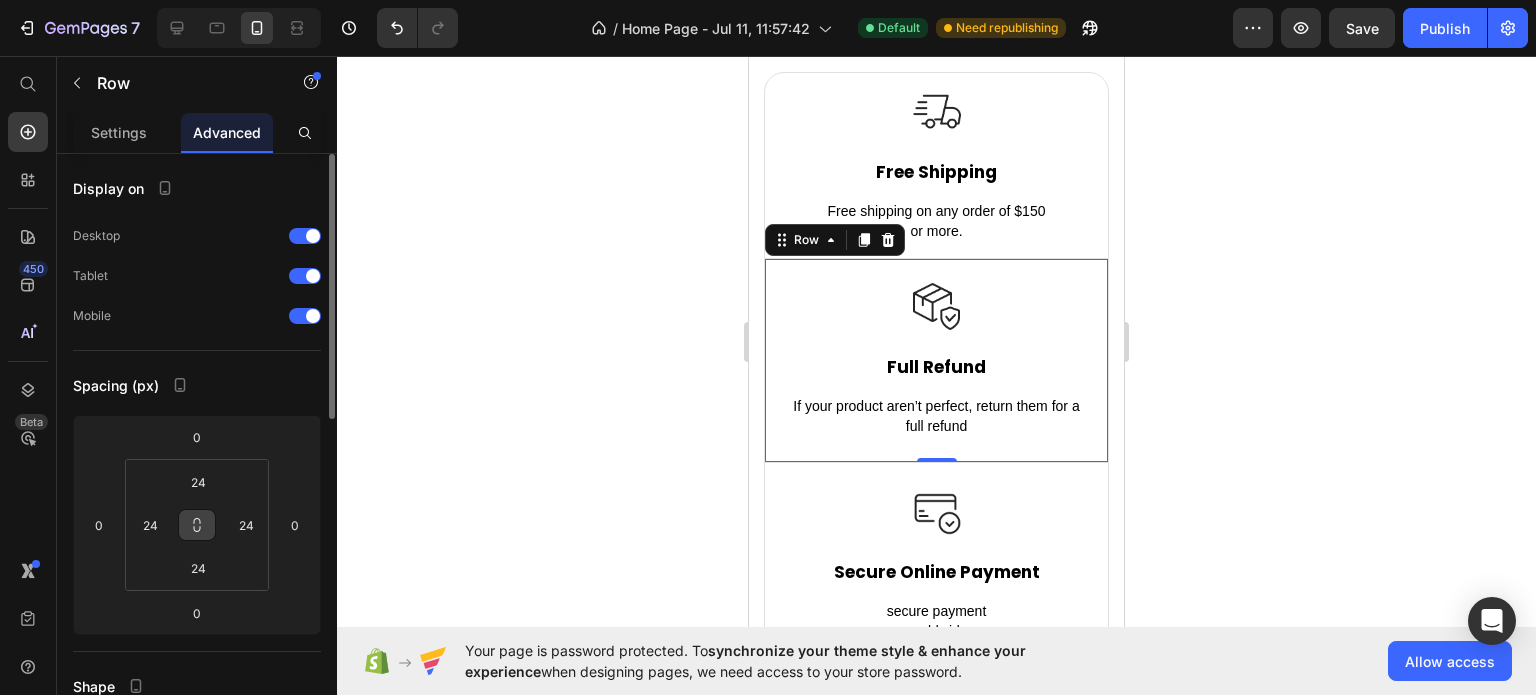 click 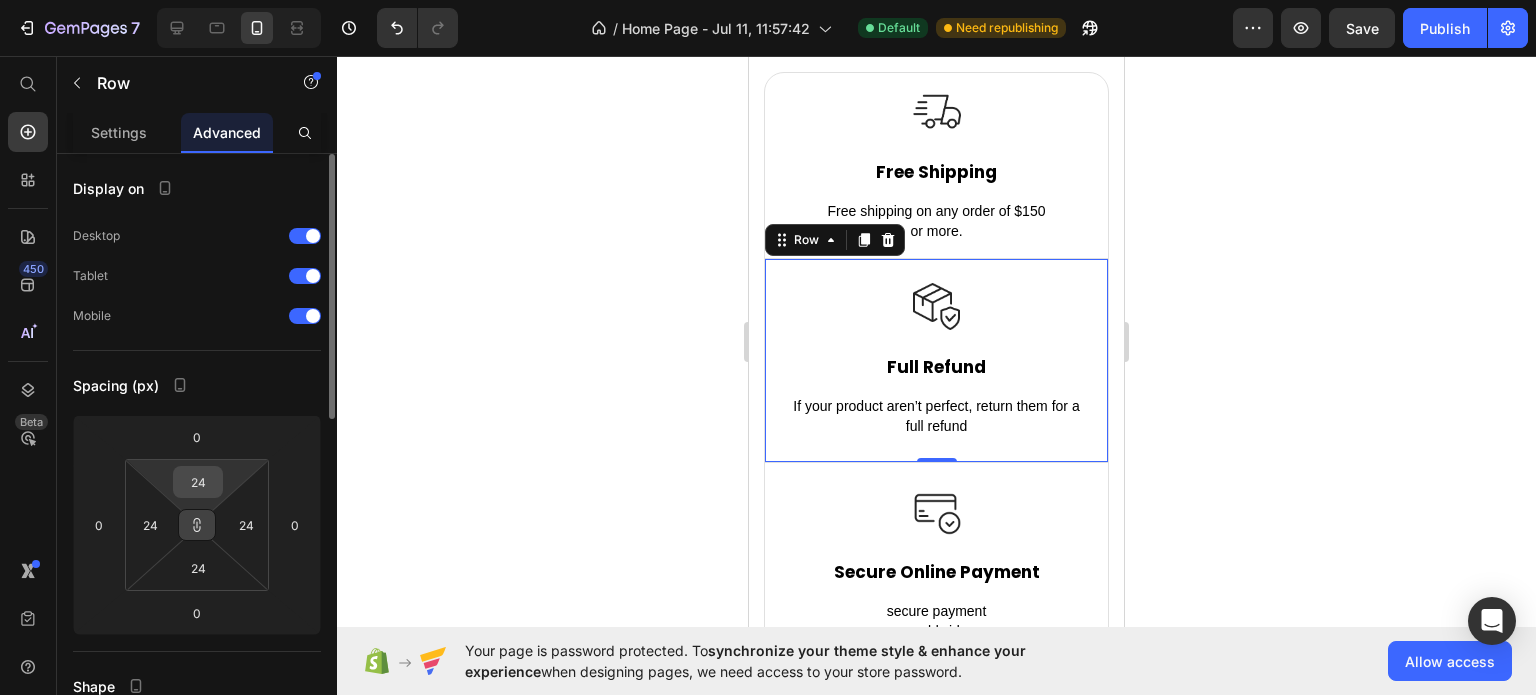 click on "24" at bounding box center (198, 482) 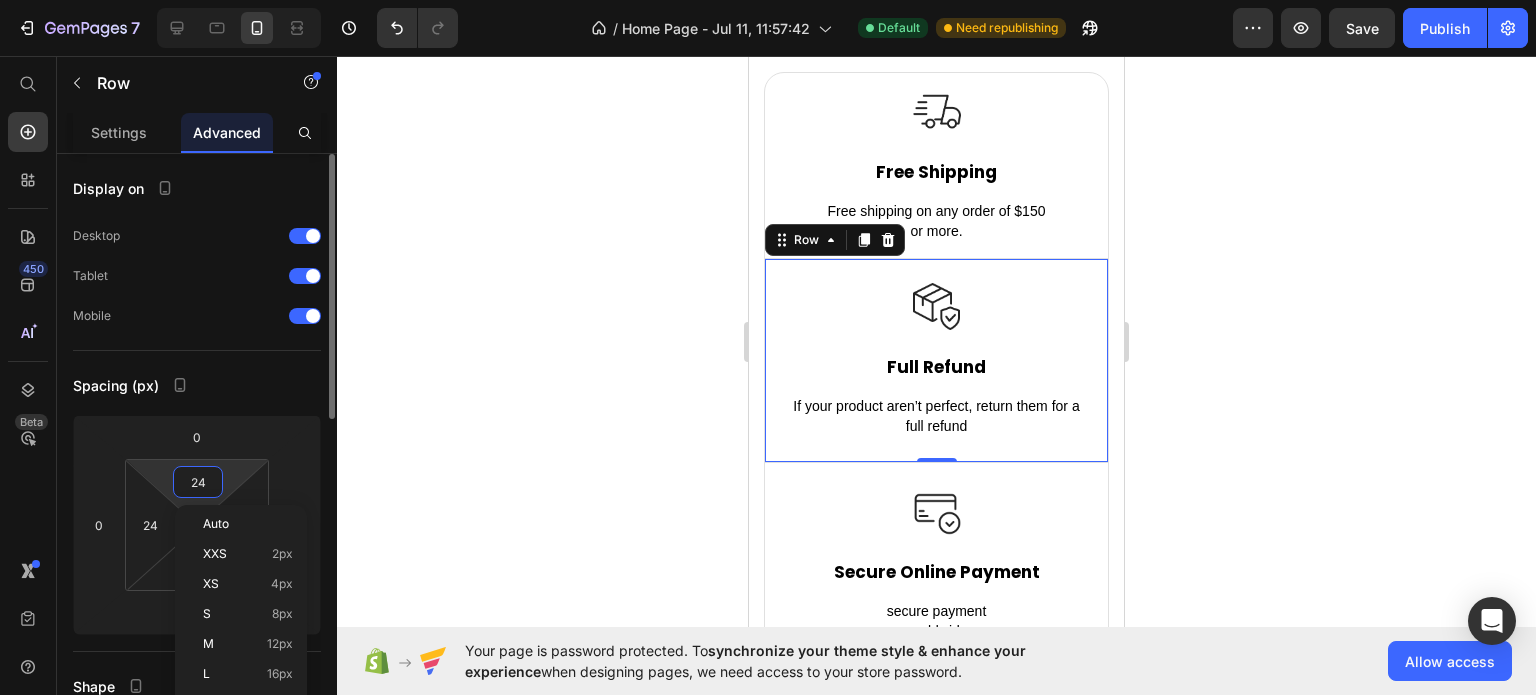 type on "1" 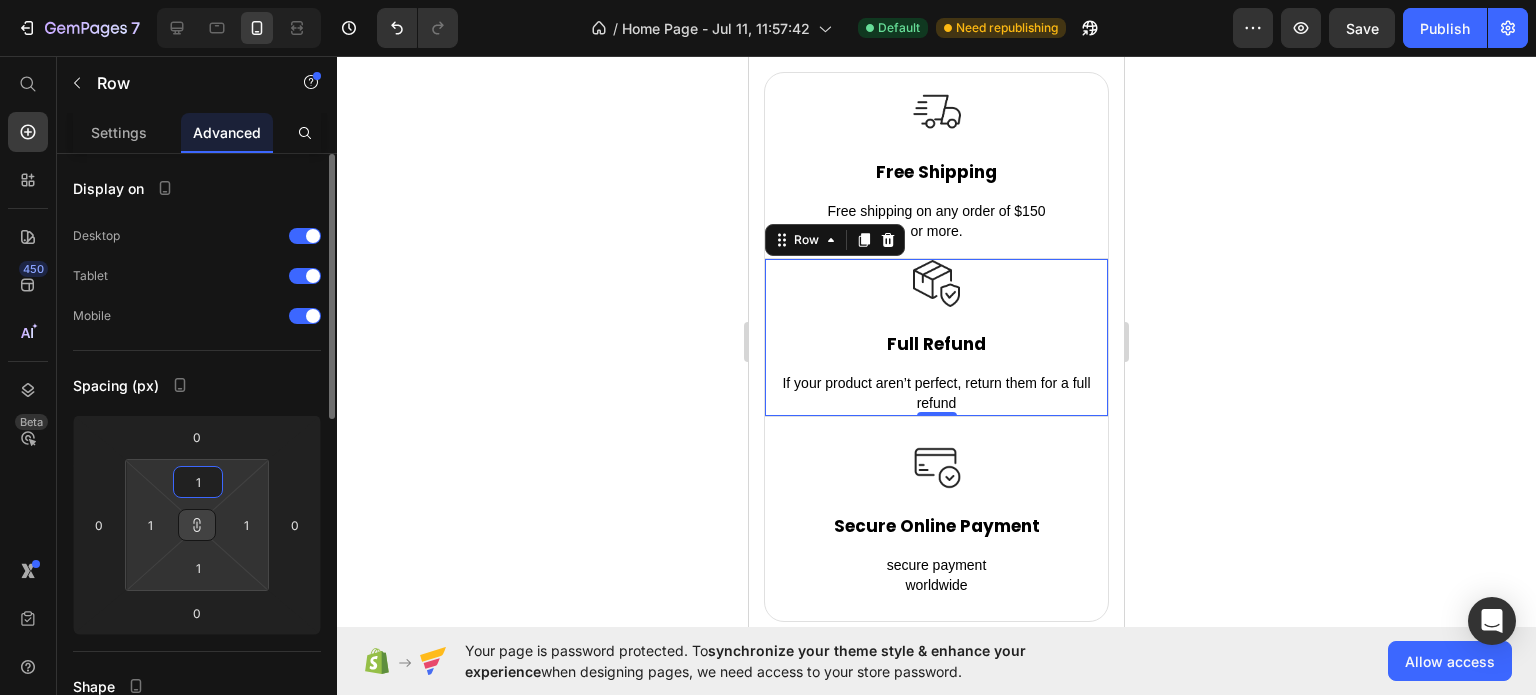 type on "10" 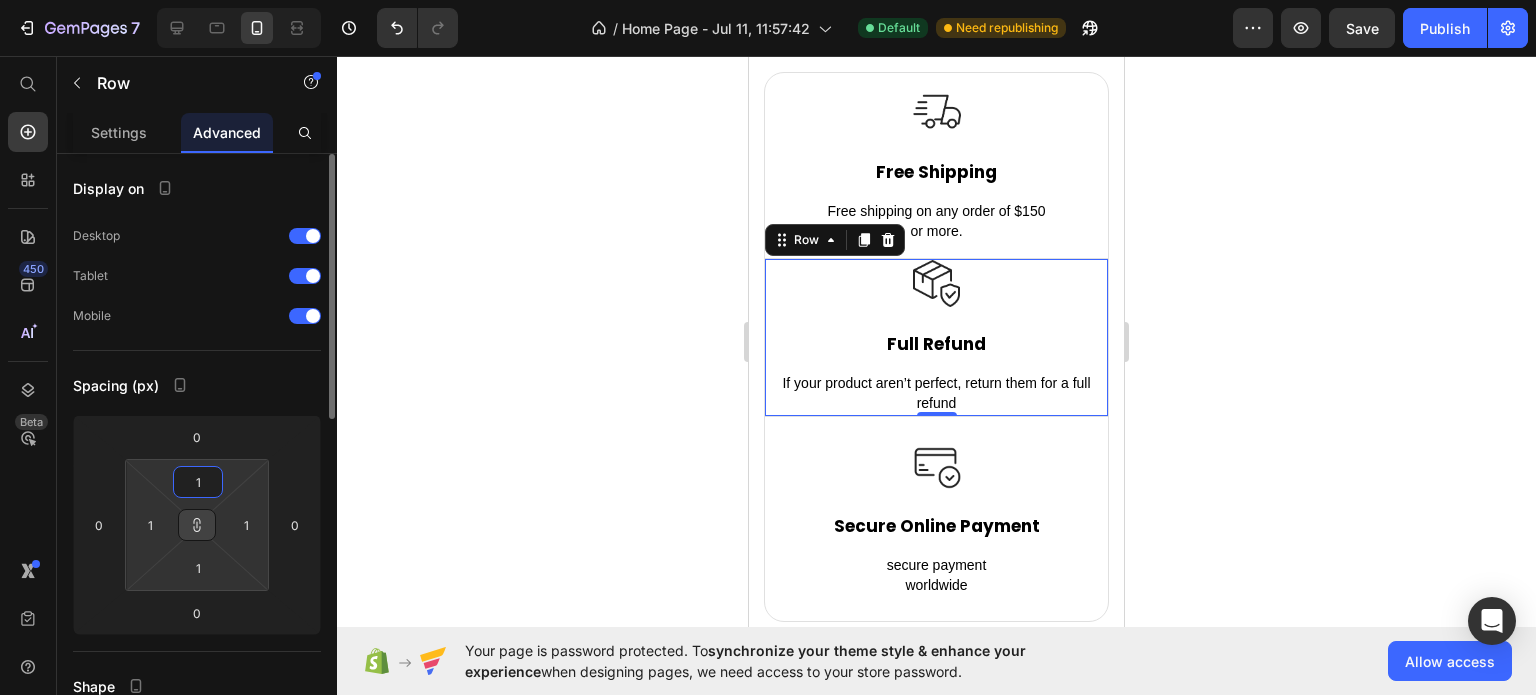 type on "10" 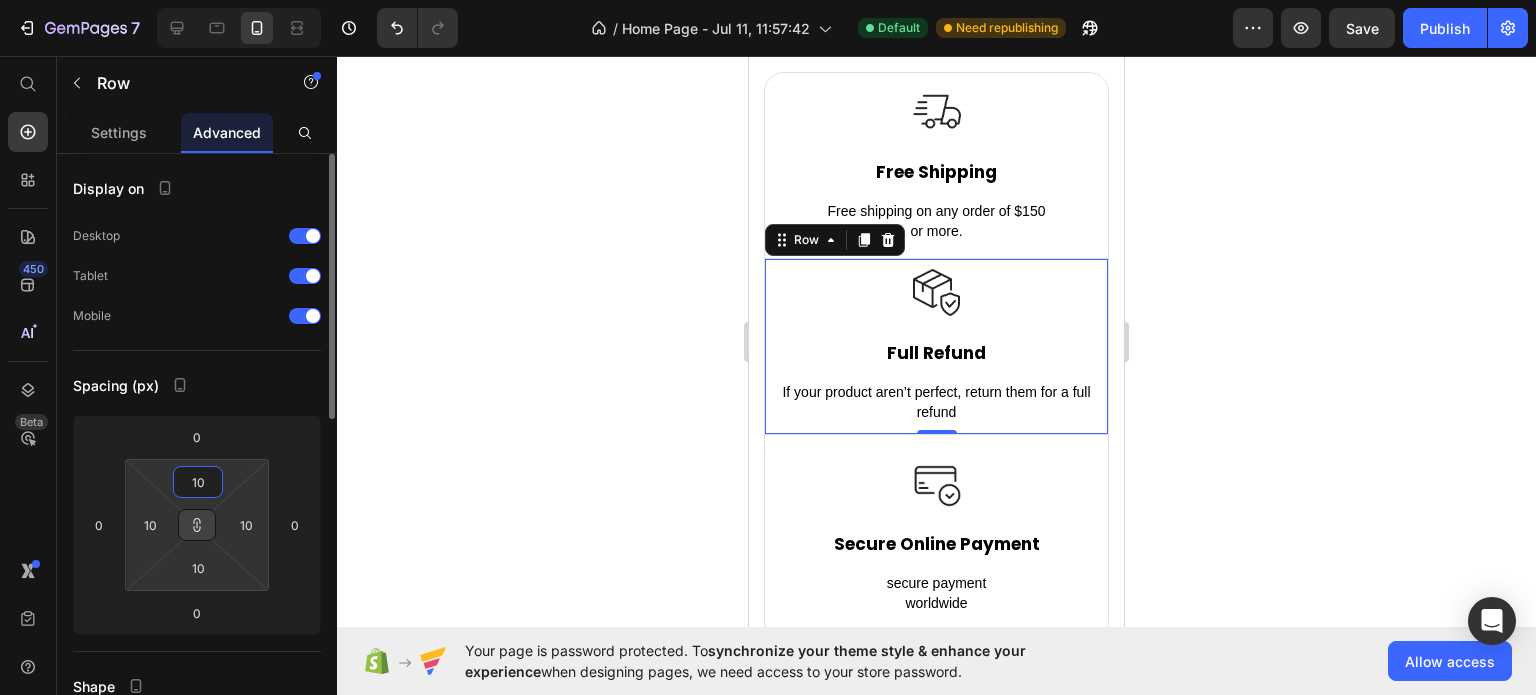 drag, startPoint x: 210, startPoint y: 479, endPoint x: 167, endPoint y: 489, distance: 44.14748 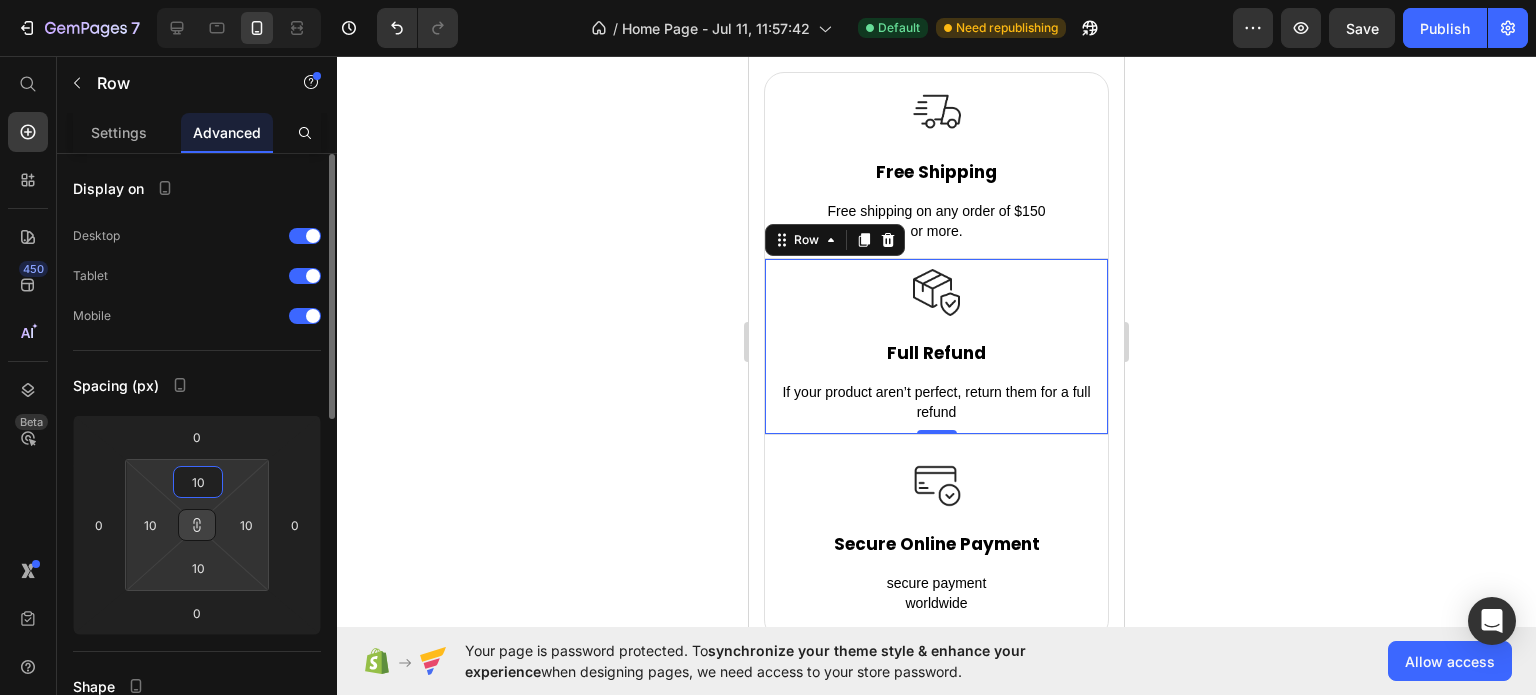 click on "10 10 10 10" at bounding box center [197, 525] 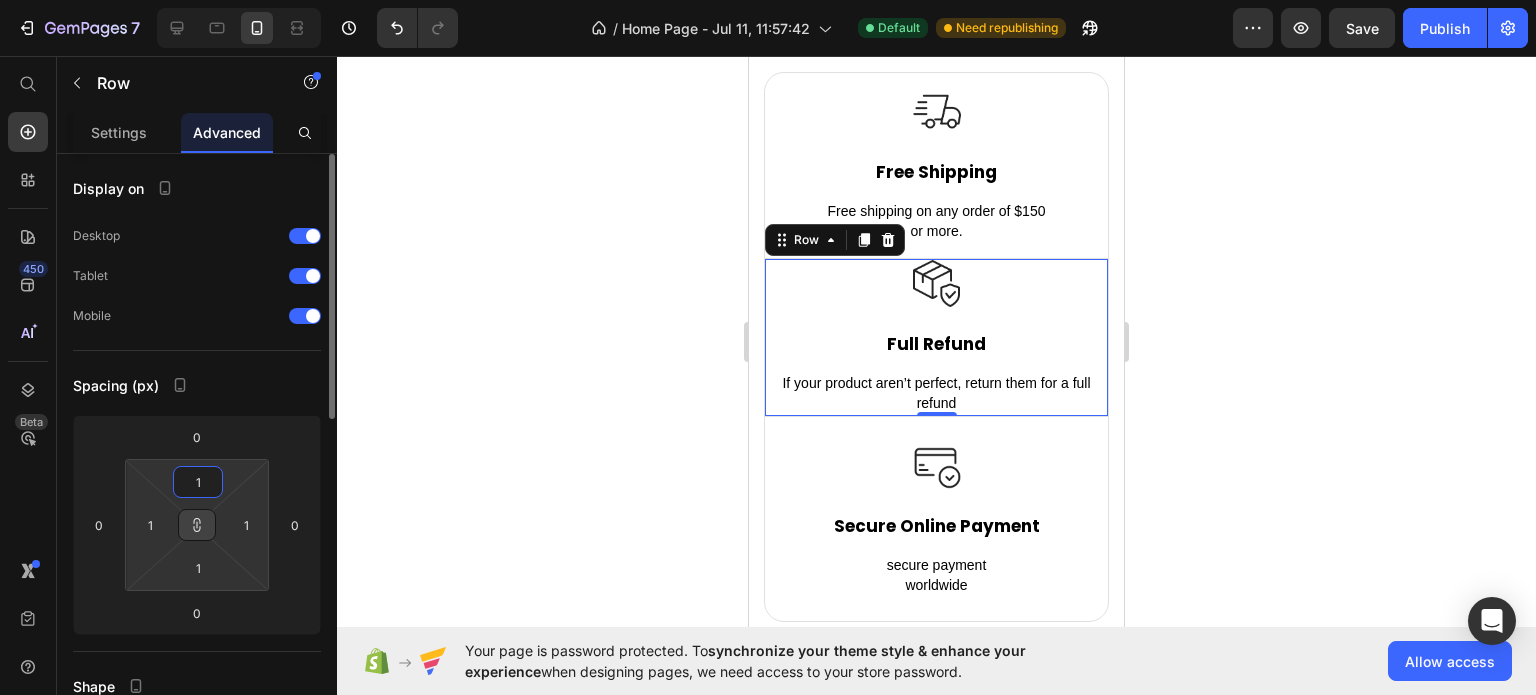 type on "15" 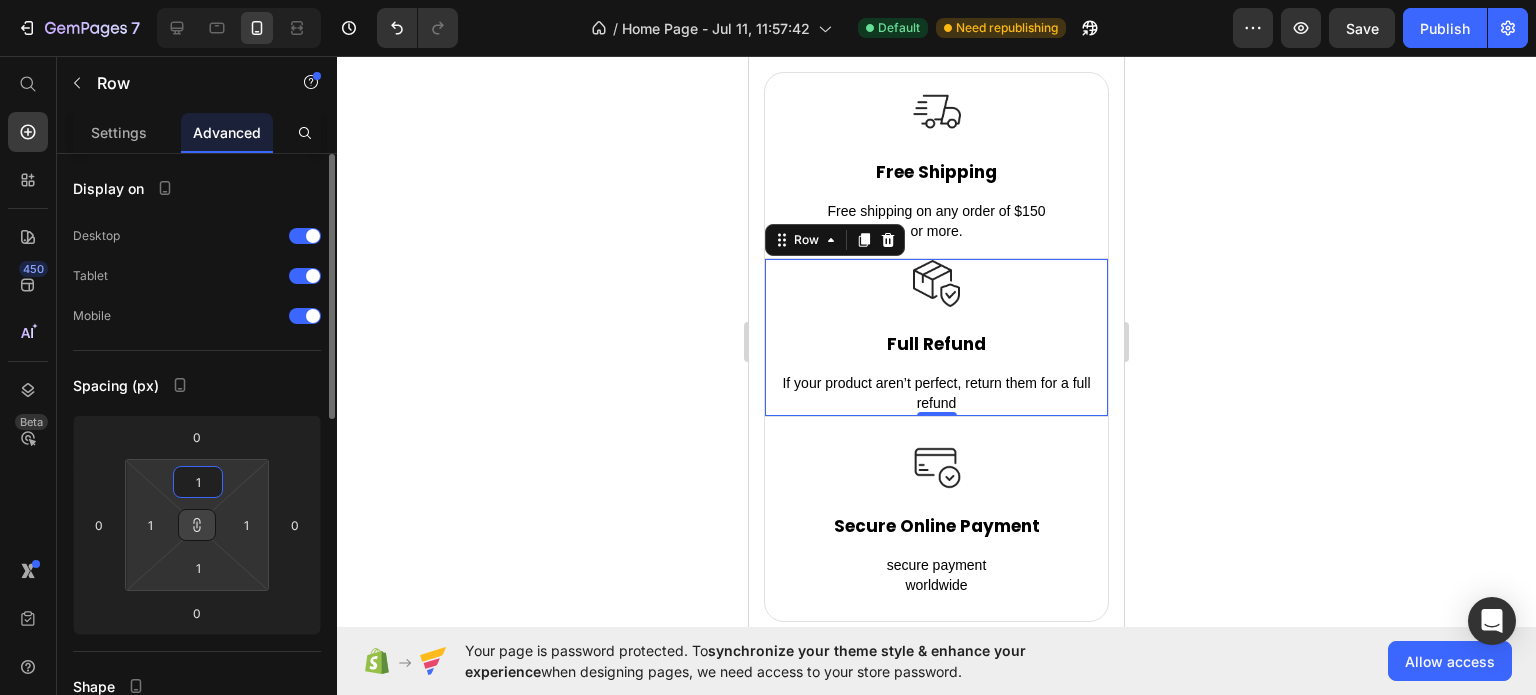type on "15" 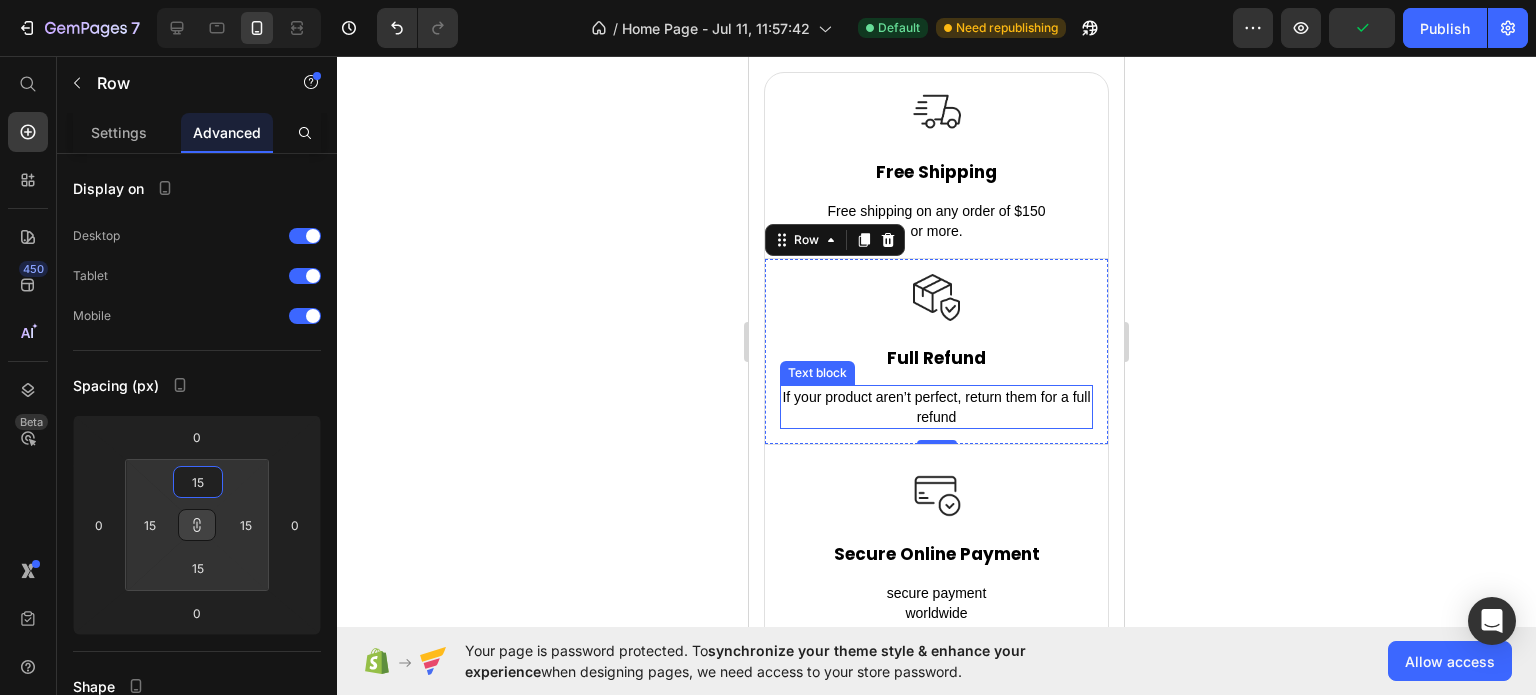 click on "If your product aren’t perfect, return them for a full refund" at bounding box center [936, 407] 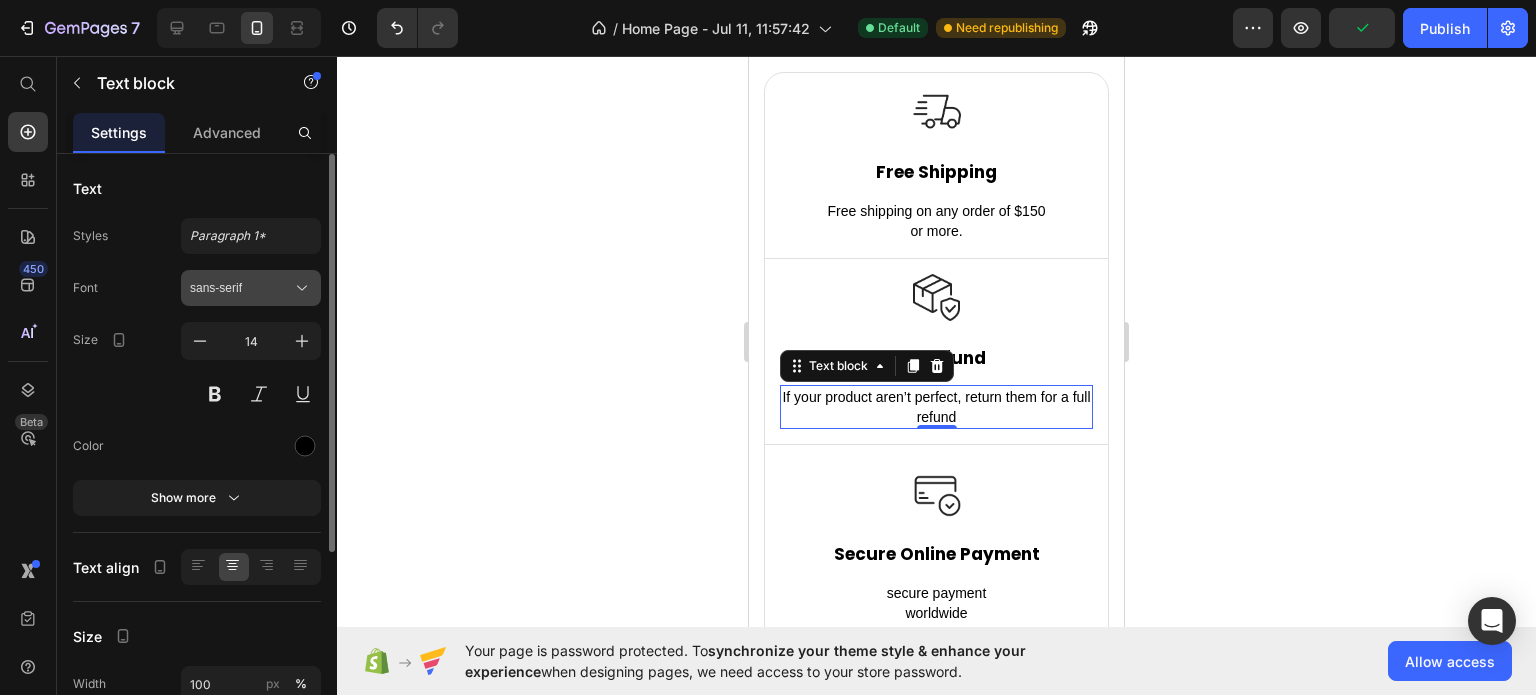 click on "sans-serif" at bounding box center [241, 288] 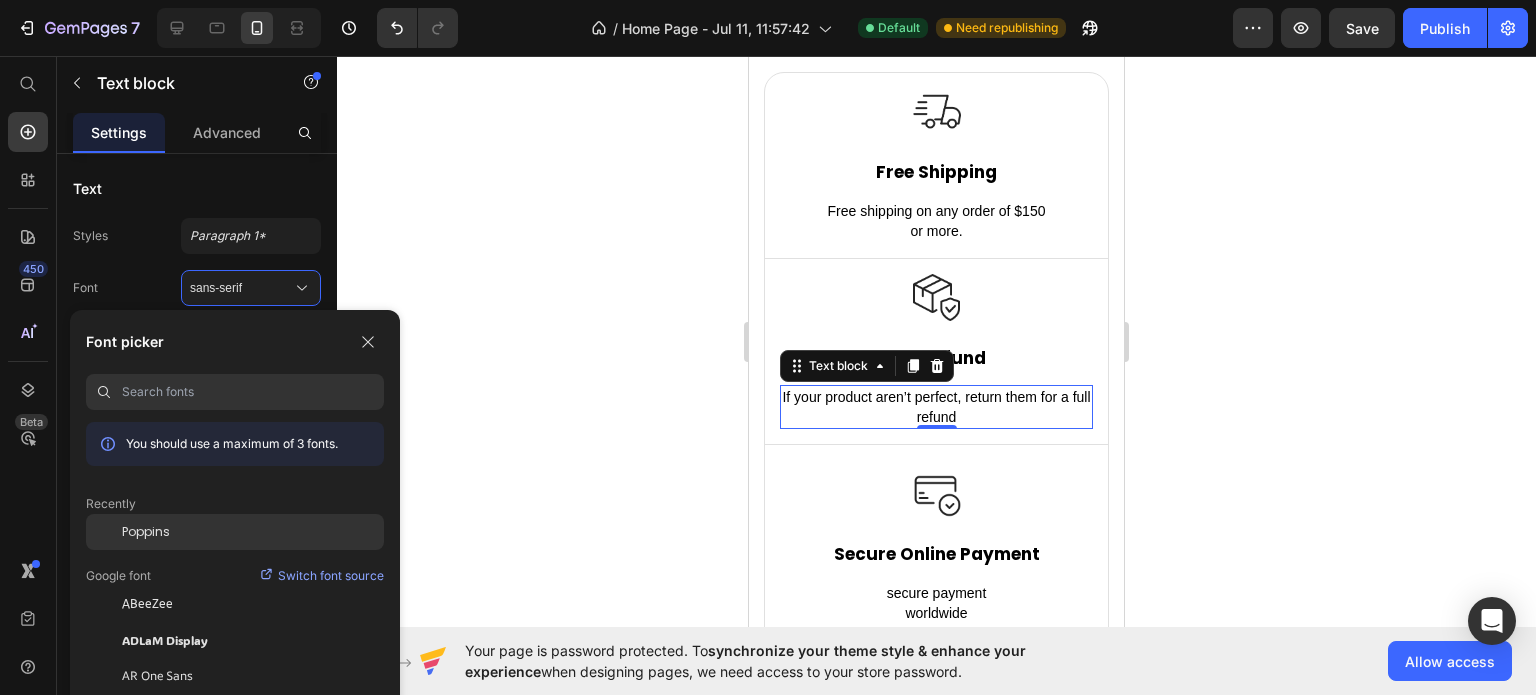 click on "Poppins" 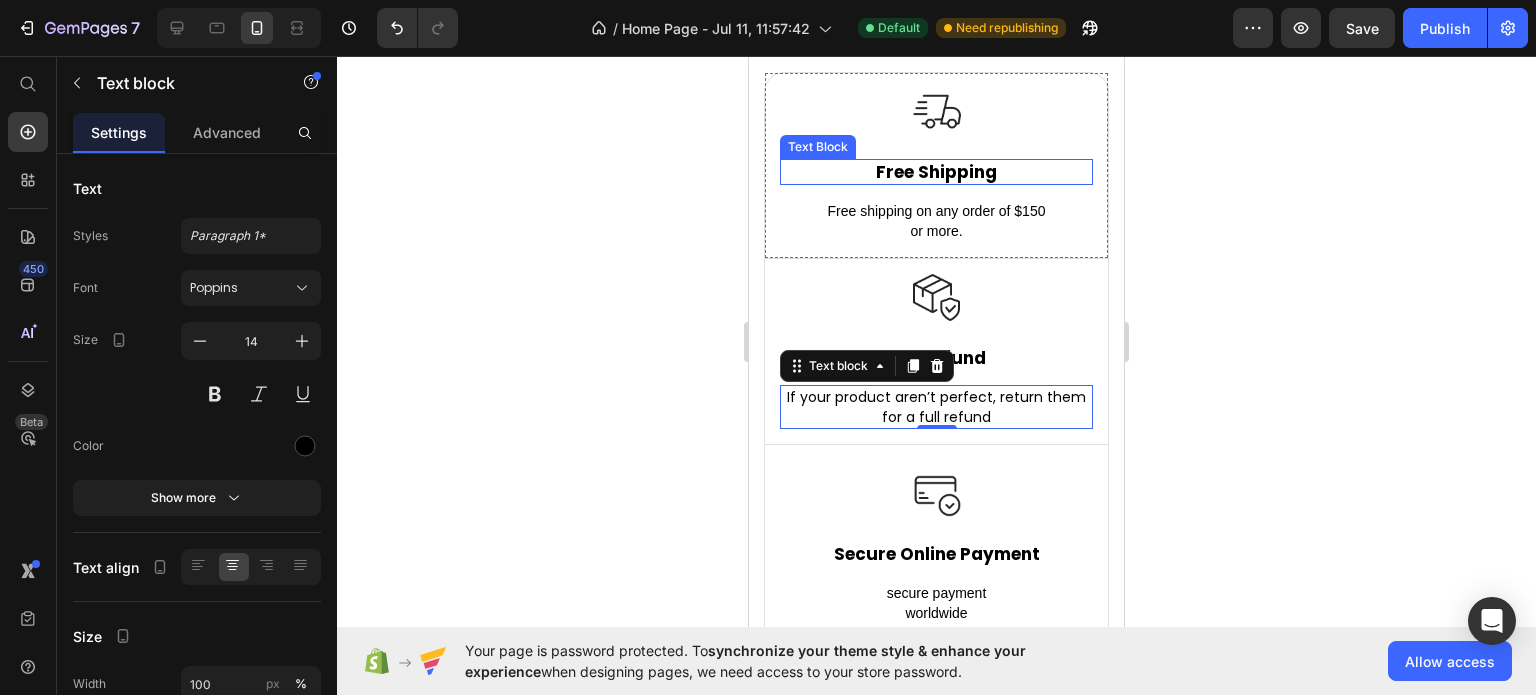 click on "Free Shipping" at bounding box center [936, 172] 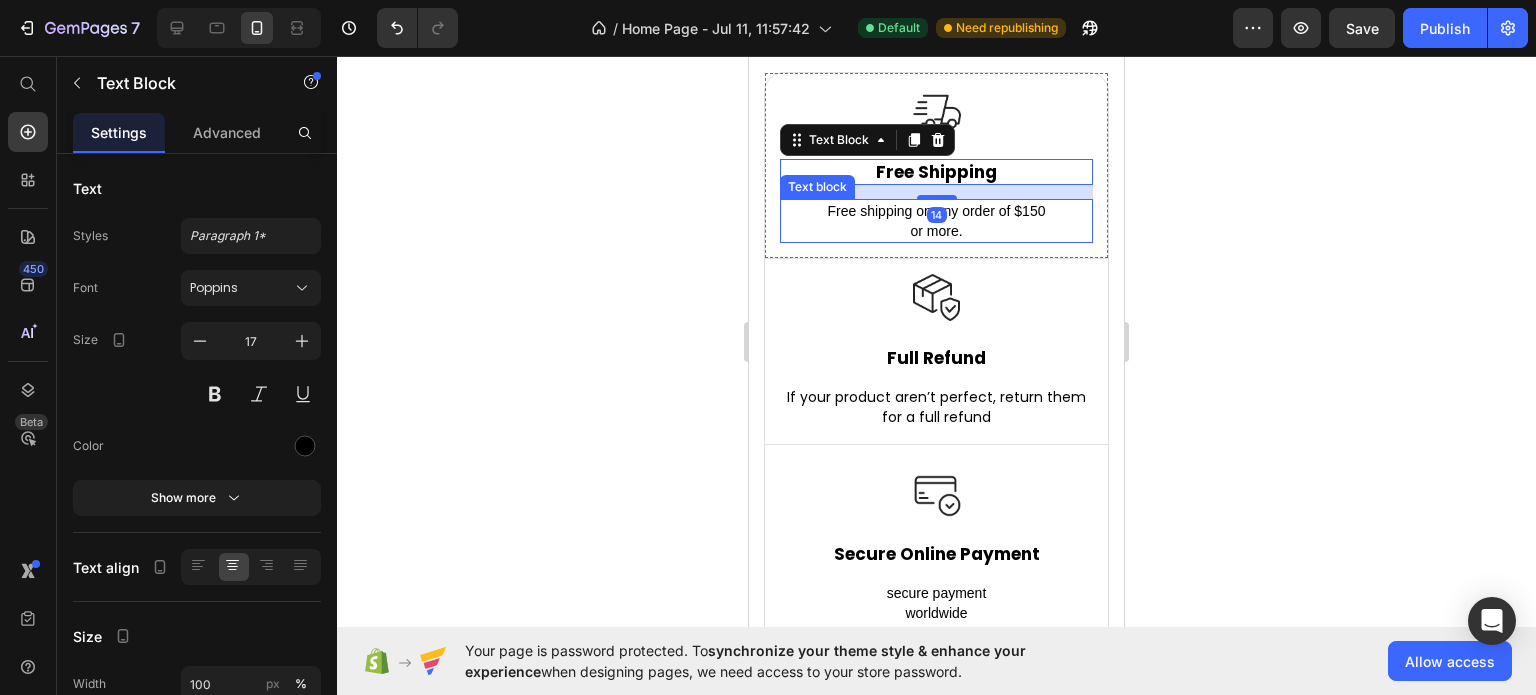 click on "or more." at bounding box center (936, 231) 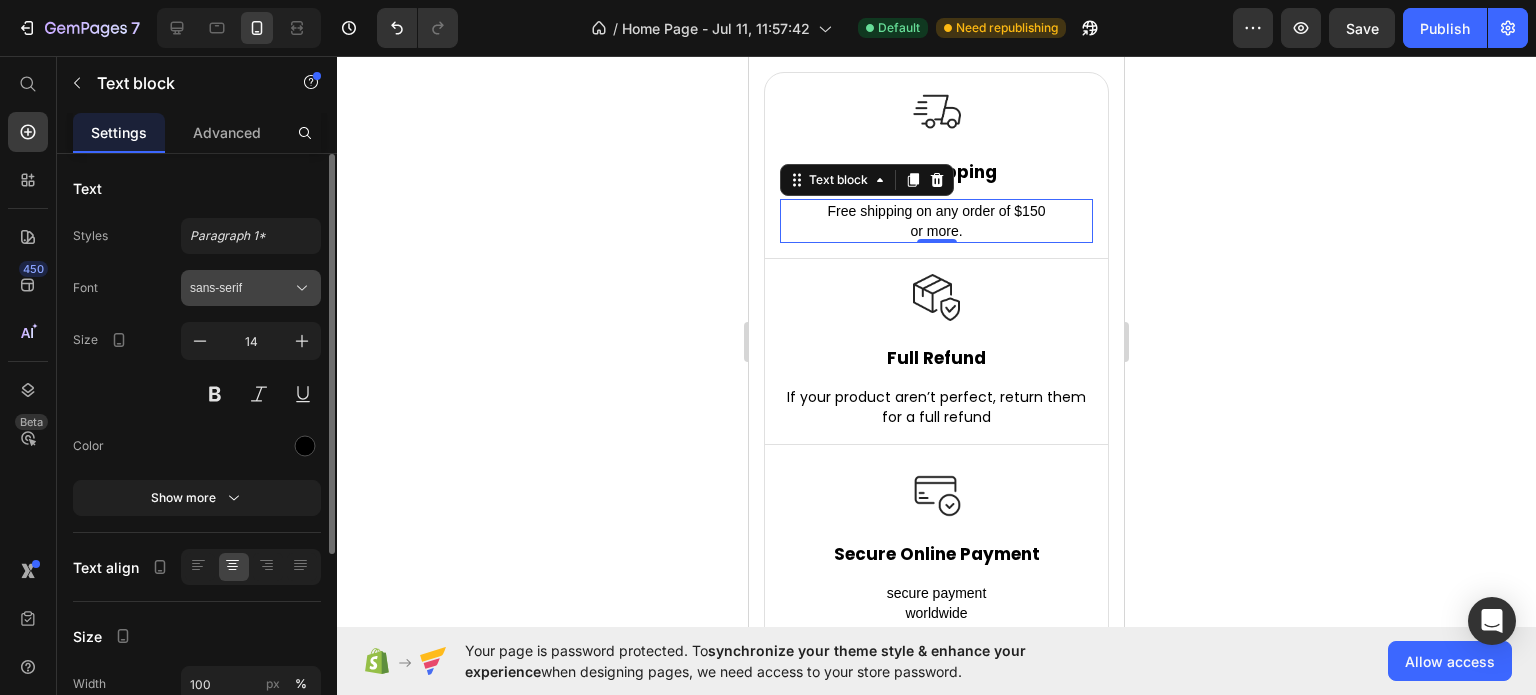 click on "sans-serif" at bounding box center (241, 288) 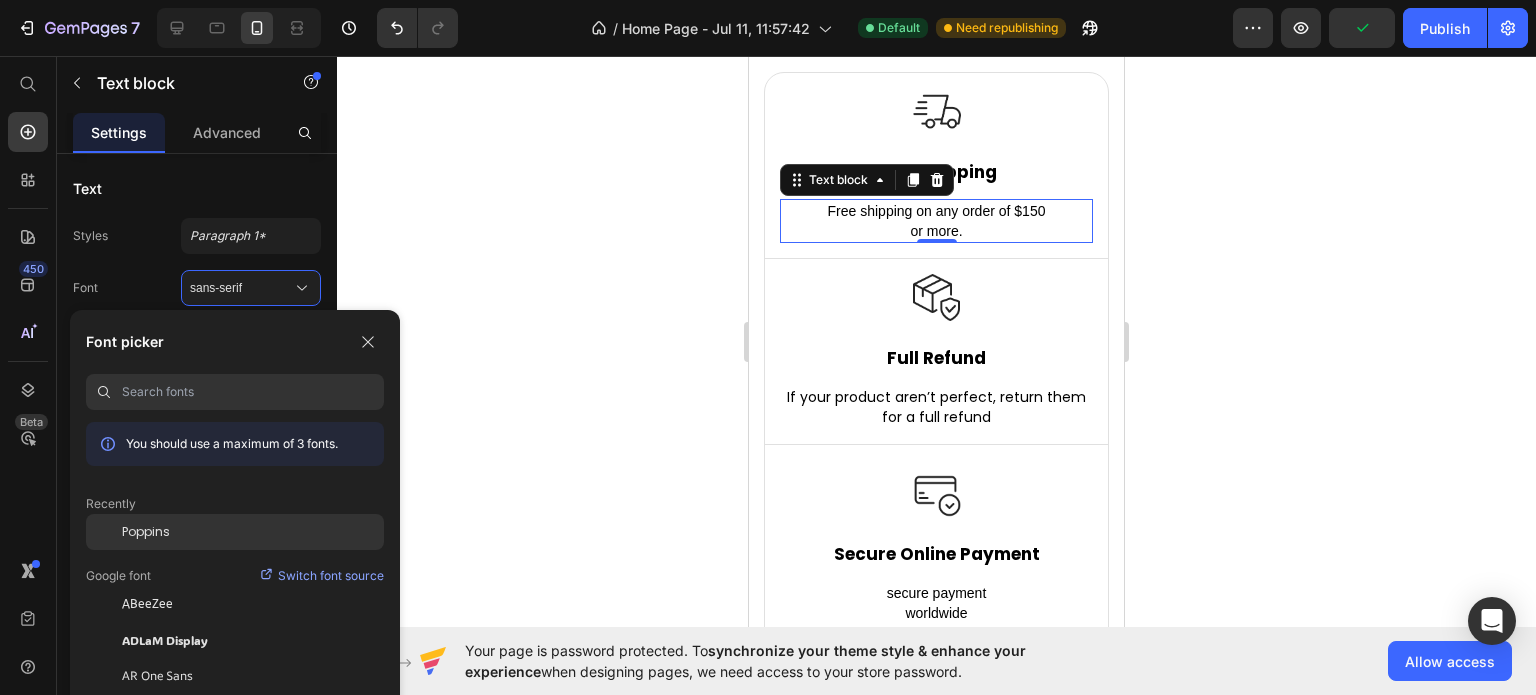 click on "Poppins" 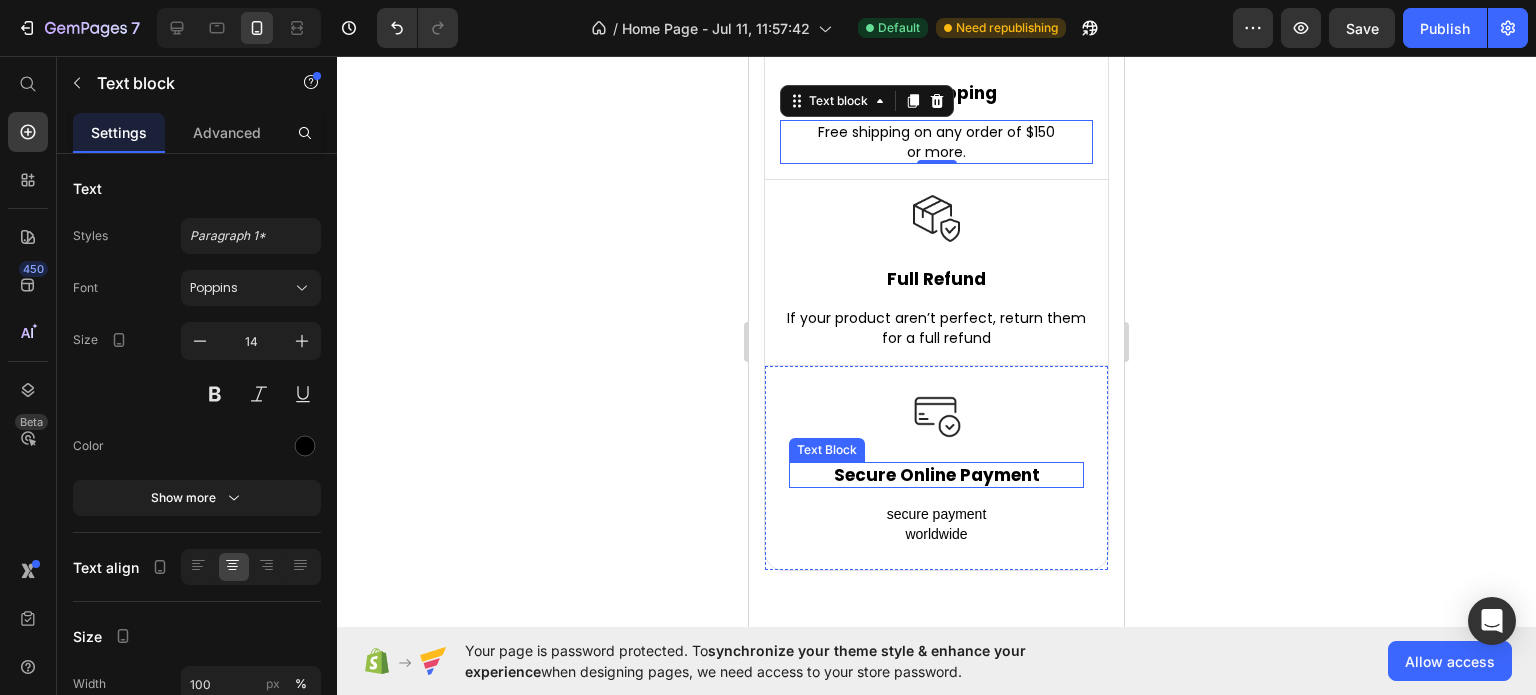 scroll, scrollTop: 7785, scrollLeft: 0, axis: vertical 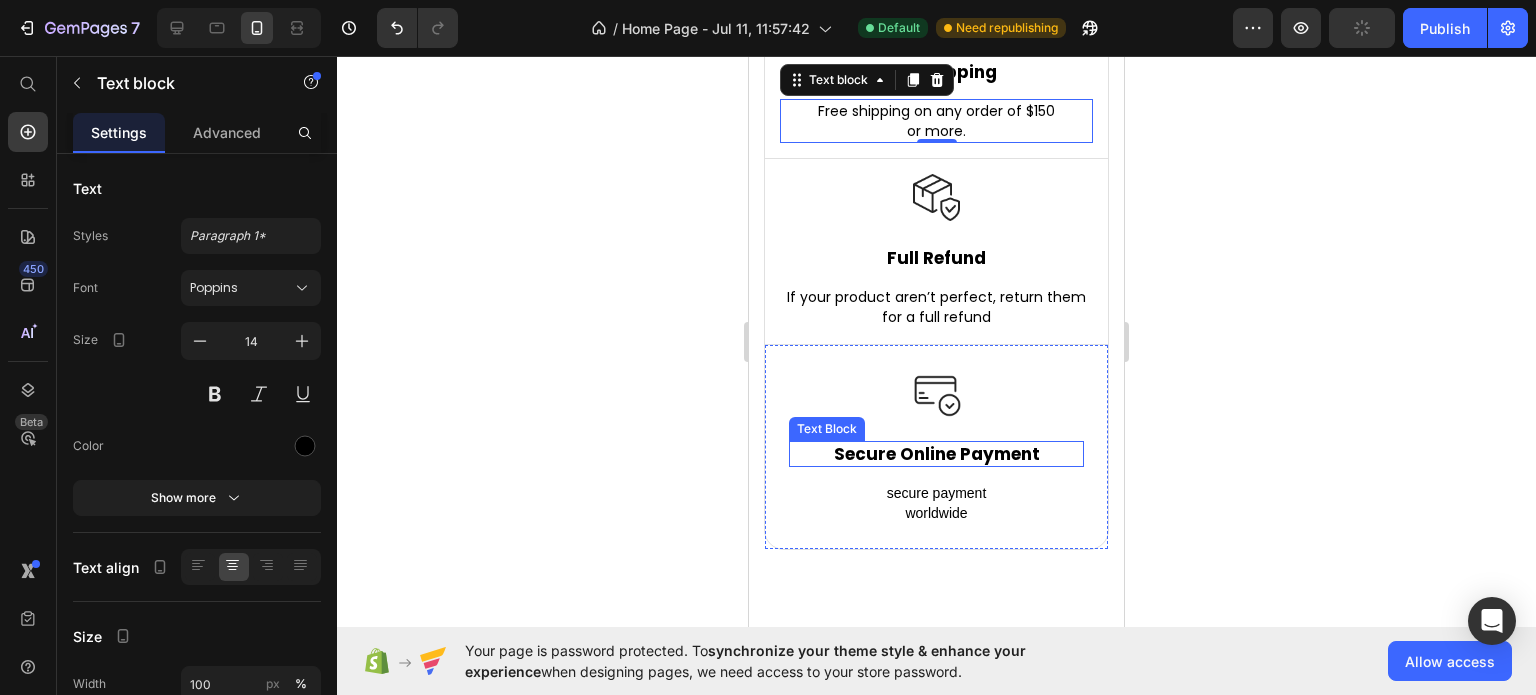 click on "Secure Online Payment" at bounding box center [936, 454] 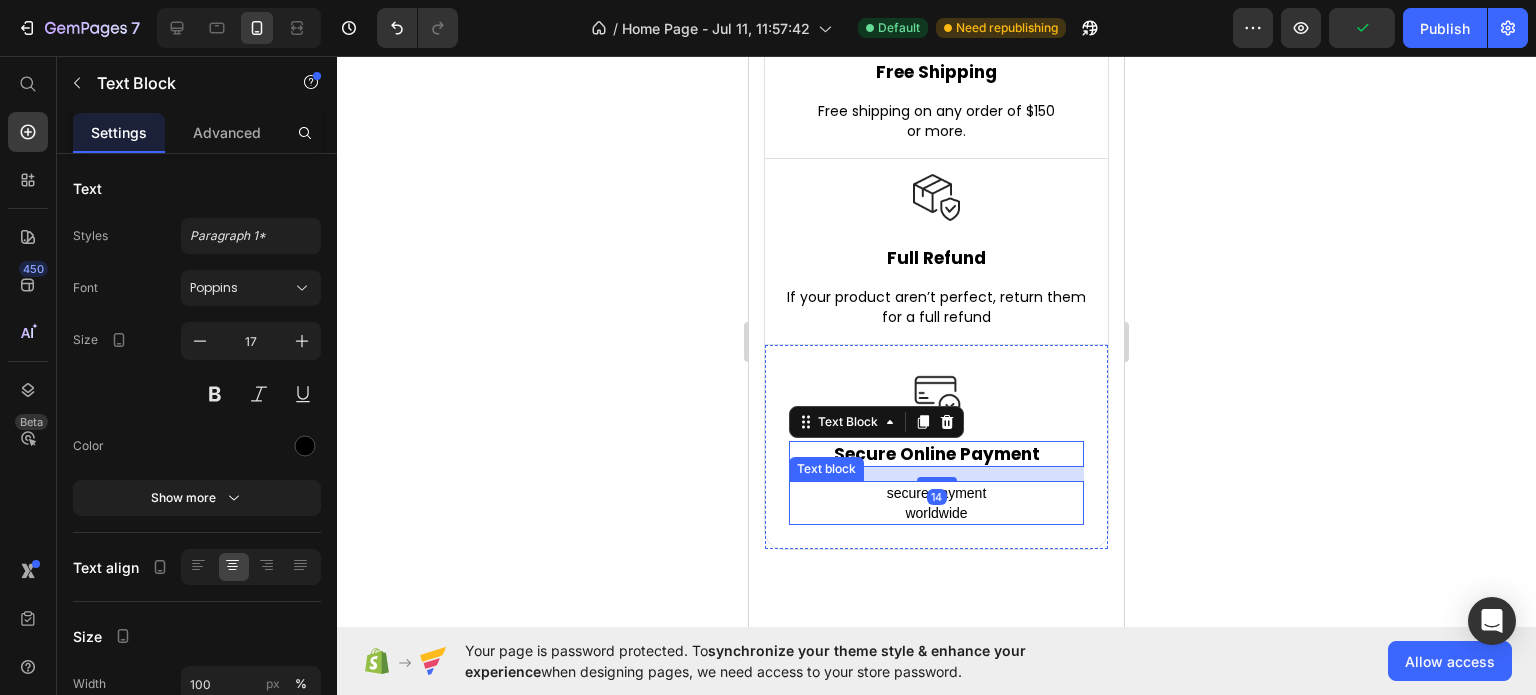 click on "secure payment worldwide" at bounding box center (936, 503) 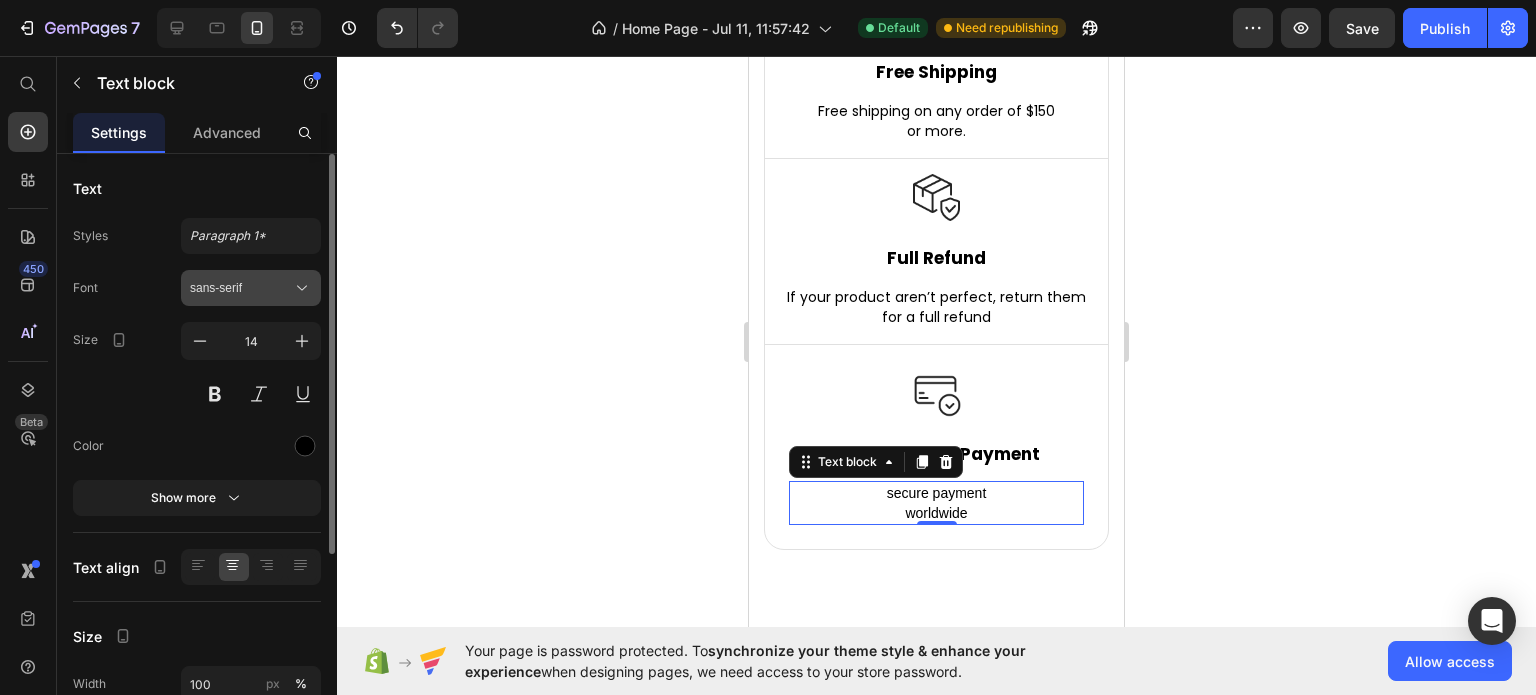 click on "sans-serif" at bounding box center [241, 288] 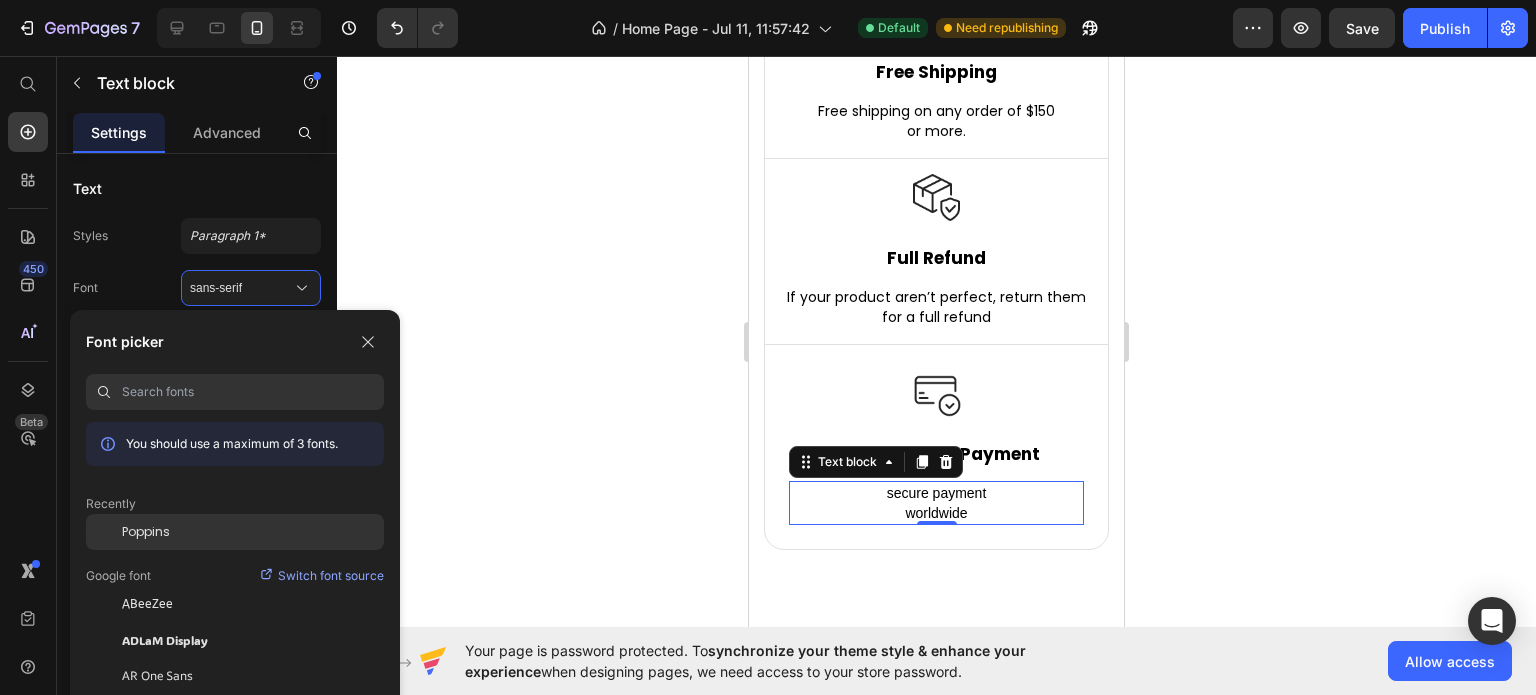 click on "Poppins" 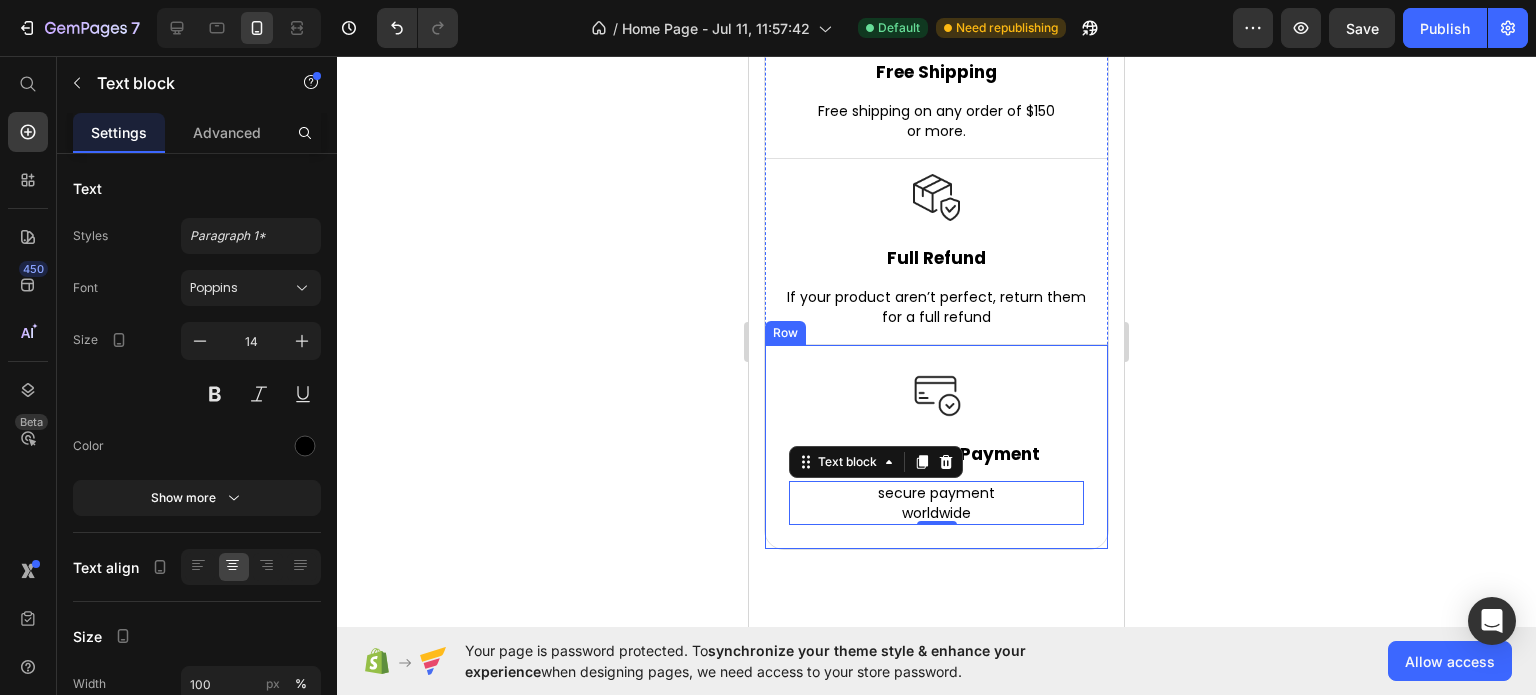click on "Image Secure Online Payment Text Block secure payment worldwide Text block   0 Row" at bounding box center [936, 446] 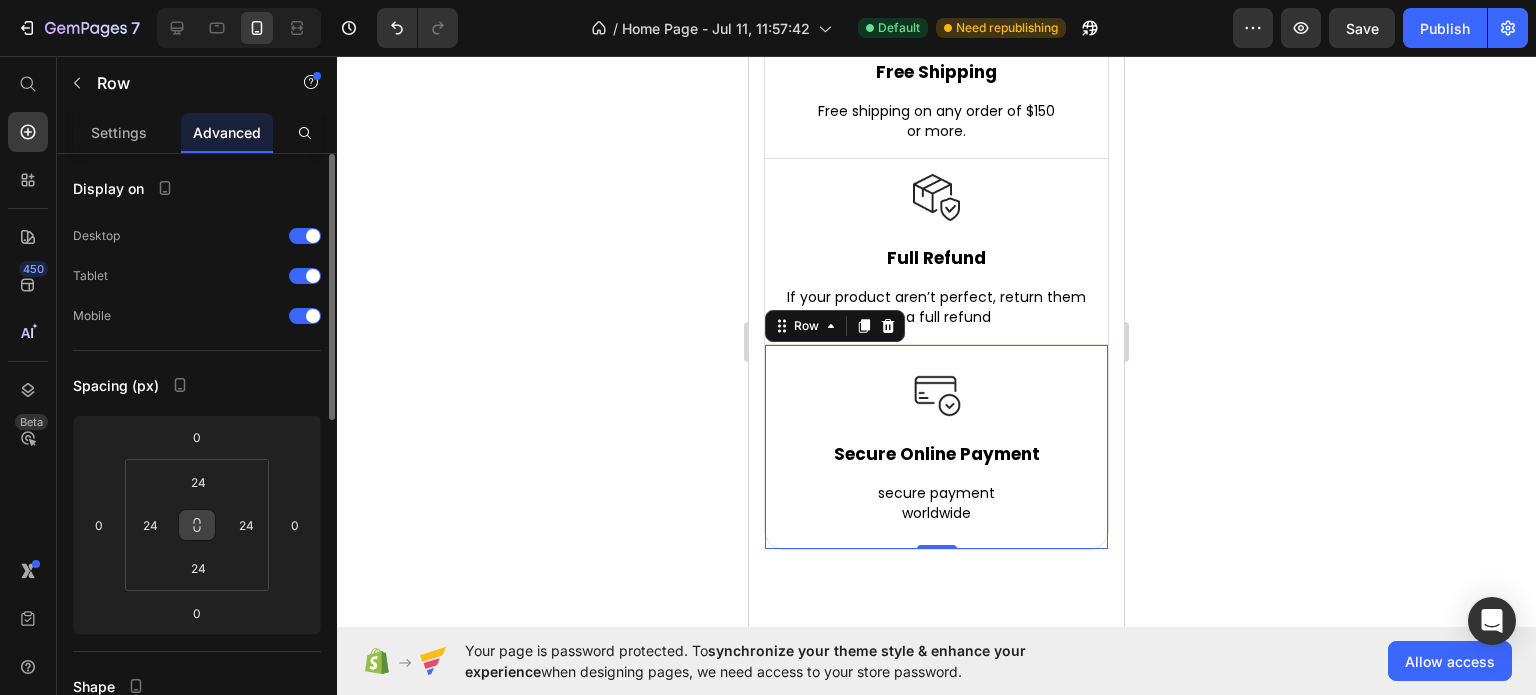 click 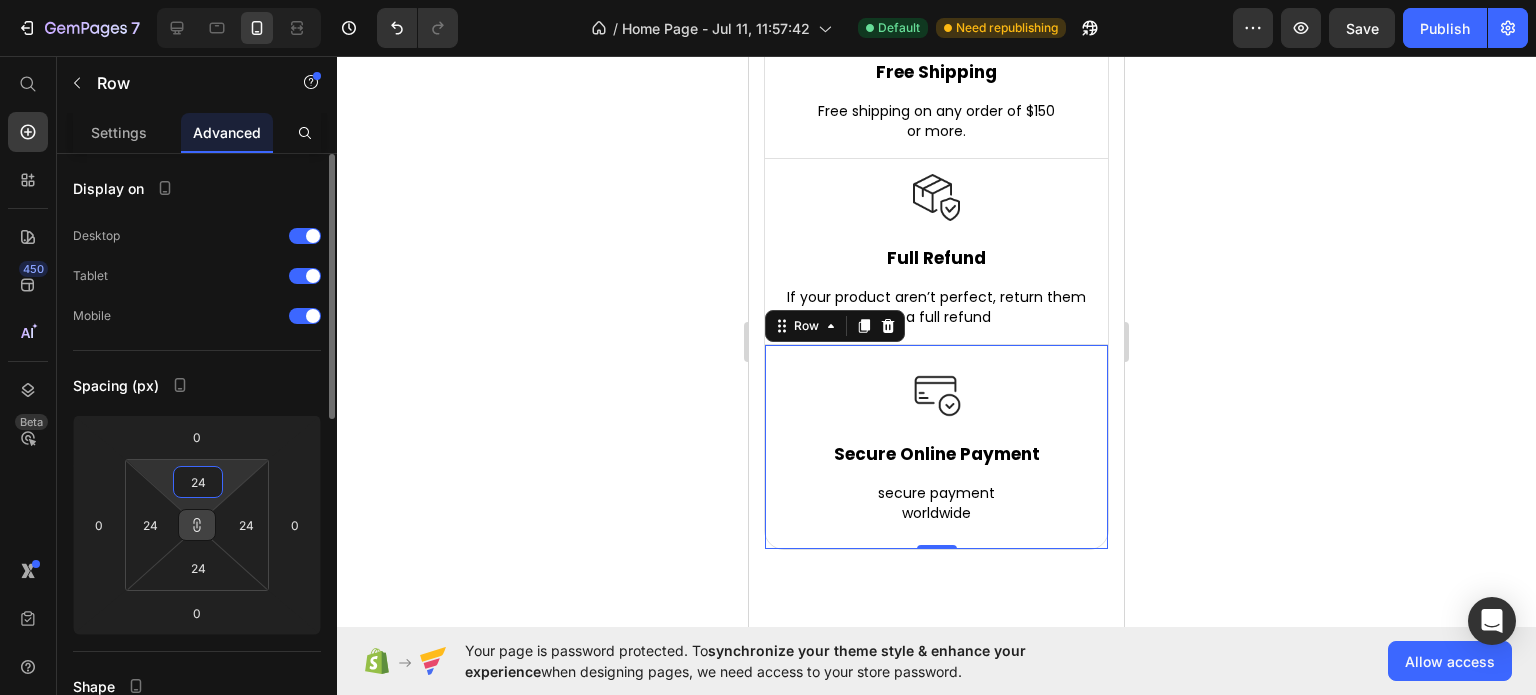 click on "24" at bounding box center [198, 482] 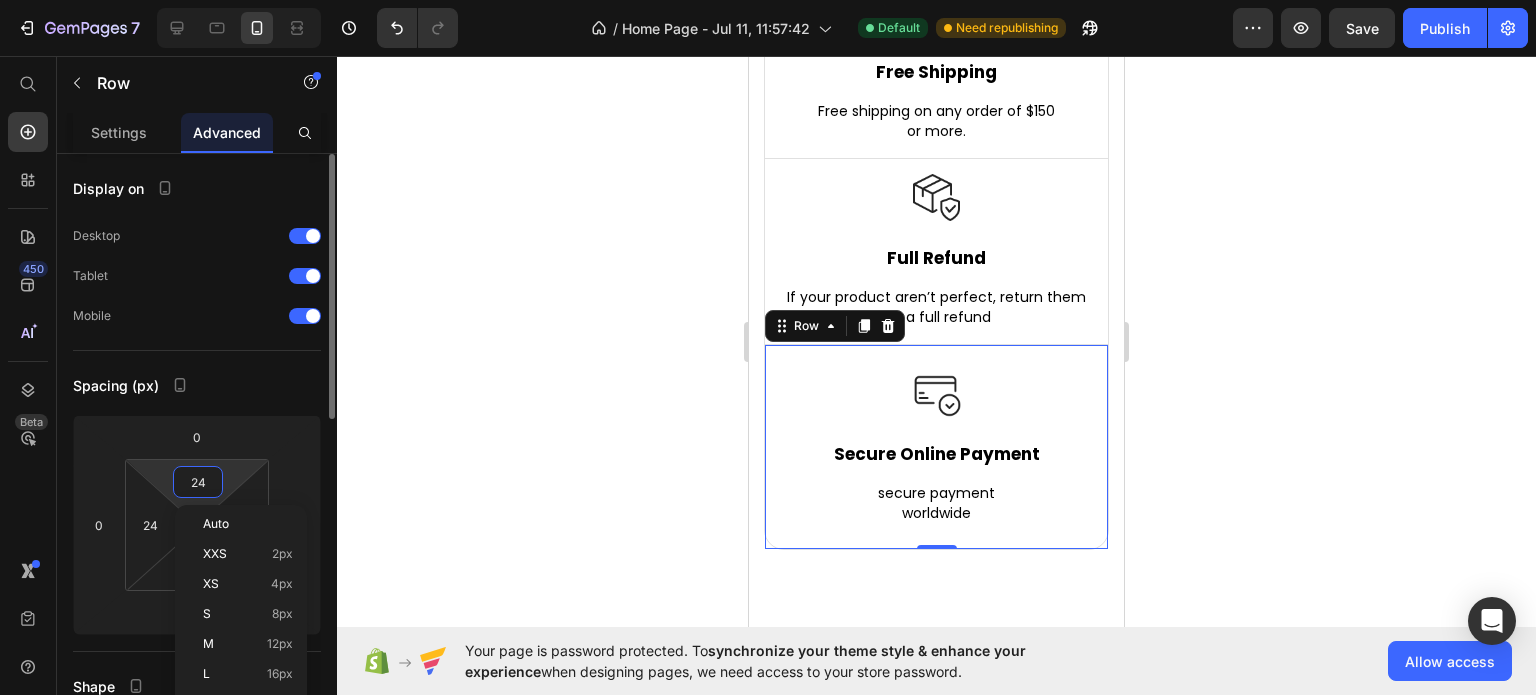 type on "1" 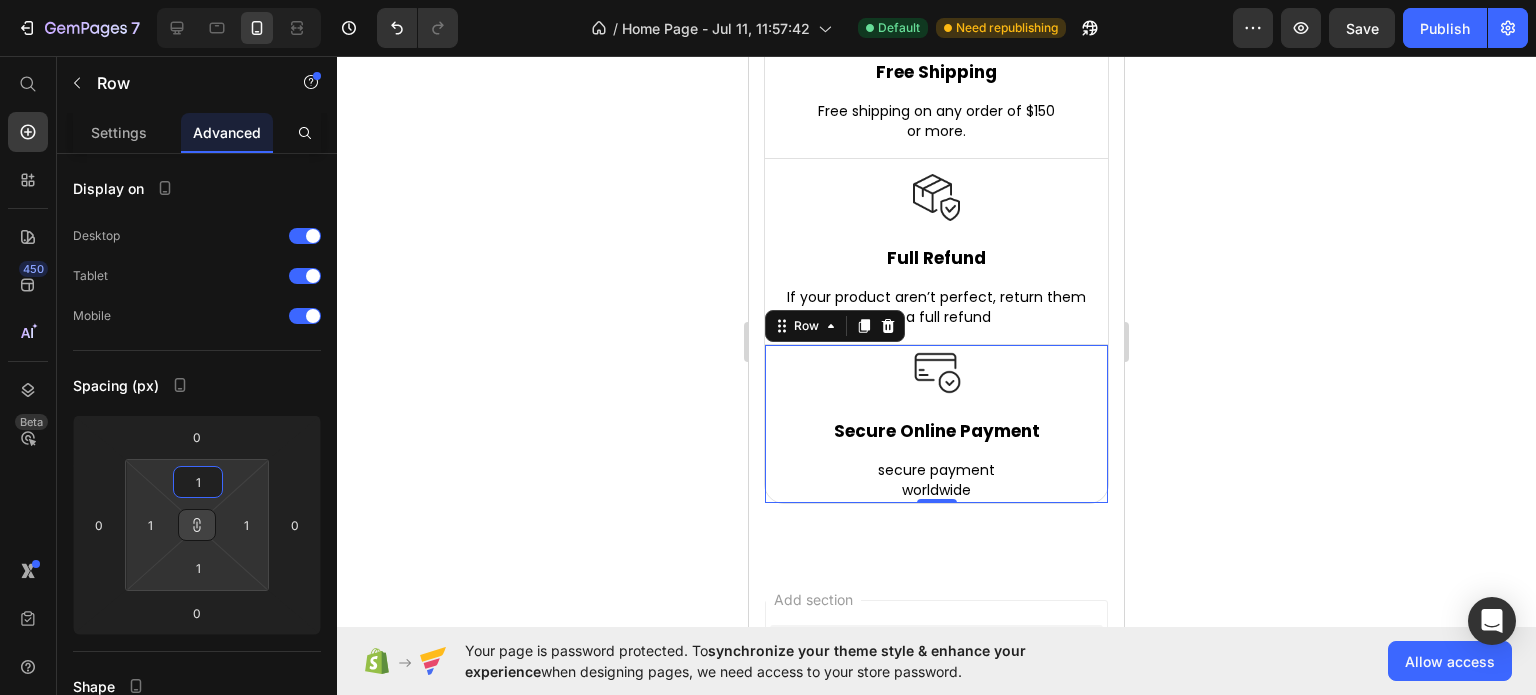 type on "15" 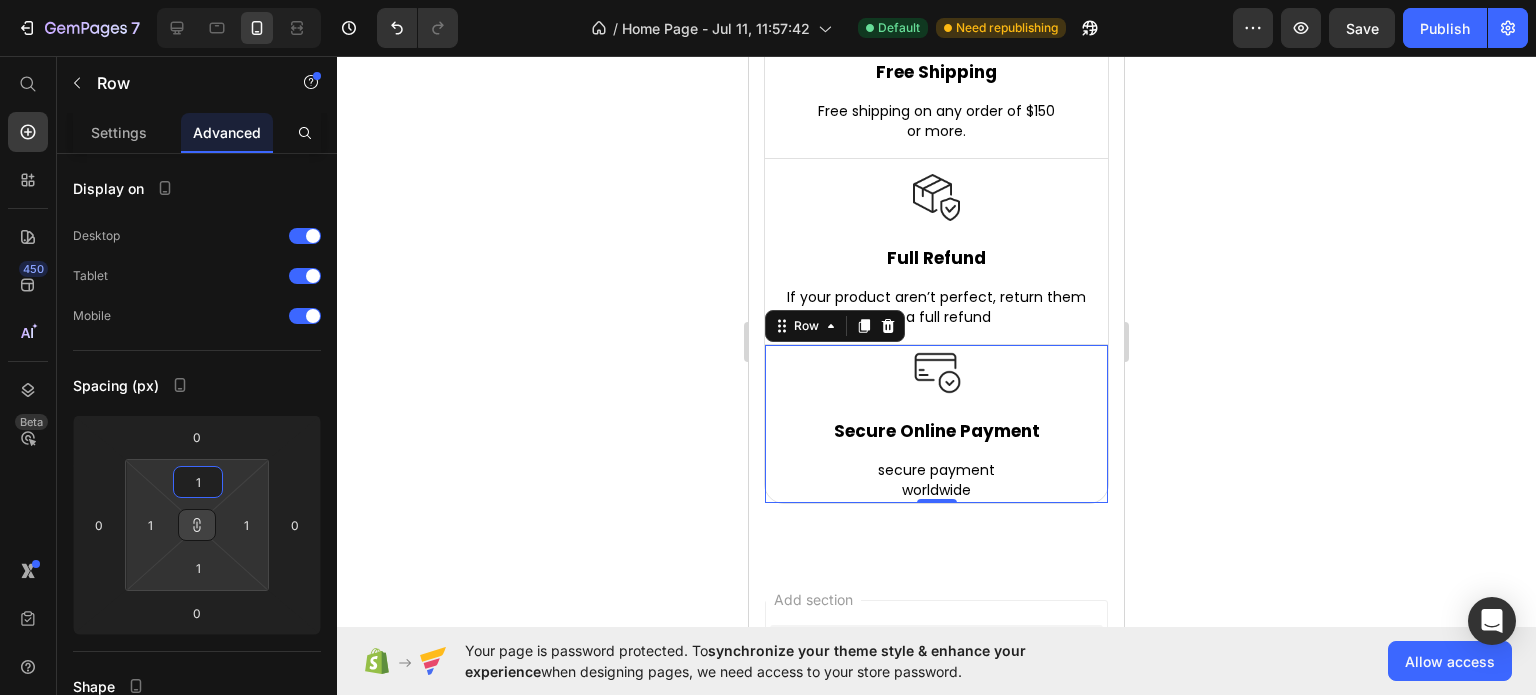type on "15" 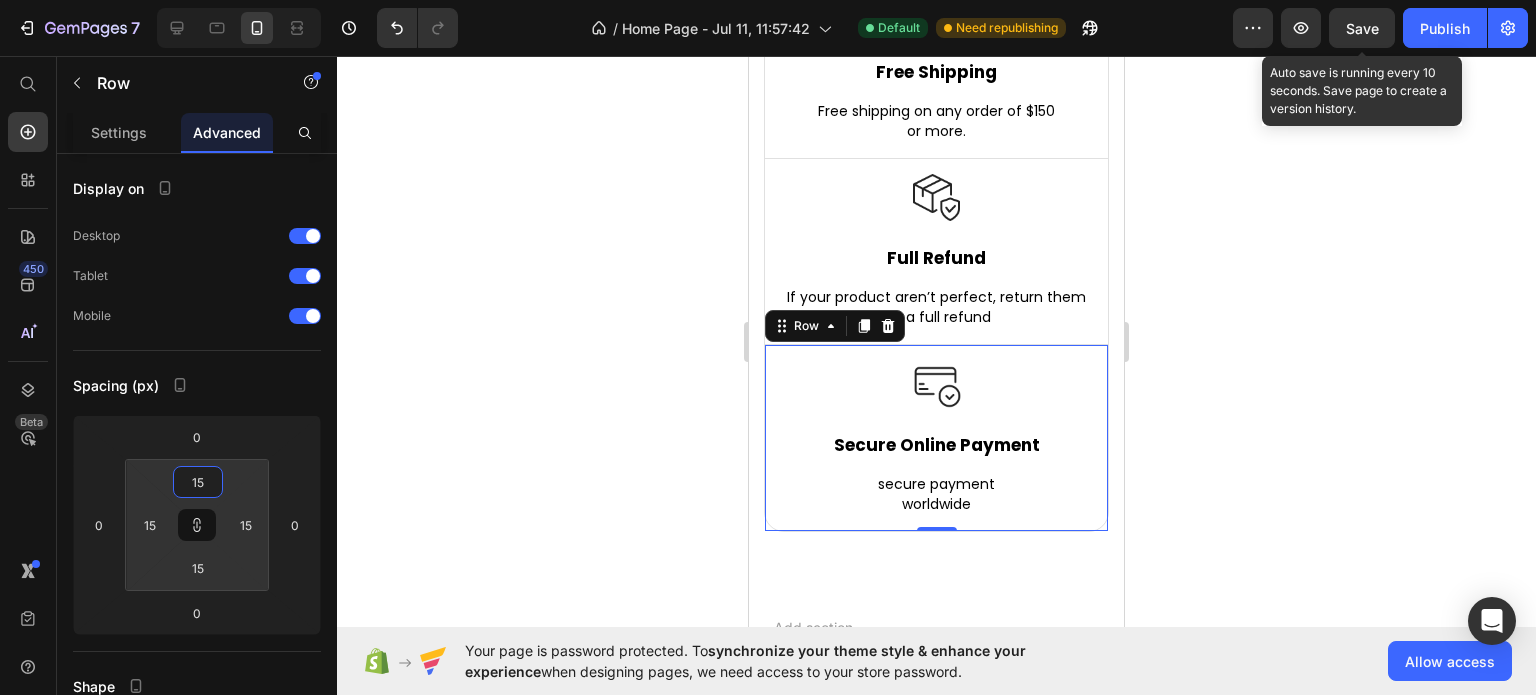 type on "15" 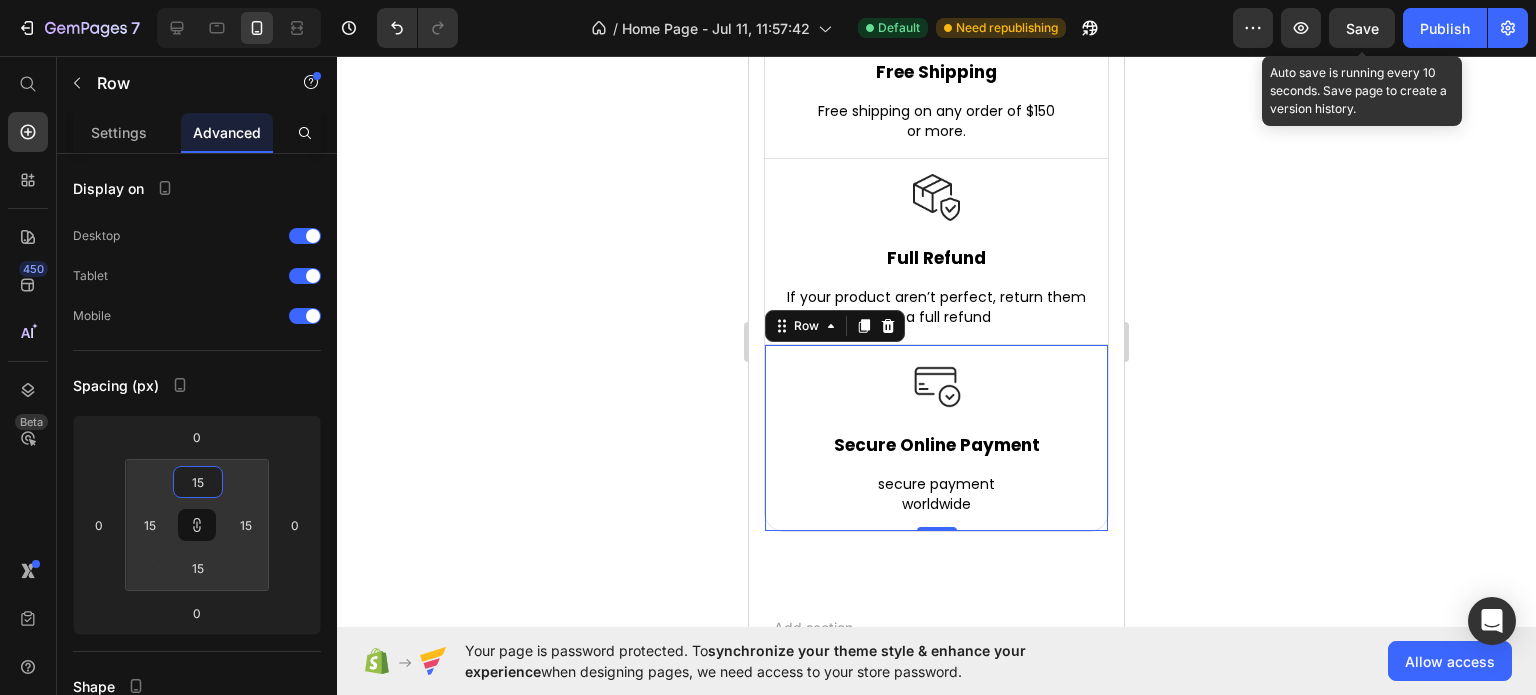 click on "Save" at bounding box center [1362, 28] 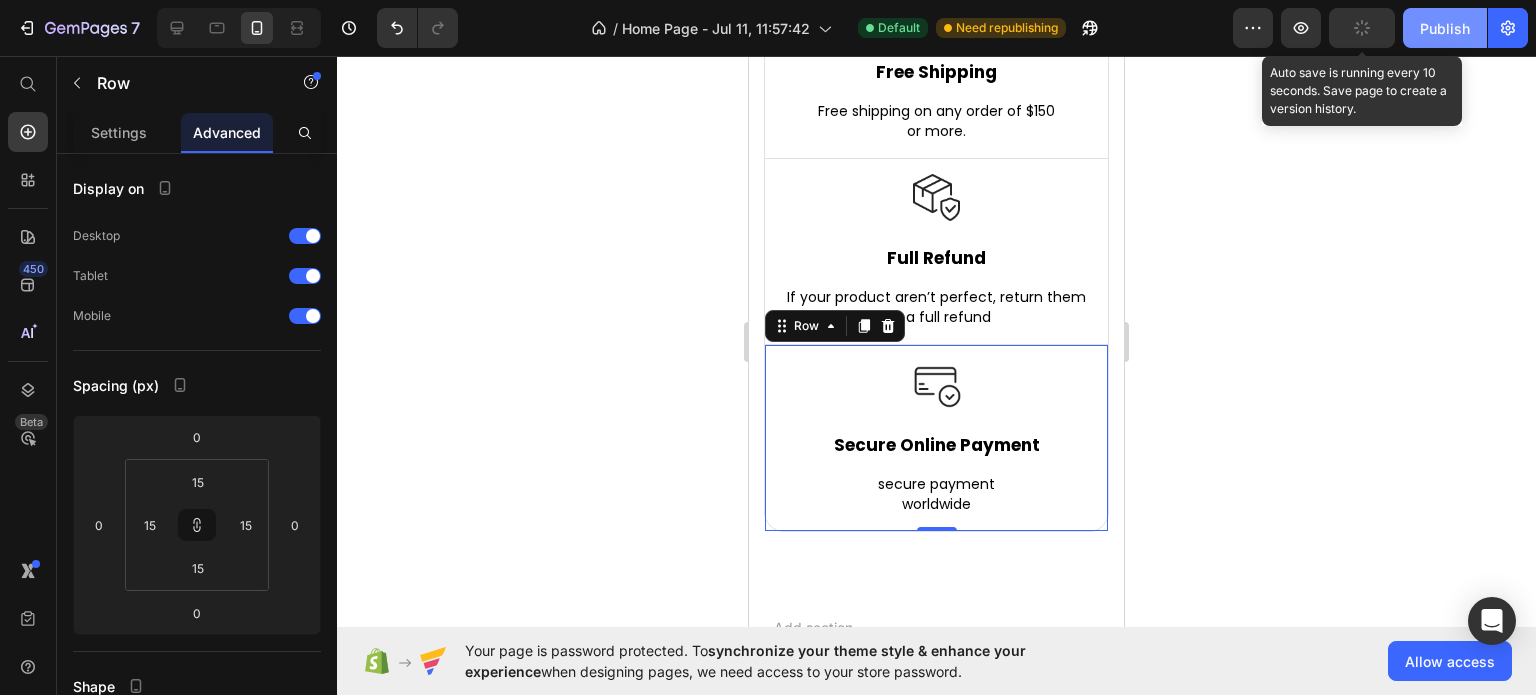 click on "Publish" at bounding box center [1445, 28] 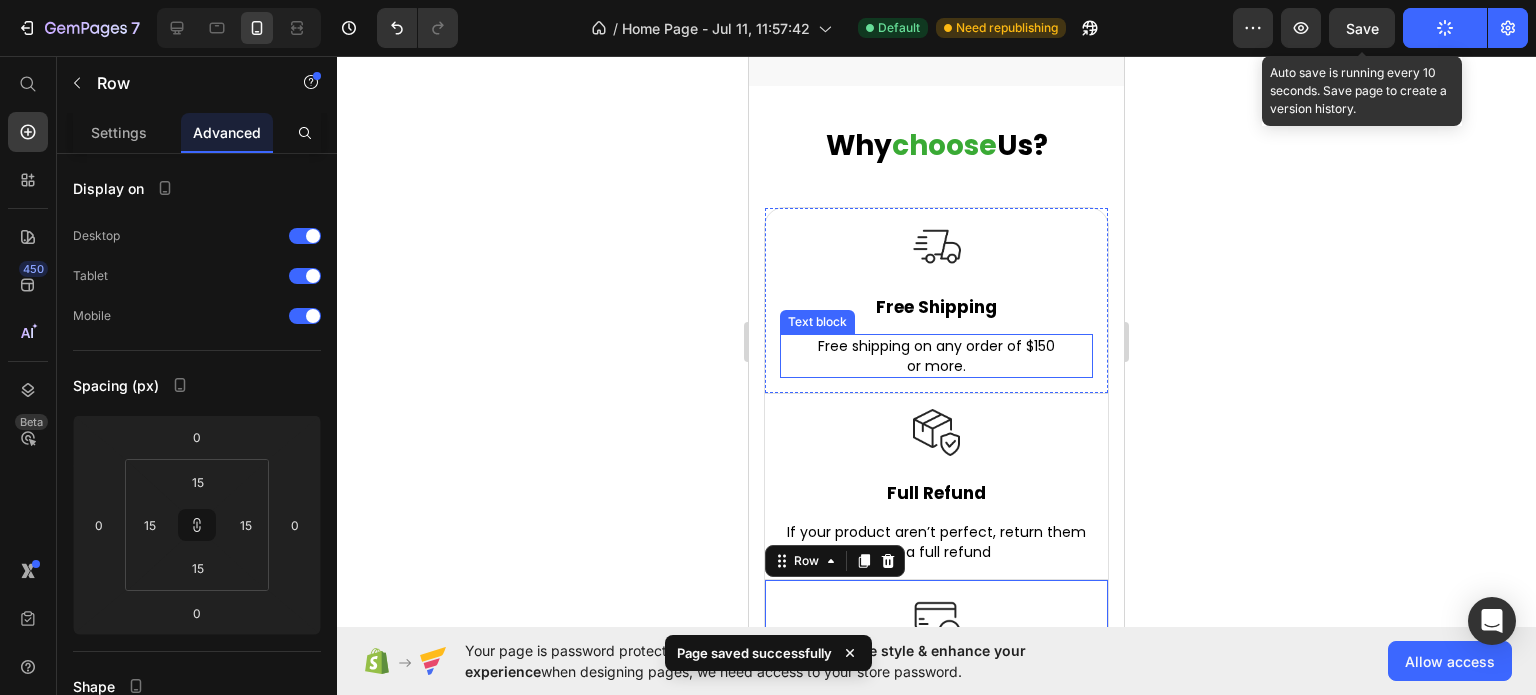 scroll, scrollTop: 7585, scrollLeft: 0, axis: vertical 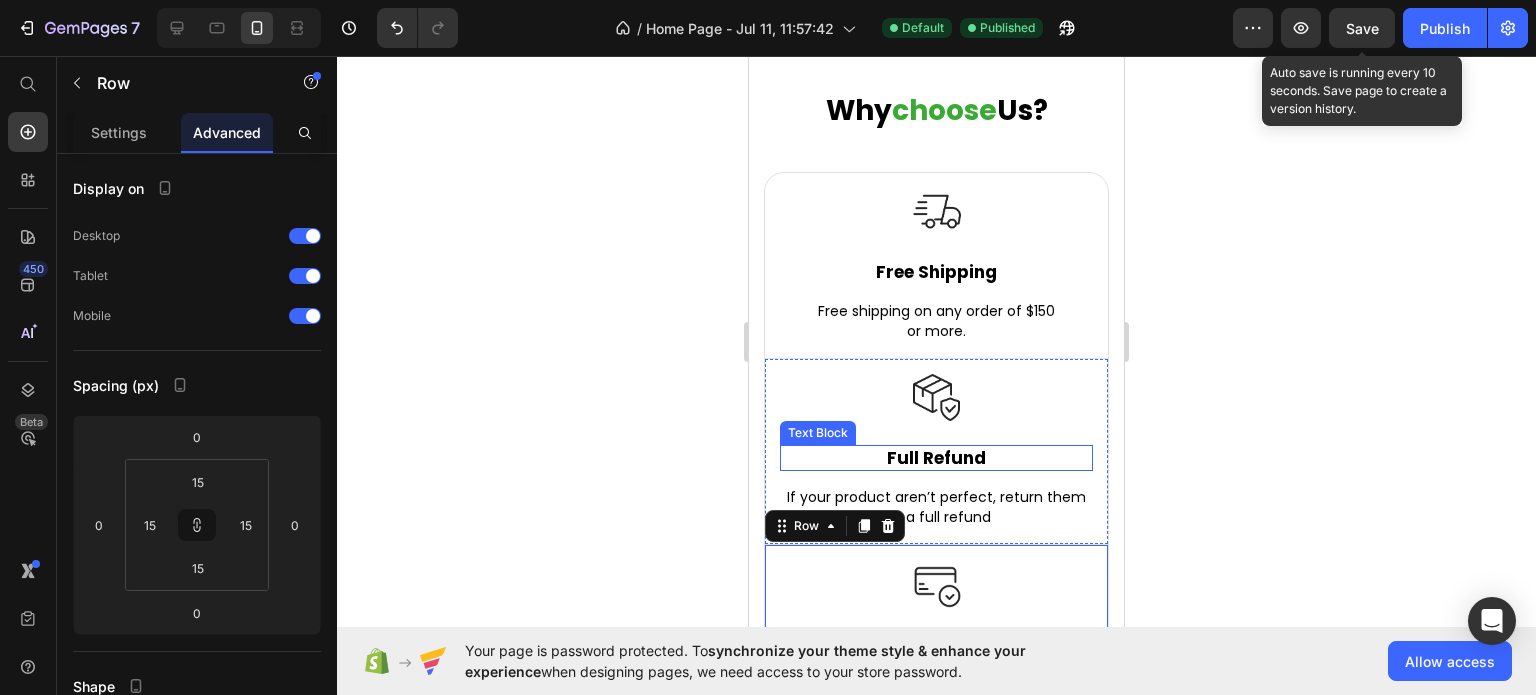 click on "Full Refund" at bounding box center [936, 458] 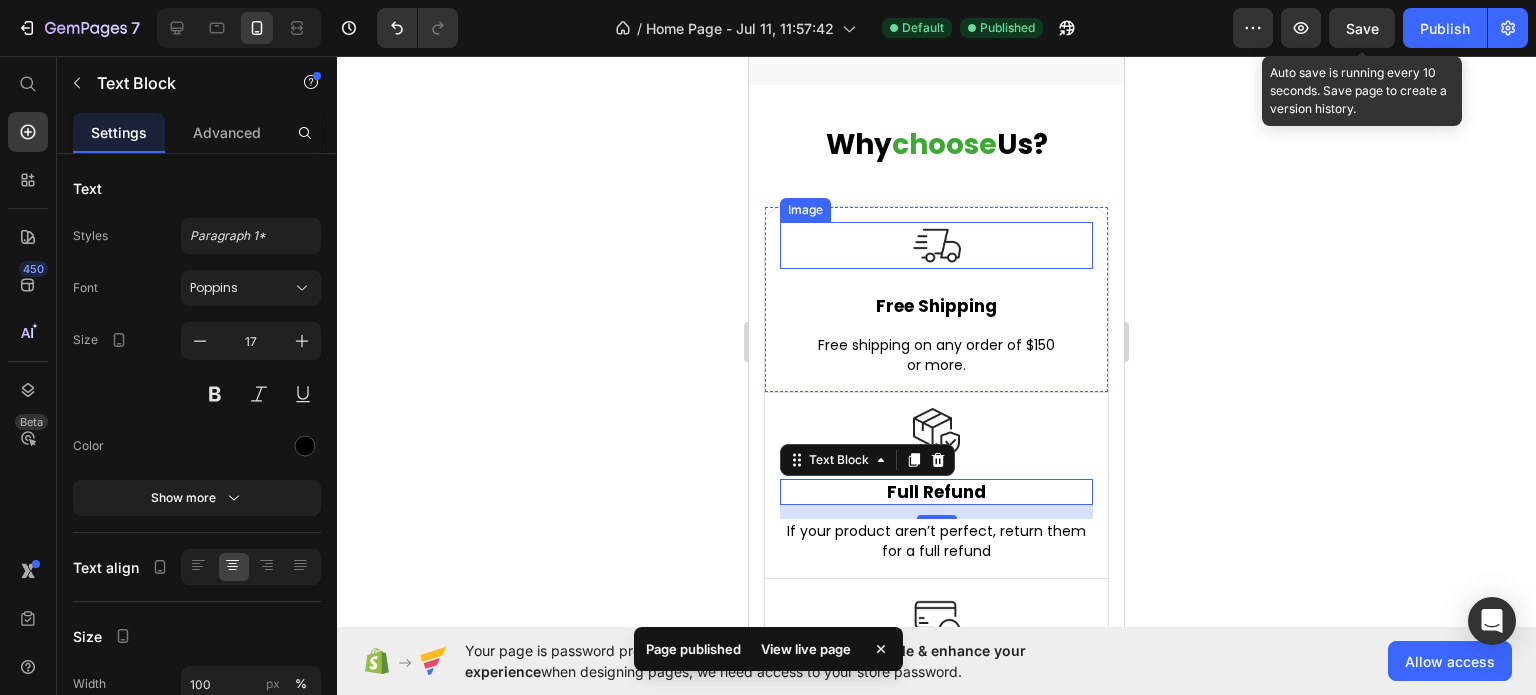 scroll, scrollTop: 7585, scrollLeft: 0, axis: vertical 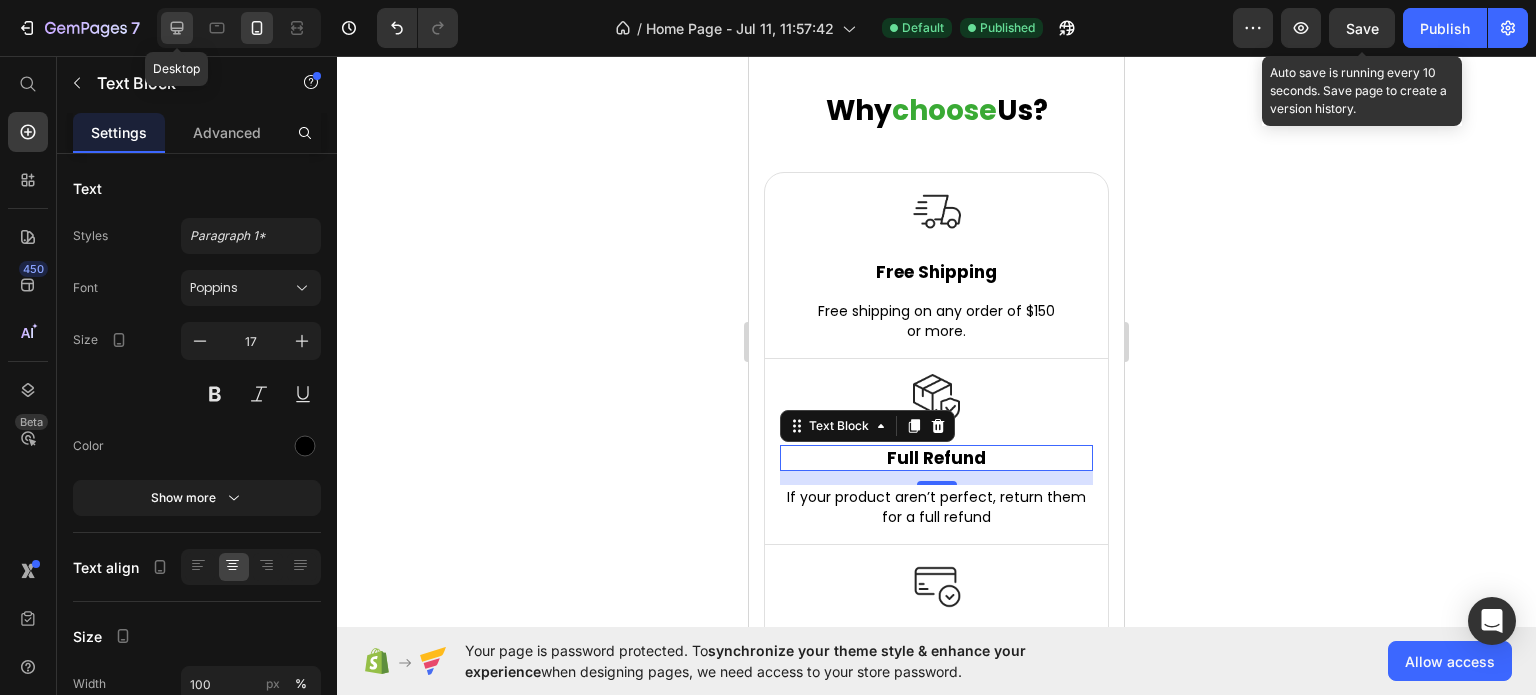 click 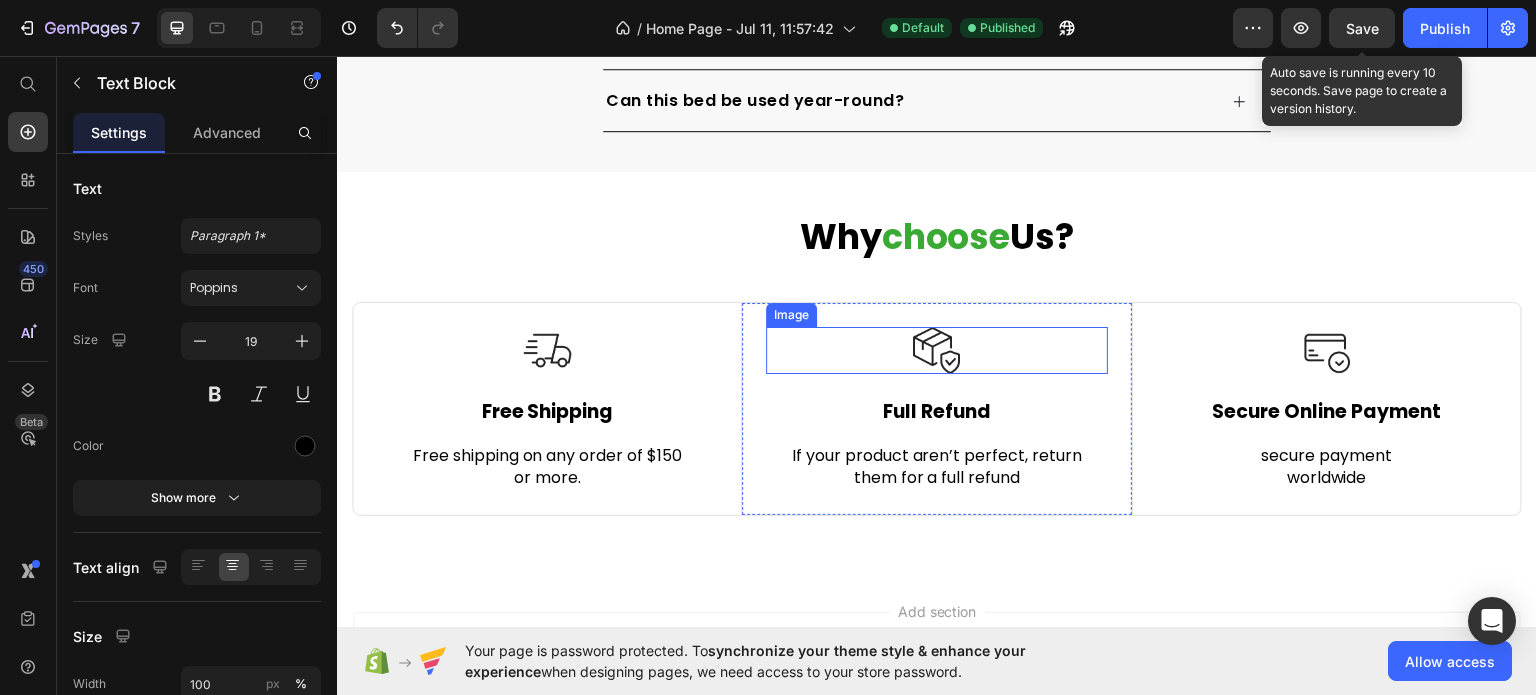 scroll, scrollTop: 7374, scrollLeft: 0, axis: vertical 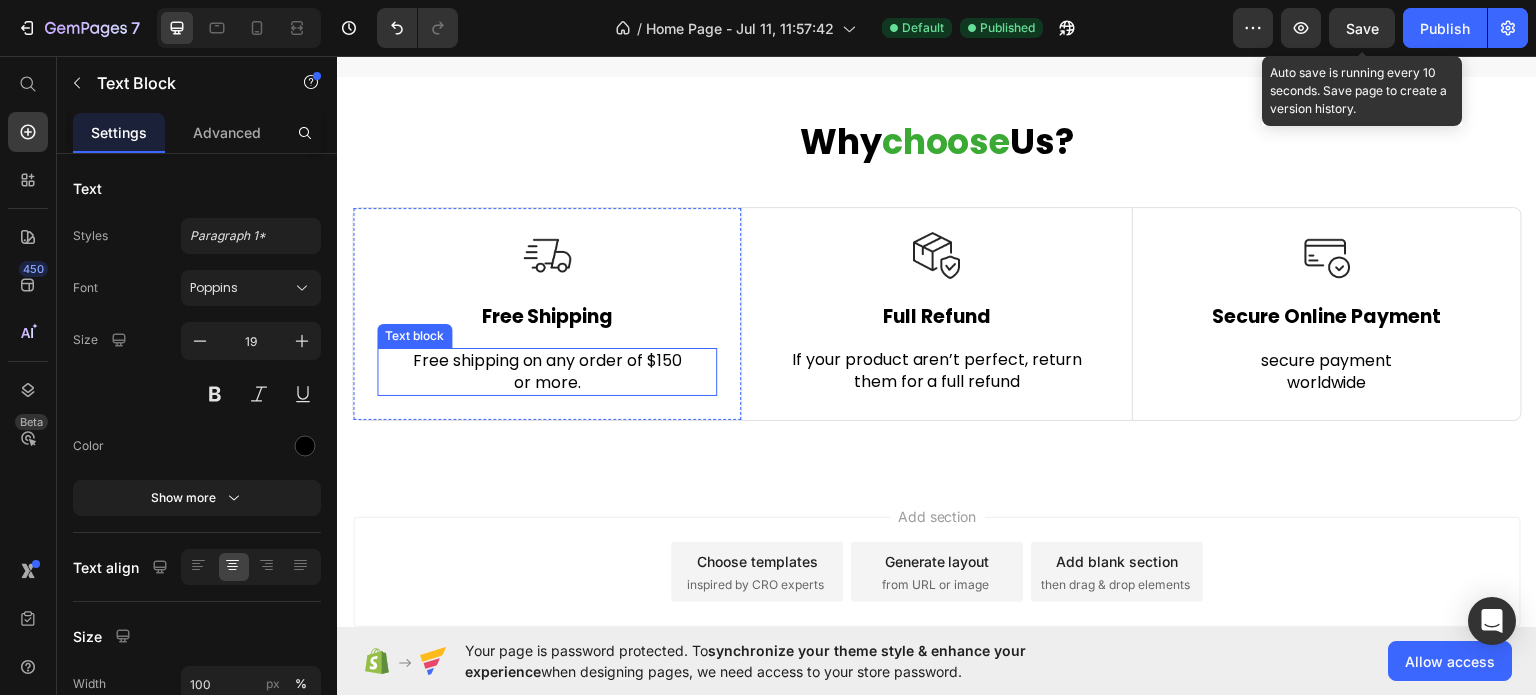 click on "or more." at bounding box center (547, 382) 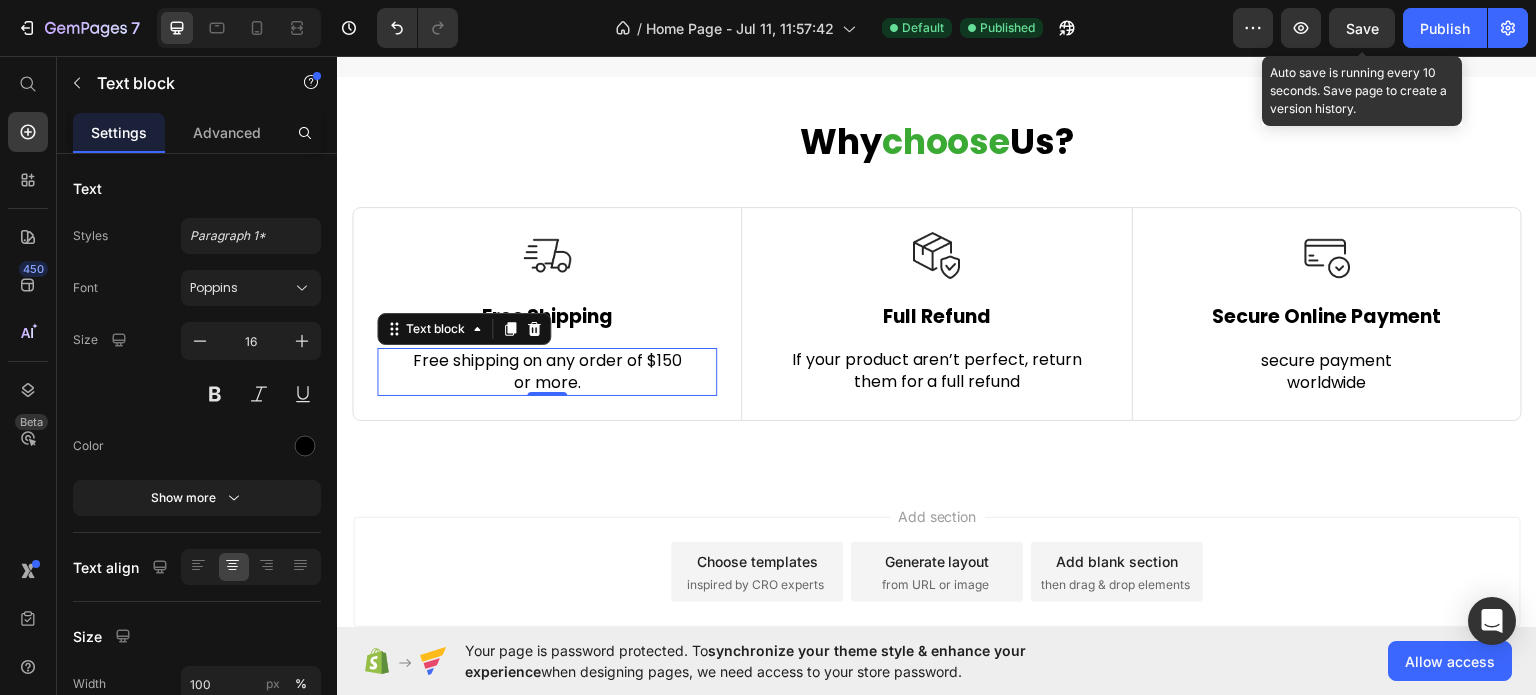 click on "Free shipping on any order of $150" at bounding box center [547, 360] 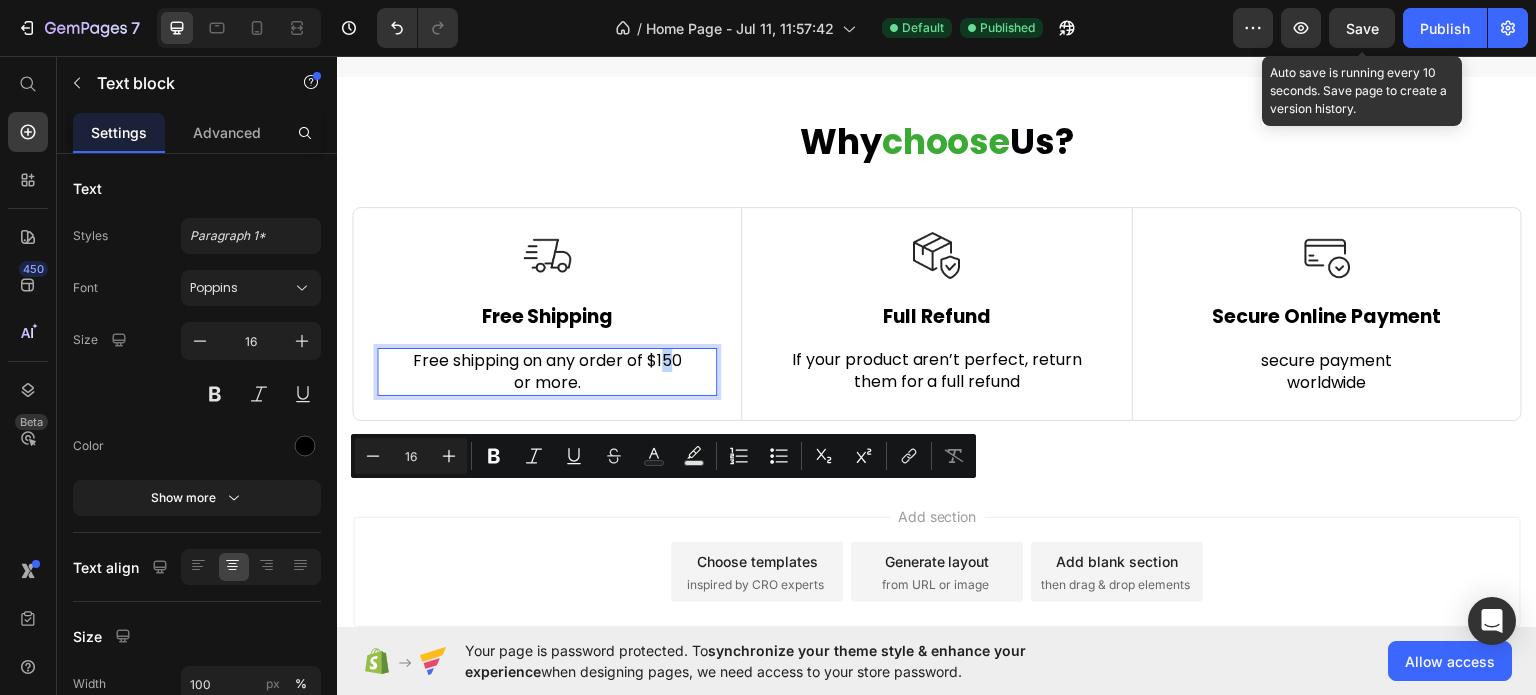 drag, startPoint x: 669, startPoint y: 494, endPoint x: 663, endPoint y: 505, distance: 12.529964 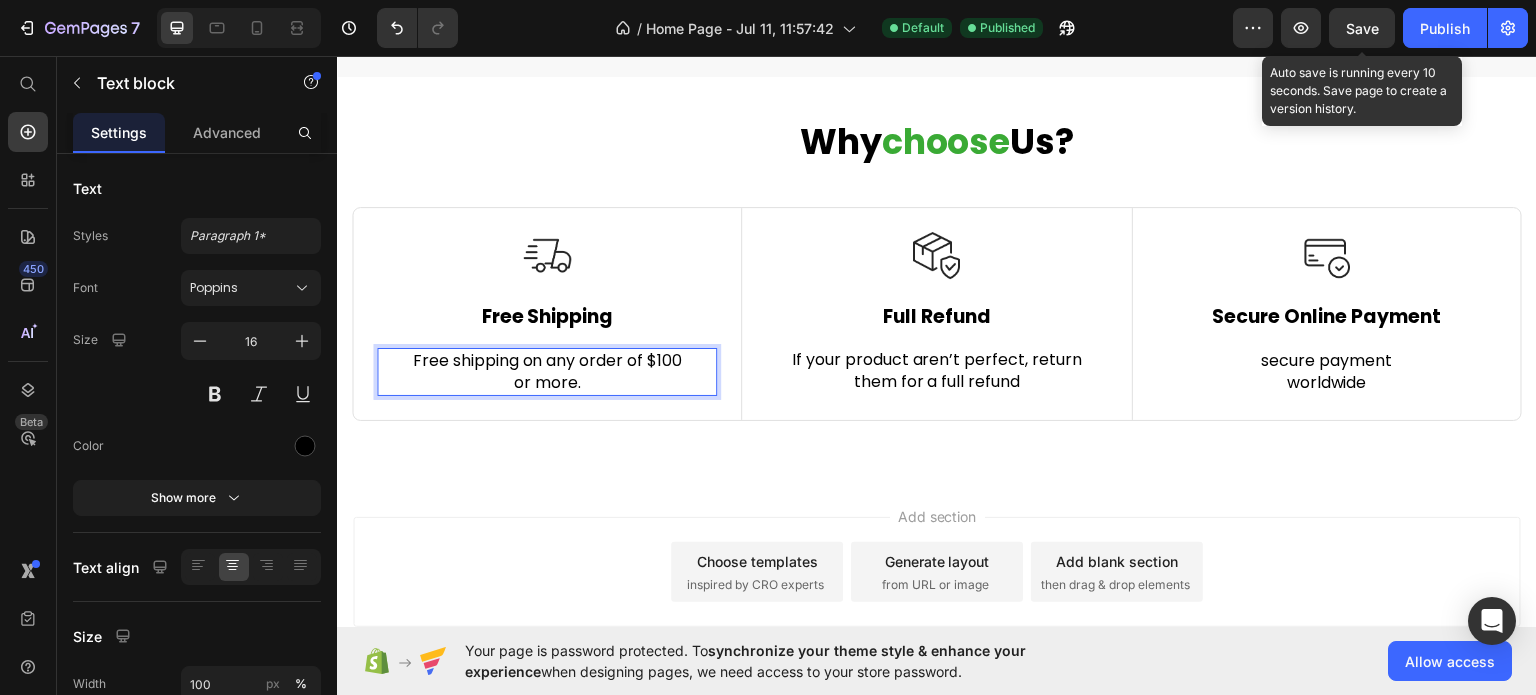 click on "Save" at bounding box center (1362, 28) 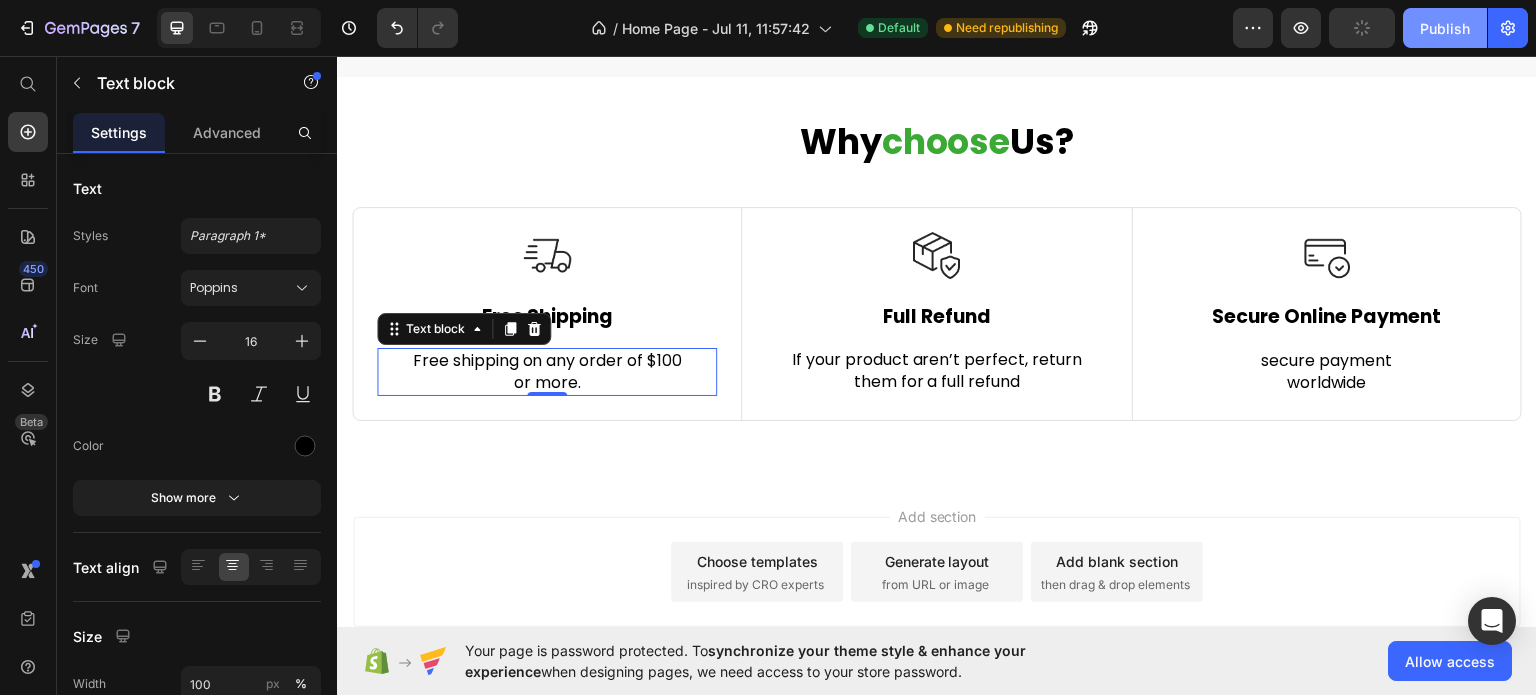 click on "Publish" at bounding box center (1445, 28) 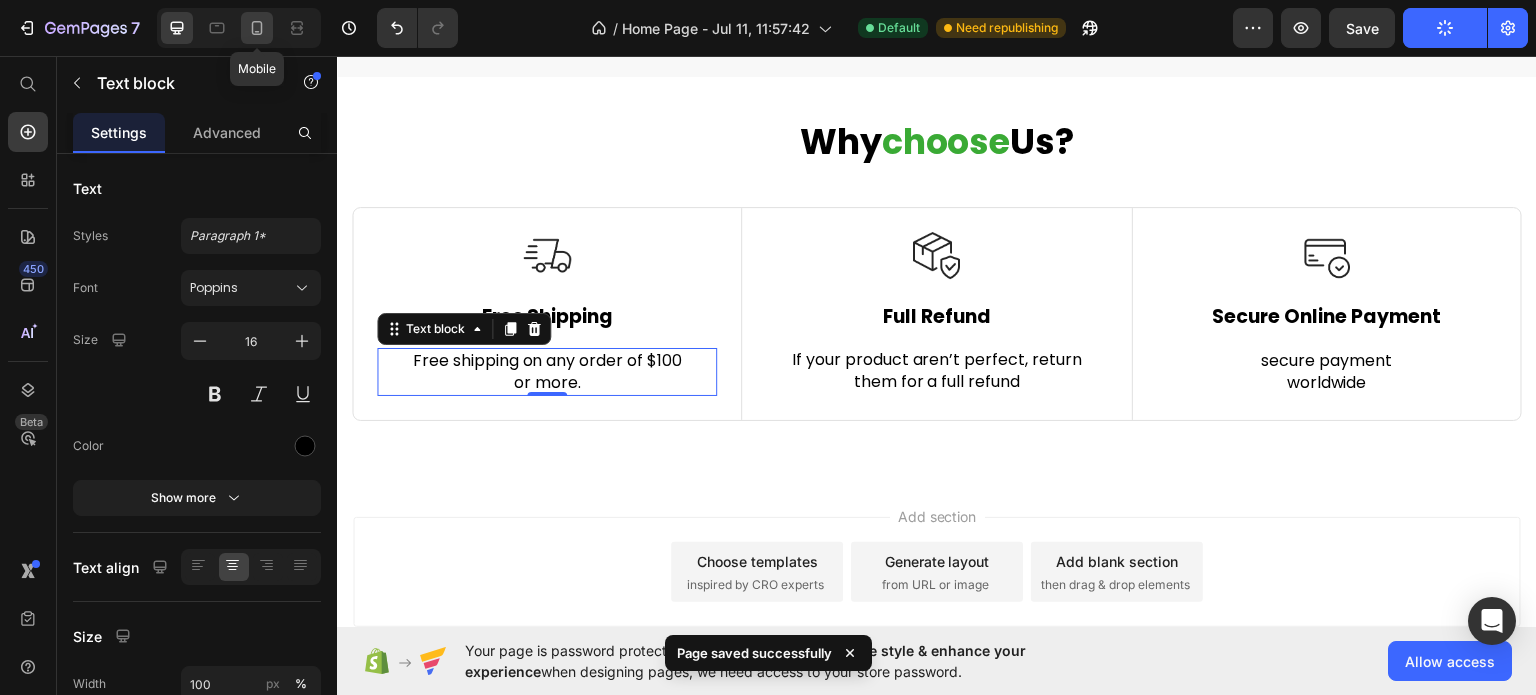 click 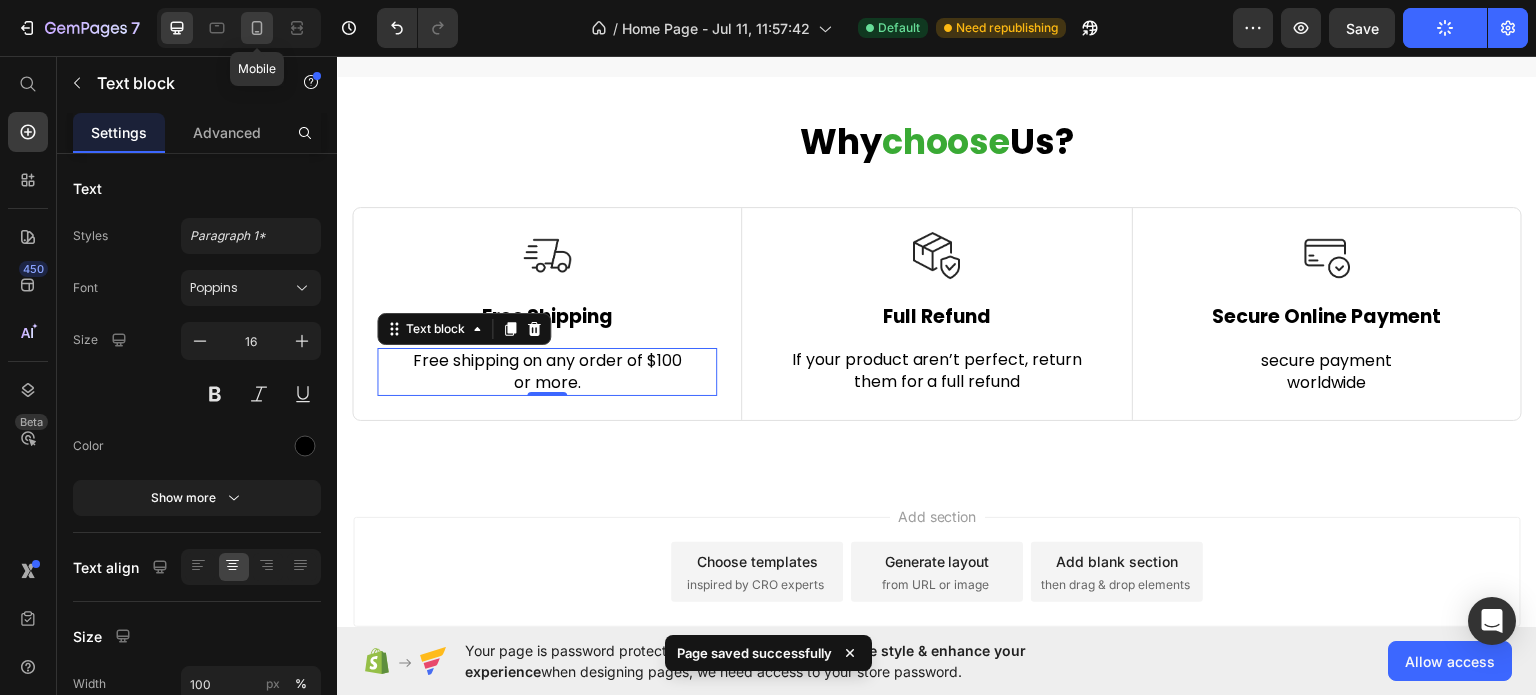 type on "14" 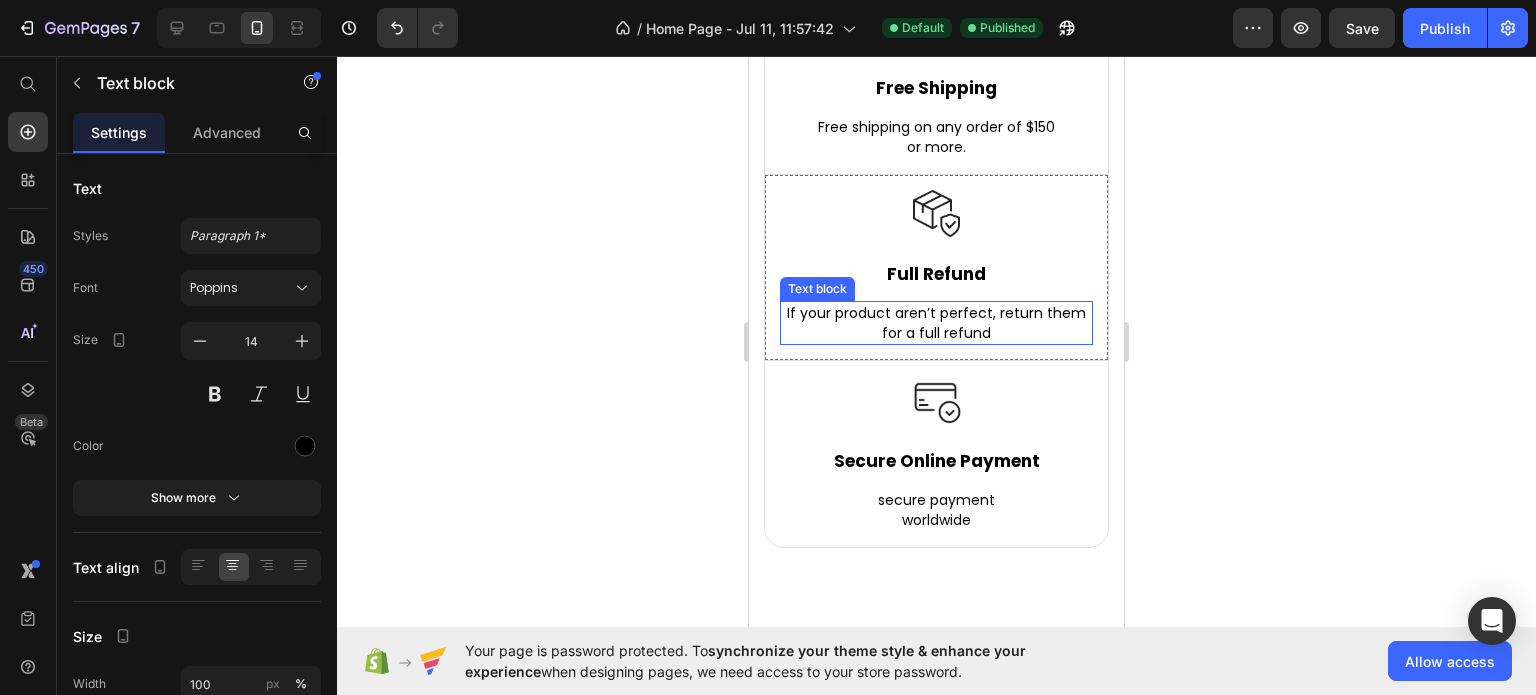 scroll, scrollTop: 7656, scrollLeft: 0, axis: vertical 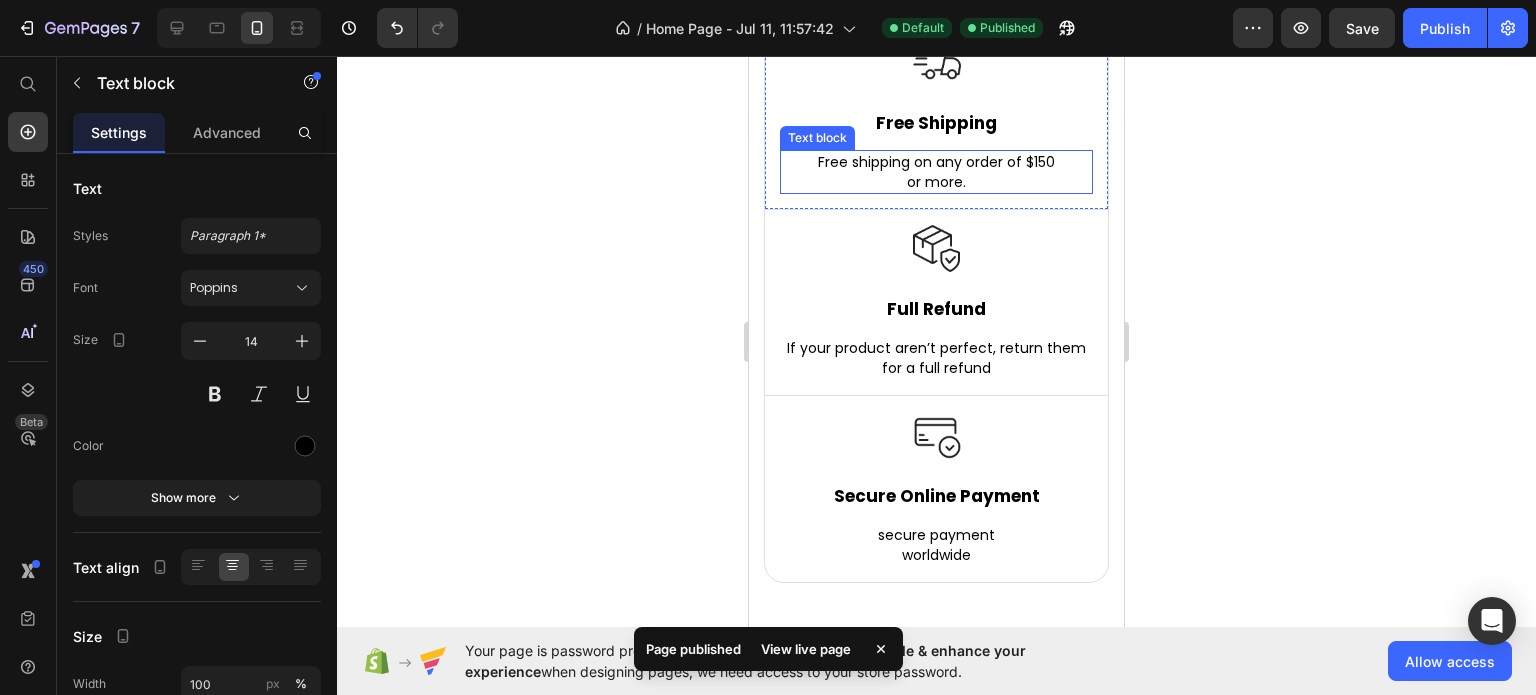click on "Free shipping on any order of $150" at bounding box center (936, 162) 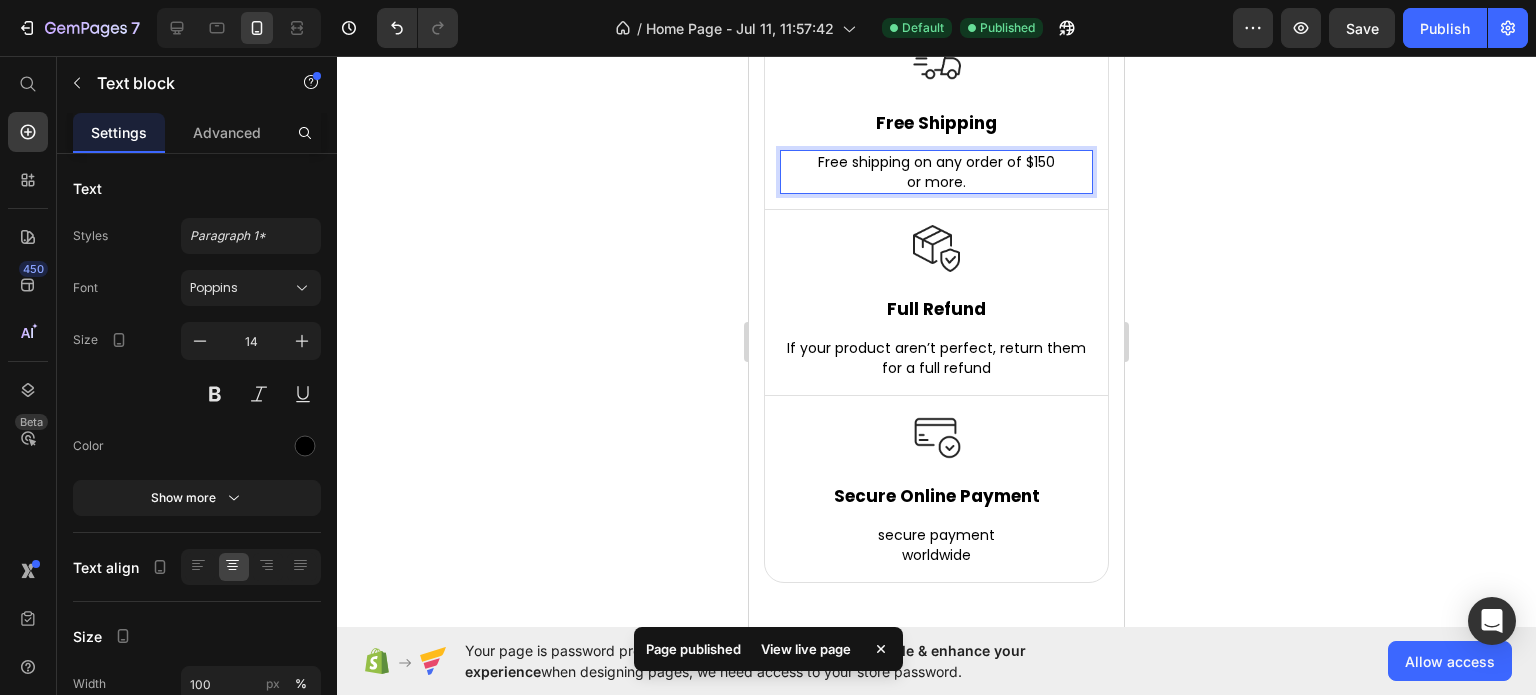 click on "Free shipping on any order of $150" at bounding box center [936, 162] 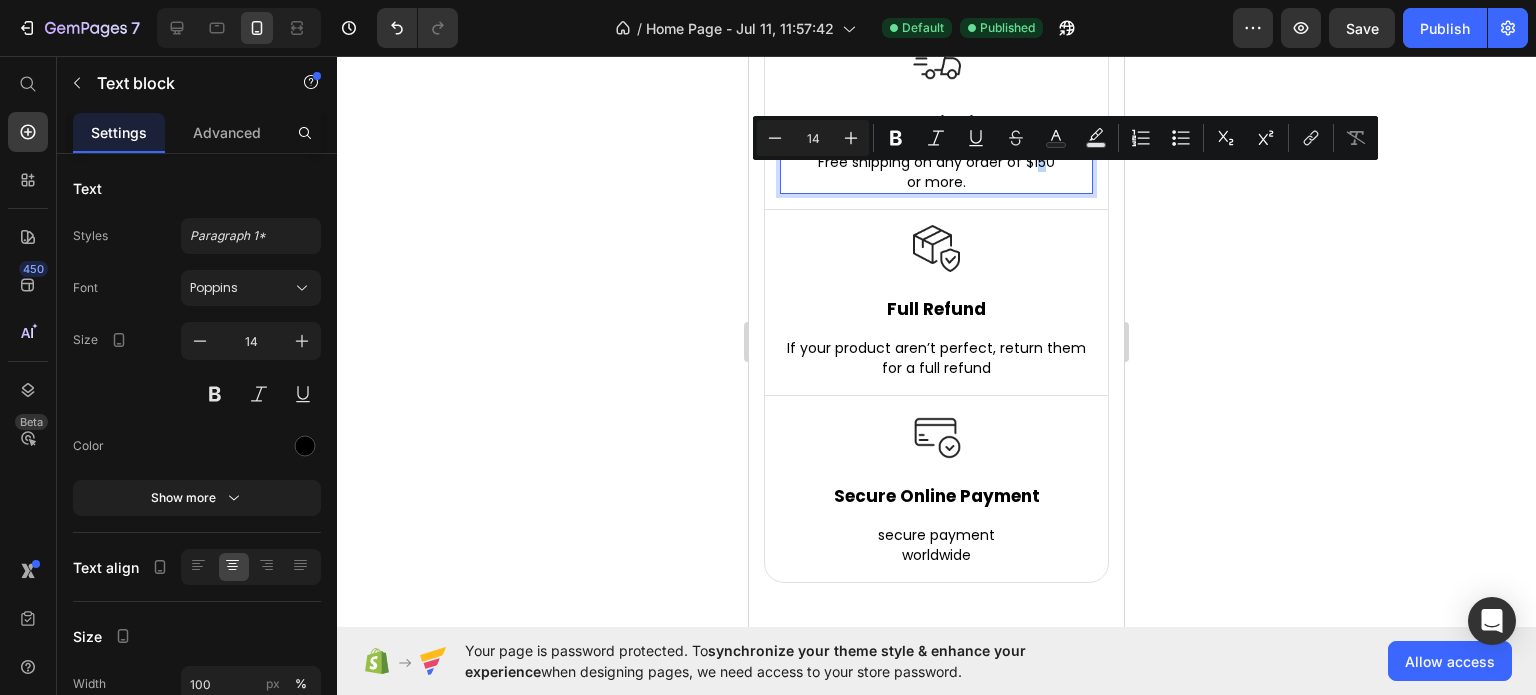 click on "Free shipping on any order of $150" at bounding box center [936, 162] 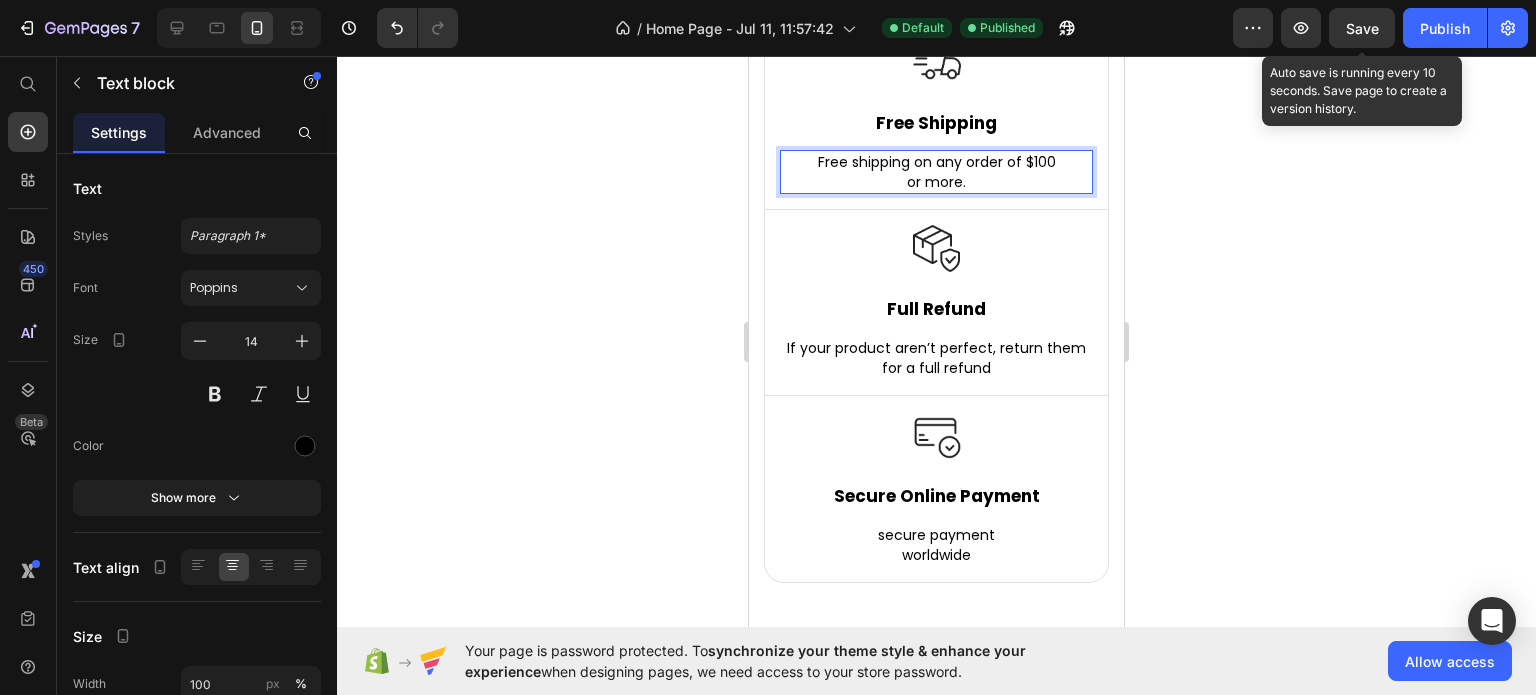 click on "Save" at bounding box center [1362, 28] 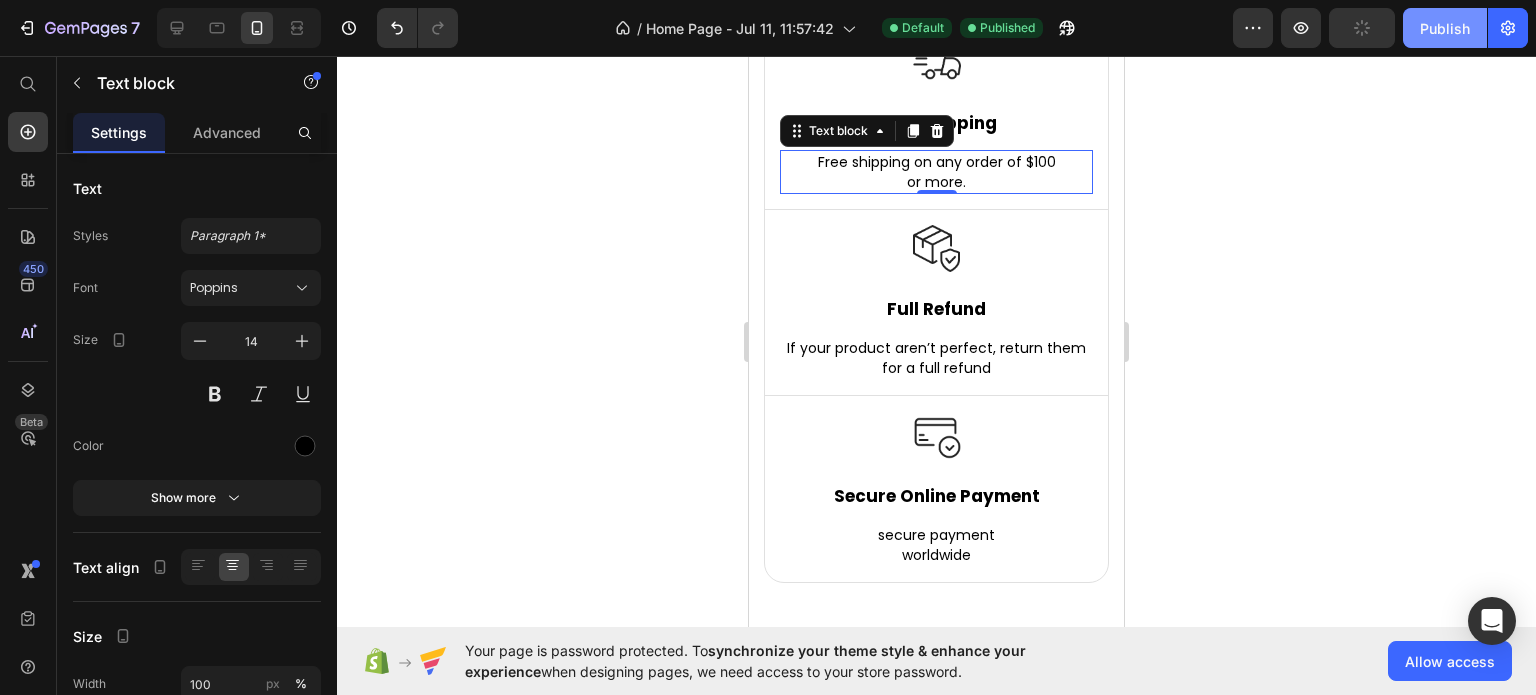 click on "Publish" at bounding box center (1445, 28) 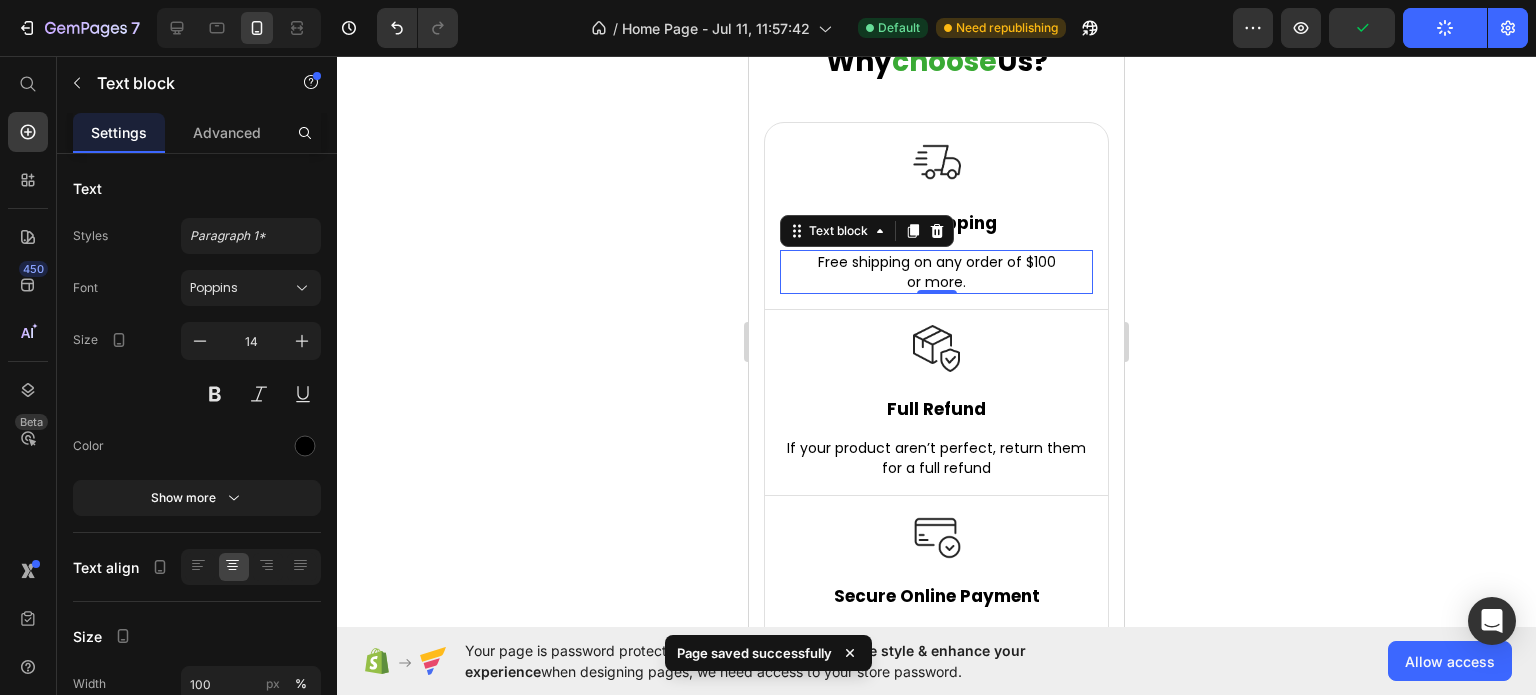 scroll, scrollTop: 7656, scrollLeft: 0, axis: vertical 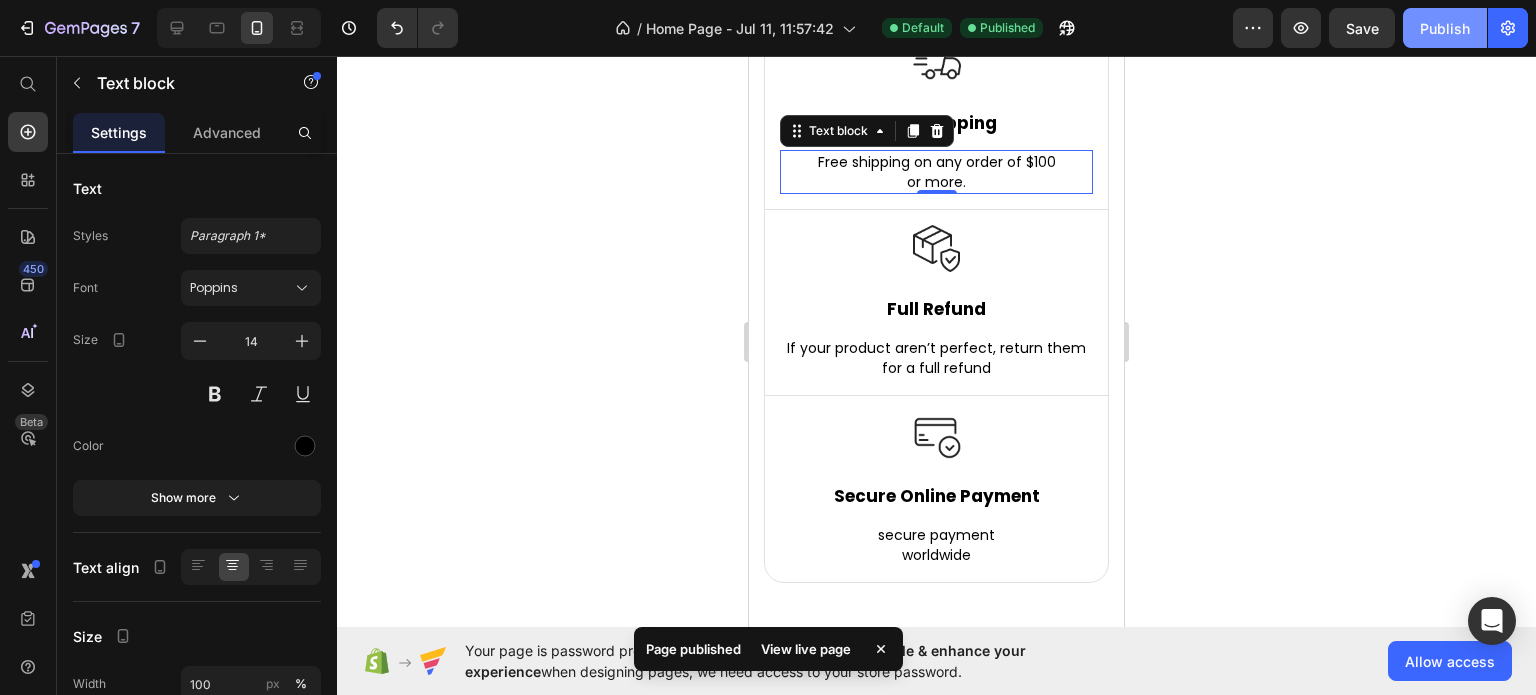 click on "Publish" at bounding box center (1445, 28) 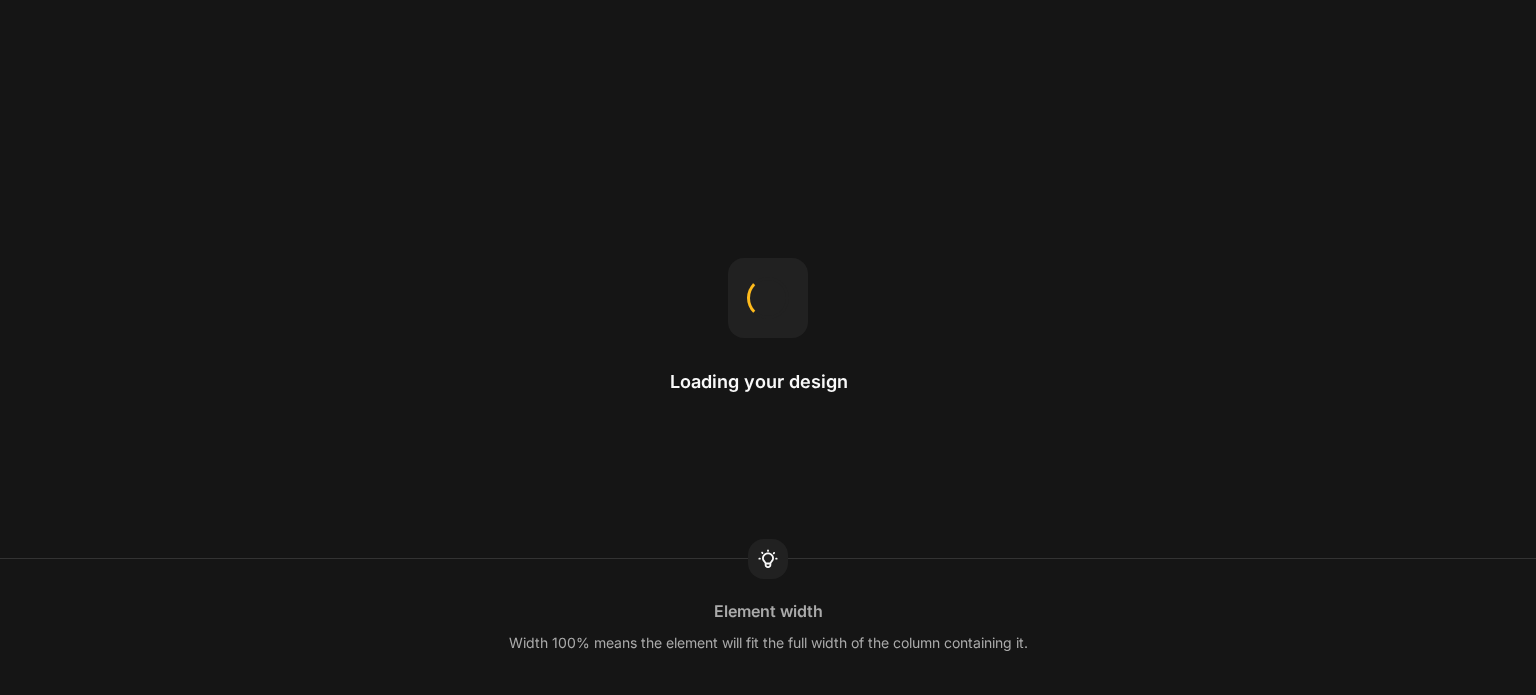 scroll, scrollTop: 0, scrollLeft: 0, axis: both 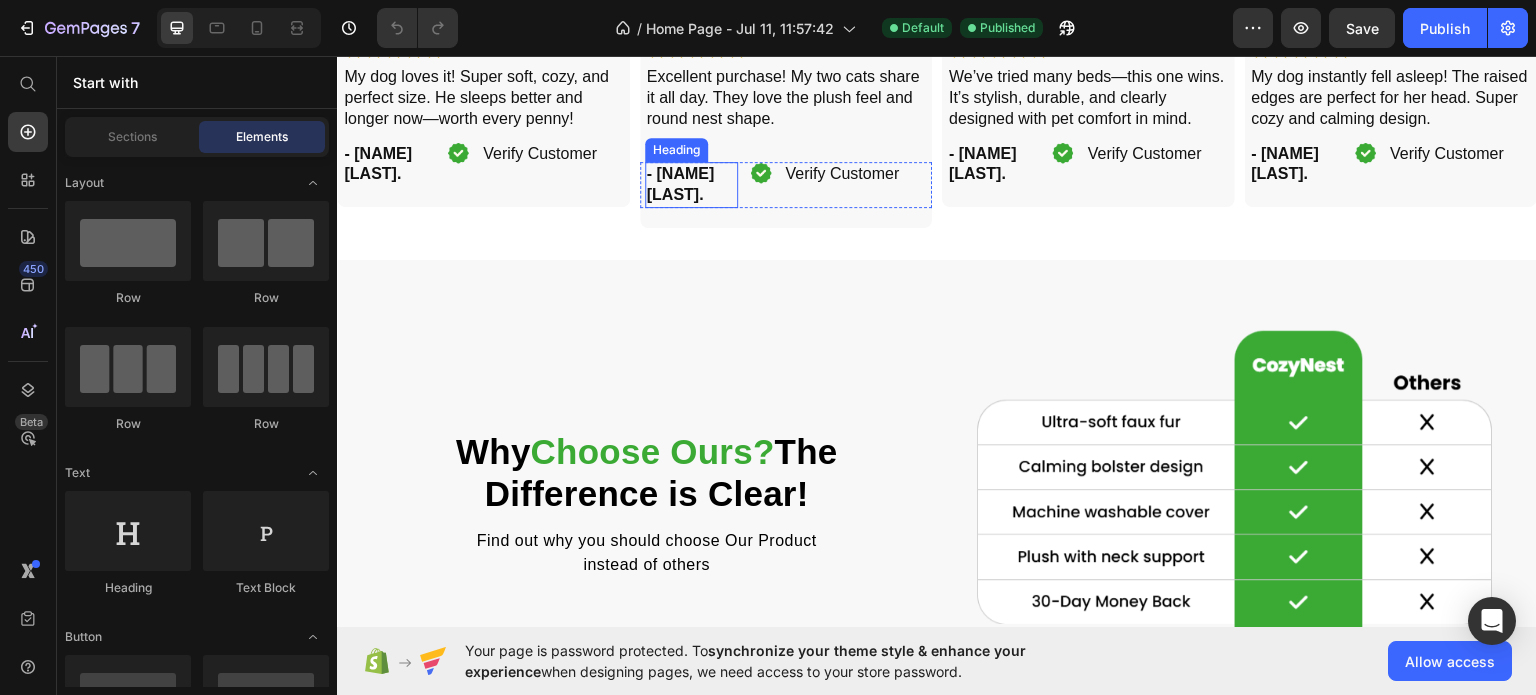click on "- [FIRST] [LAST]." at bounding box center (681, 183) 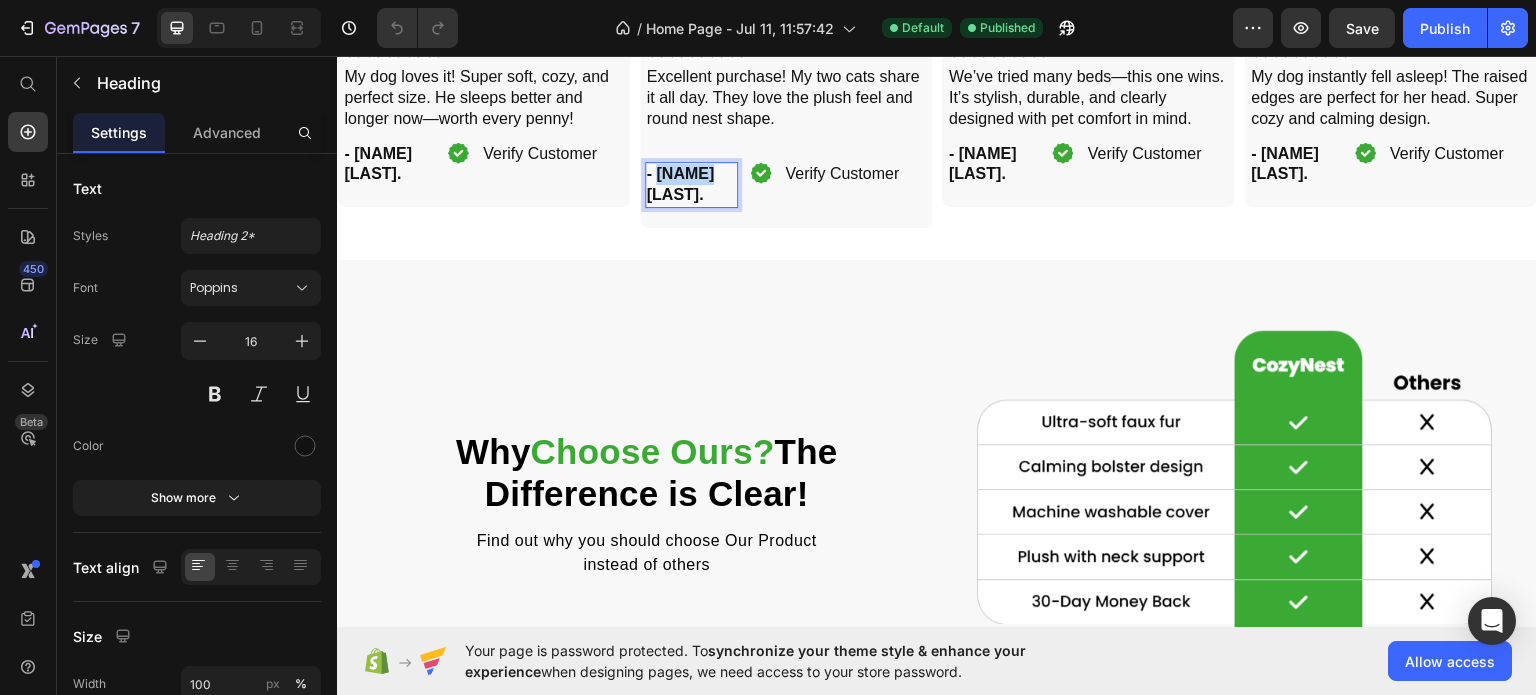 click on "- [FIRST] [LAST]." at bounding box center (681, 183) 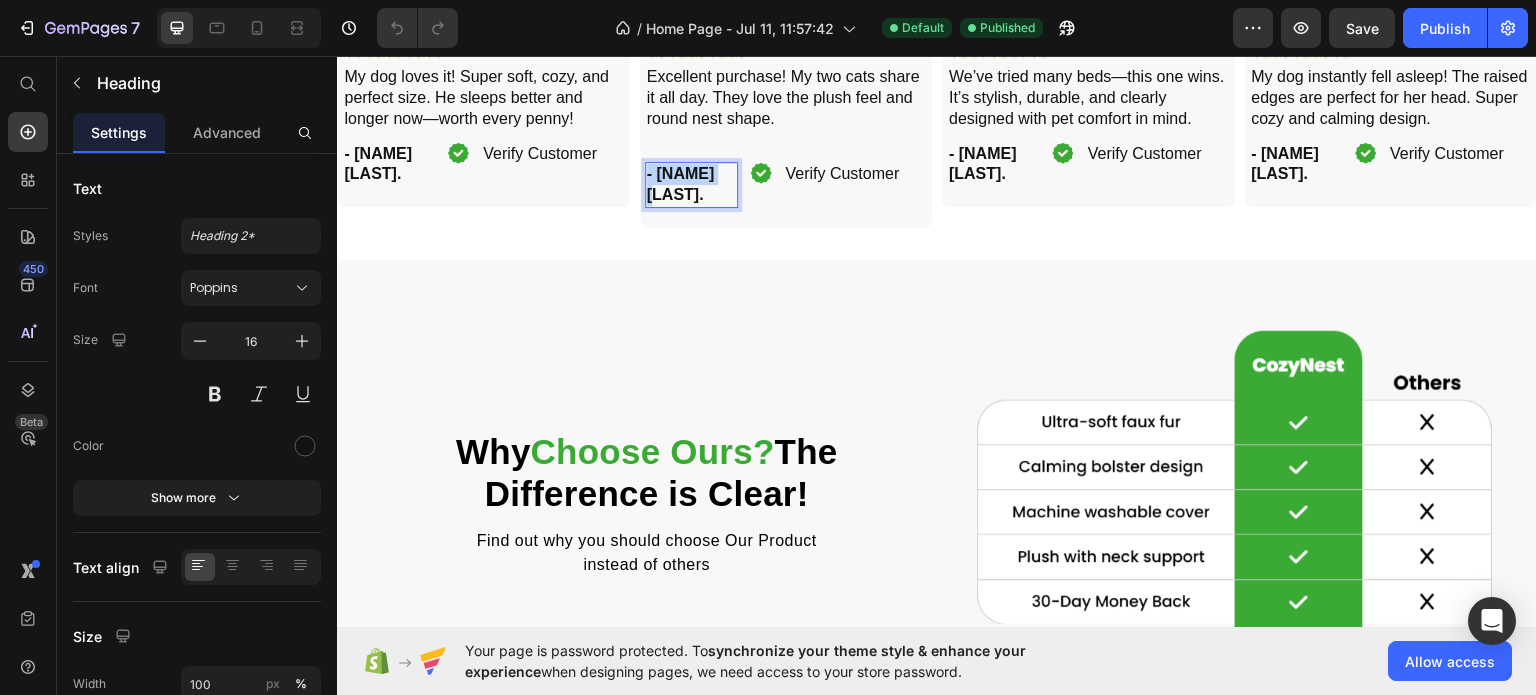 click on "- [FIRST] [LAST]." at bounding box center [681, 183] 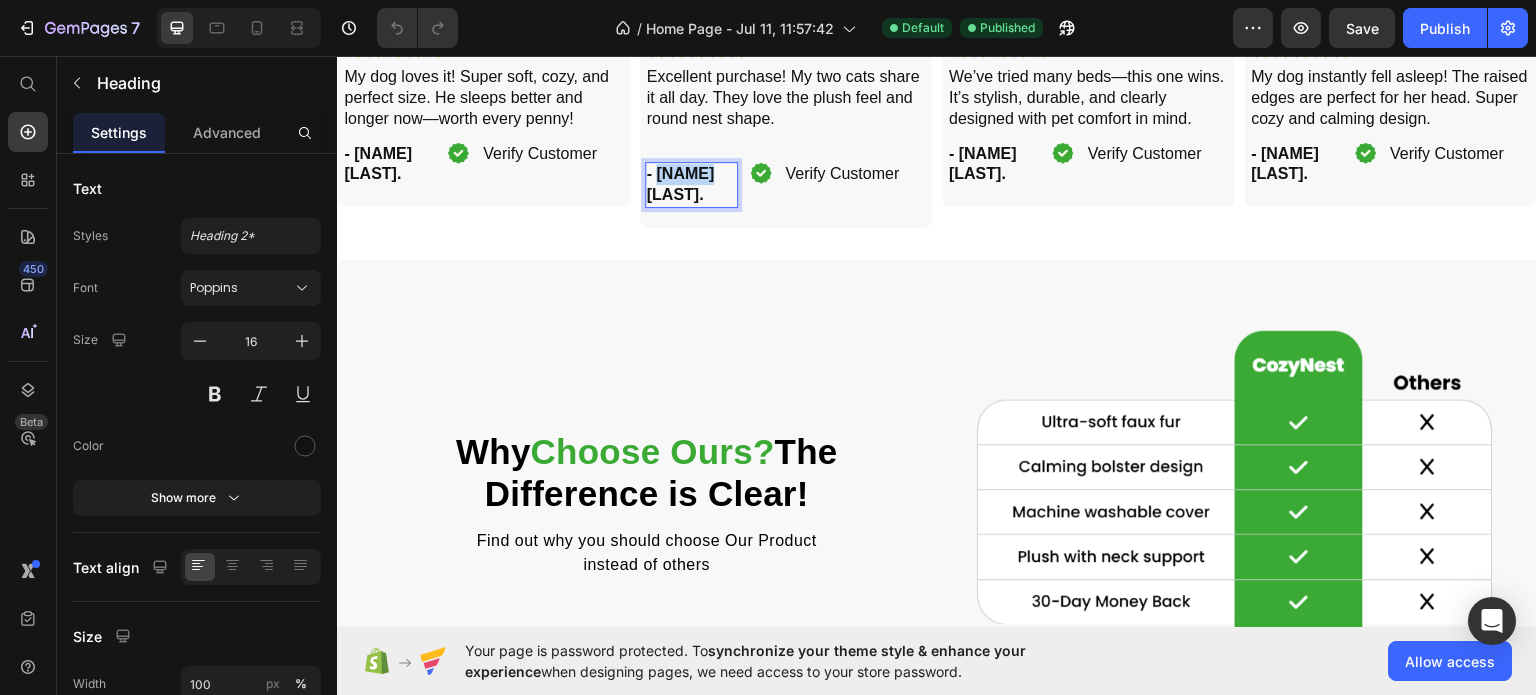 click on "- [FIRST] [LAST]." at bounding box center (681, 183) 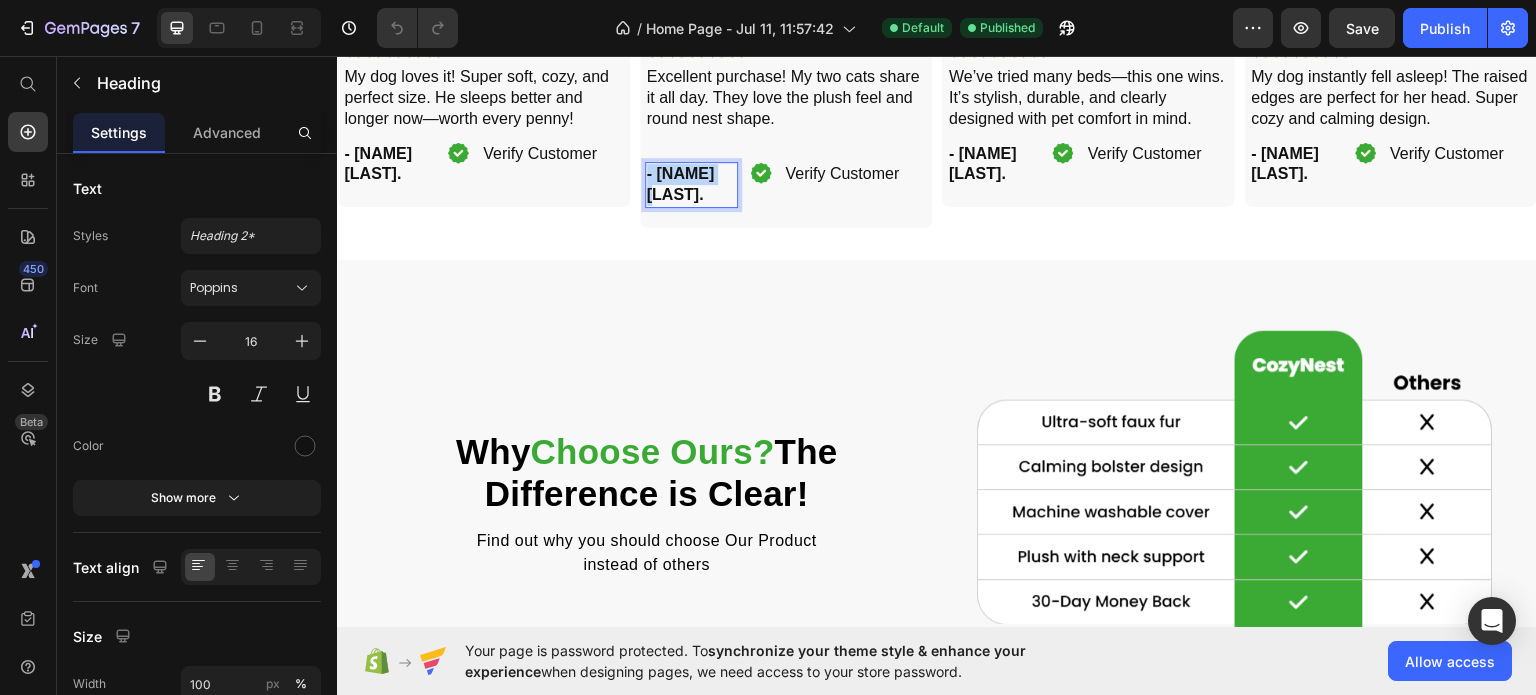 click on "- [FIRST] [LAST]." at bounding box center (681, 183) 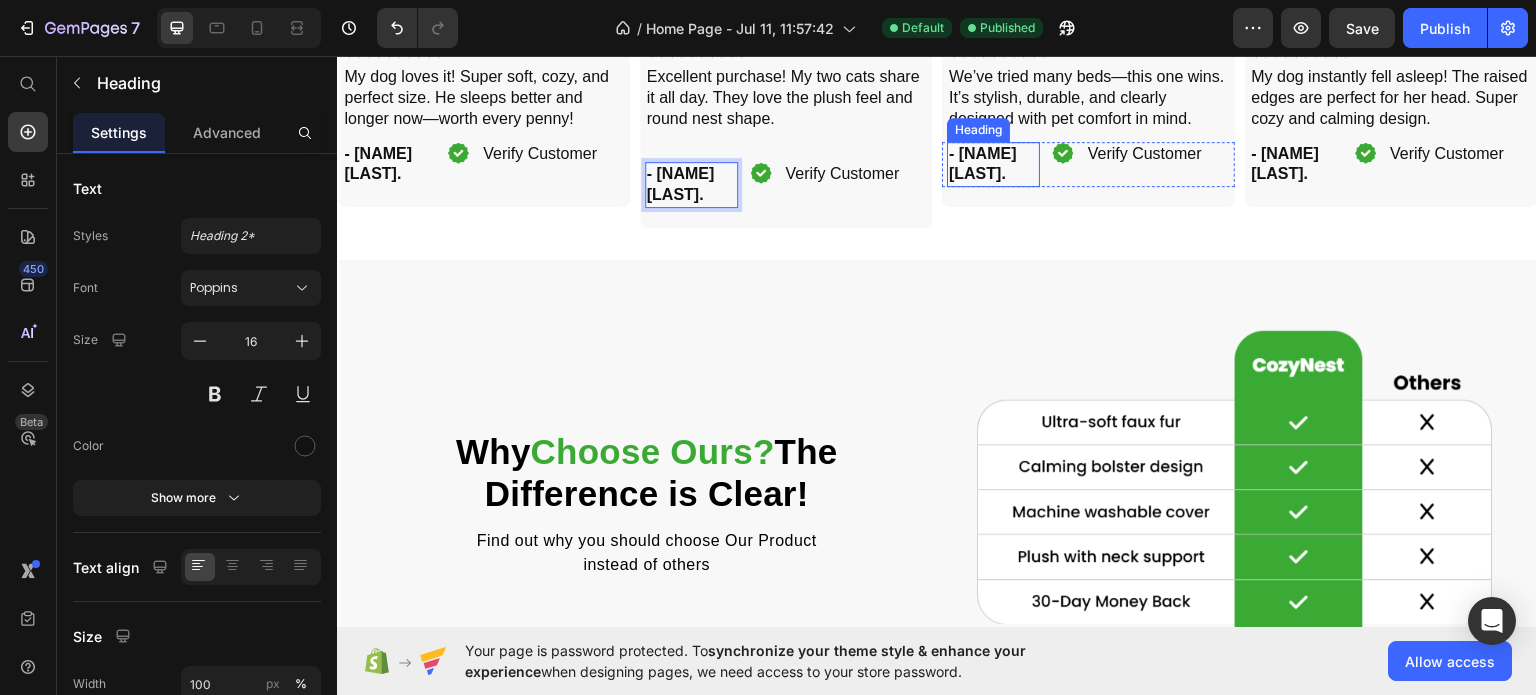 click on "- [FIRST] [LAST]." at bounding box center (983, 163) 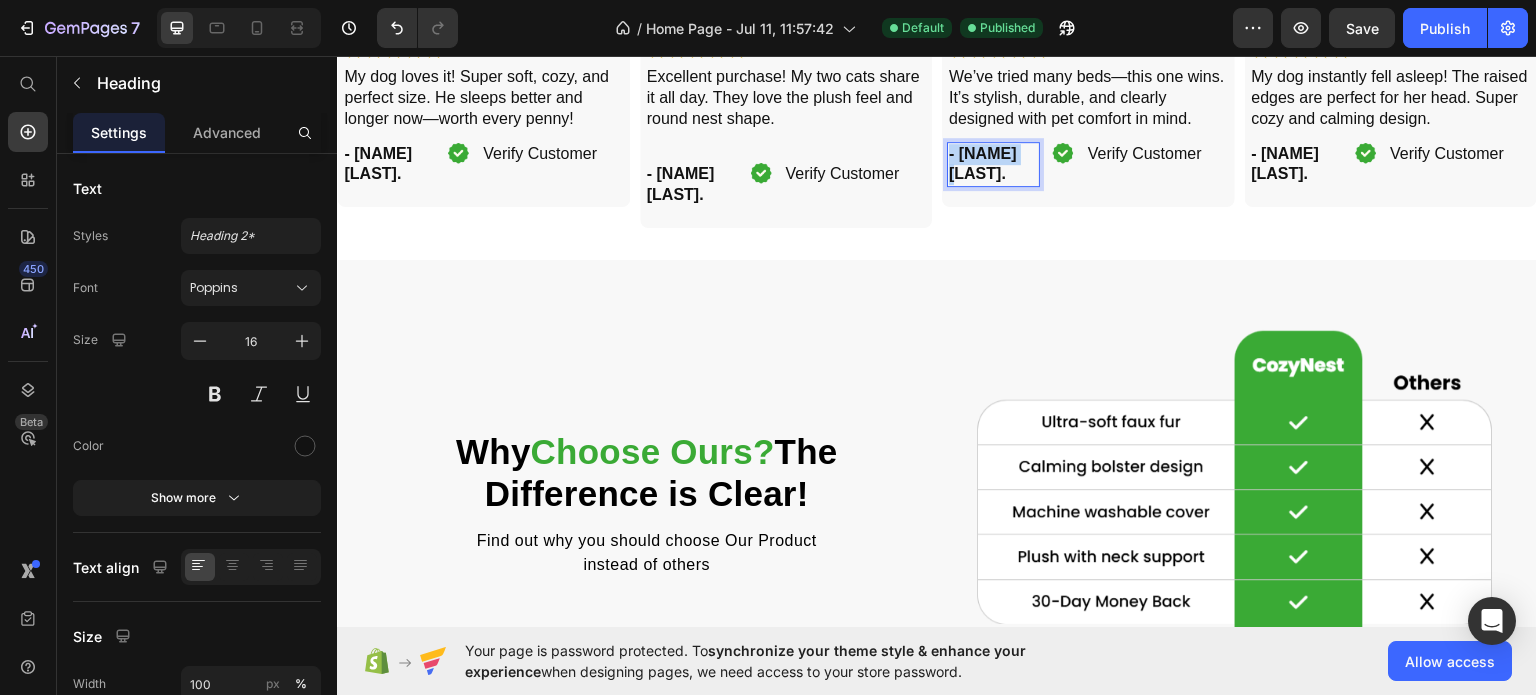 click on "- [FIRST] [LAST]." at bounding box center [983, 163] 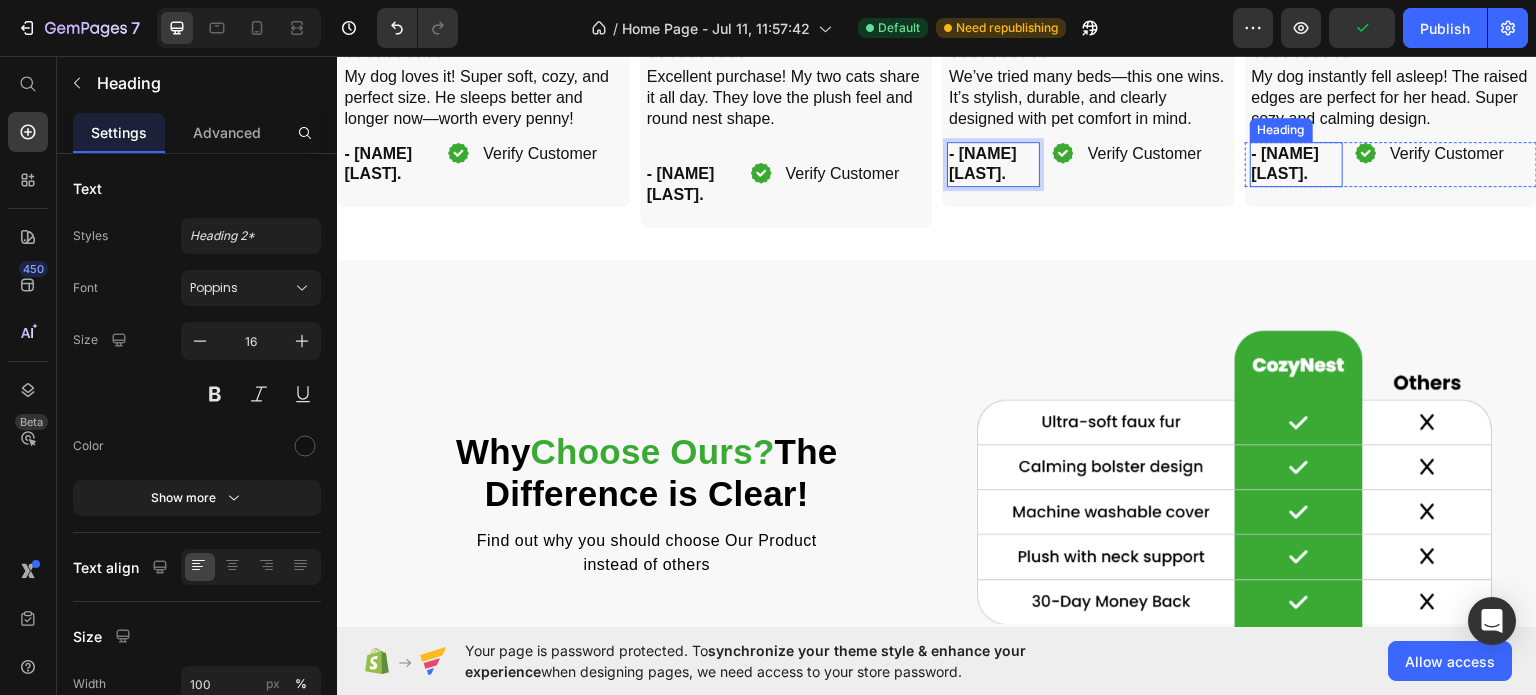 click on "- [FIRST] [LAST]." at bounding box center (1286, 163) 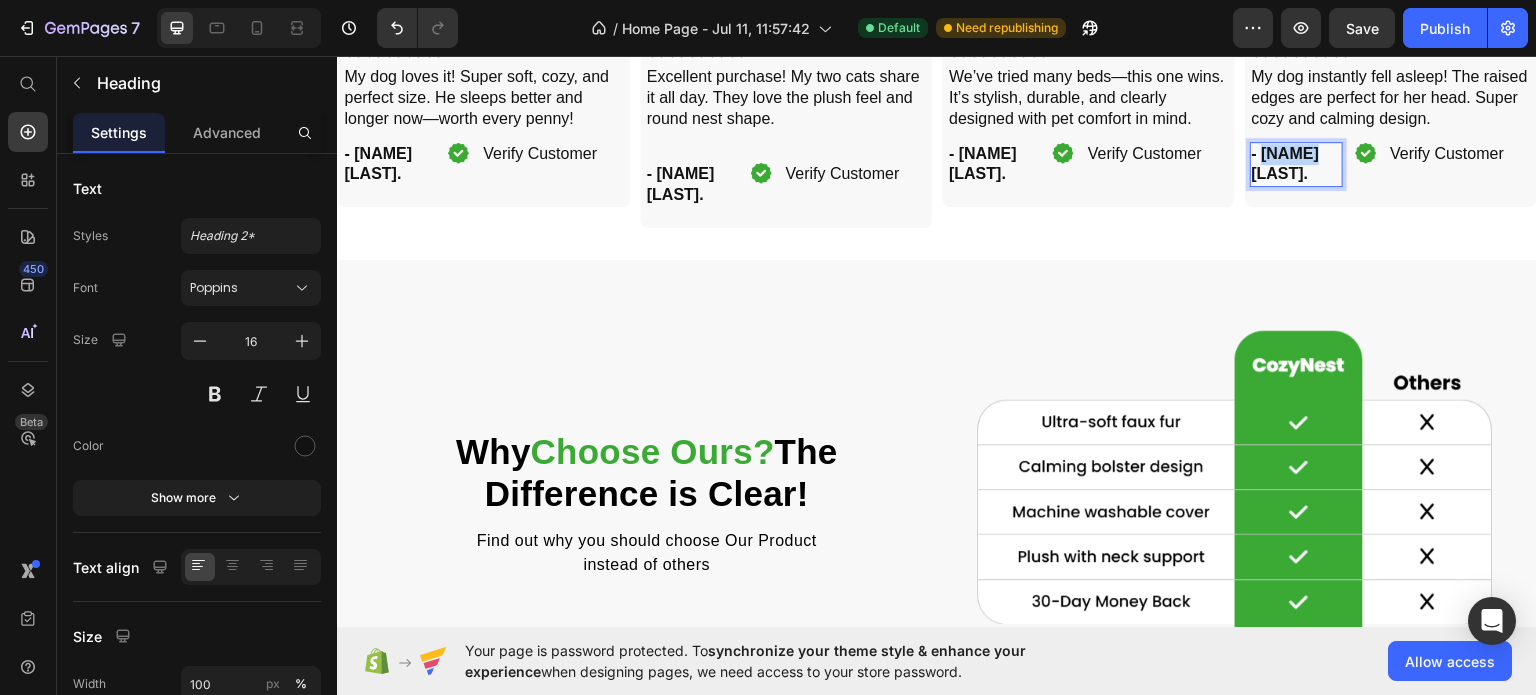 click on "- [FIRST] [LAST]." at bounding box center (1286, 163) 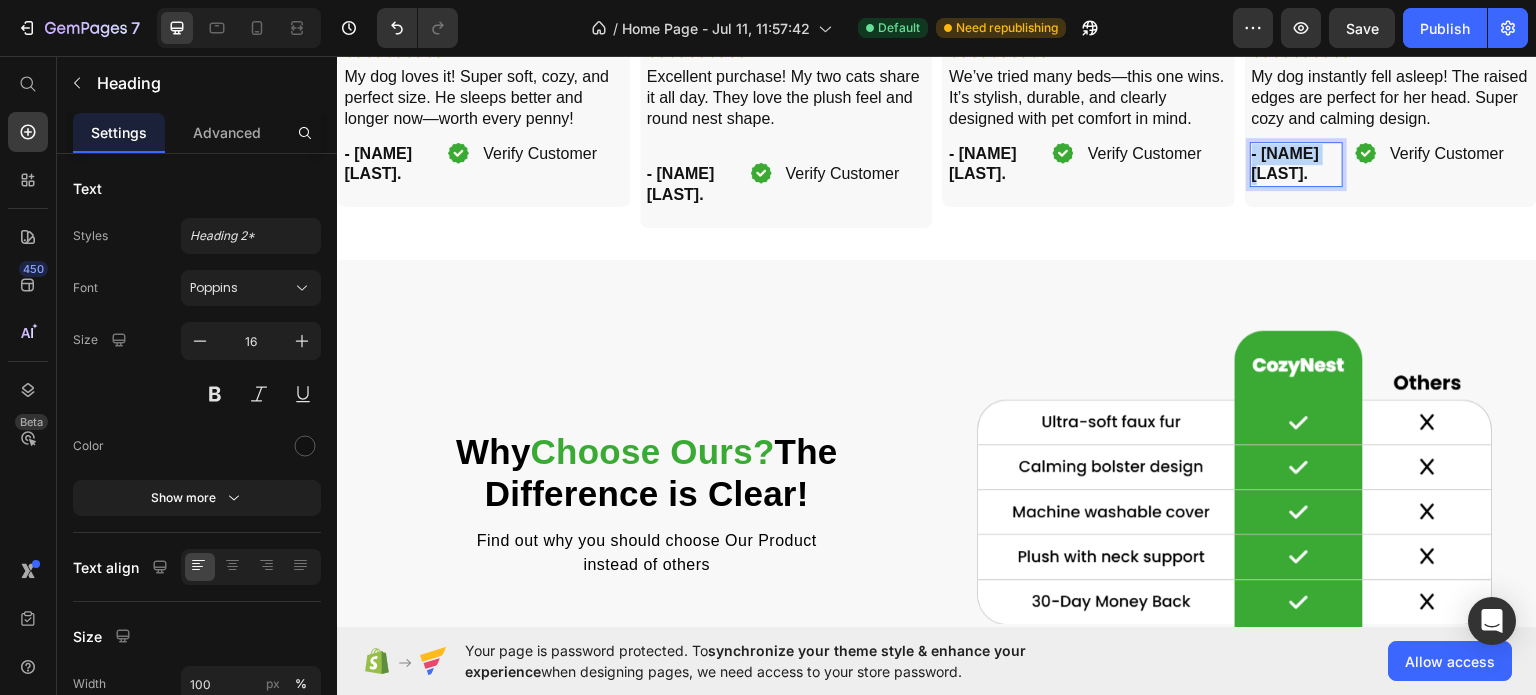 click on "- [FIRST] [LAST]." at bounding box center [1286, 163] 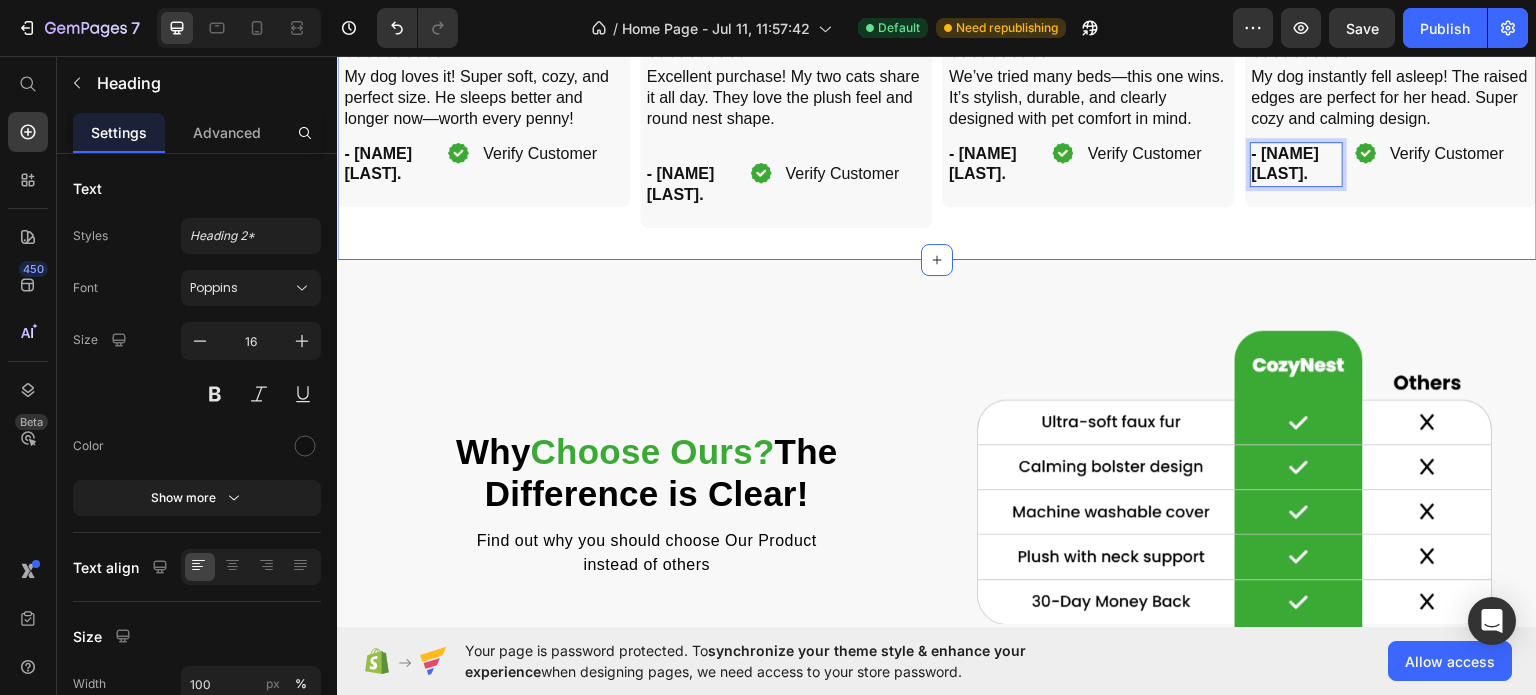 click on "Image ★★★★★ Heading My dog loves it! Super soft, cozy, and perfect size. He sleeps better and longer now—worth every penny! Heading - Errum A. Heading Image Verify Customer Heading Row Row Row Image ★★★★★ Heading Excellent purchase! My two cats share it all day. They love the plush feel and round nest shape.   Heading ⁠⁠⁠⁠⁠⁠⁠ - Elijah S. Heading Image Verify Customer Heading Row Row Row Image ★★★★★ Heading We’ve tried many beds—this one wins. It’s stylish, durable, and clearly designed with pet comfort in mind. Heading ⁠⁠⁠⁠⁠⁠⁠ - Olivia Q. Heading Image Verify Customer Heading Row Row Row Image ★★★★★ Heading My dog instantly fell asleep! The raised edges are perfect for her head. Super cozy and calming design. Heading - Lucas S. Heading   0 Image Verify Customer Heading Row Row Row Row" at bounding box center (937, -18) 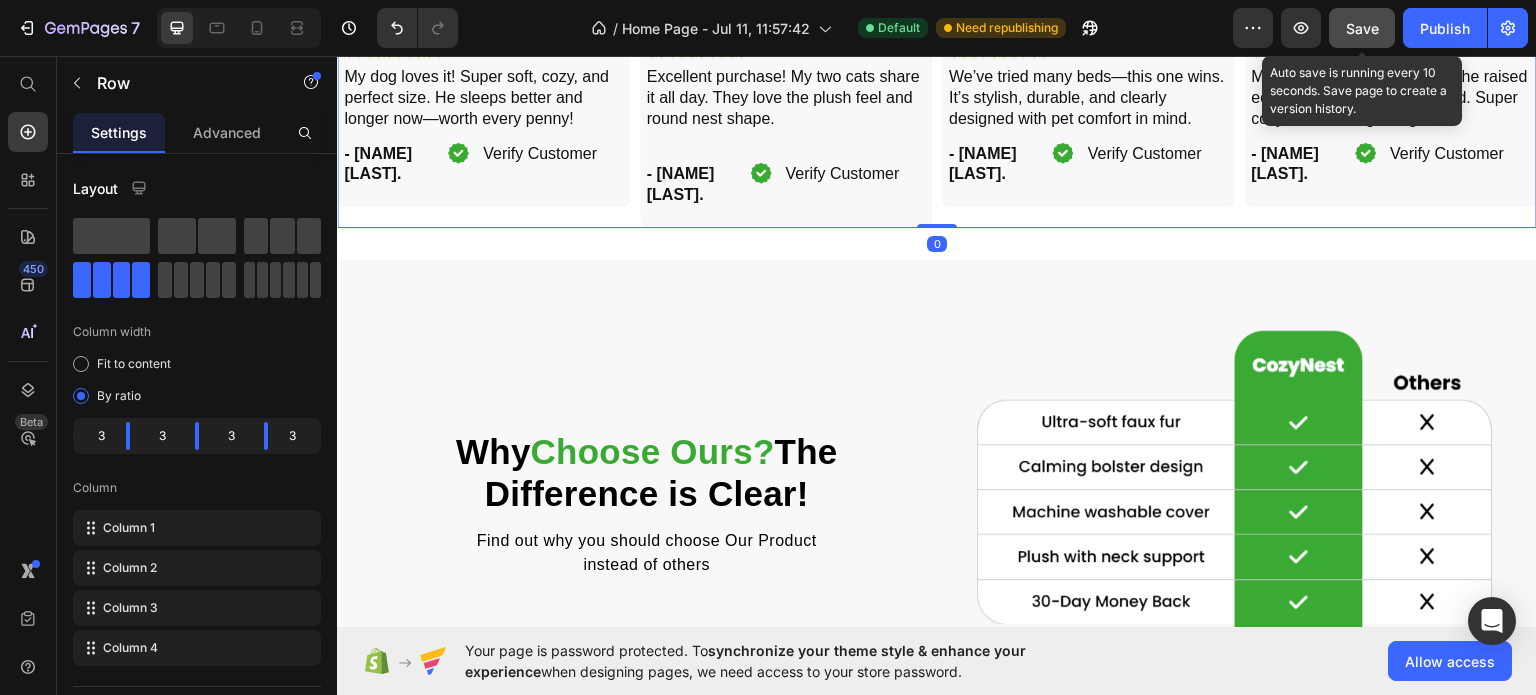 click on "Save" at bounding box center (1362, 28) 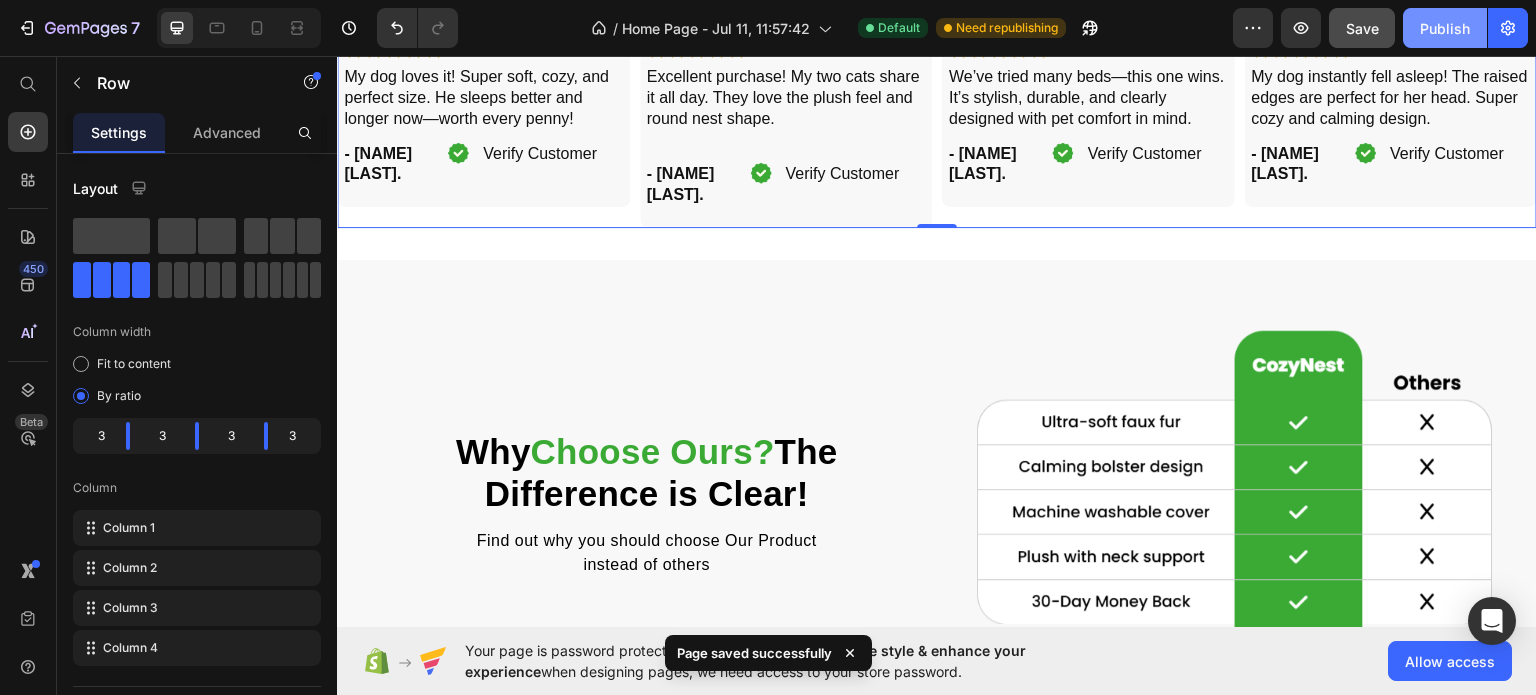 click on "Publish" at bounding box center (1445, 28) 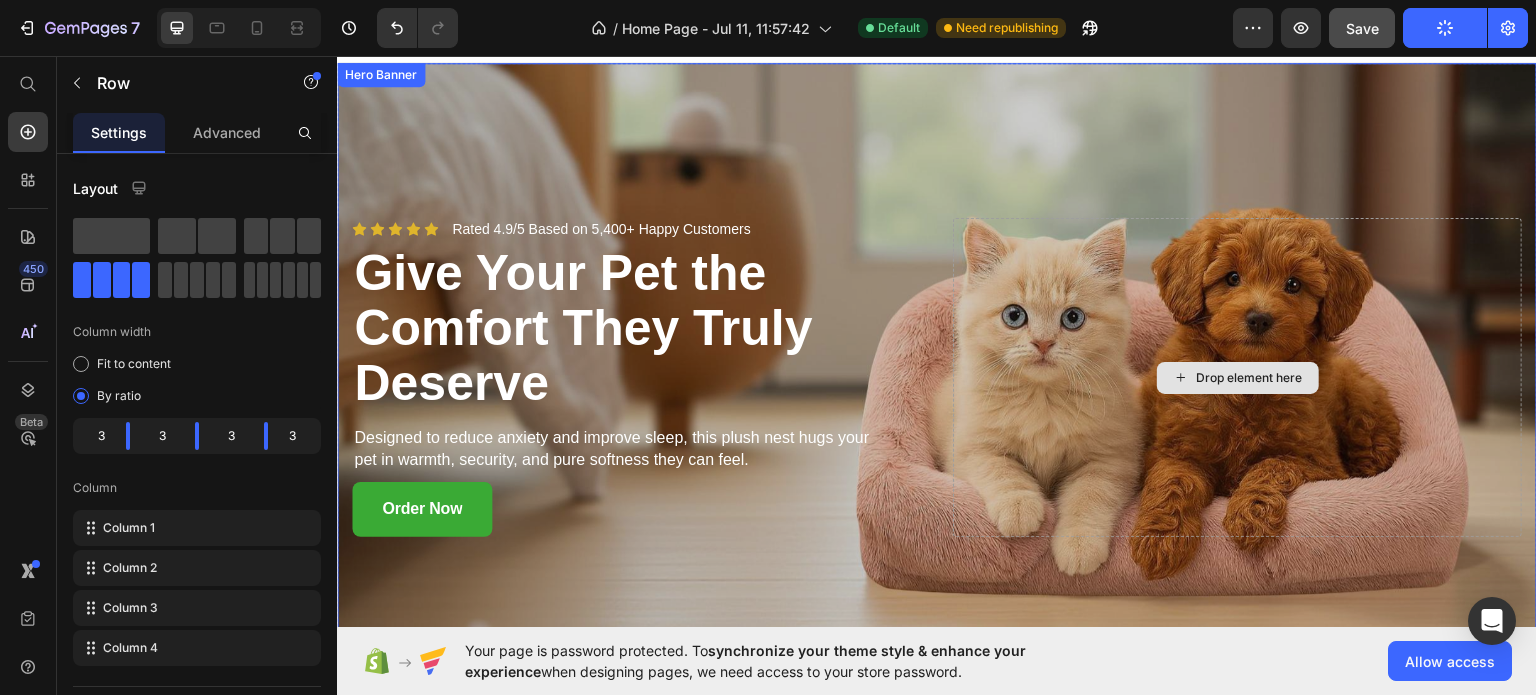 scroll, scrollTop: 0, scrollLeft: 0, axis: both 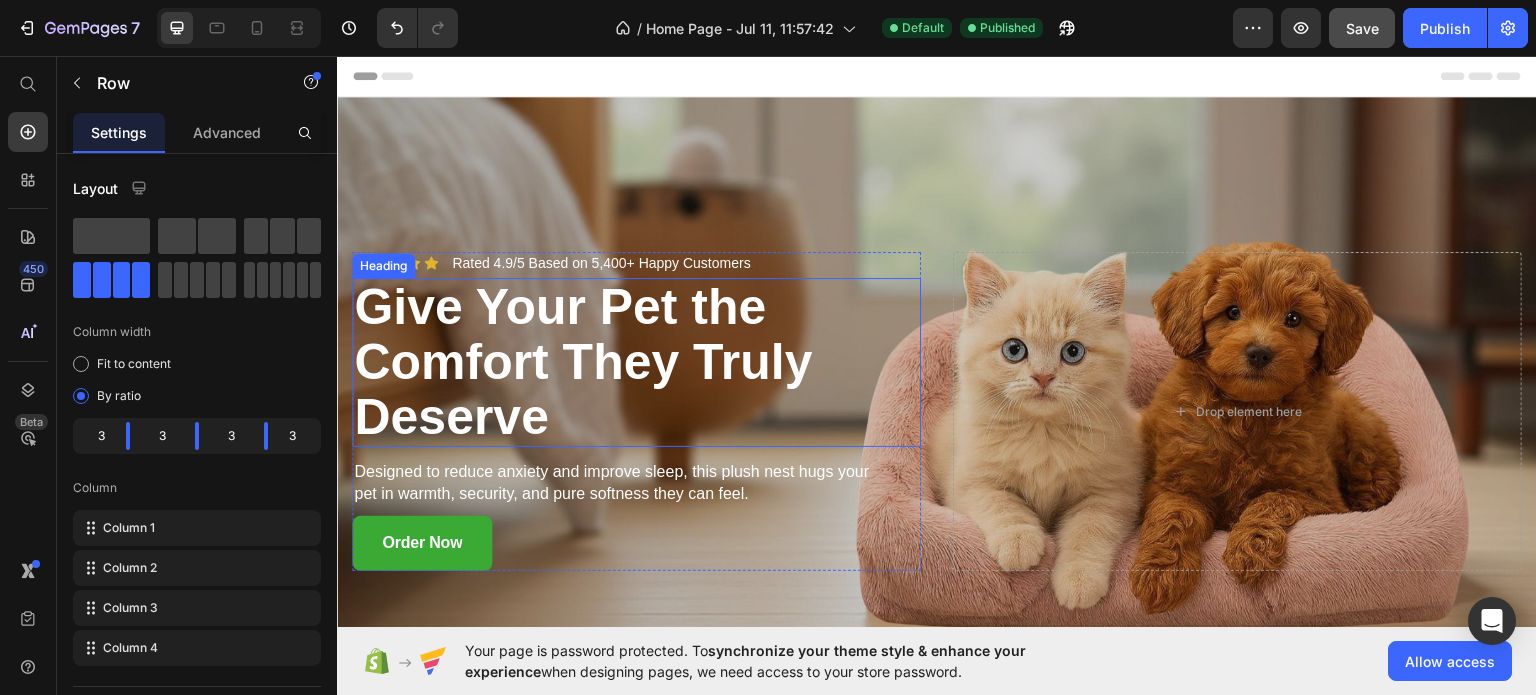 click on "Give Your Pet the Comfort They Truly Deserve" at bounding box center (636, 361) 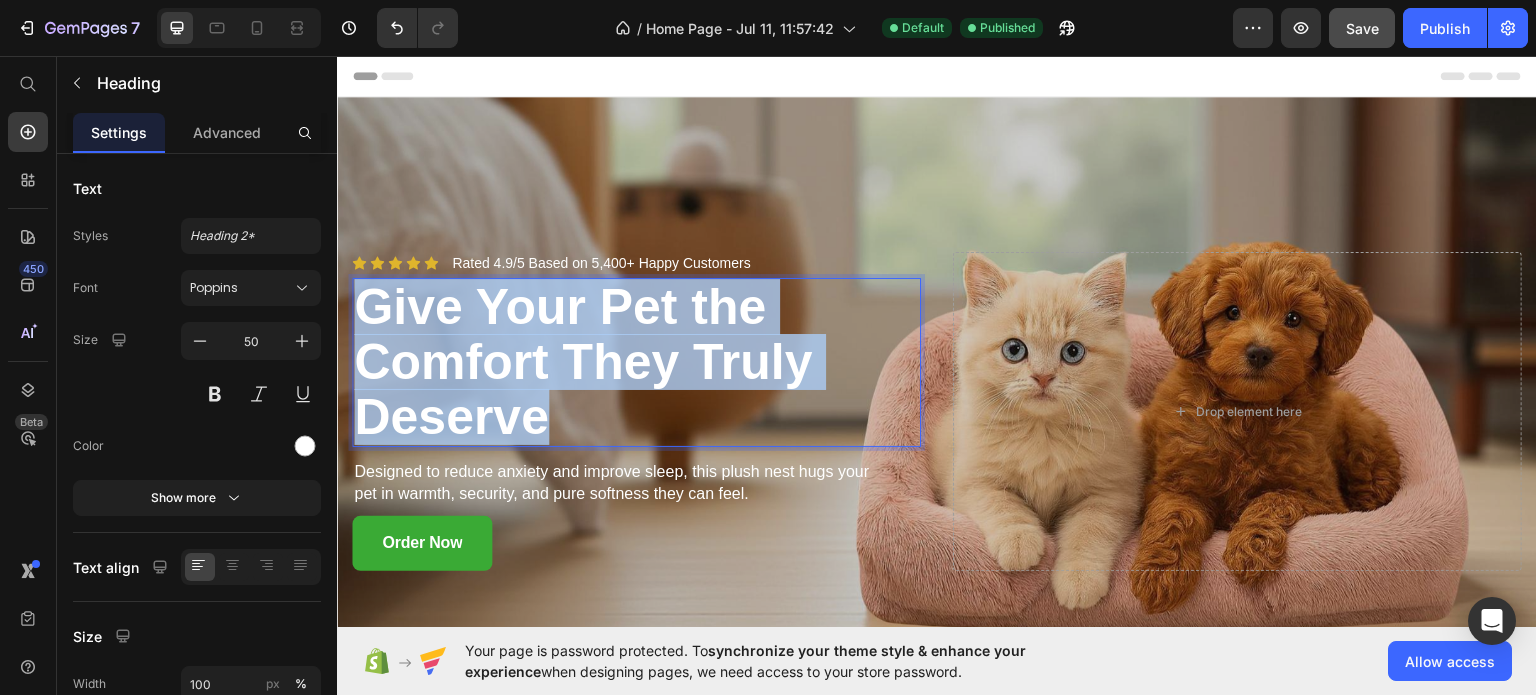 click on "Give Your Pet the Comfort They Truly Deserve" at bounding box center (636, 361) 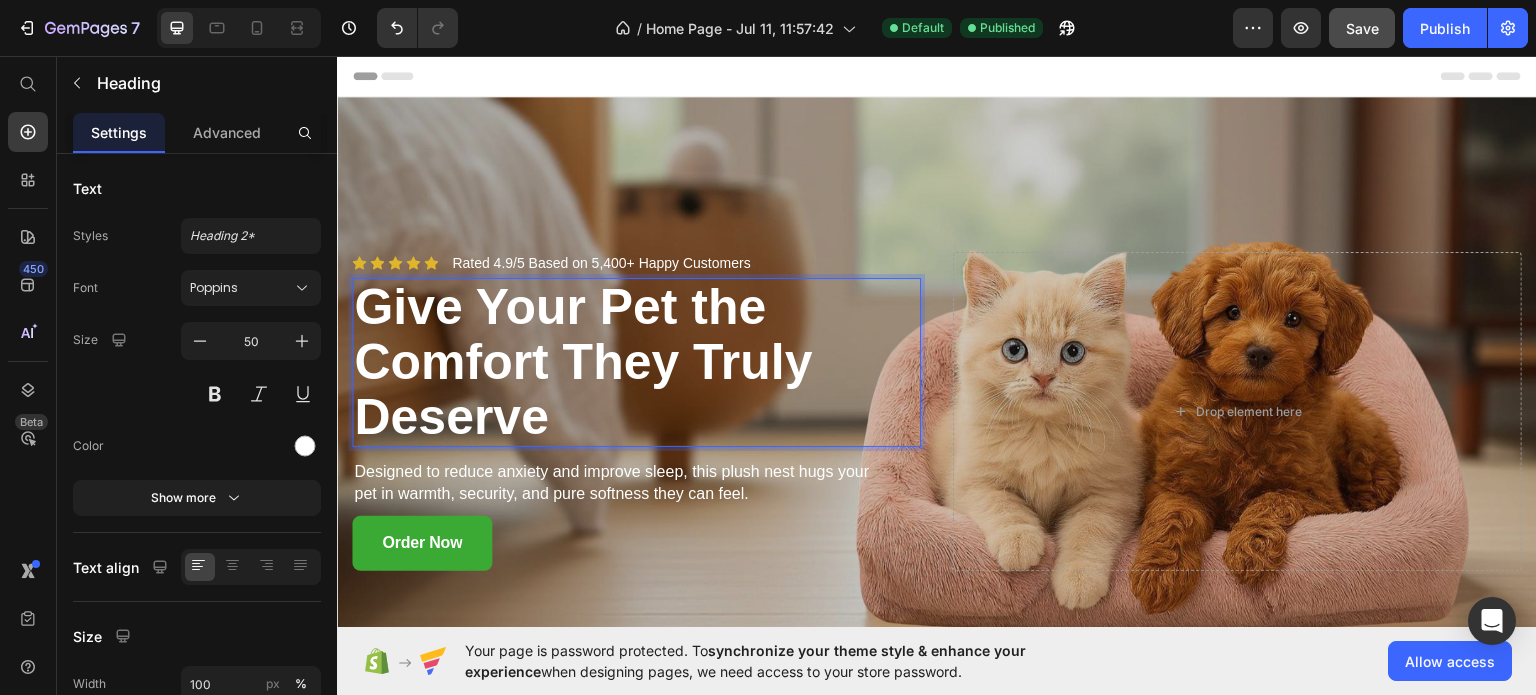 scroll, scrollTop: 4, scrollLeft: 0, axis: vertical 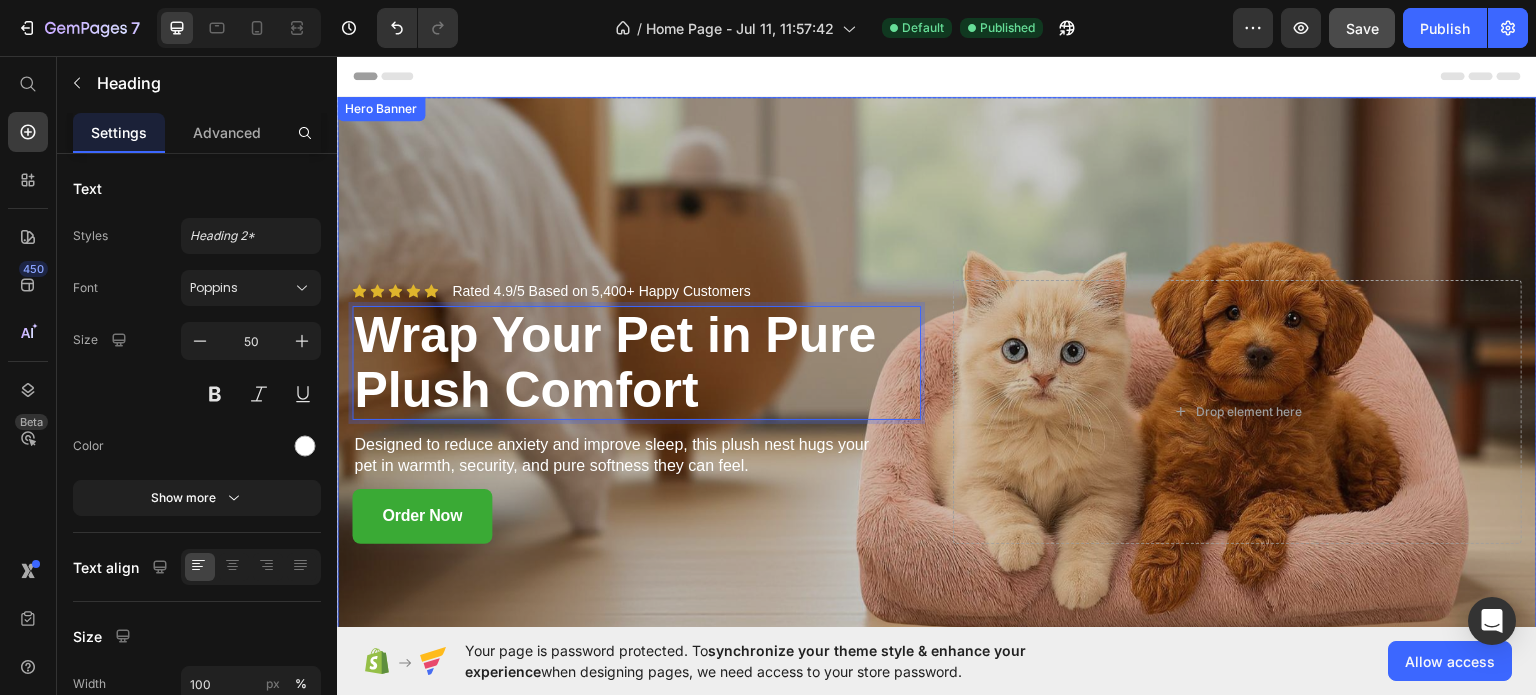 click at bounding box center (937, 410) 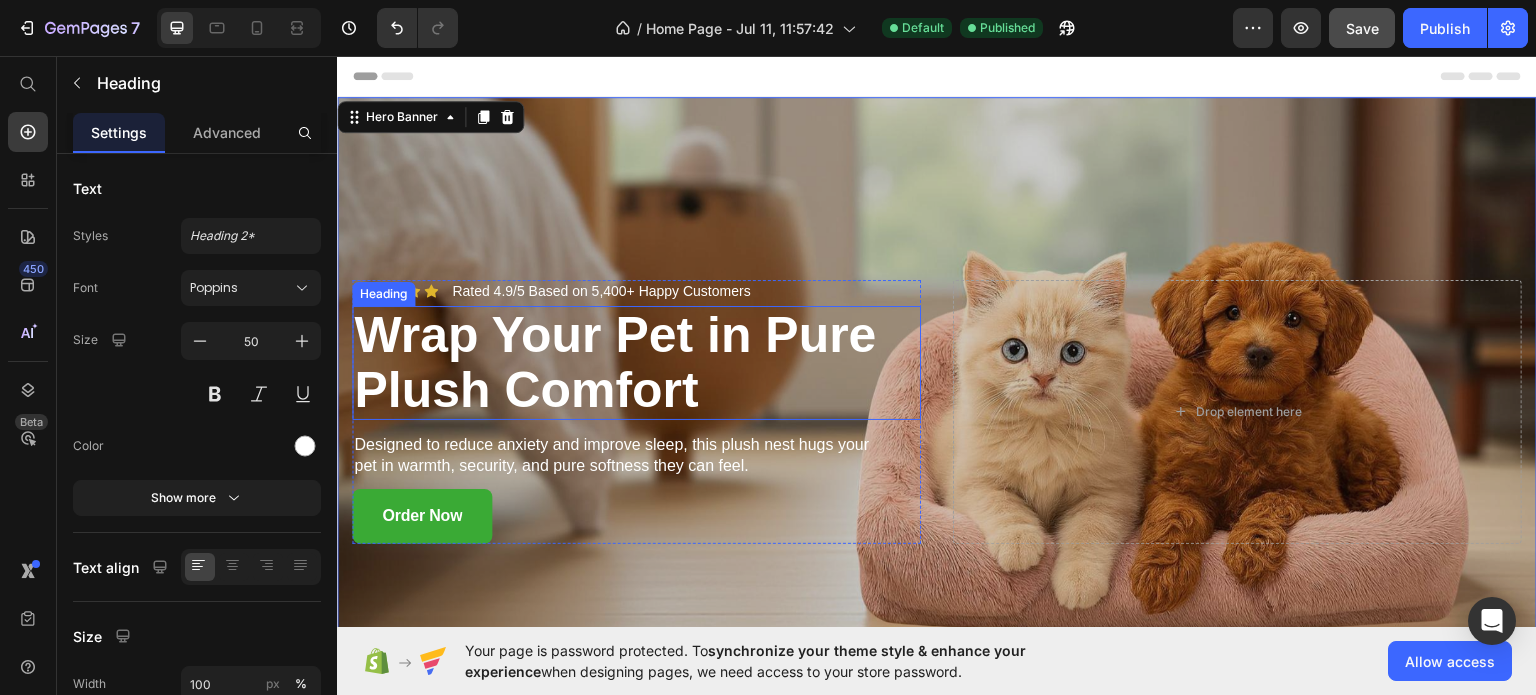 click on "Wrap Your Pet in Pure Plush Comfort" at bounding box center [636, 362] 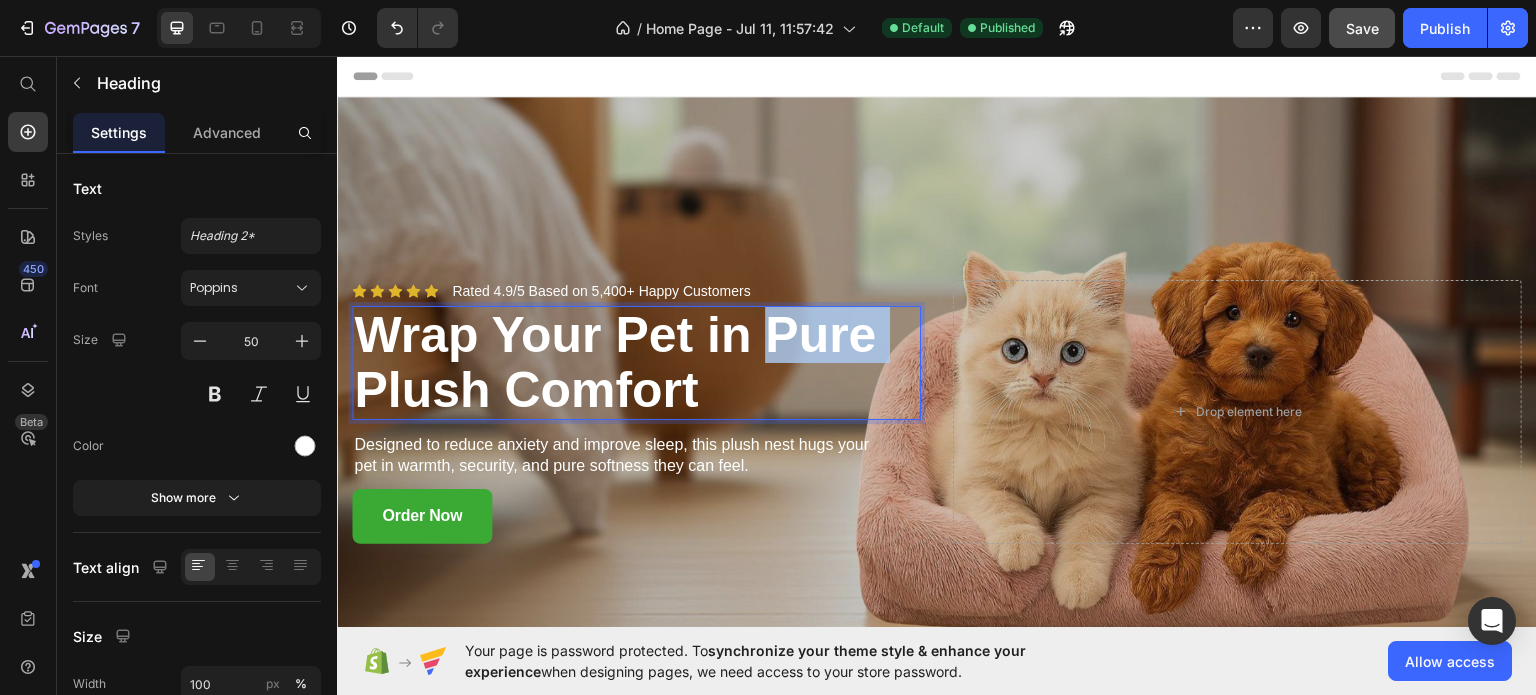 click on "Wrap Your Pet in Pure Plush Comfort" at bounding box center [636, 362] 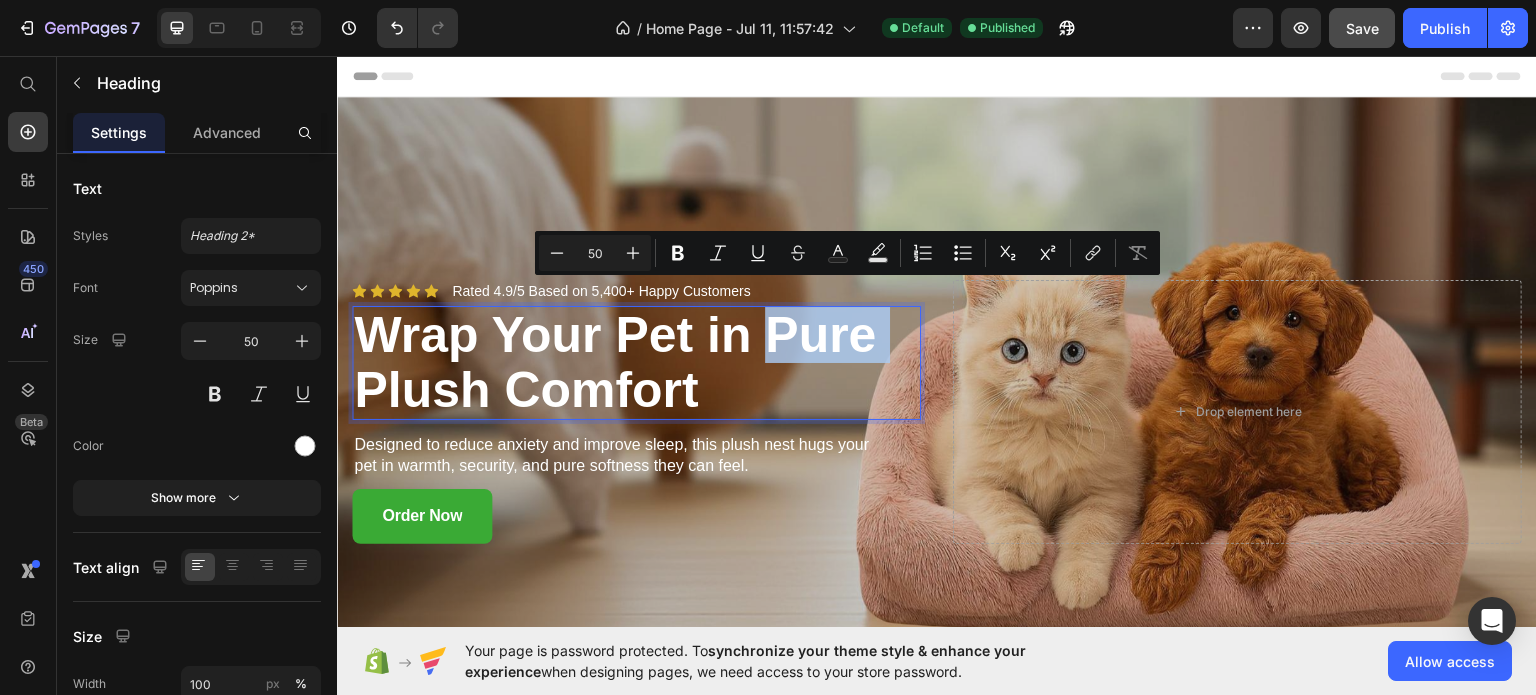 click on "Wrap Your Pet in Pure Plush Comfort" at bounding box center (636, 362) 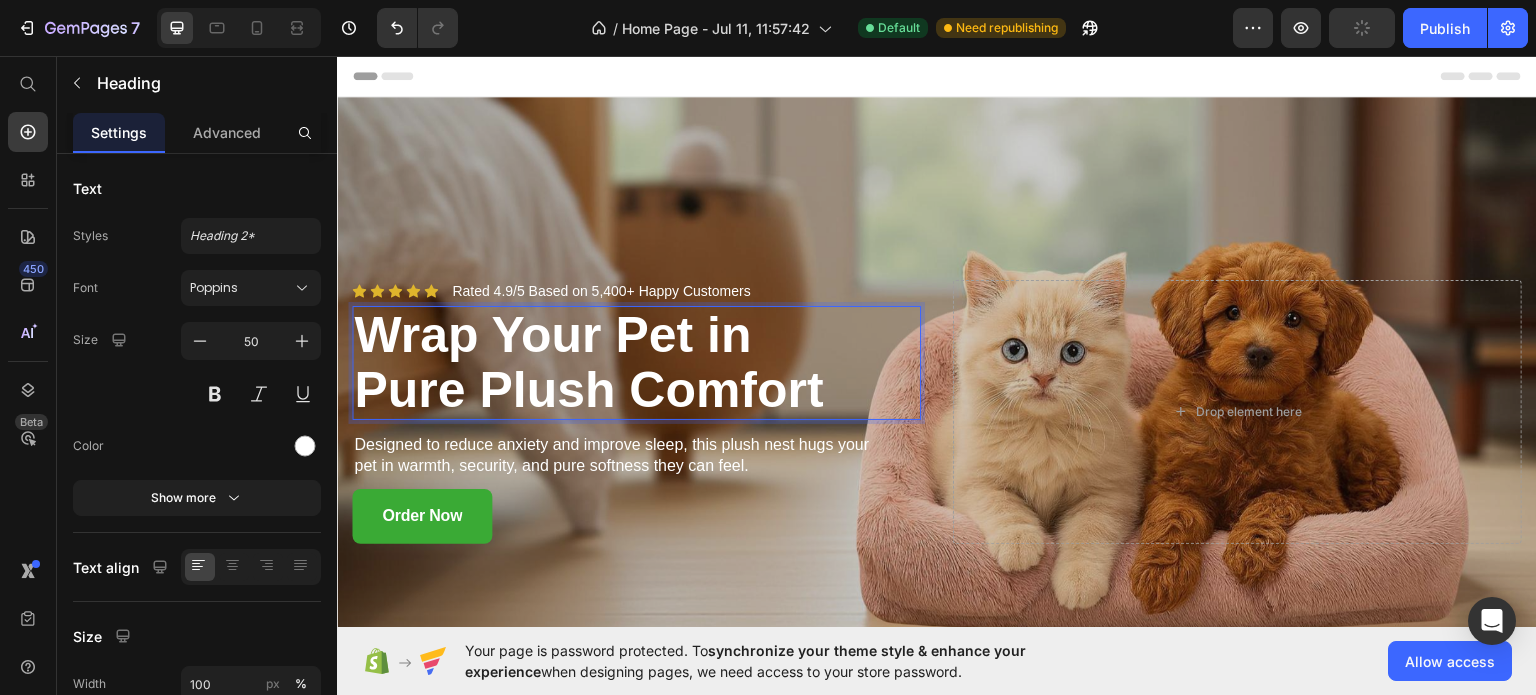 scroll, scrollTop: 0, scrollLeft: 0, axis: both 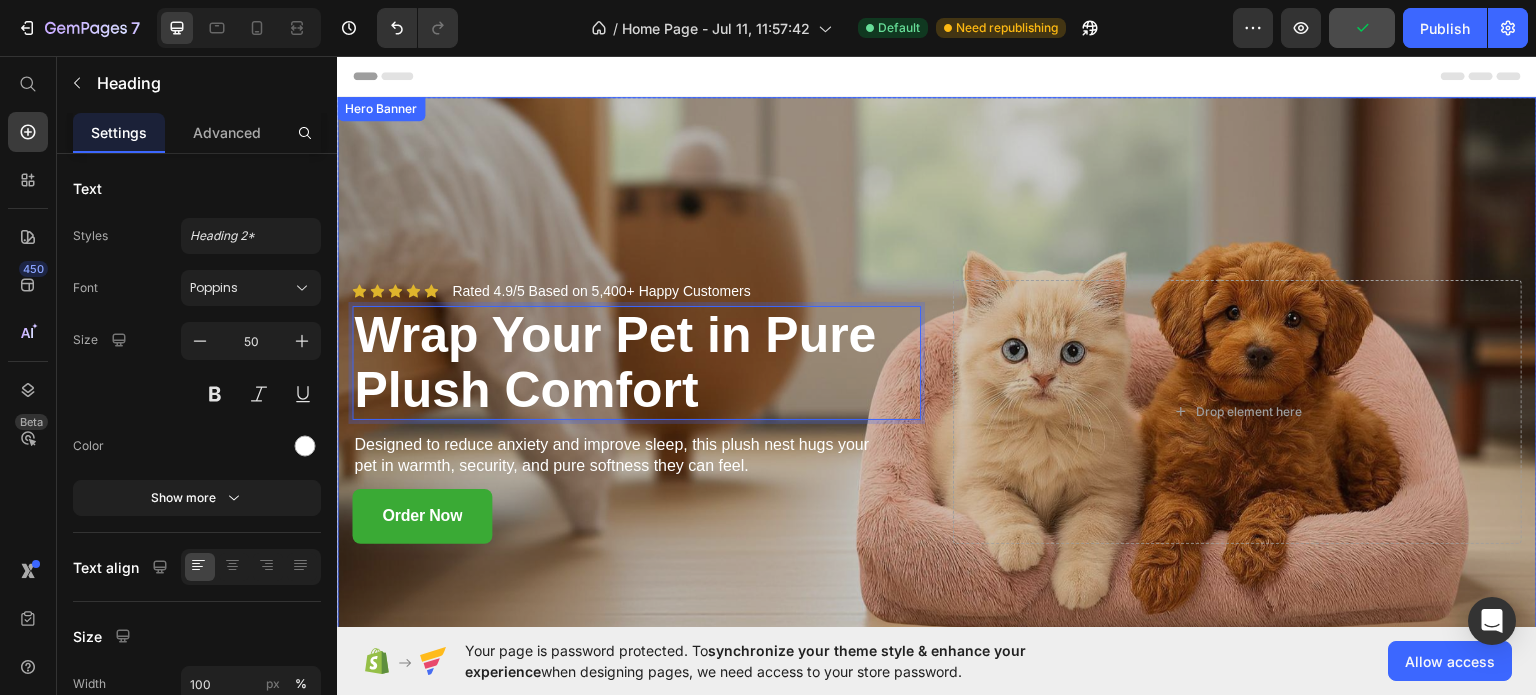 click at bounding box center [937, 410] 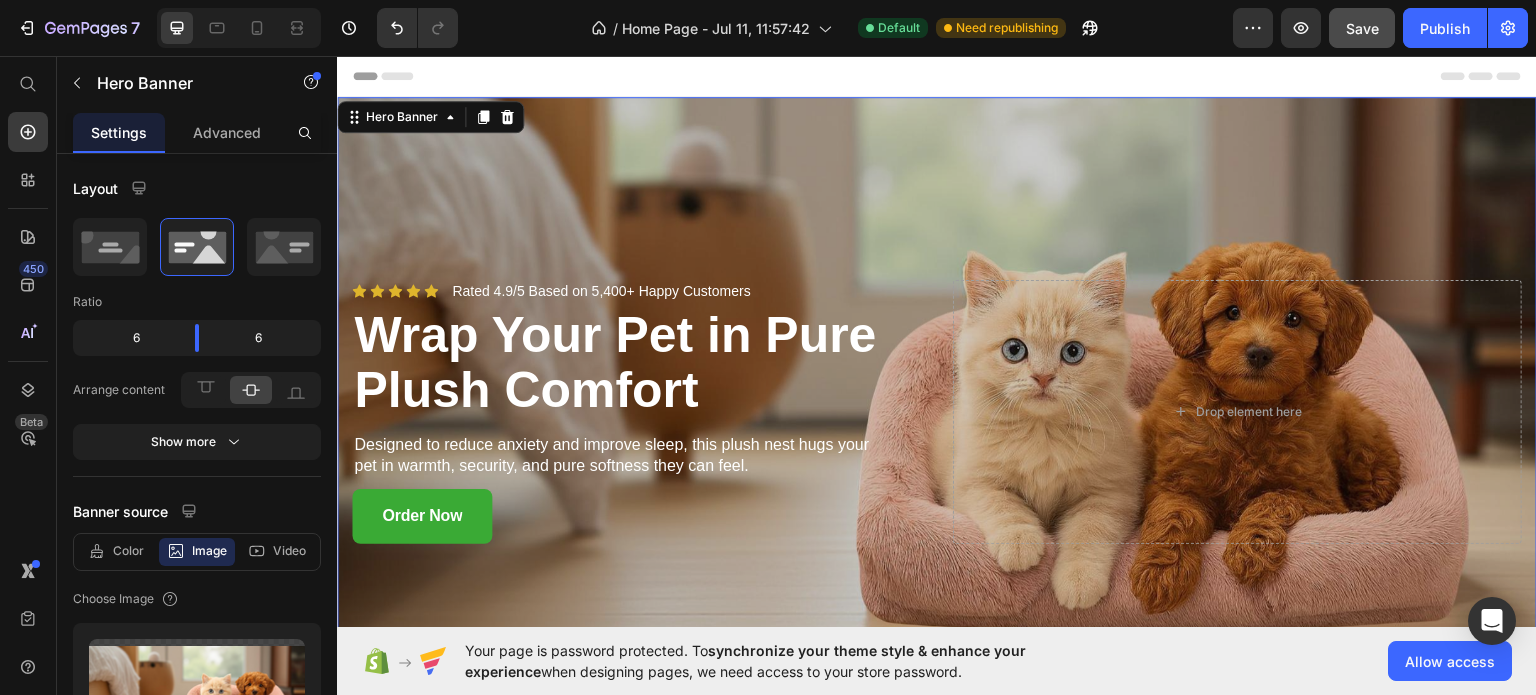 click at bounding box center [937, 410] 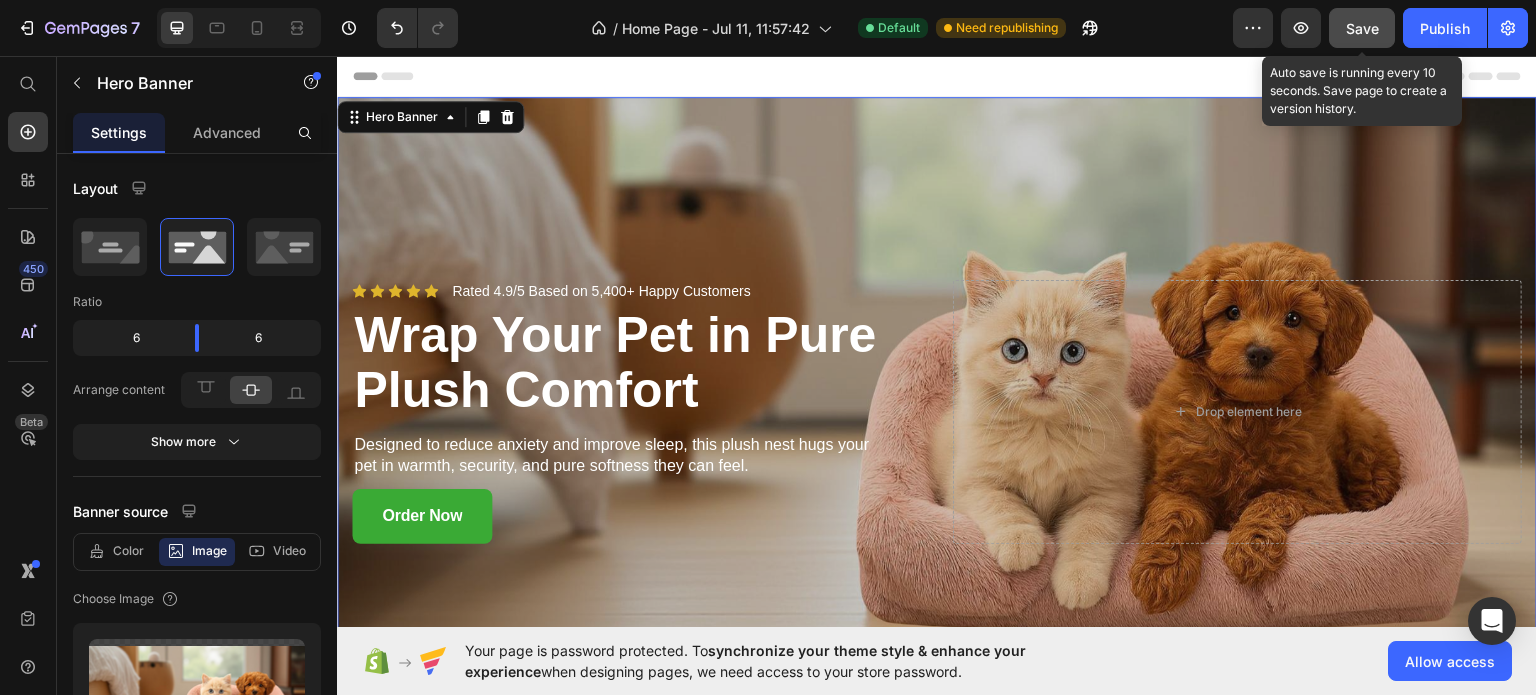 click on "Save" at bounding box center [1362, 28] 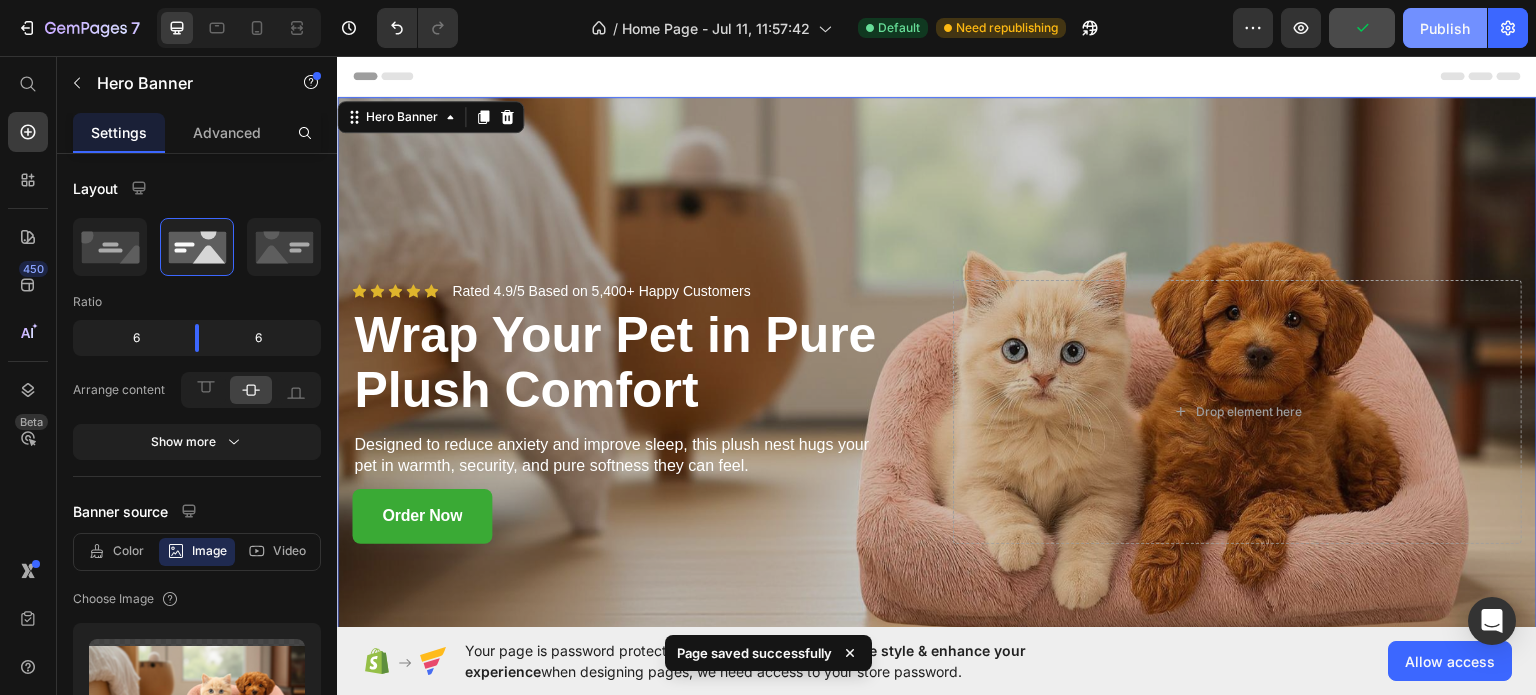 click on "Publish" at bounding box center [1445, 28] 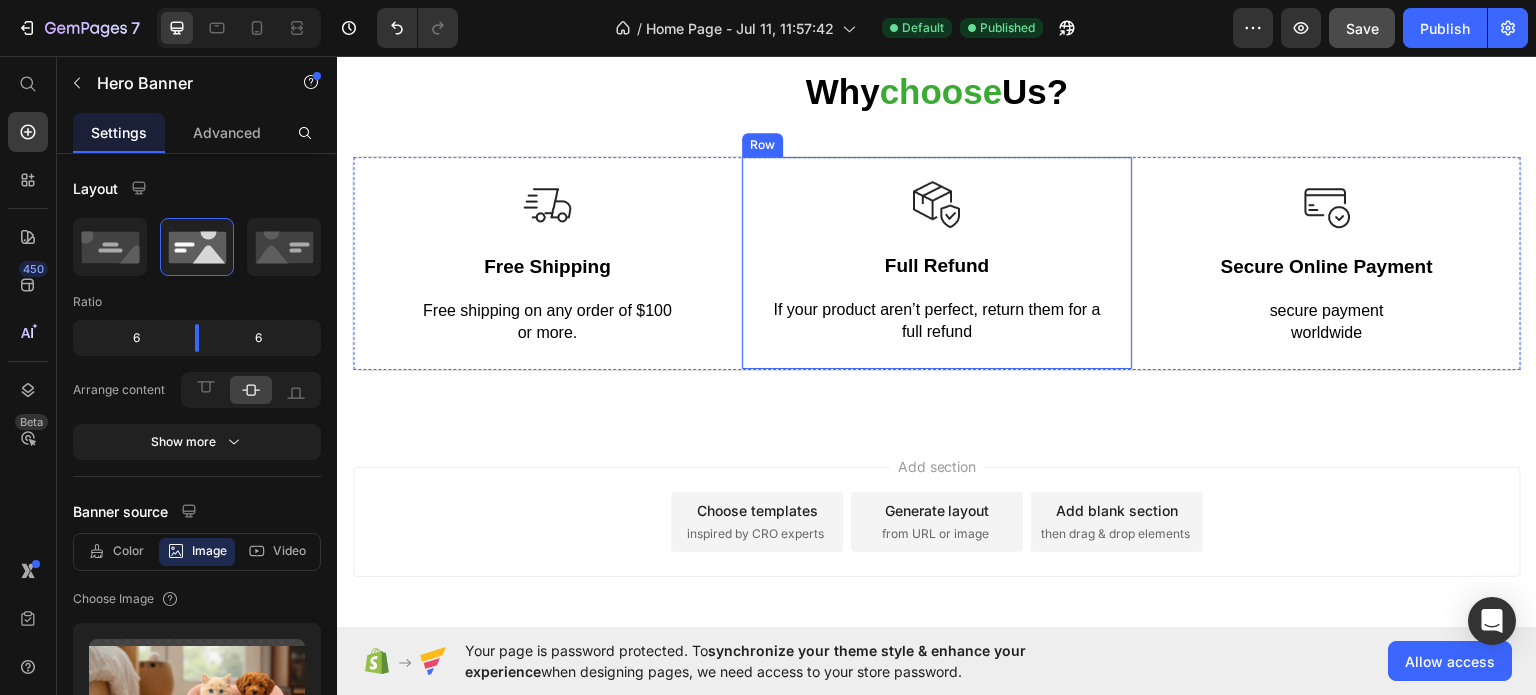 scroll, scrollTop: 5218, scrollLeft: 0, axis: vertical 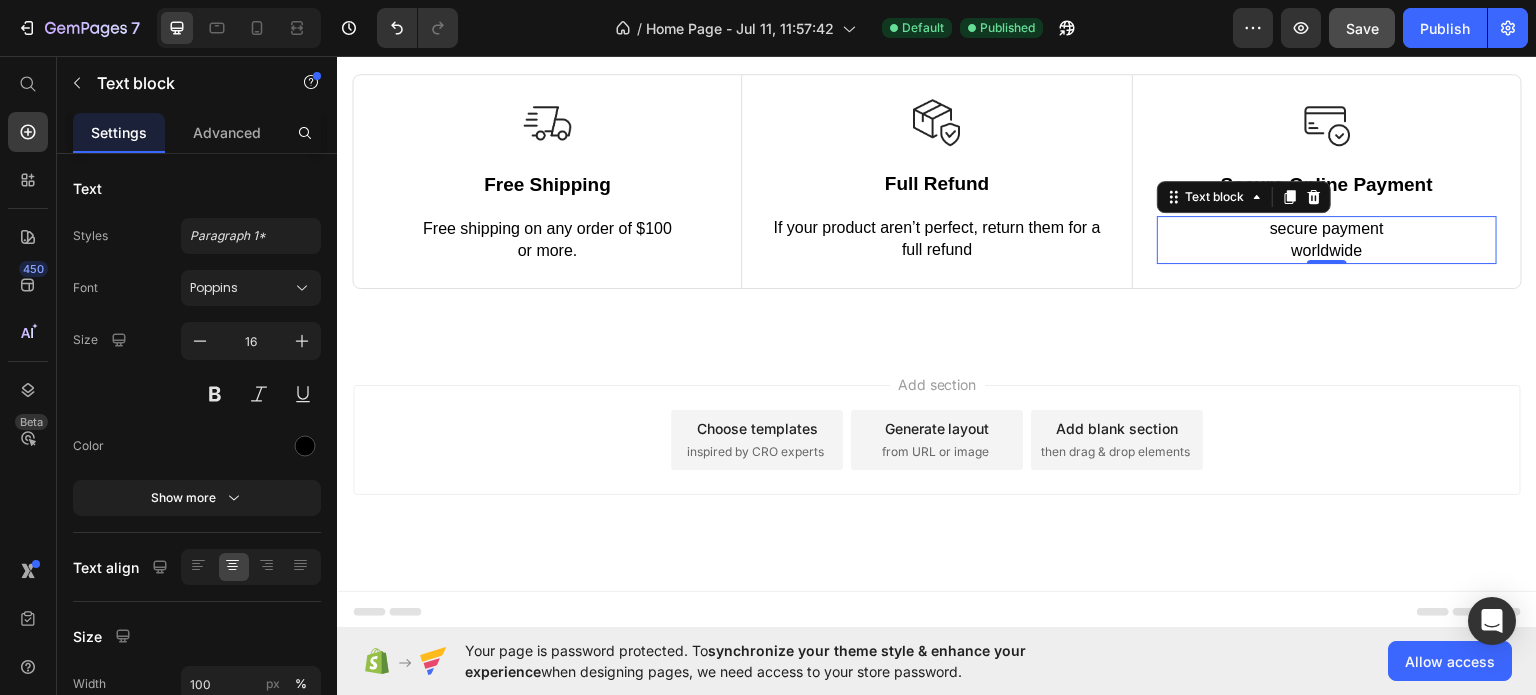 click on "secure payment worldwide" at bounding box center (1327, 239) 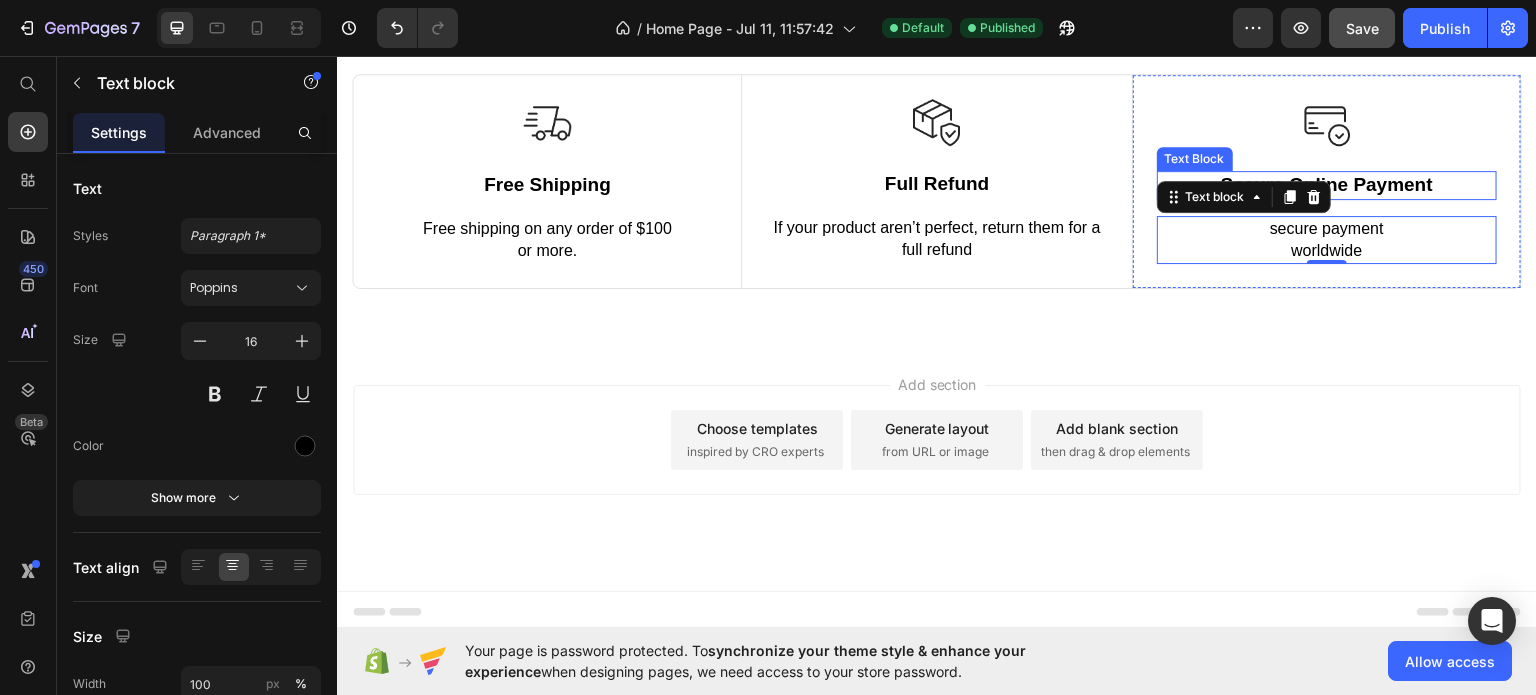 click on "Secure Online Payment" at bounding box center (1327, 184) 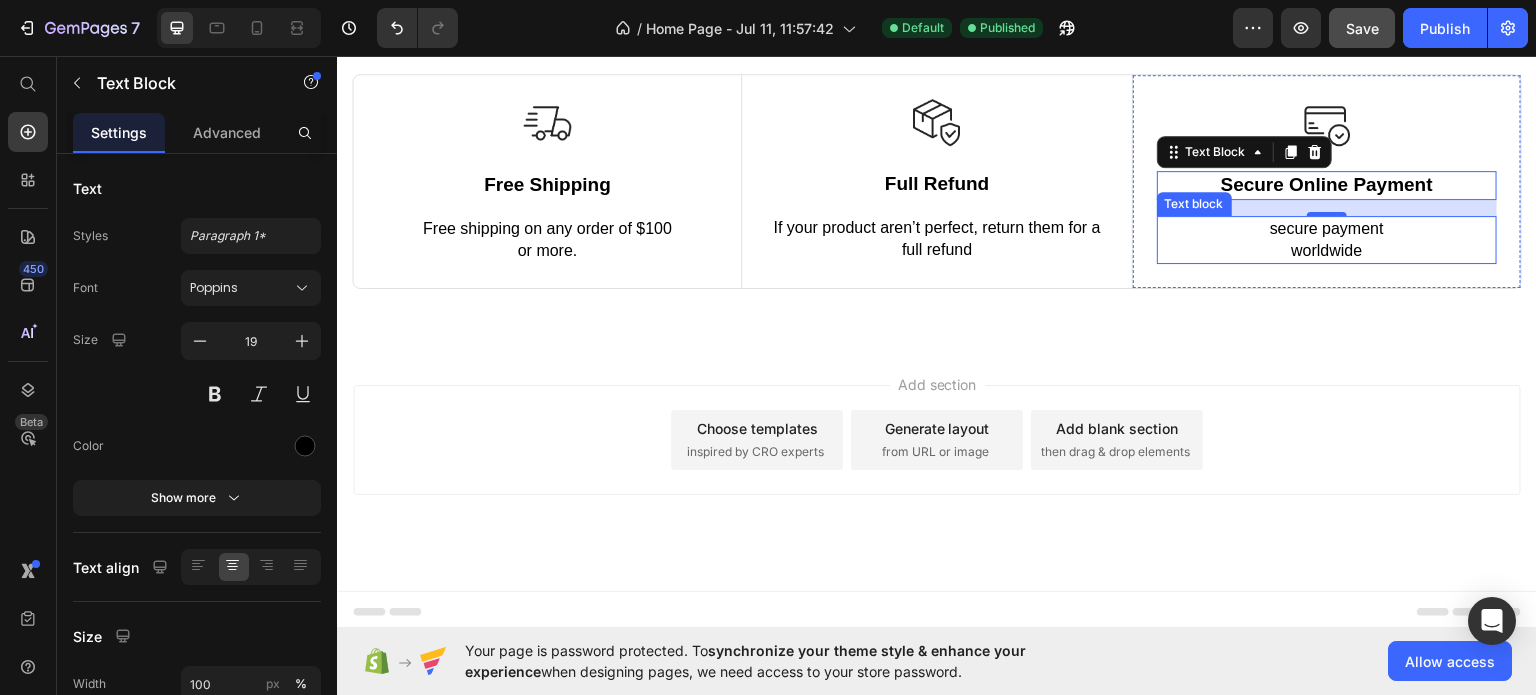 click on "secure payment worldwide" at bounding box center [1327, 239] 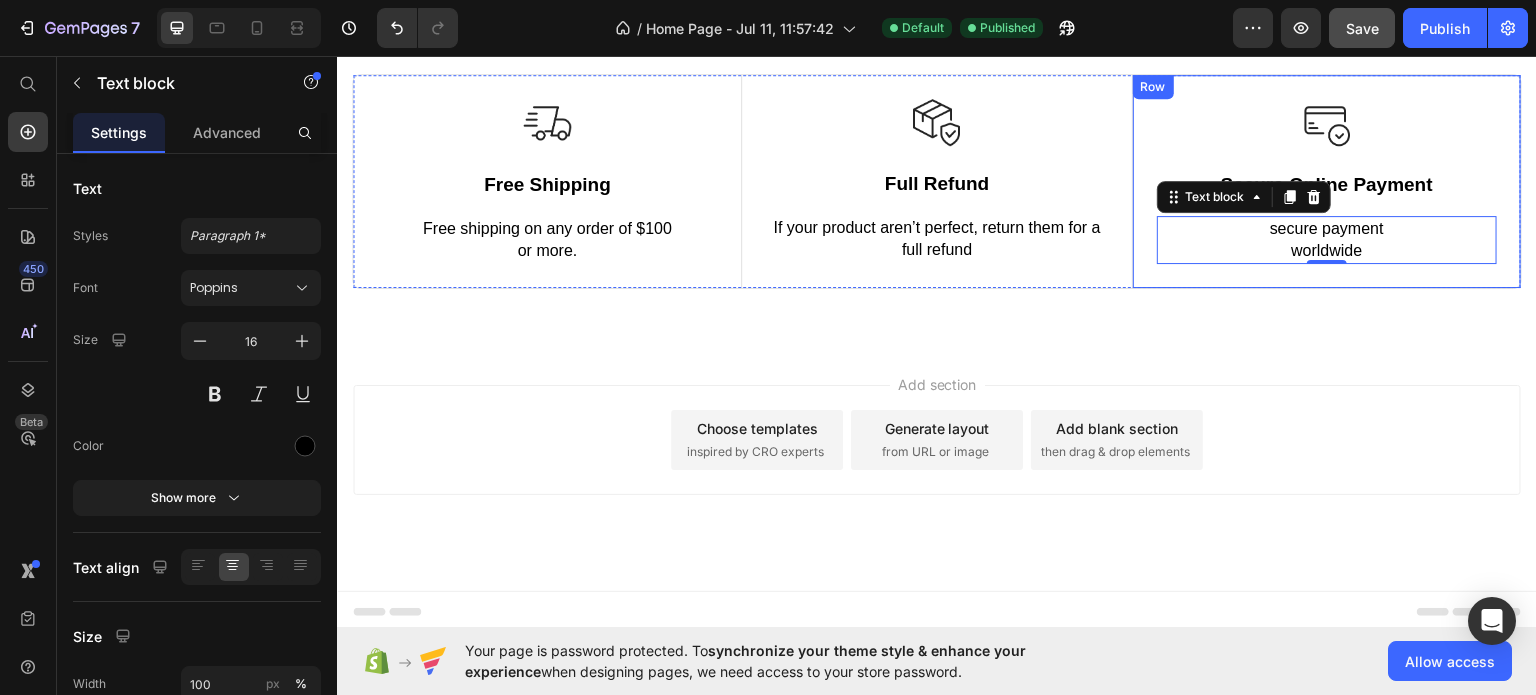 click on "Image Secure Online Payment Text Block secure payment worldwide Text block   0 Row" at bounding box center (1326, 180) 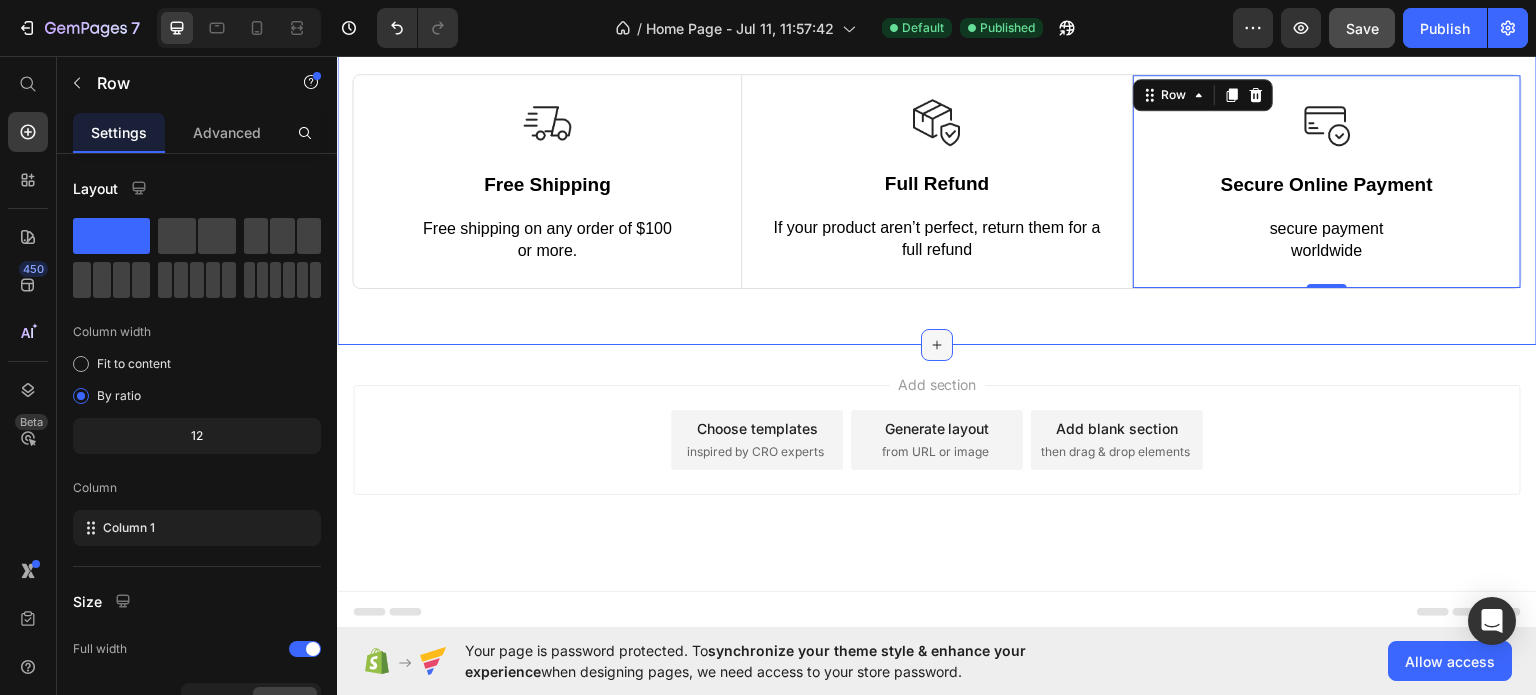 click 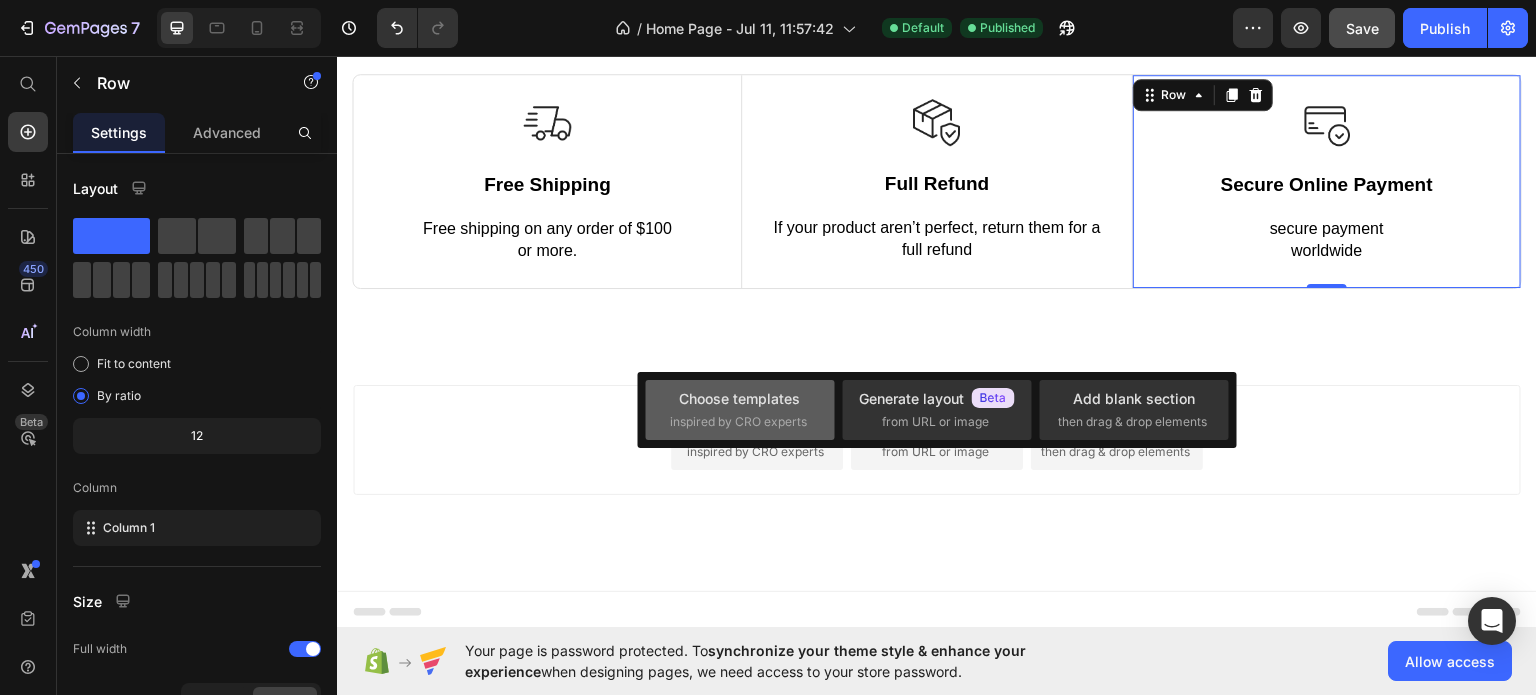 click on "inspired by CRO experts" at bounding box center (738, 422) 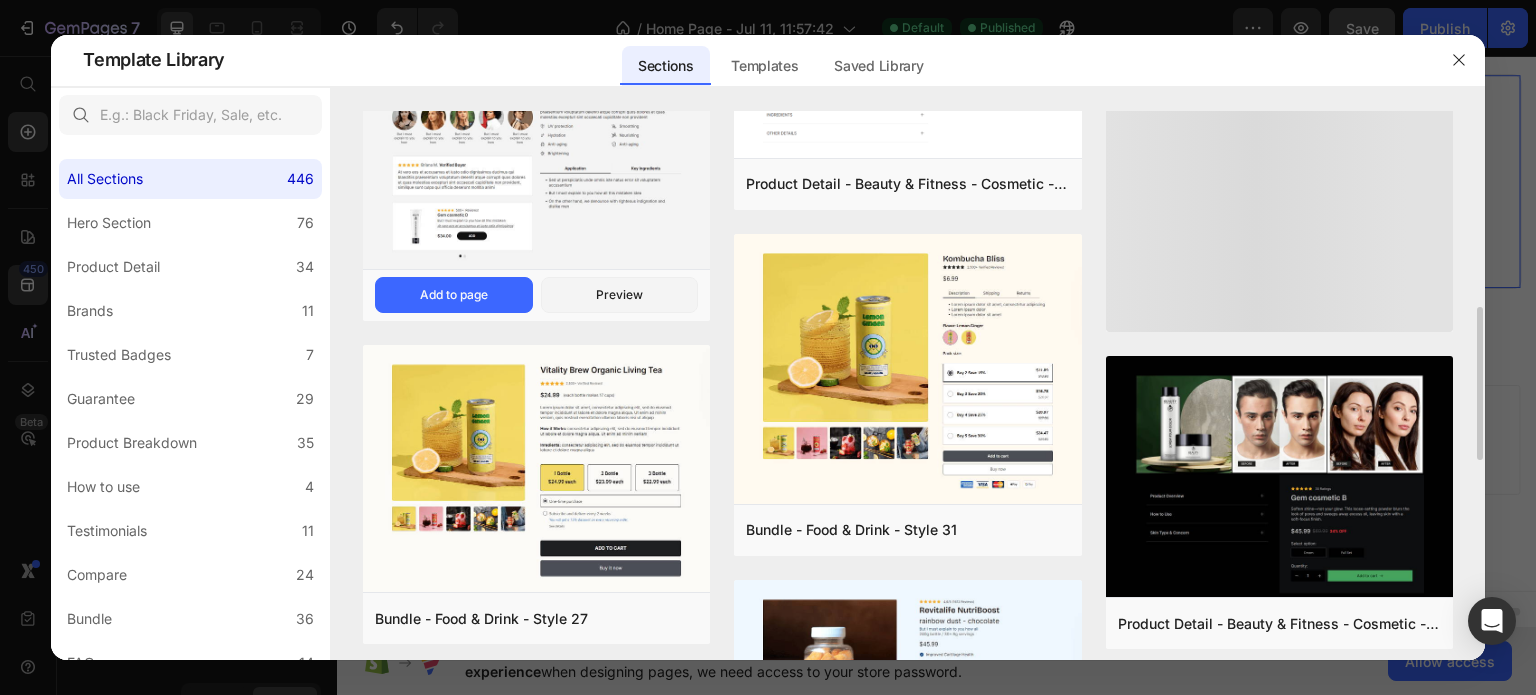 scroll, scrollTop: 400, scrollLeft: 0, axis: vertical 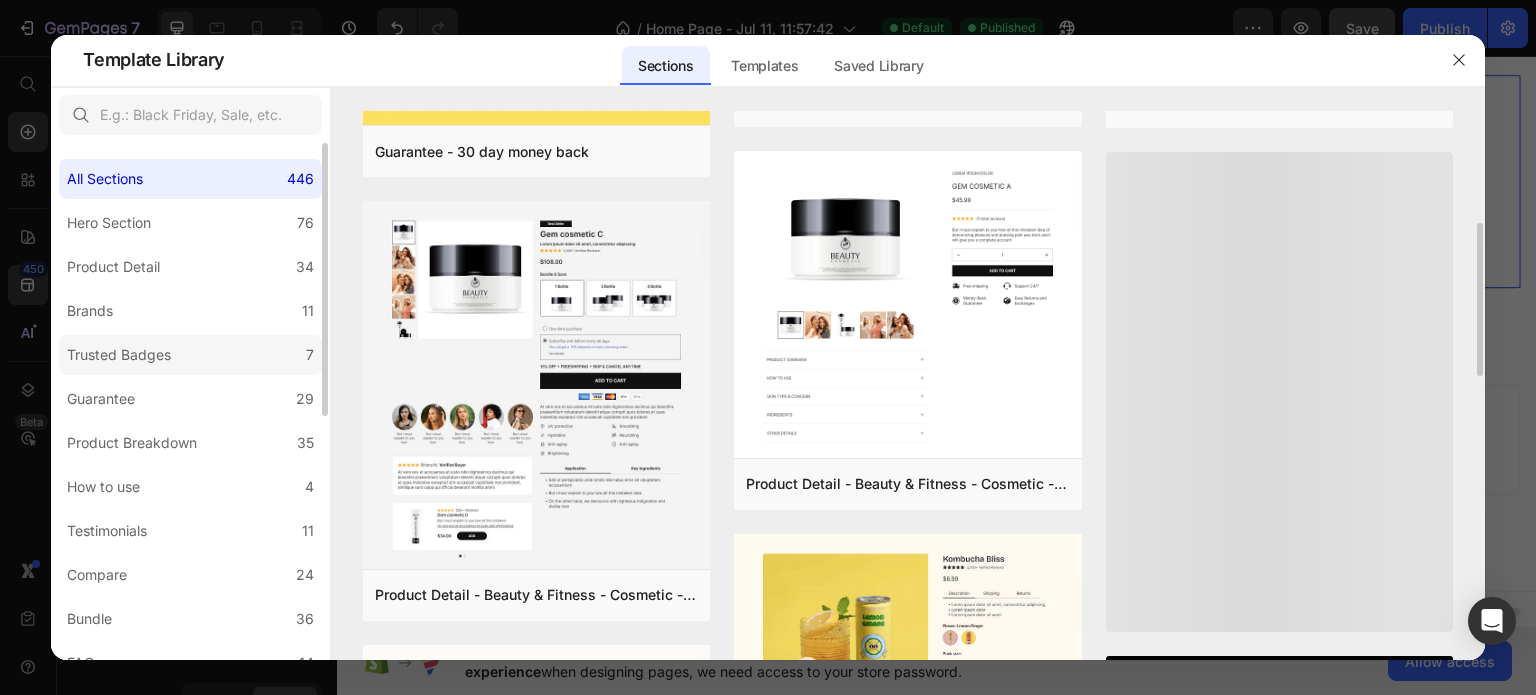 click on "Trusted Badges" at bounding box center [119, 355] 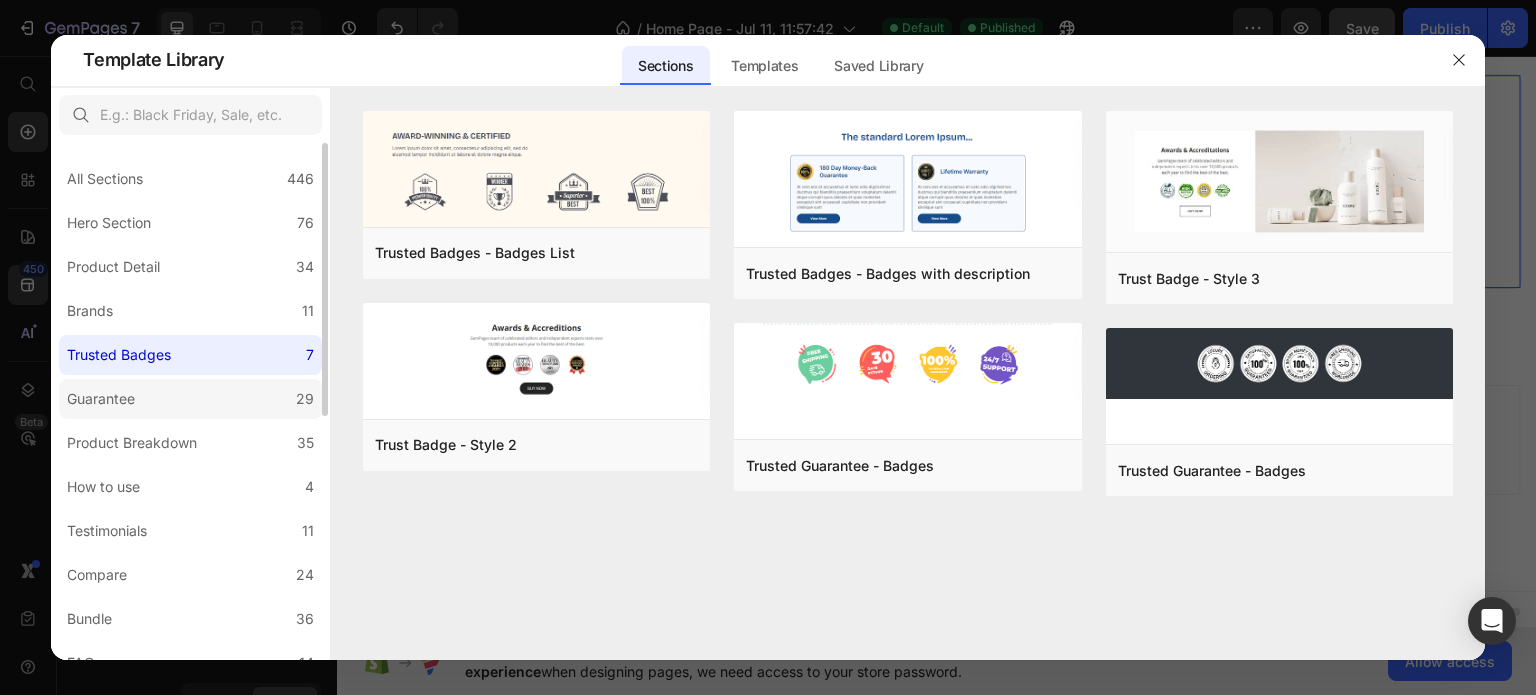 click on "Guarantee 29" 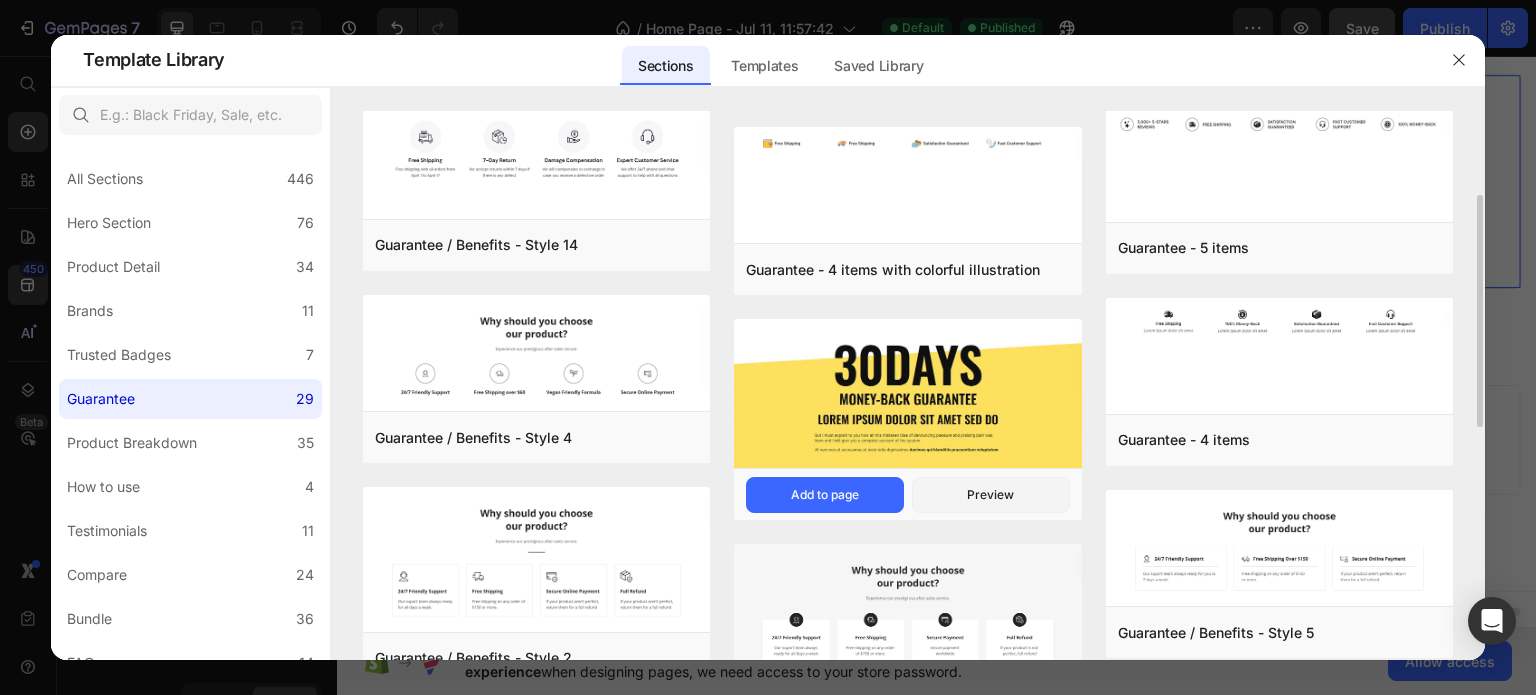 scroll, scrollTop: 400, scrollLeft: 0, axis: vertical 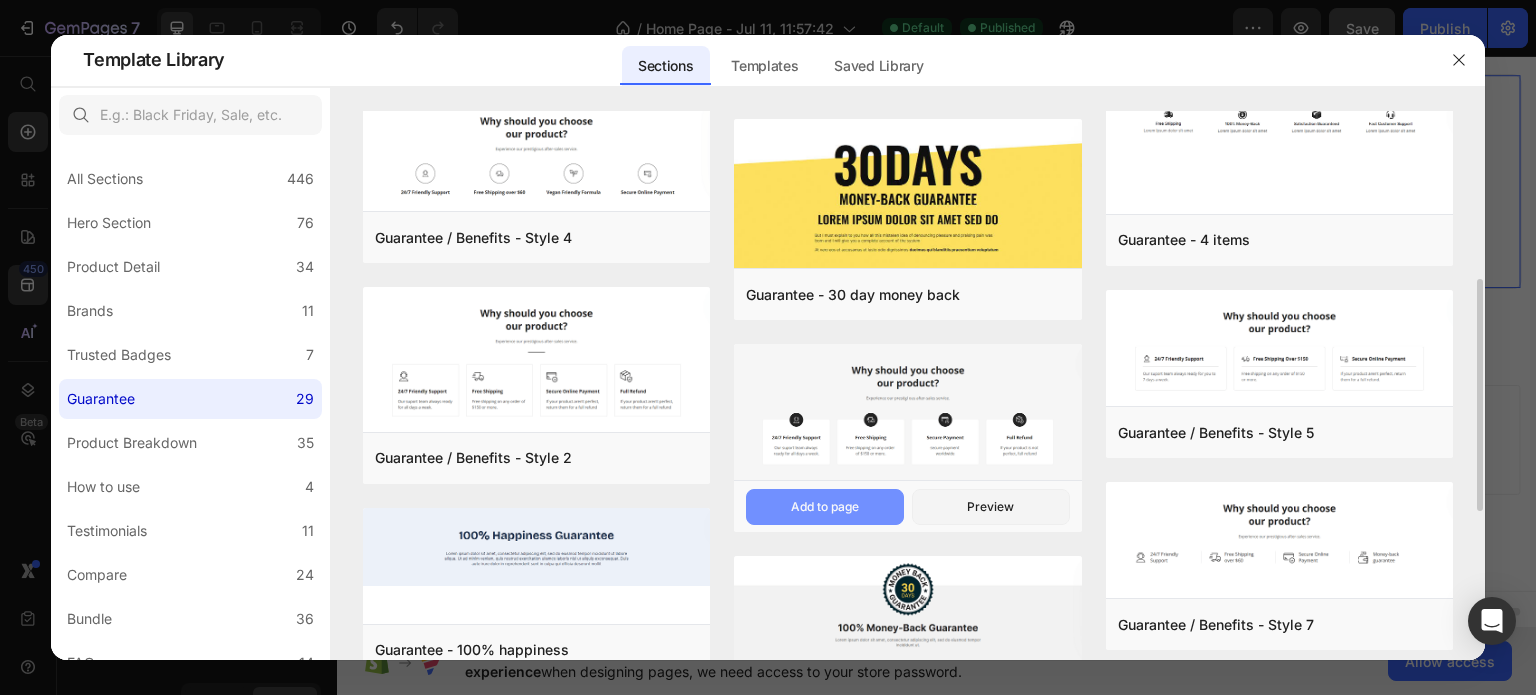 click on "Add to page" at bounding box center (825, 507) 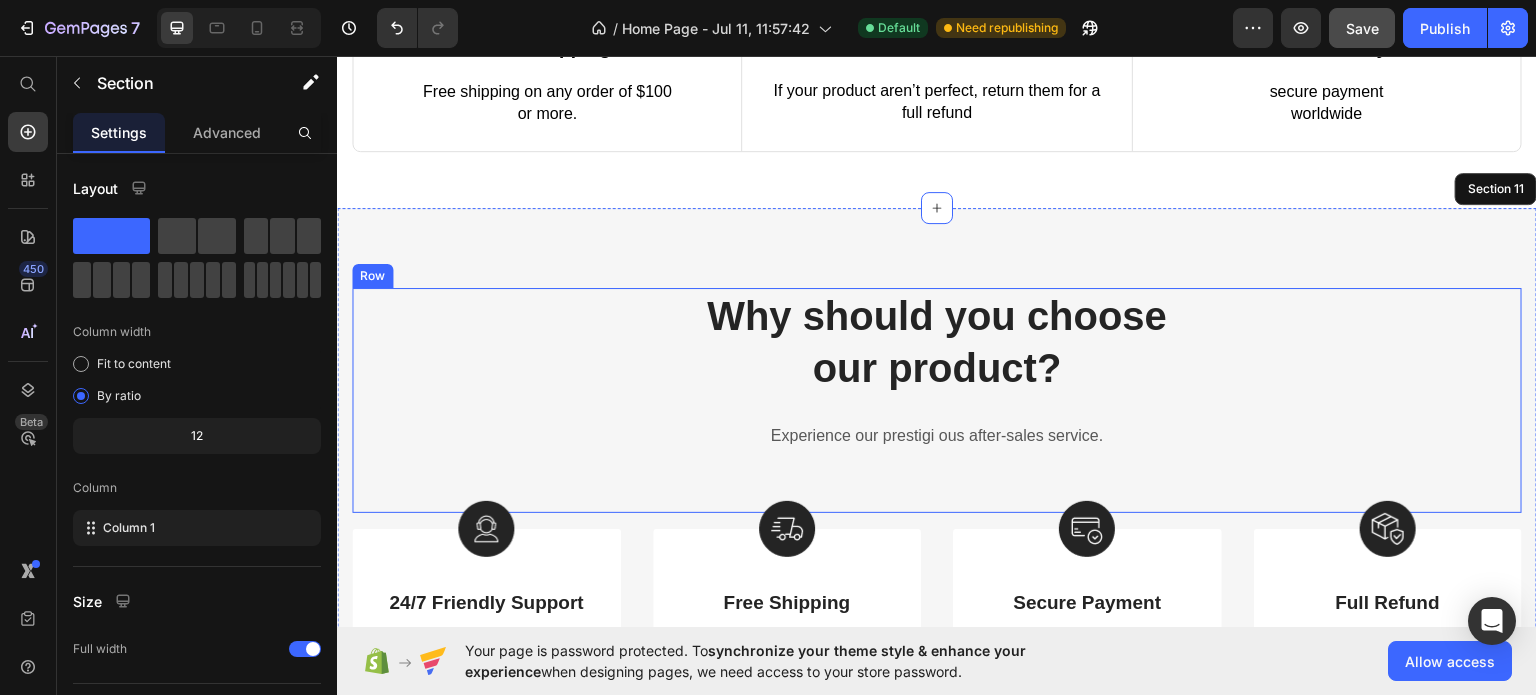 scroll, scrollTop: 5402, scrollLeft: 0, axis: vertical 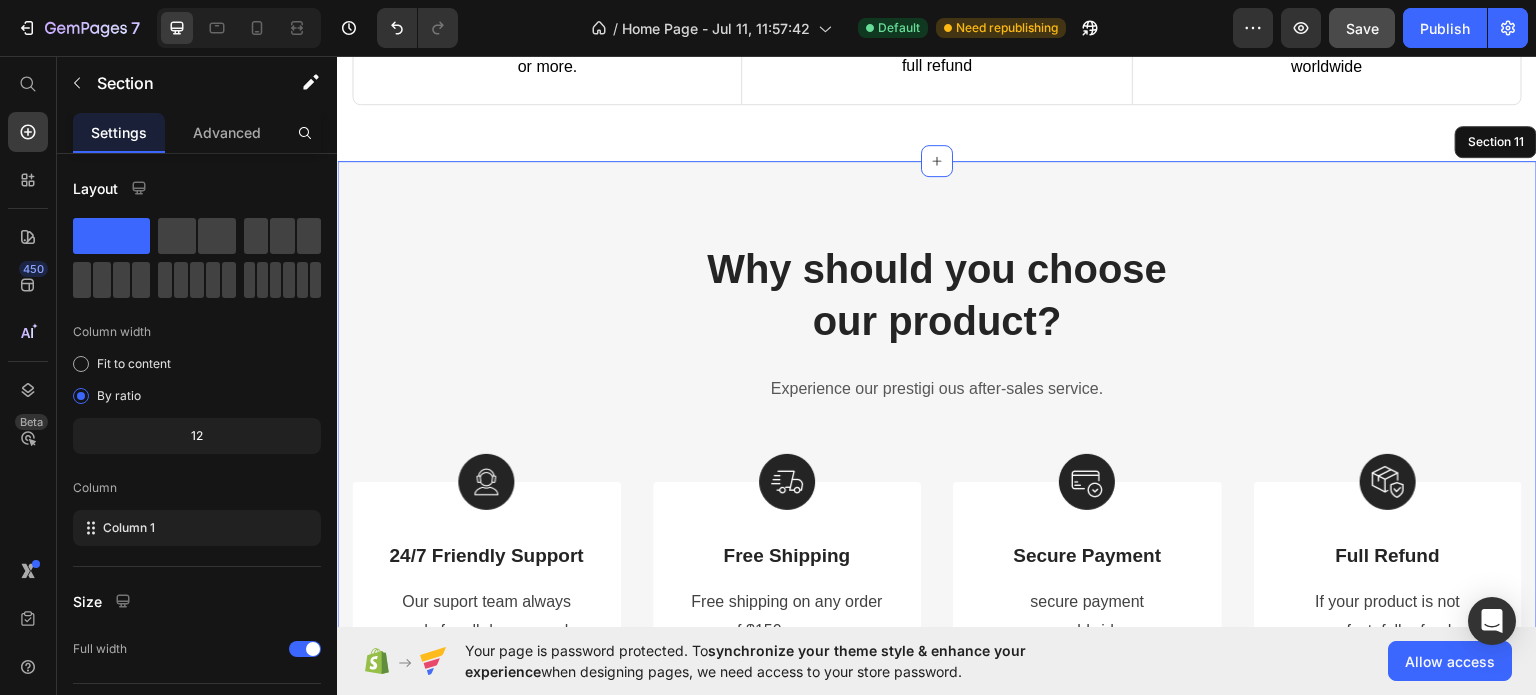 click on "Why should you choose our product? Heading Experience our prestigi ous after-sales service. Text block Row Image 24/7 Friendly Support Text Block Our suport team always  ready for all days a week. Text block Row Image Free Shipping Text Block Free shipping on any order  of $150 or more. Text block Row Image Secure Payment Text Block secure payment  worldwide Text block Row Image Full Refund Text Block If your product is not  perfect, full refund Text block Row Row Section 11" at bounding box center [937, 459] 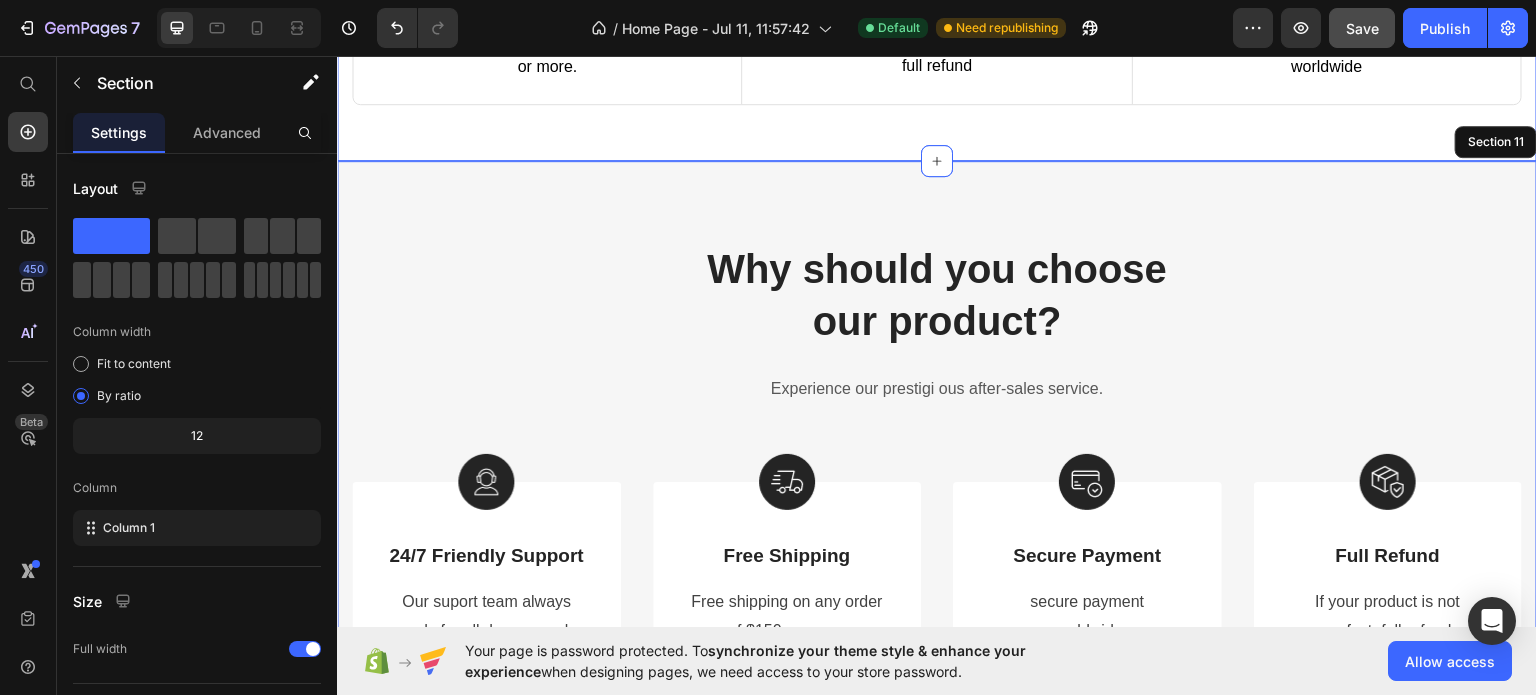 click on "Why  choose  Us? Heading Row Image Free Shipping Text Block Free shipping on any order of $100  or more. Text block Row Image Full Refund Text Block If your product aren’t perfect, return them for a full refund Text block Row Image Secure Online Payment Text Block secure payment worldwide Text block Row Row Image Free Shipping Text Block Free shipping on any order of $100  or more. Text block Row Image Full Refund Text Block If your product aren’t perfect, return them for a full refund Text block Row Image Secure Online Payment Text Block secure payment worldwide Text block Row Row Section 10" at bounding box center [937, -40] 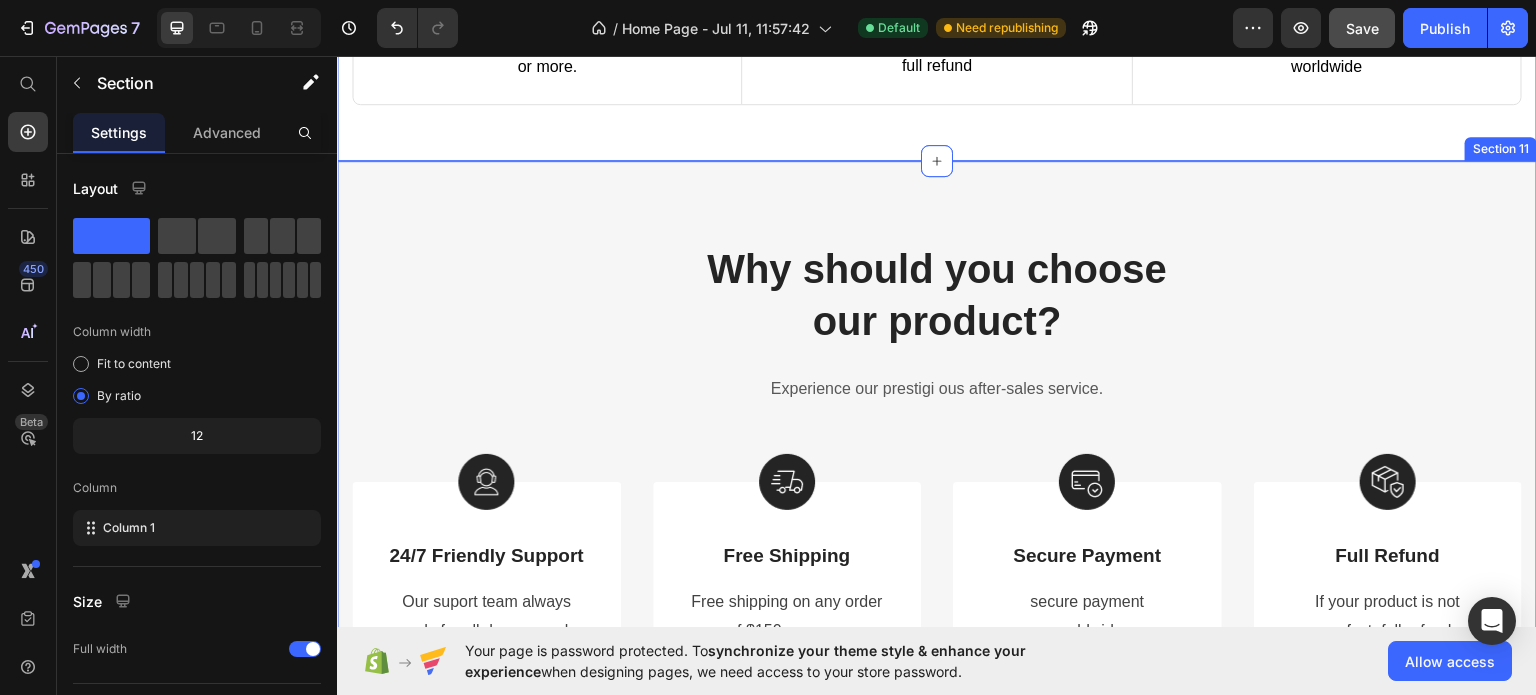 click on "Why should you choose our product? Heading Experience our prestigi ous after-sales service. Text block Row Image 24/7 Friendly Support Text Block Our suport team always  ready for all days a week. Text block Row Image Free Shipping Text Block Free shipping on any order  of $150 or more. Text block Row Image Secure Payment Text Block secure payment  worldwide Text block Row Image Full Refund Text Block If your product is not  perfect, full refund Text block Row Row Section 11" at bounding box center (937, 459) 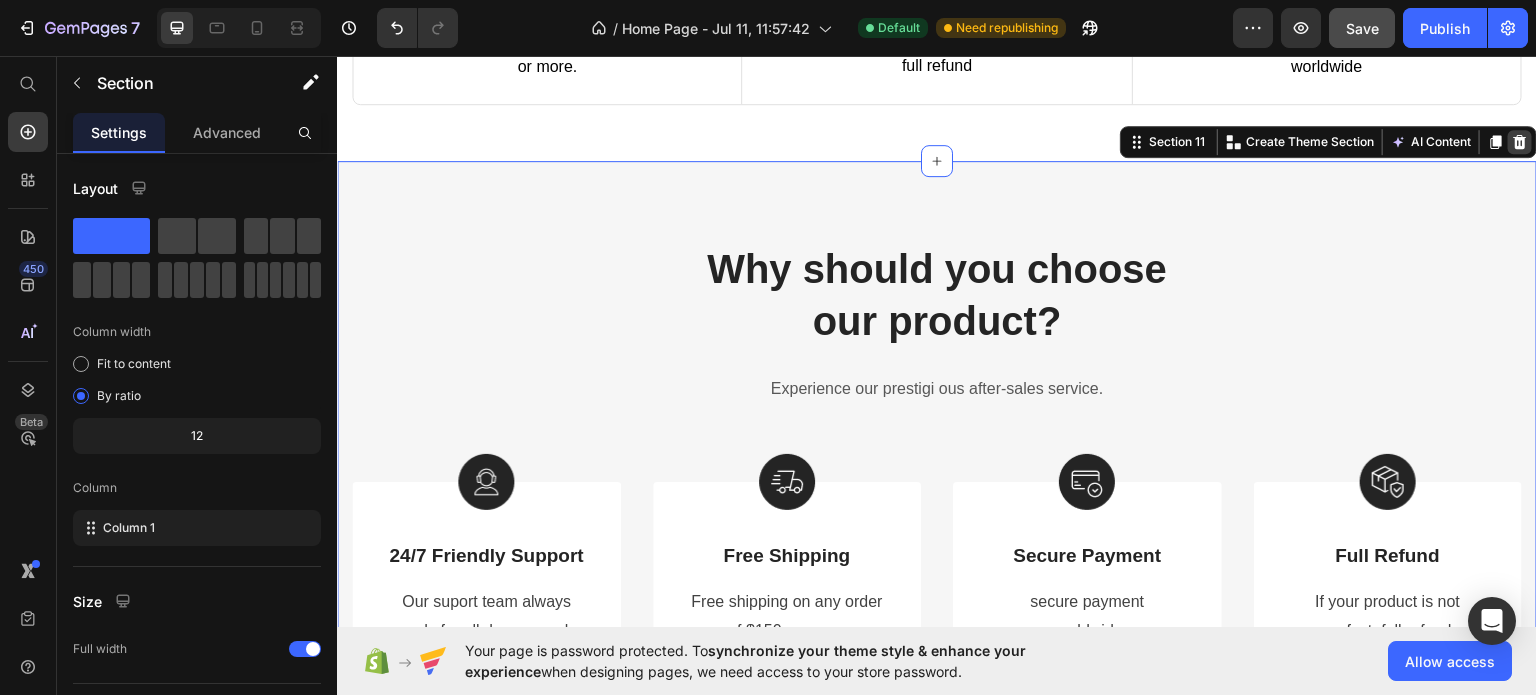 click 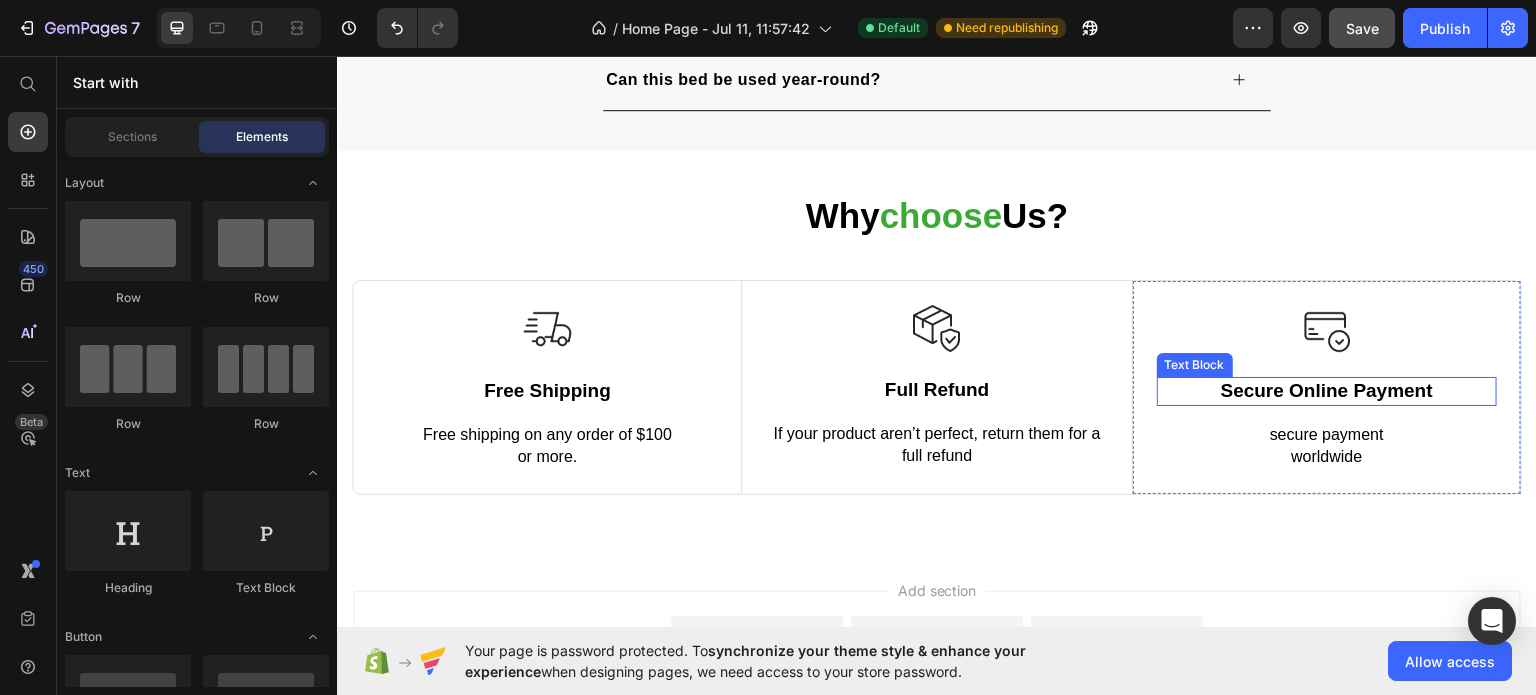 scroll, scrollTop: 5018, scrollLeft: 0, axis: vertical 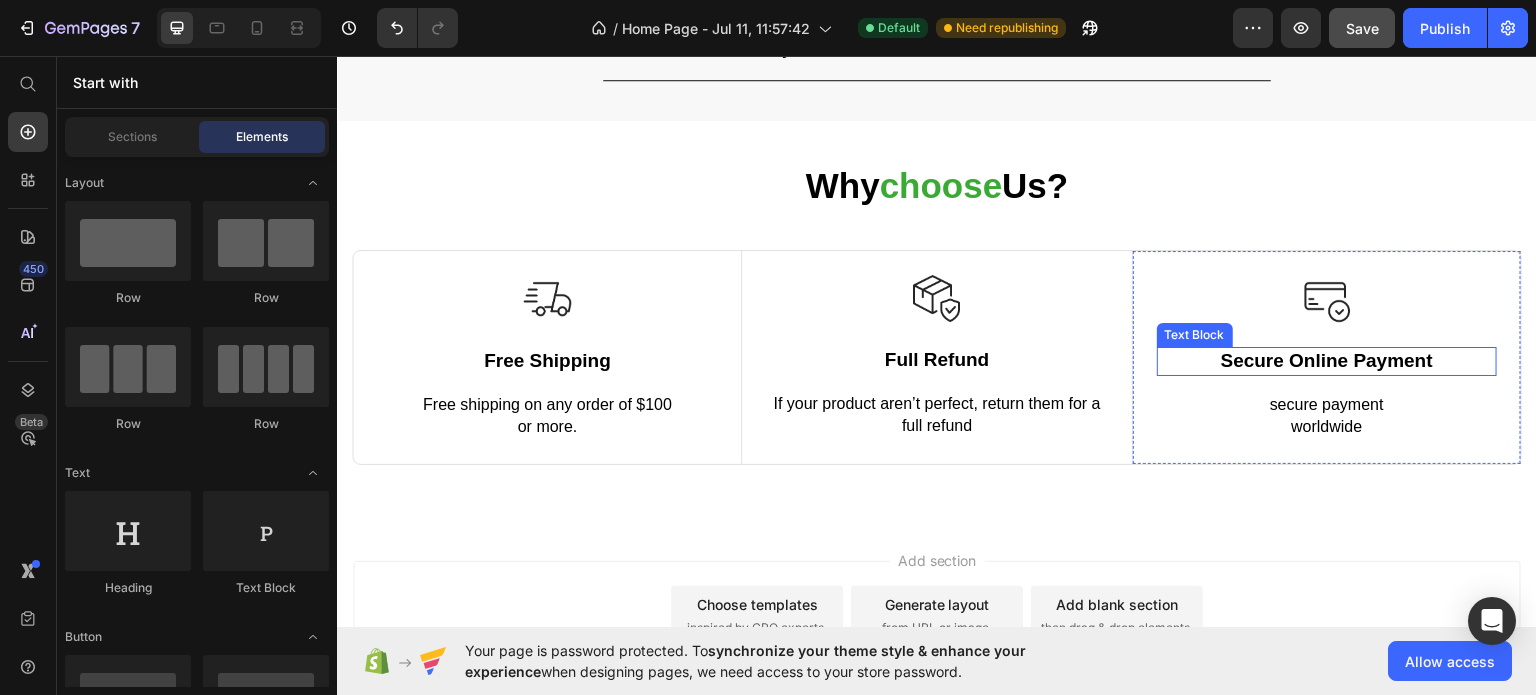 click on "Secure Online Payment" at bounding box center [1327, 360] 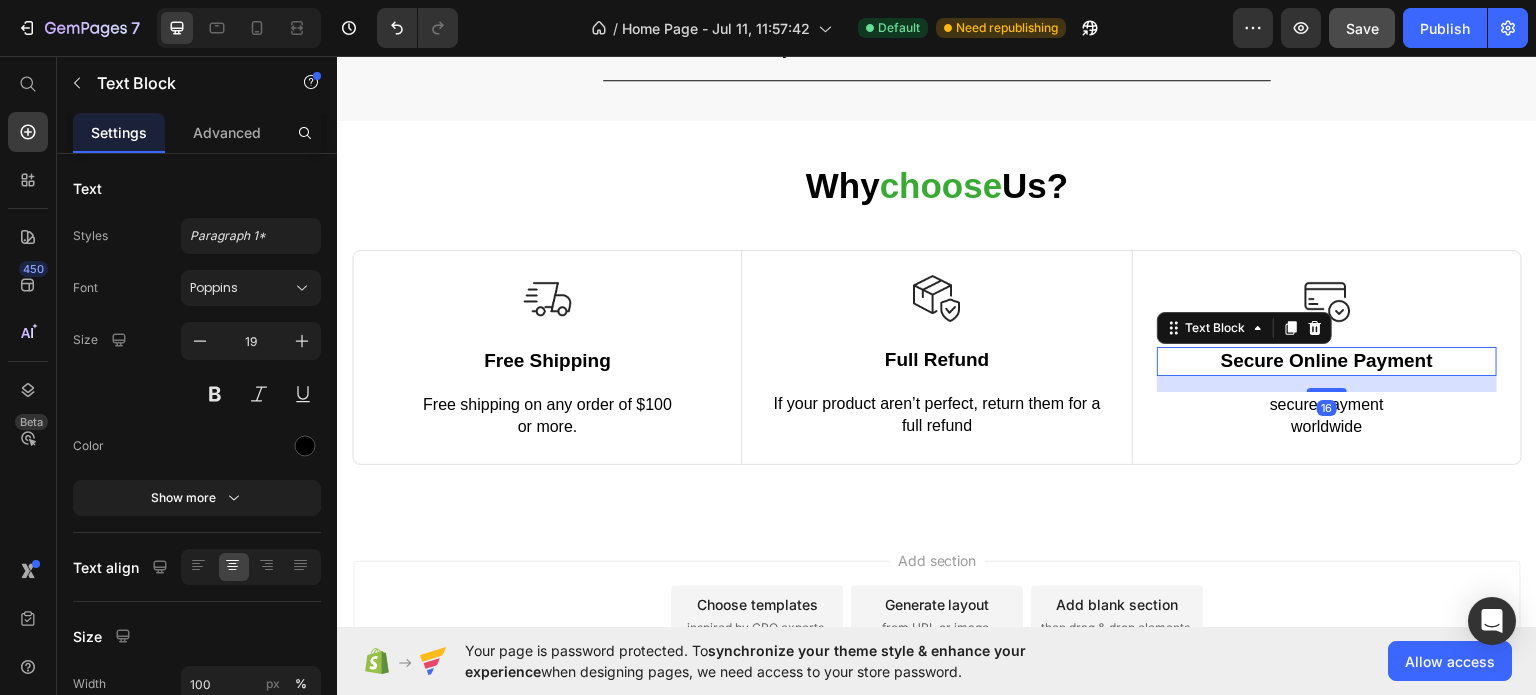 click on "Secure Online Payment" at bounding box center [1327, 360] 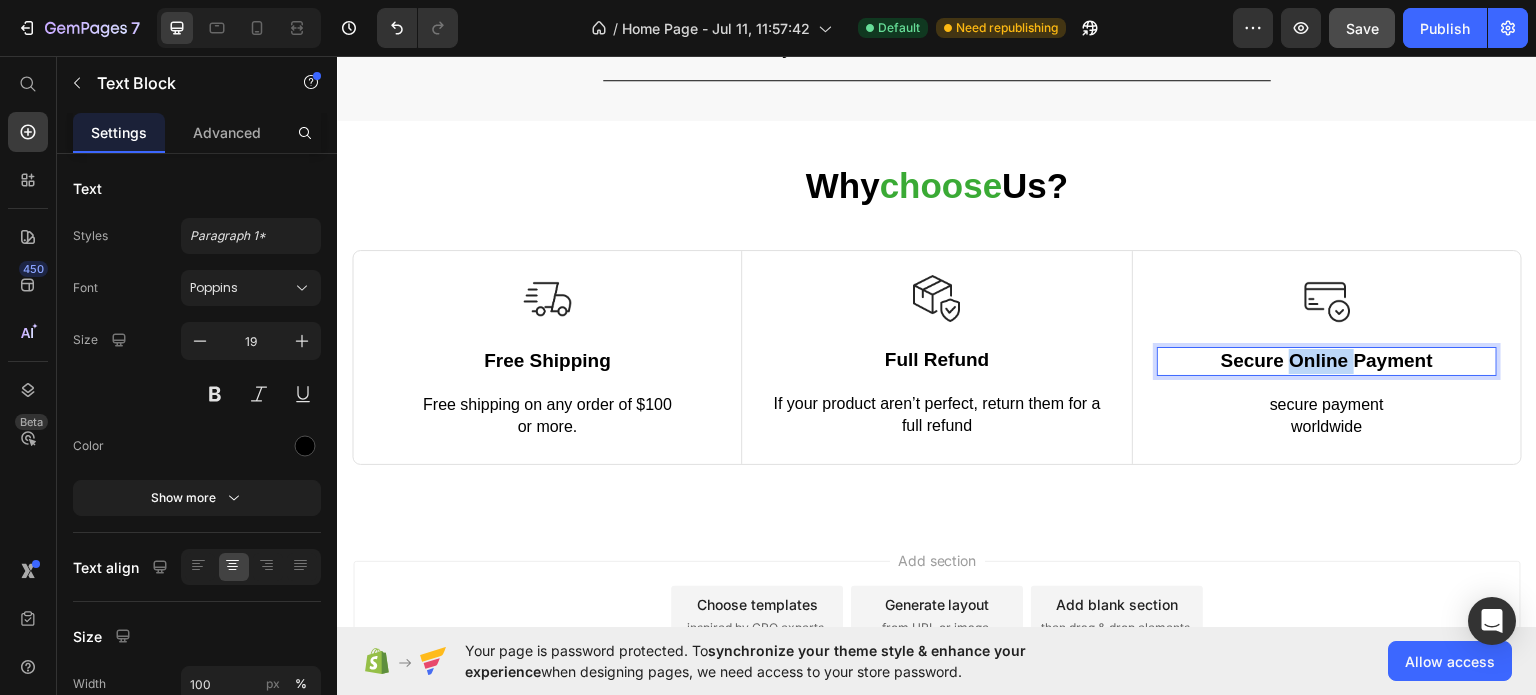 click on "Secure Online Payment" at bounding box center (1327, 360) 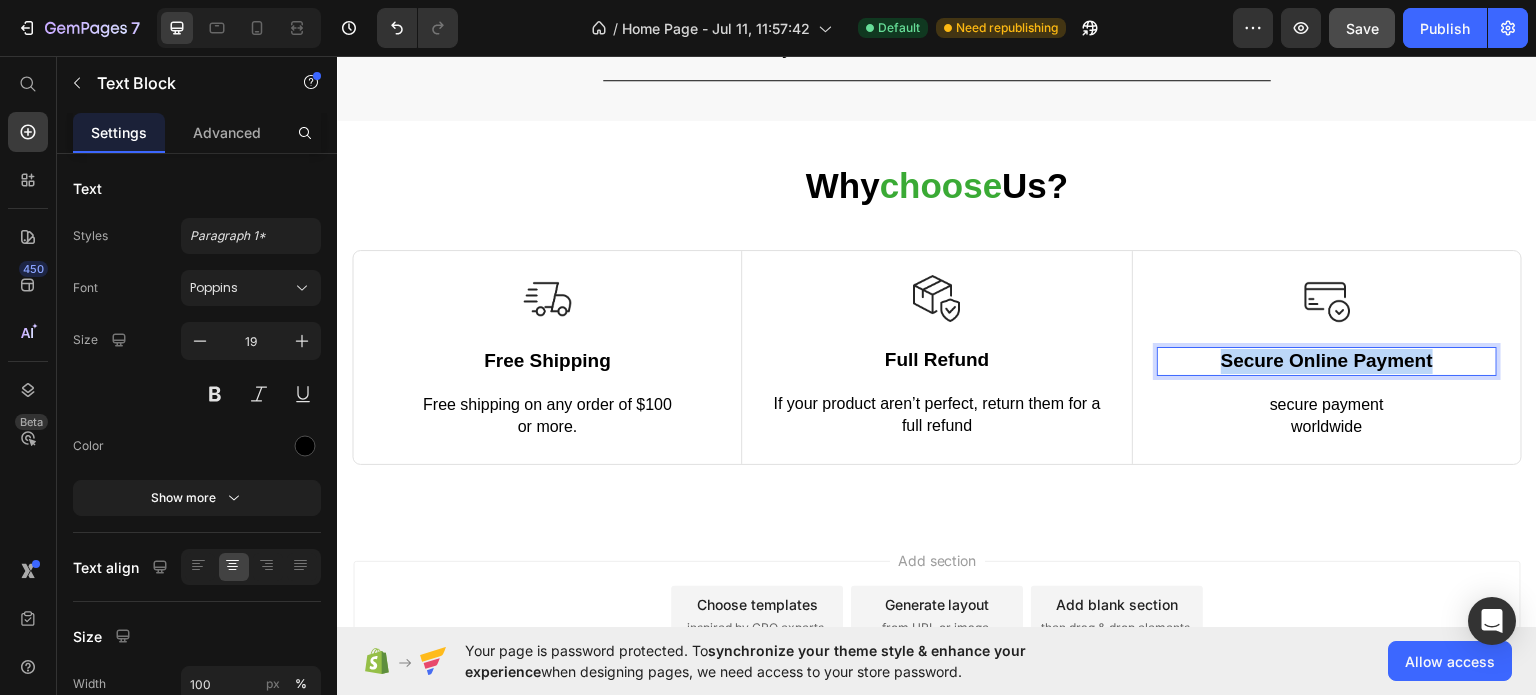 click on "Secure Online Payment" at bounding box center (1327, 360) 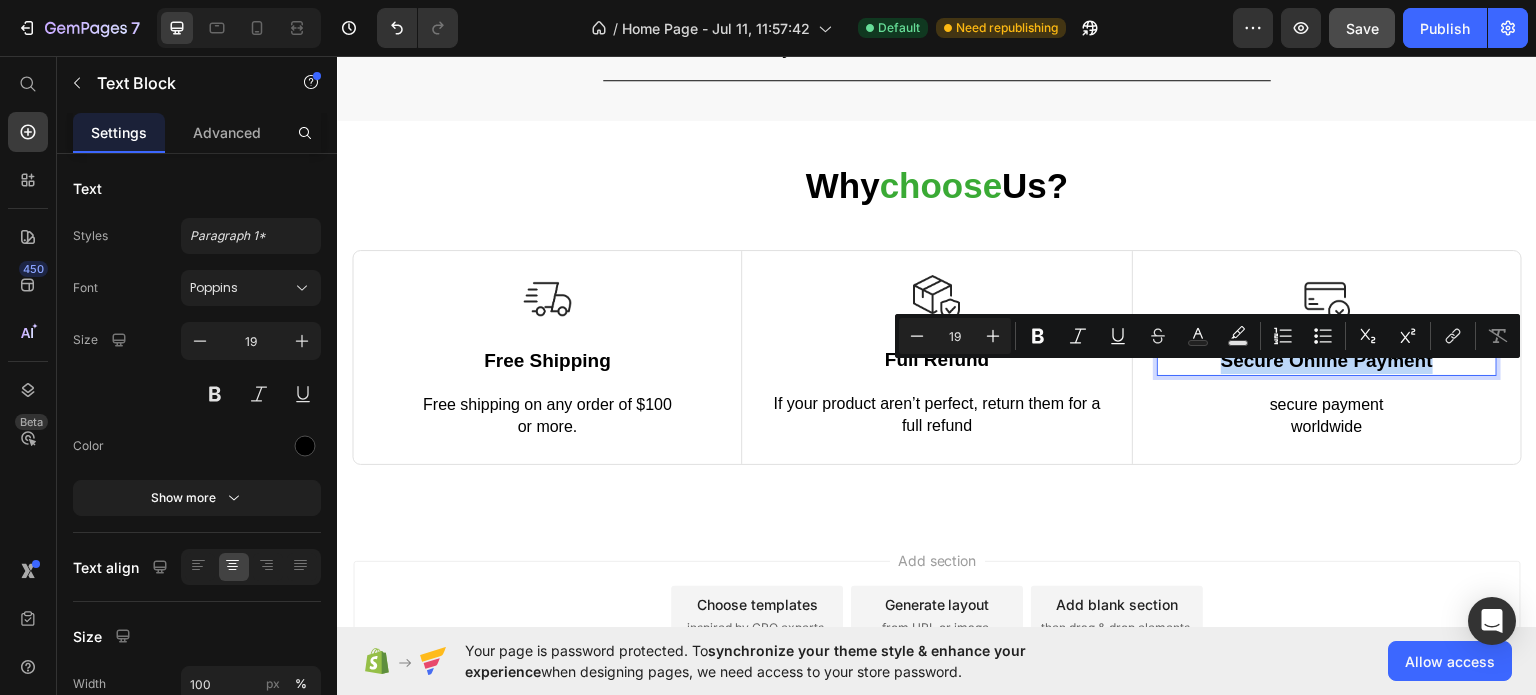 copy on "Secure Online Payment" 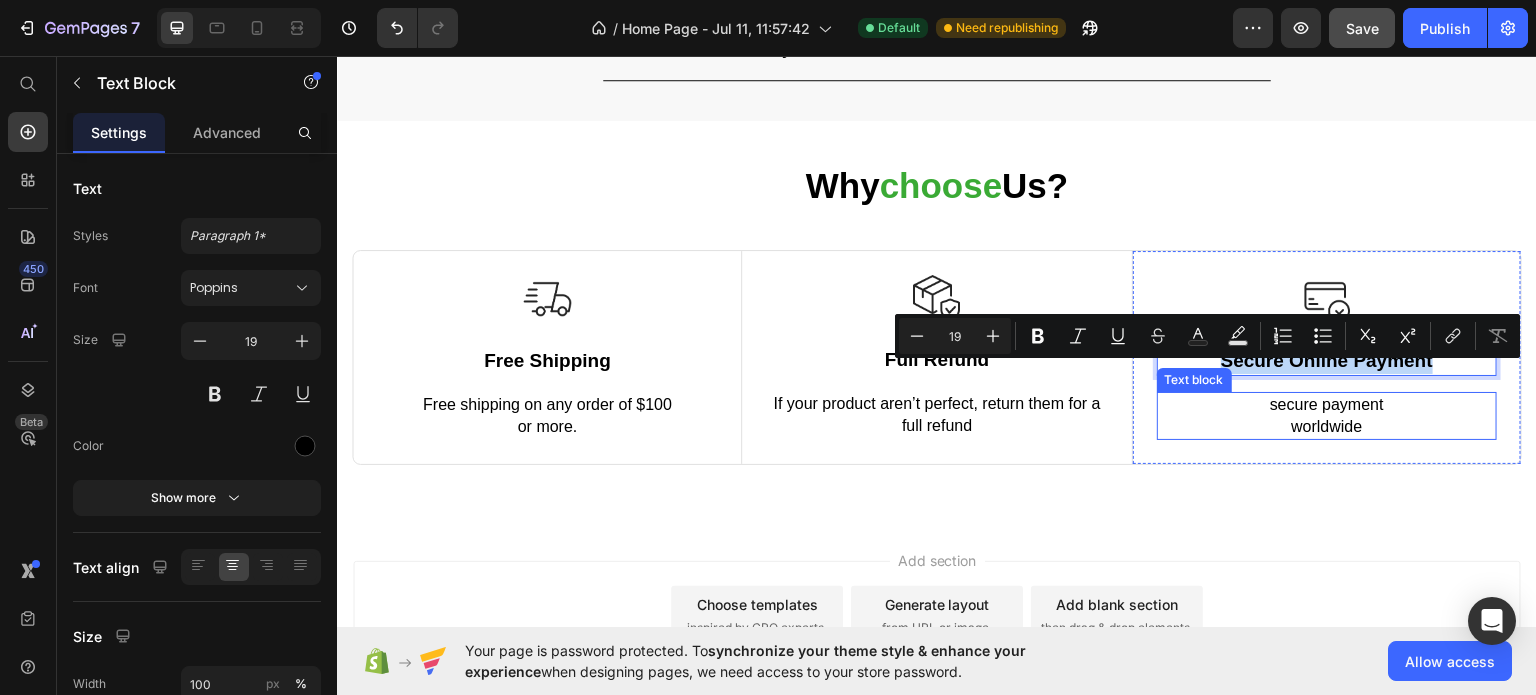 click on "secure payment worldwide" at bounding box center (1327, 415) 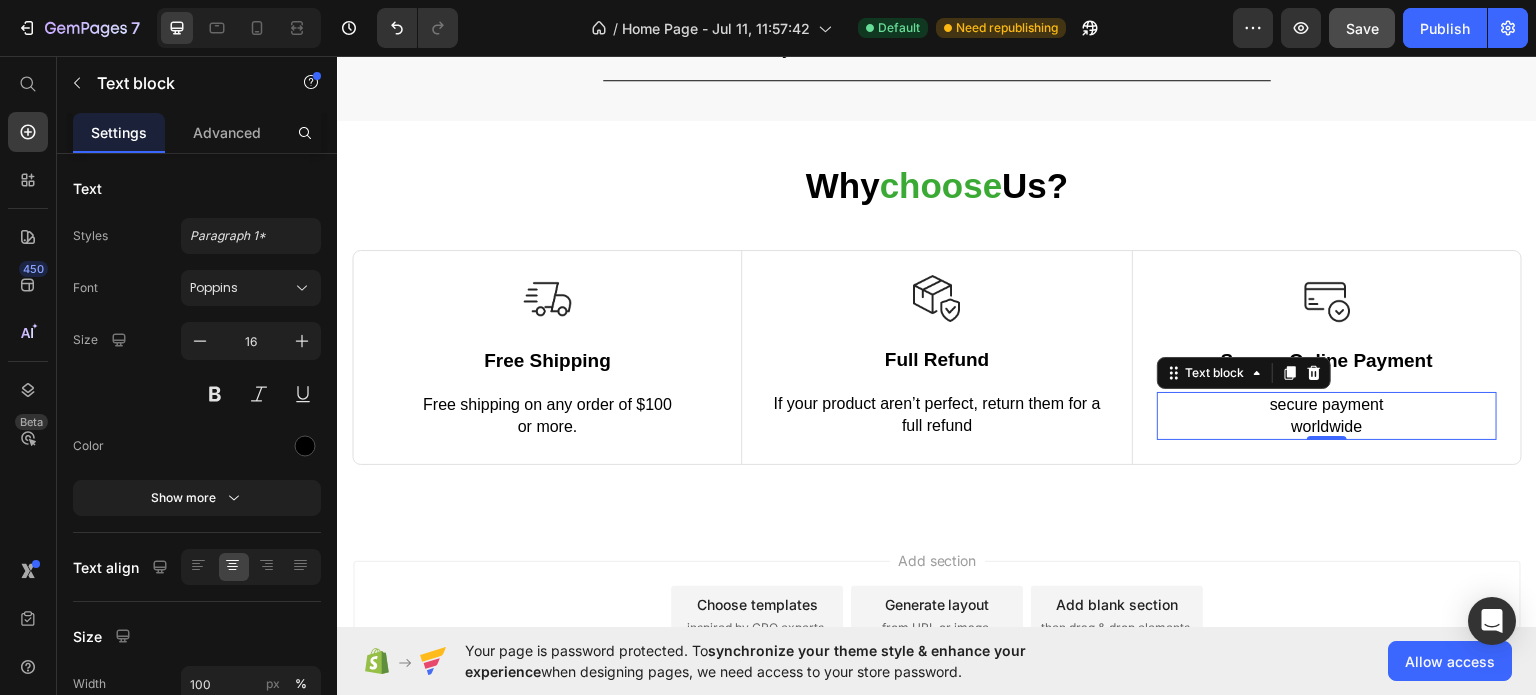click on "secure payment worldwide" at bounding box center (1327, 415) 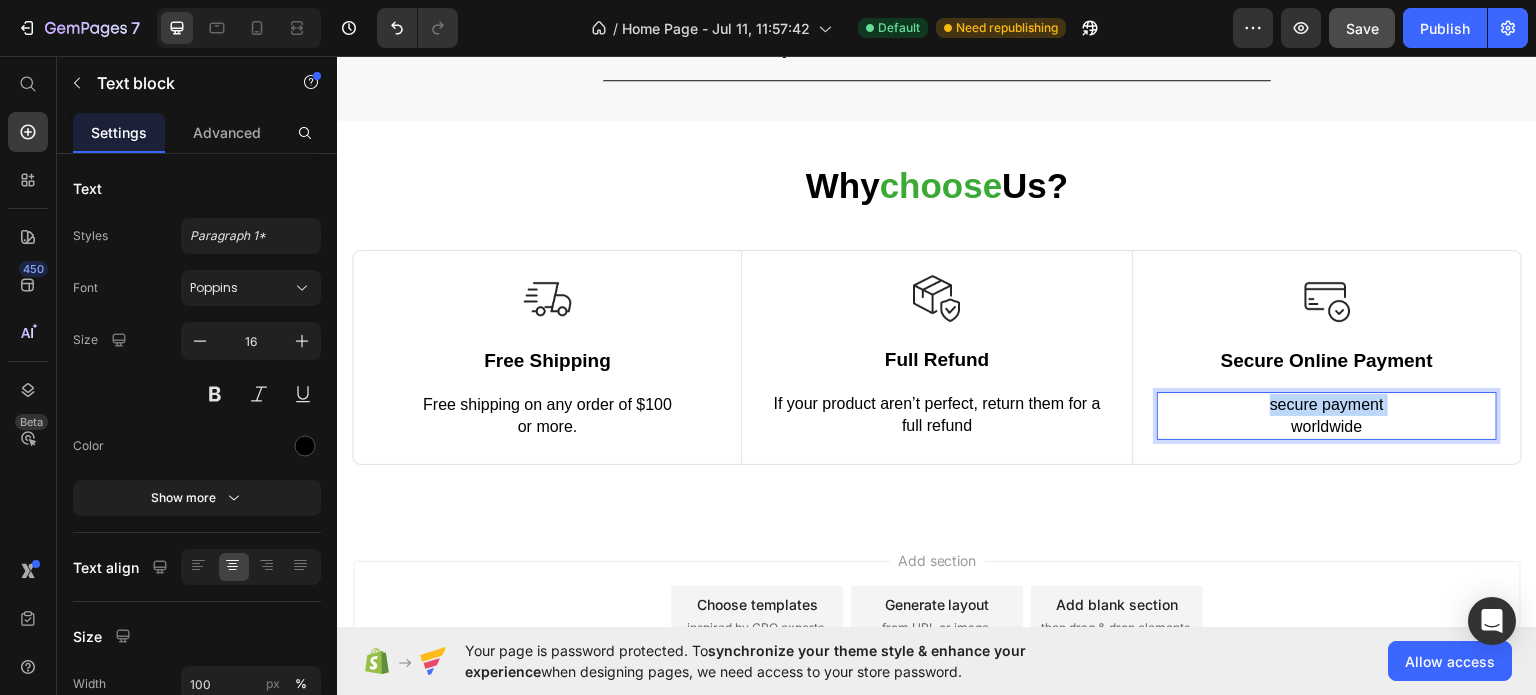 click on "secure payment worldwide" at bounding box center (1327, 415) 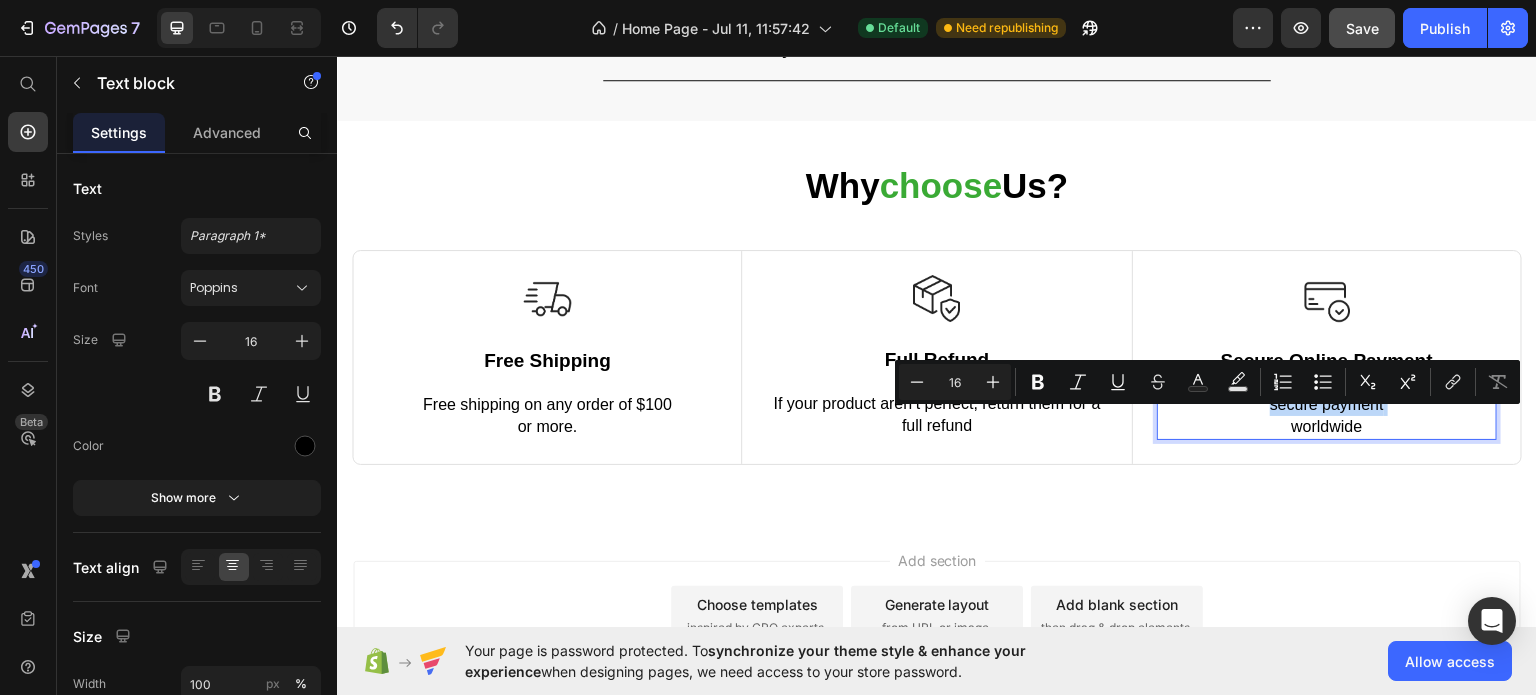 click on "secure payment worldwide" at bounding box center [1327, 415] 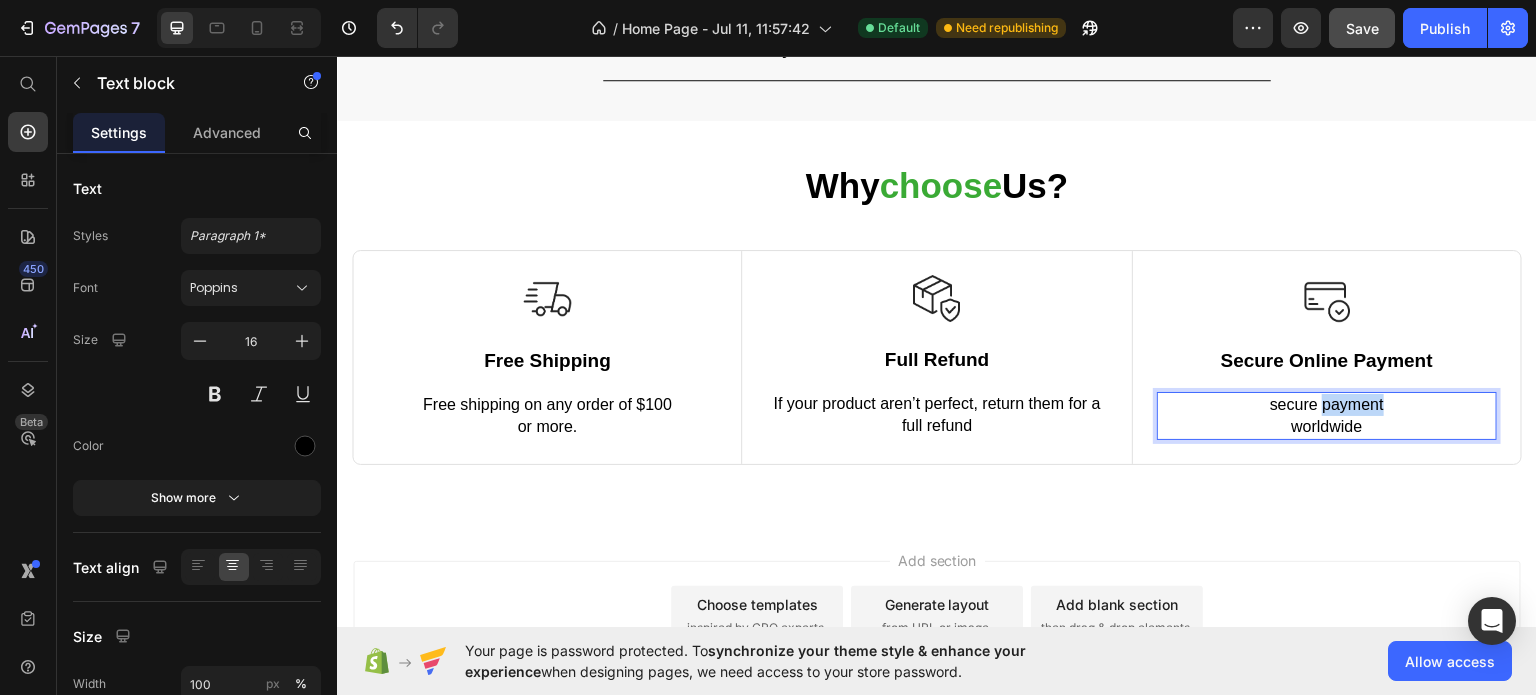 click on "secure payment worldwide" at bounding box center (1327, 415) 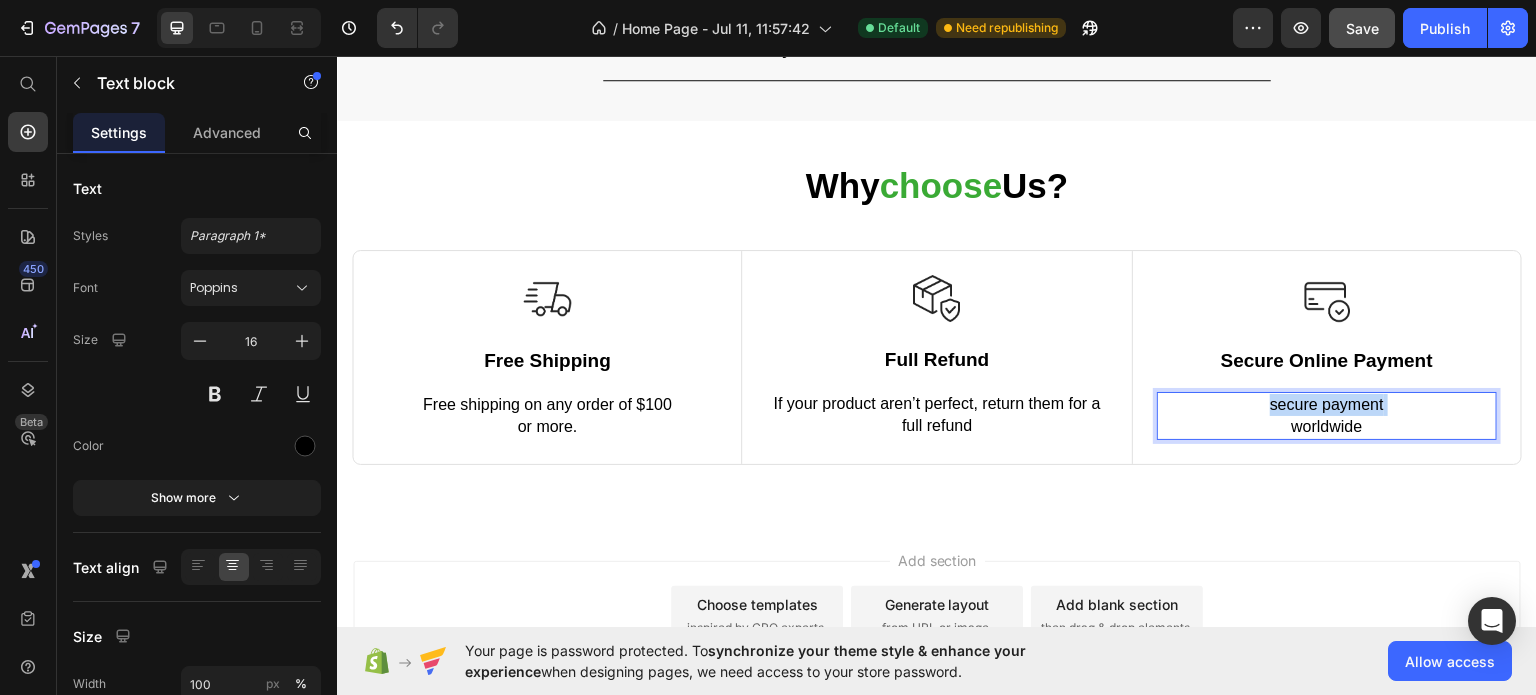 click on "secure payment worldwide" at bounding box center [1327, 415] 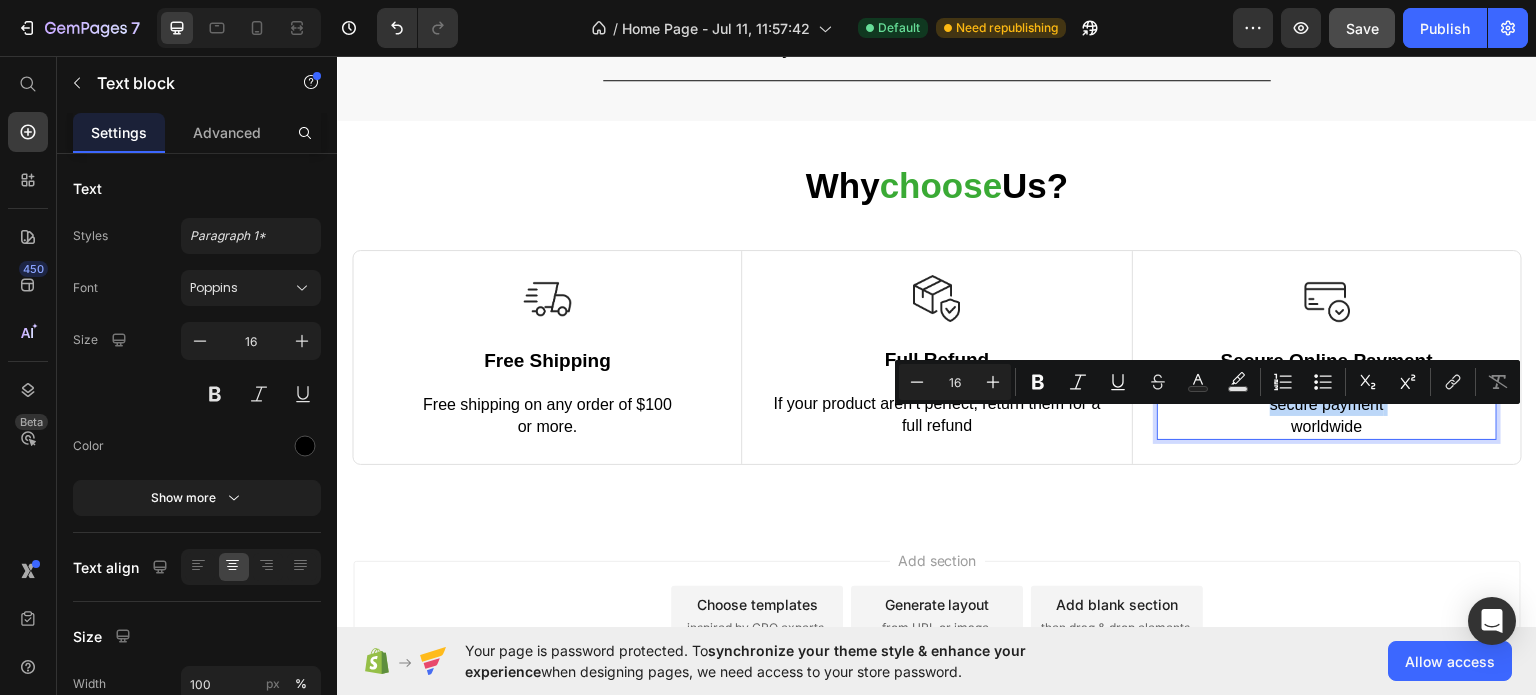 click on "secure payment worldwide" at bounding box center [1327, 415] 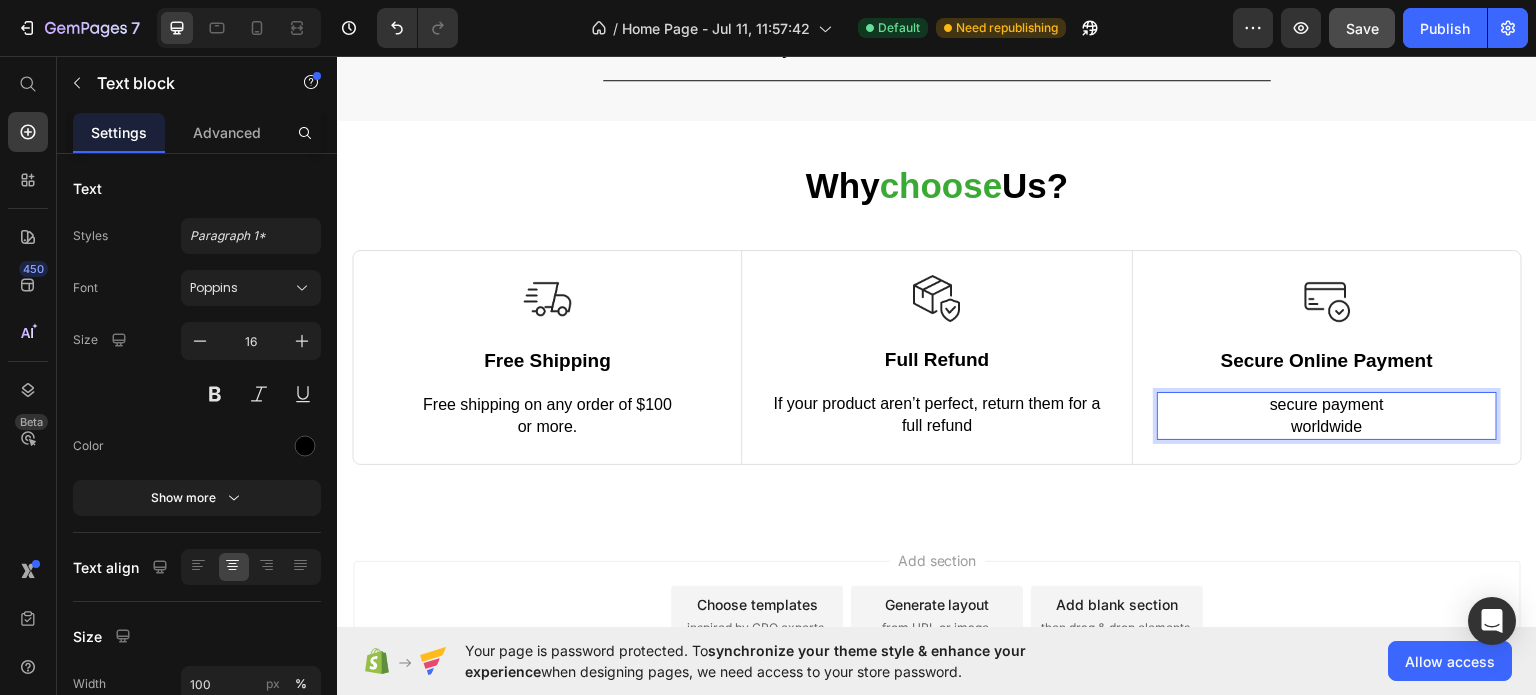 click on "secure payment worldwide" at bounding box center (1327, 415) 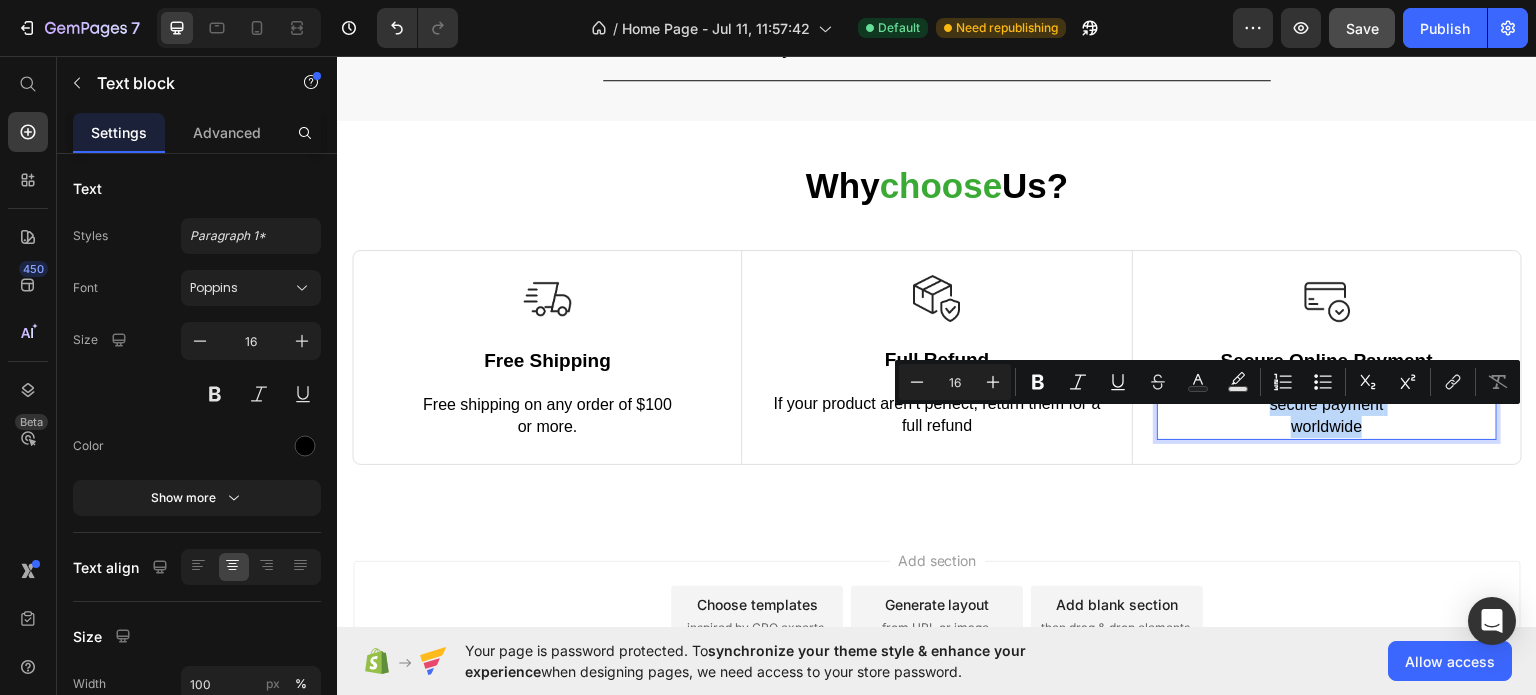 drag, startPoint x: 1247, startPoint y: 425, endPoint x: 1398, endPoint y: 447, distance: 152.59424 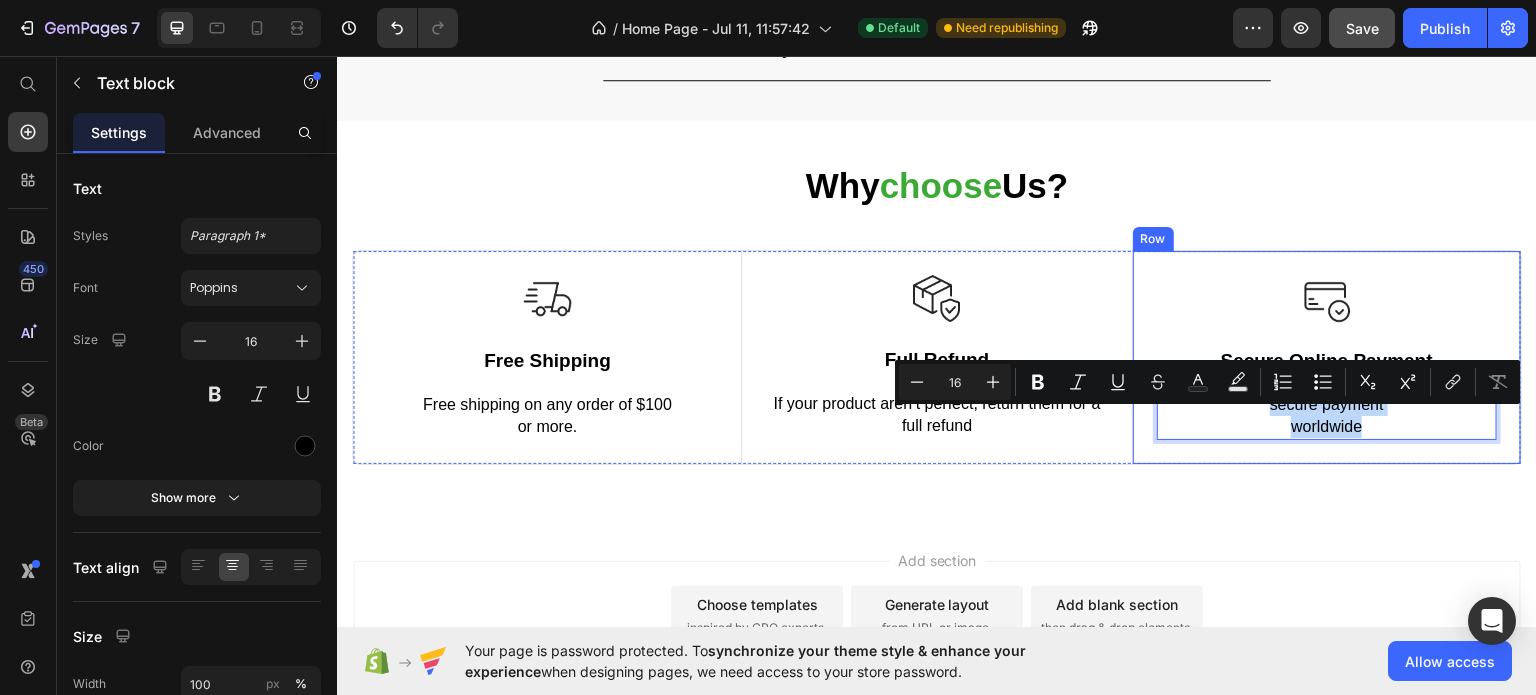 click on "Image Secure Online Payment Text Block secure payment worldwide Text block   0 Row" at bounding box center (1326, 356) 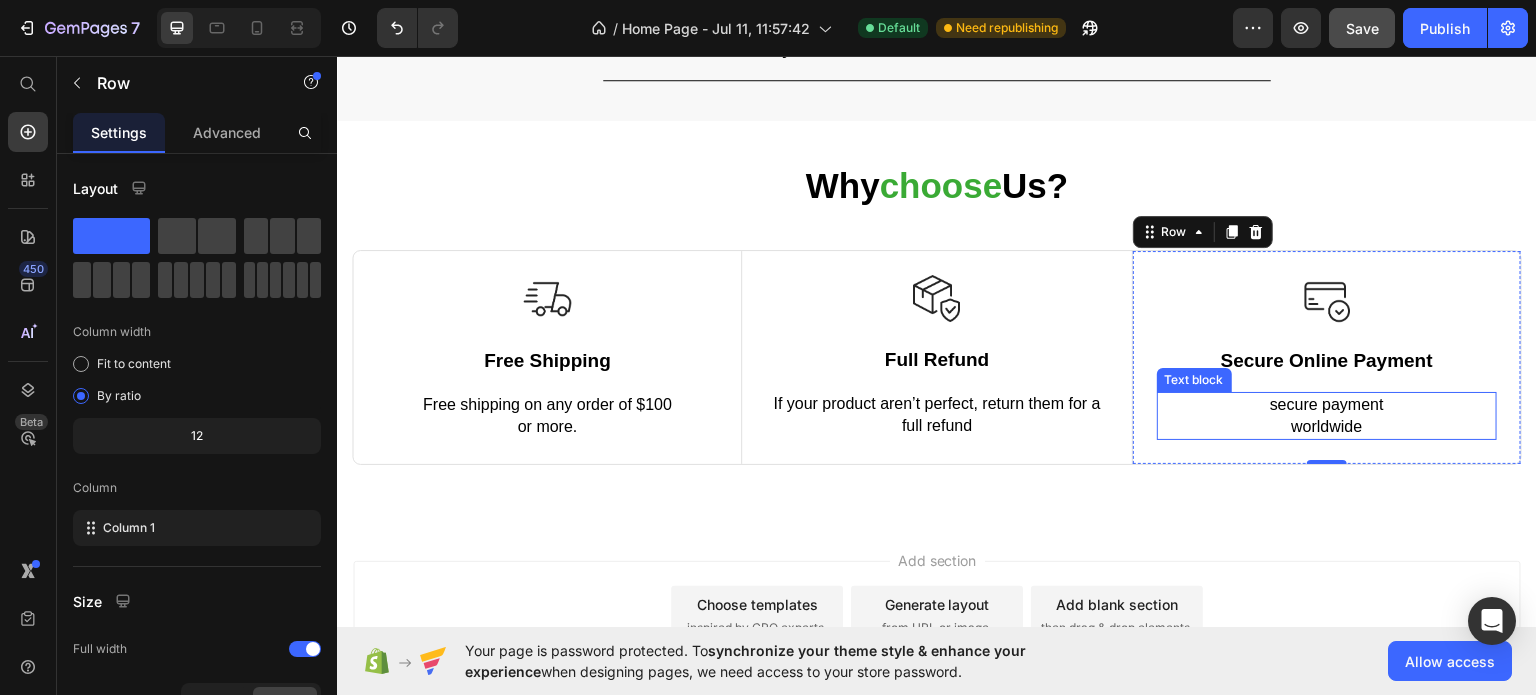 click on "secure payment worldwide" at bounding box center [1327, 415] 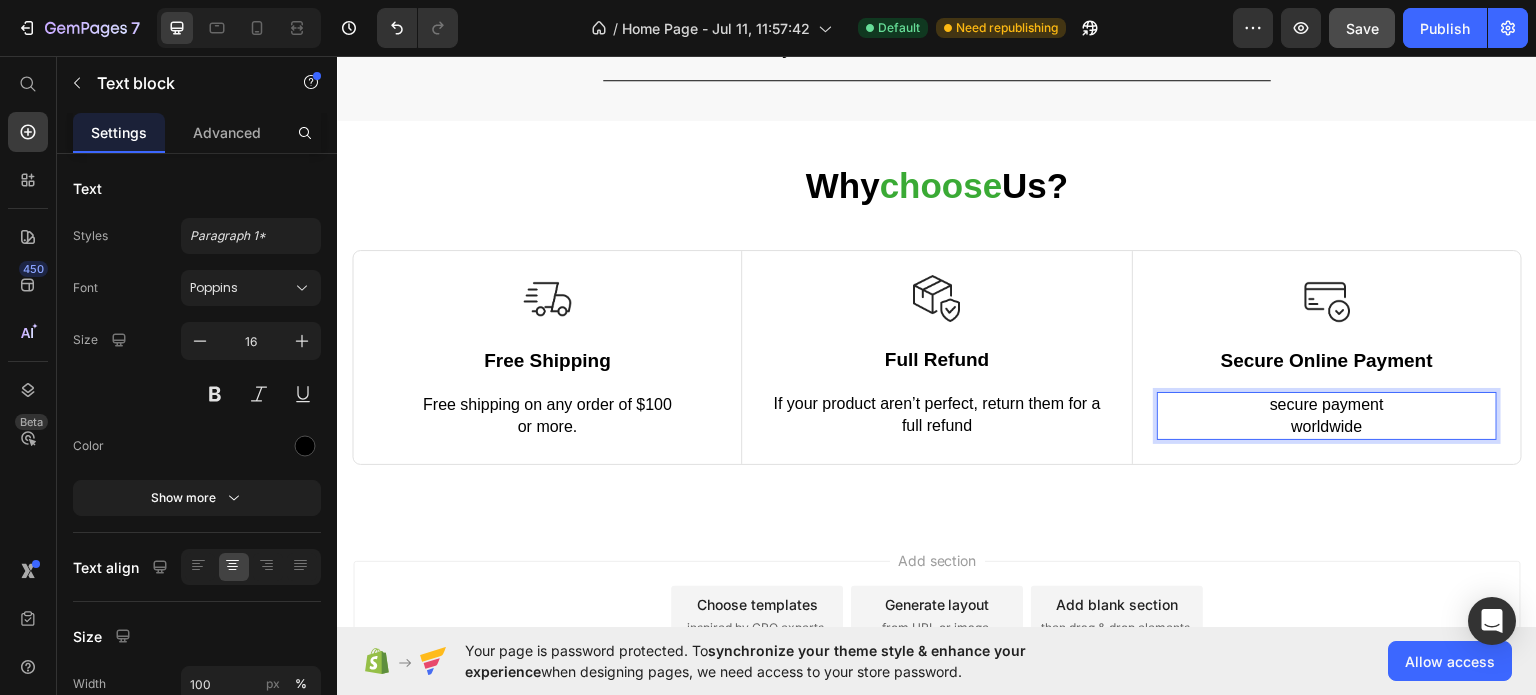 click on "secure payment worldwide" at bounding box center [1327, 415] 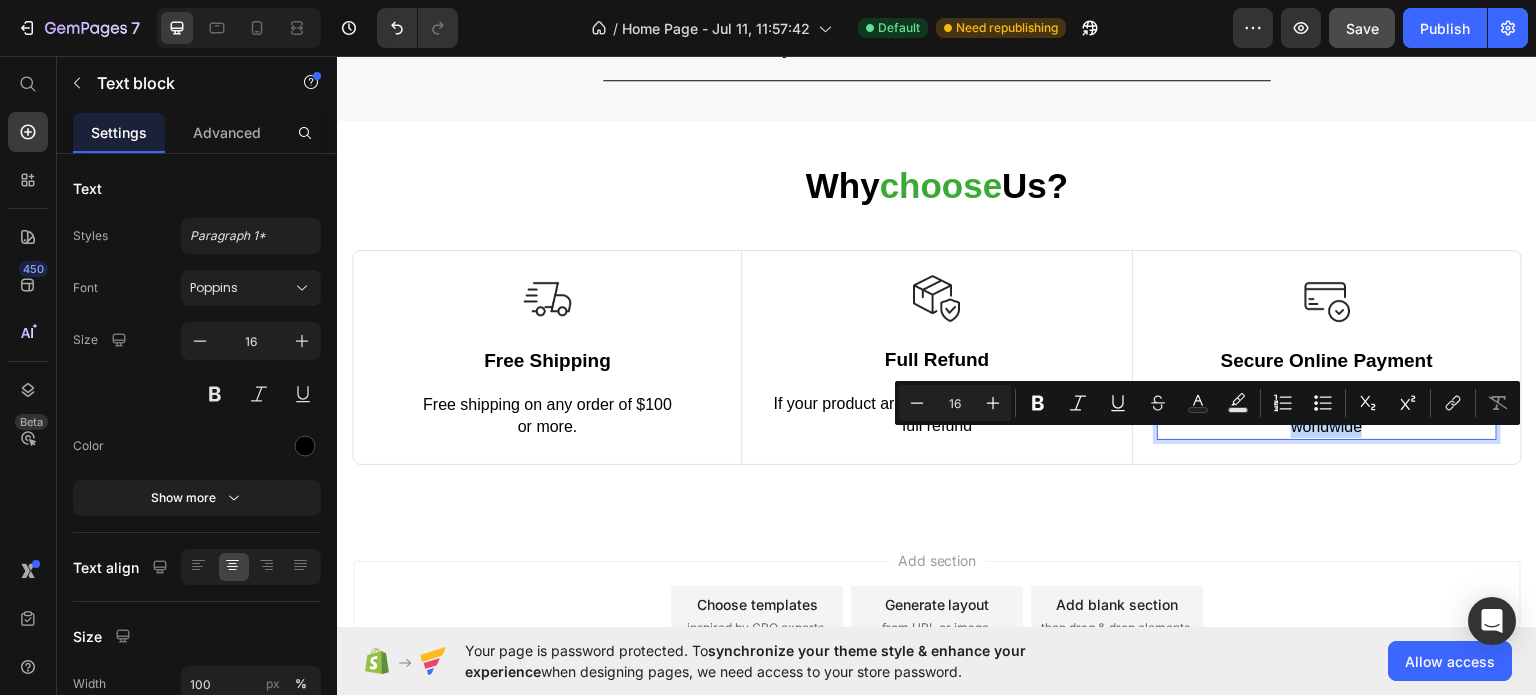 click on "secure payment worldwide" at bounding box center [1327, 415] 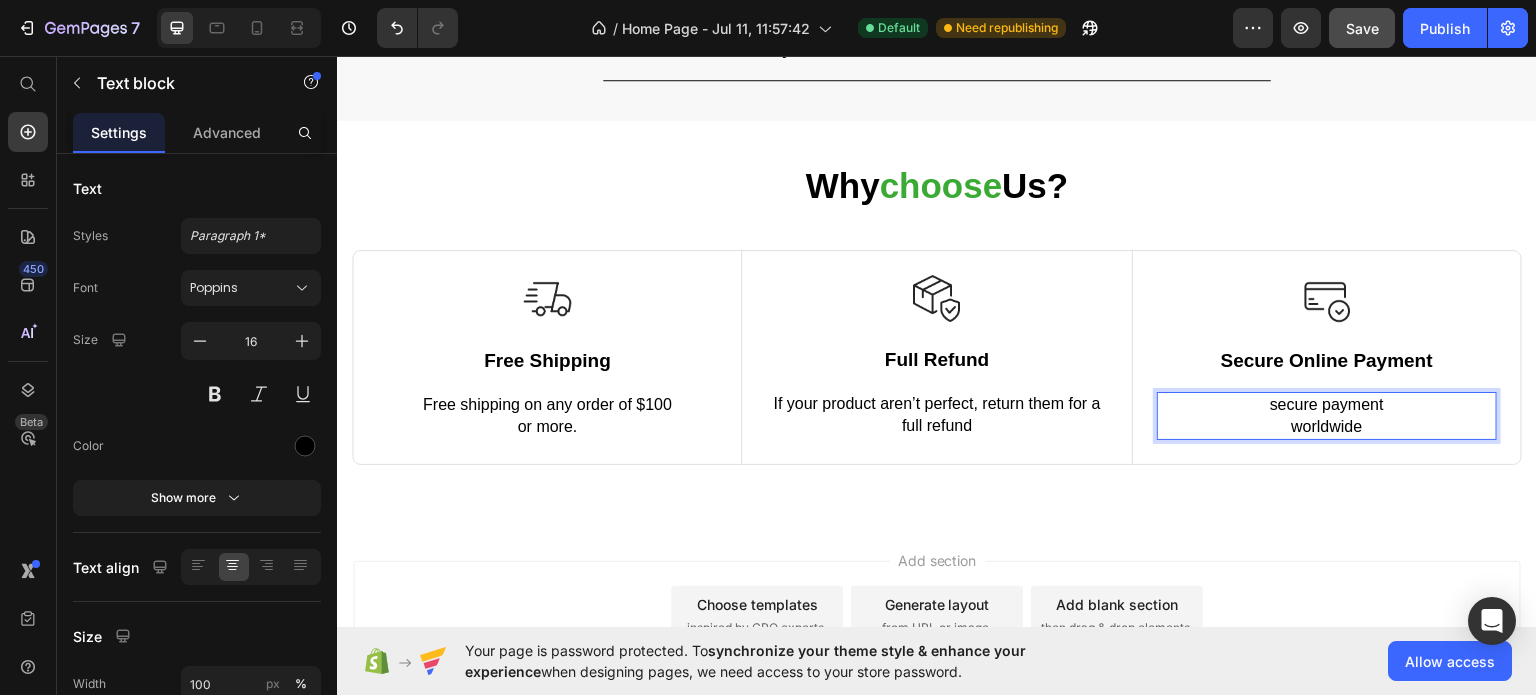 click on "secure payment worldwide" at bounding box center (1327, 415) 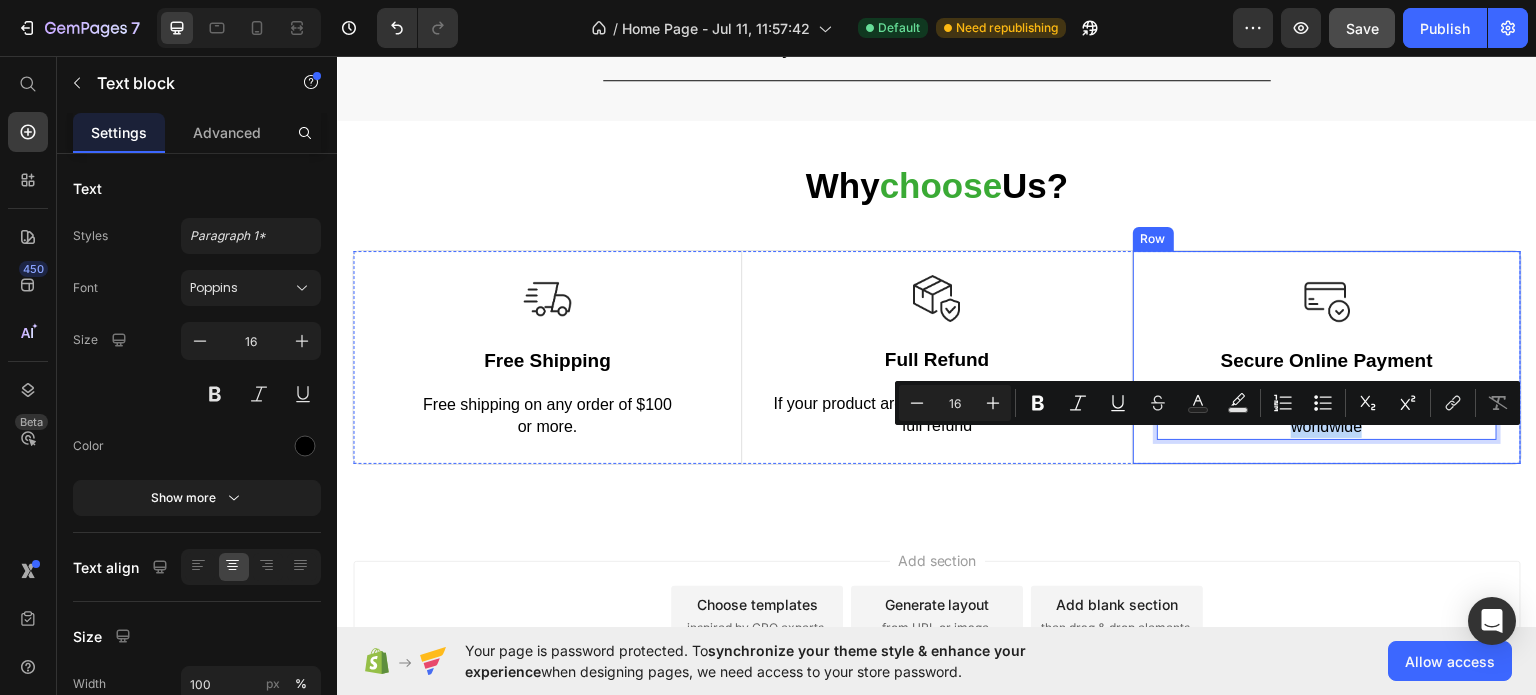 drag, startPoint x: 1271, startPoint y: 447, endPoint x: 1359, endPoint y: 459, distance: 88.814415 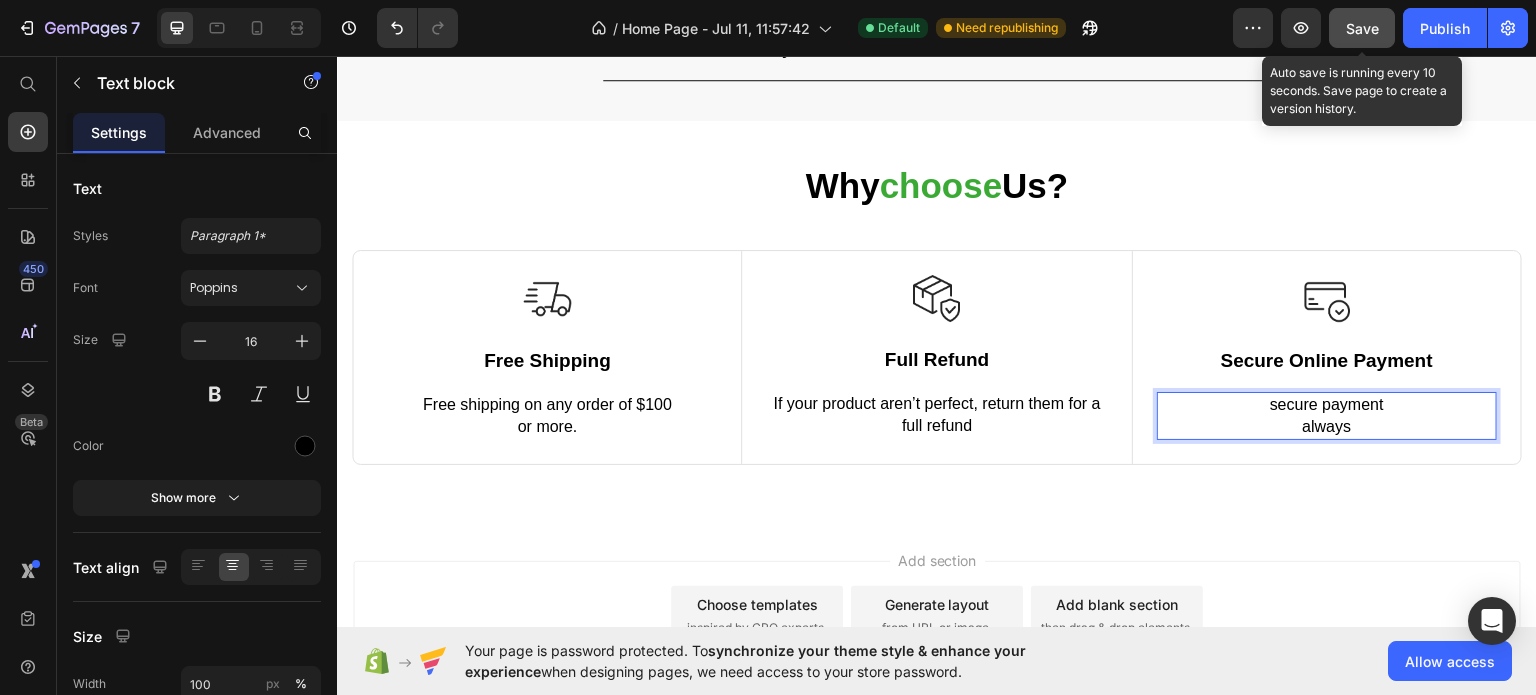 click on "Save" at bounding box center (1362, 28) 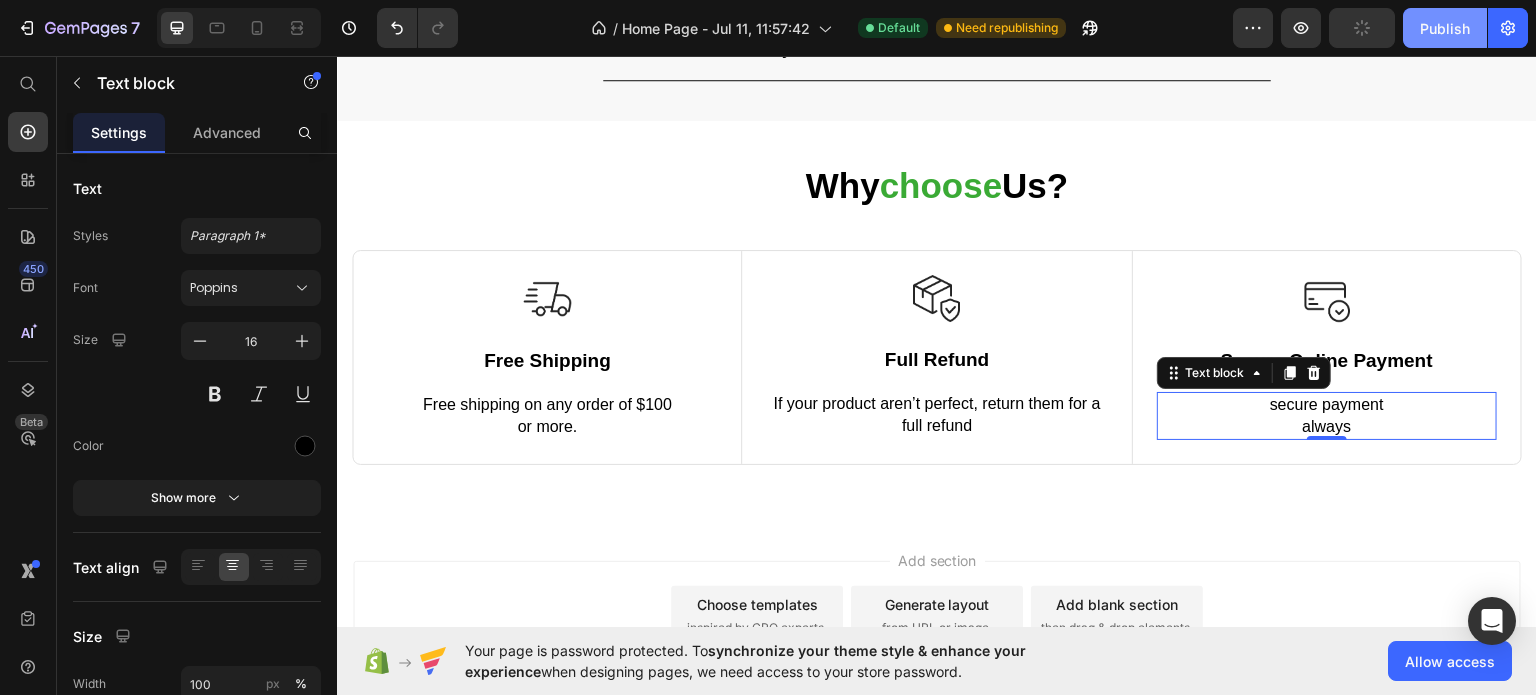 click on "Publish" at bounding box center (1445, 28) 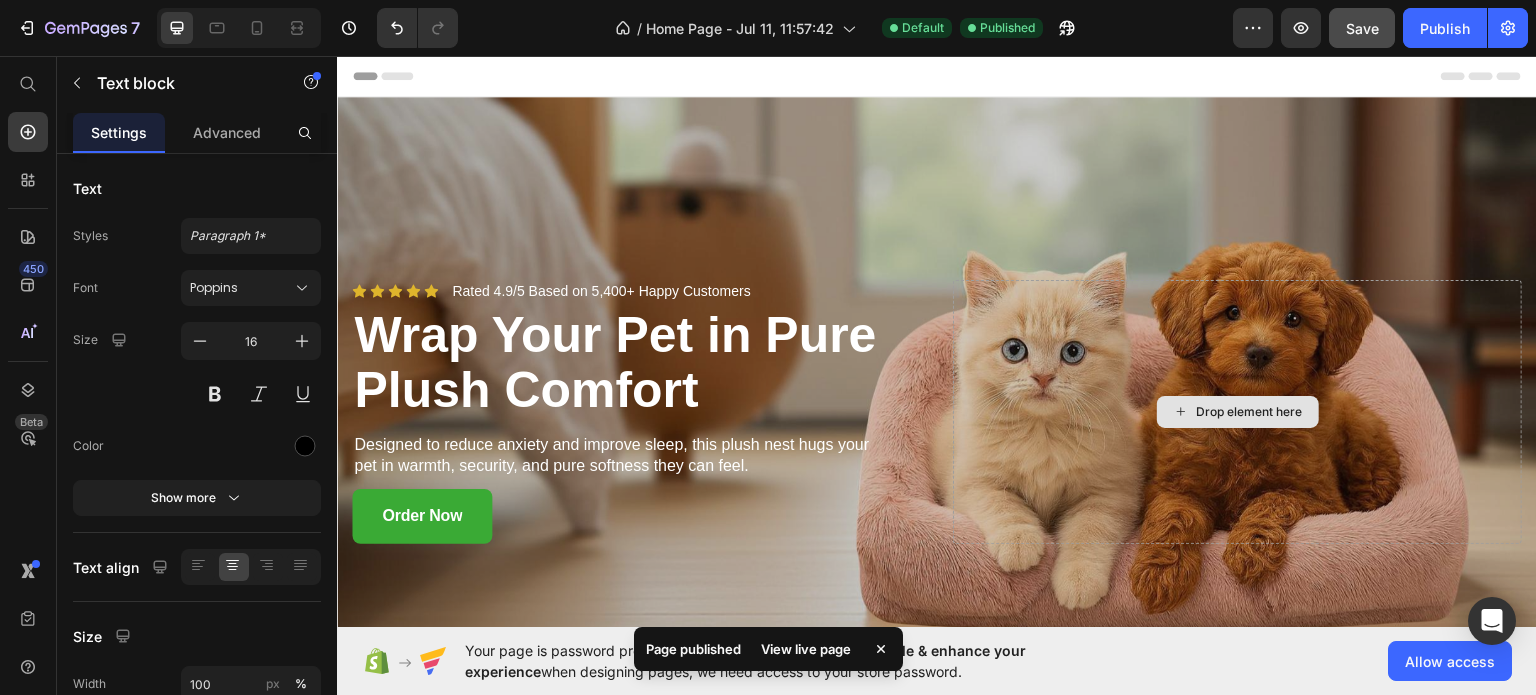 scroll, scrollTop: 100, scrollLeft: 0, axis: vertical 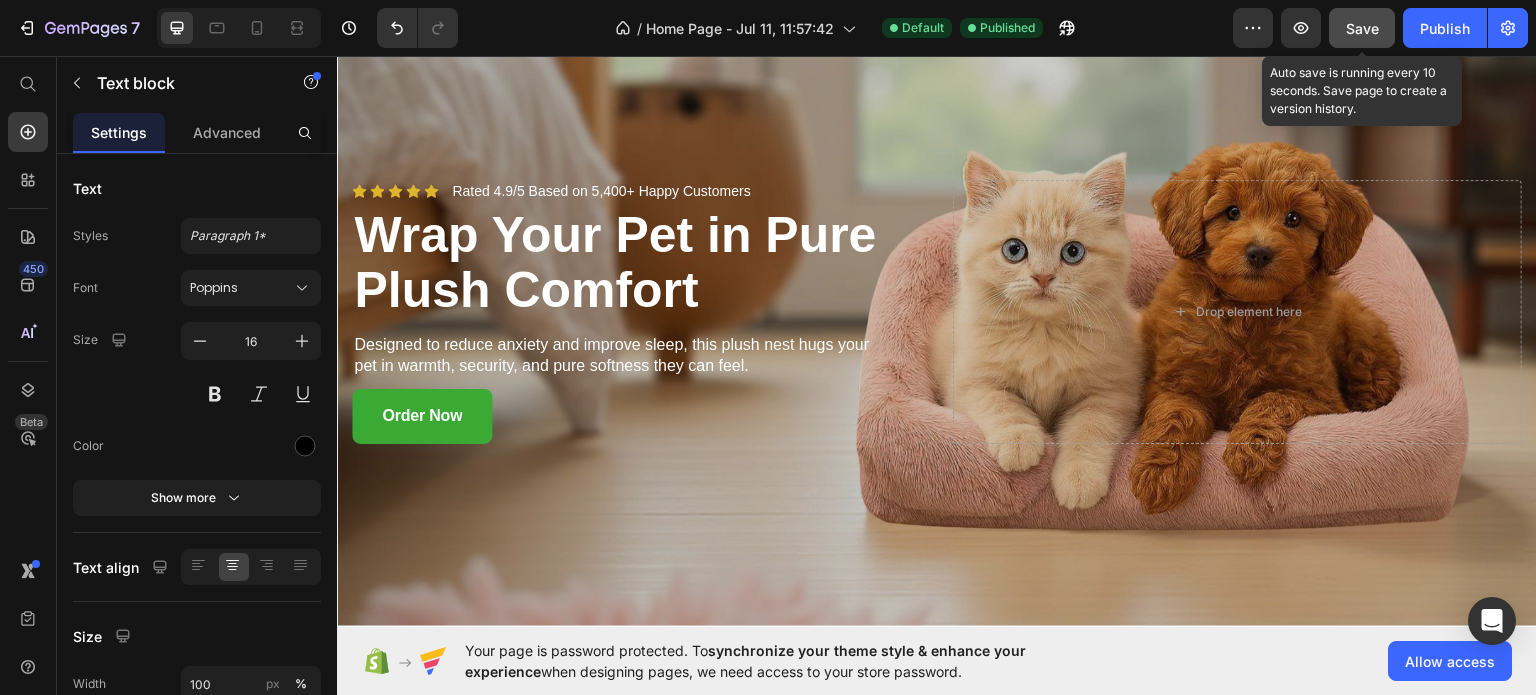 click on "Save" at bounding box center [1362, 28] 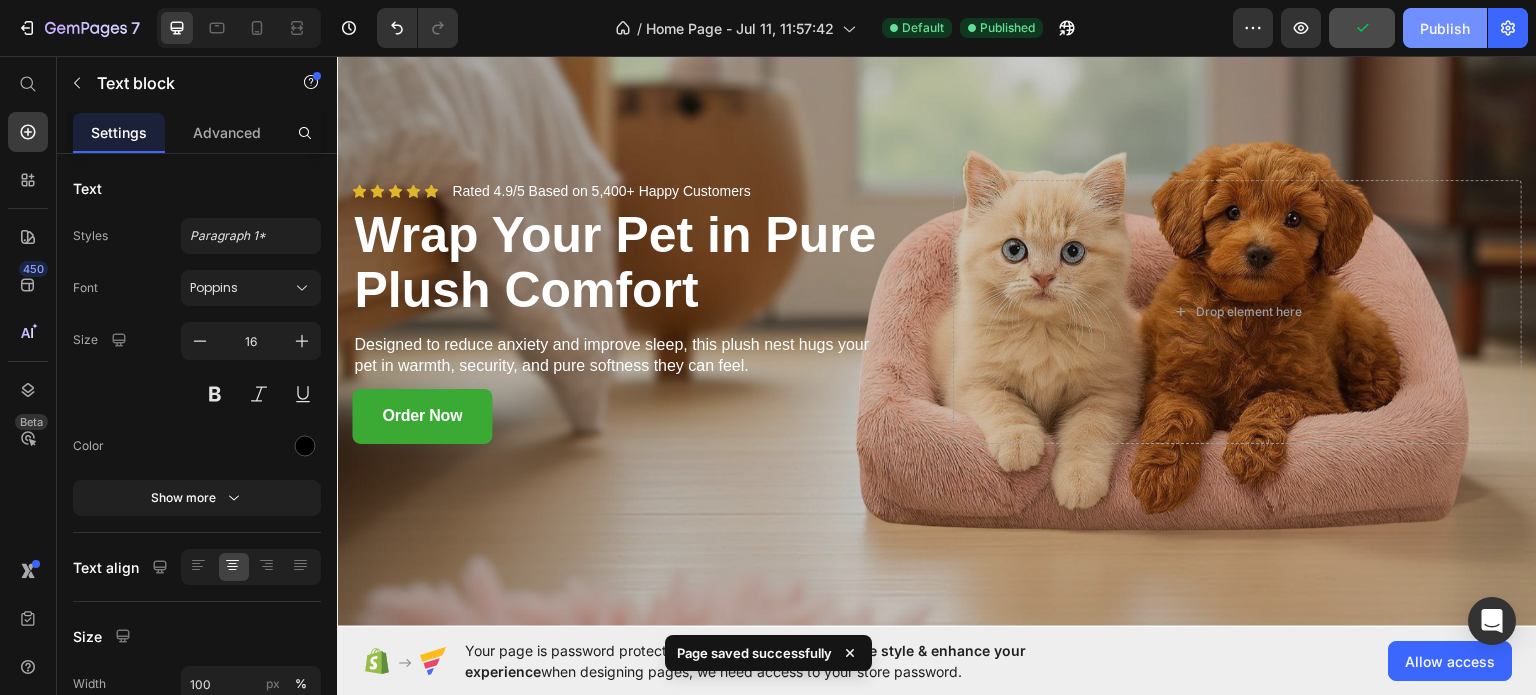 click on "Publish" at bounding box center [1445, 28] 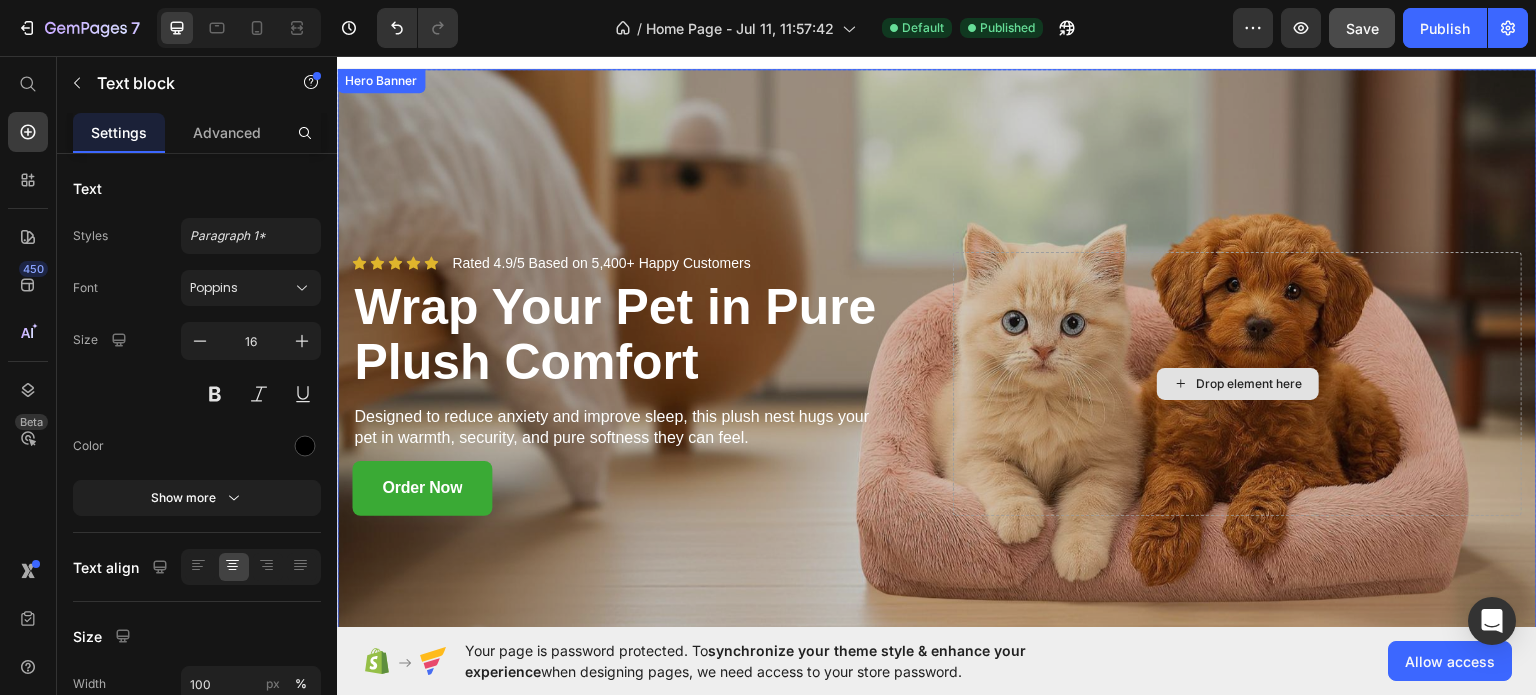 scroll, scrollTop: 0, scrollLeft: 0, axis: both 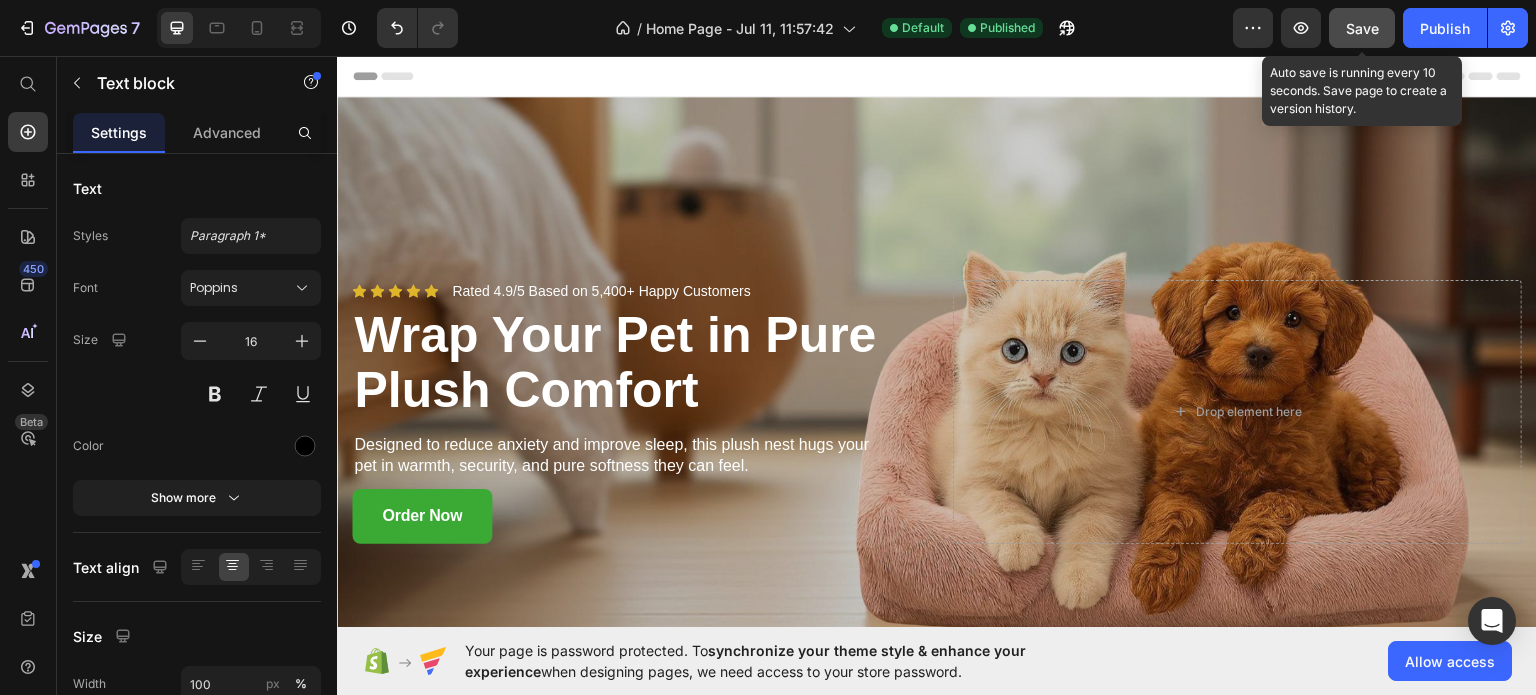 click on "Save" 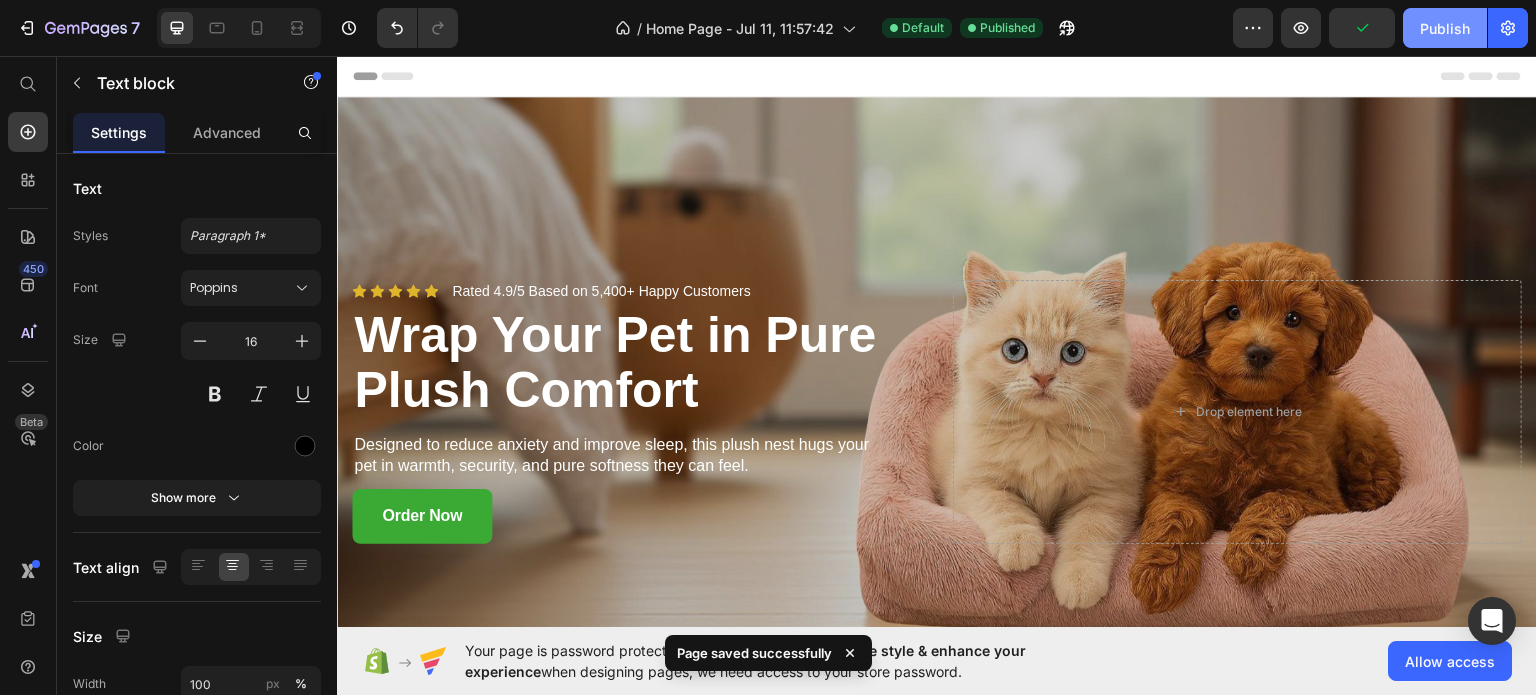 click on "Publish" at bounding box center (1445, 28) 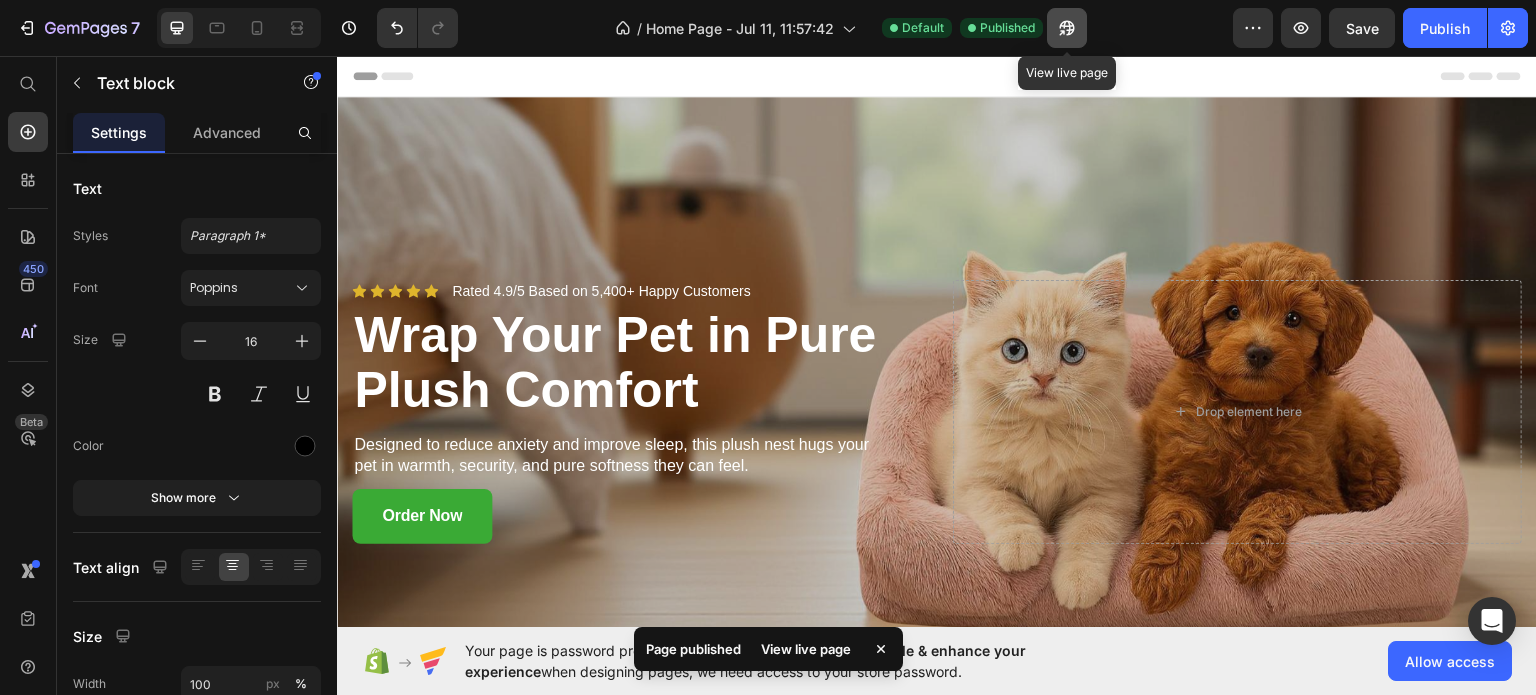 click 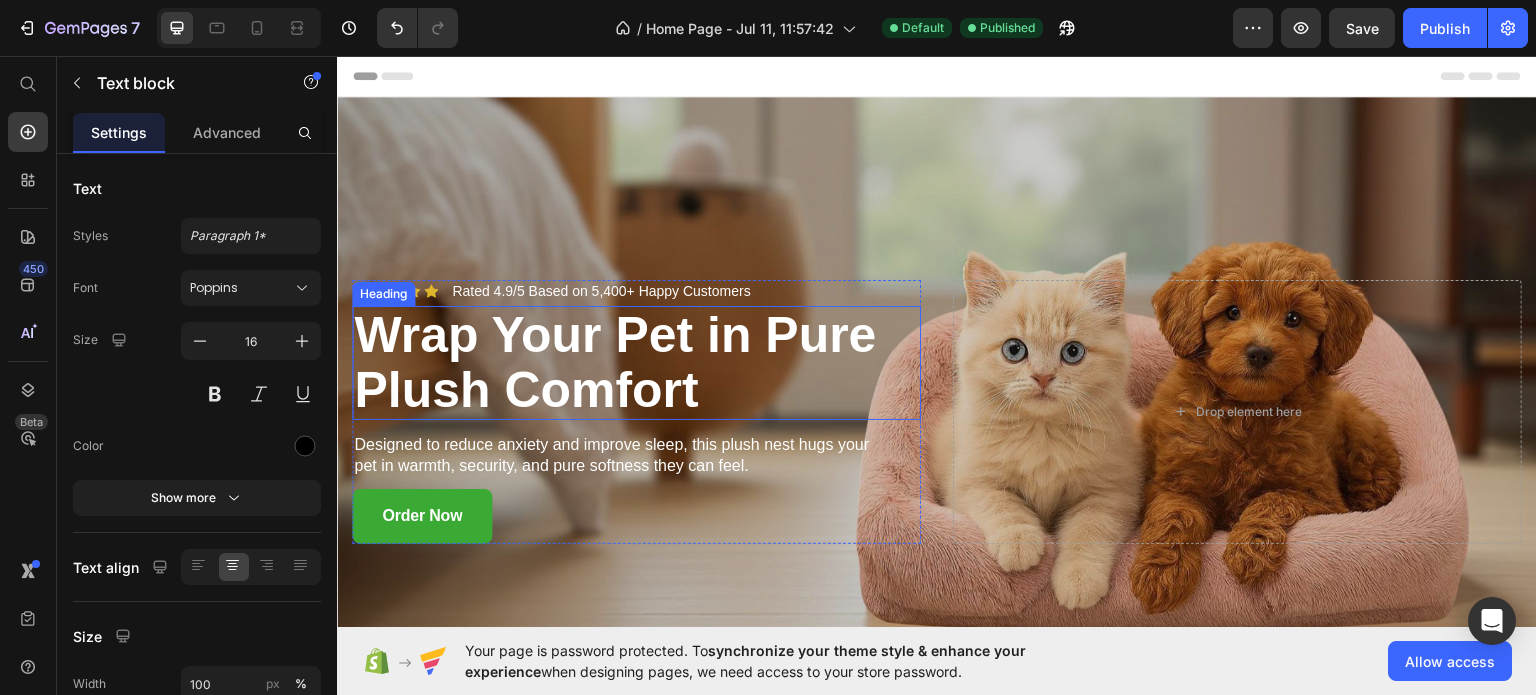 click on "Wrap Your Pet in Pure Plush Comfort" at bounding box center [636, 362] 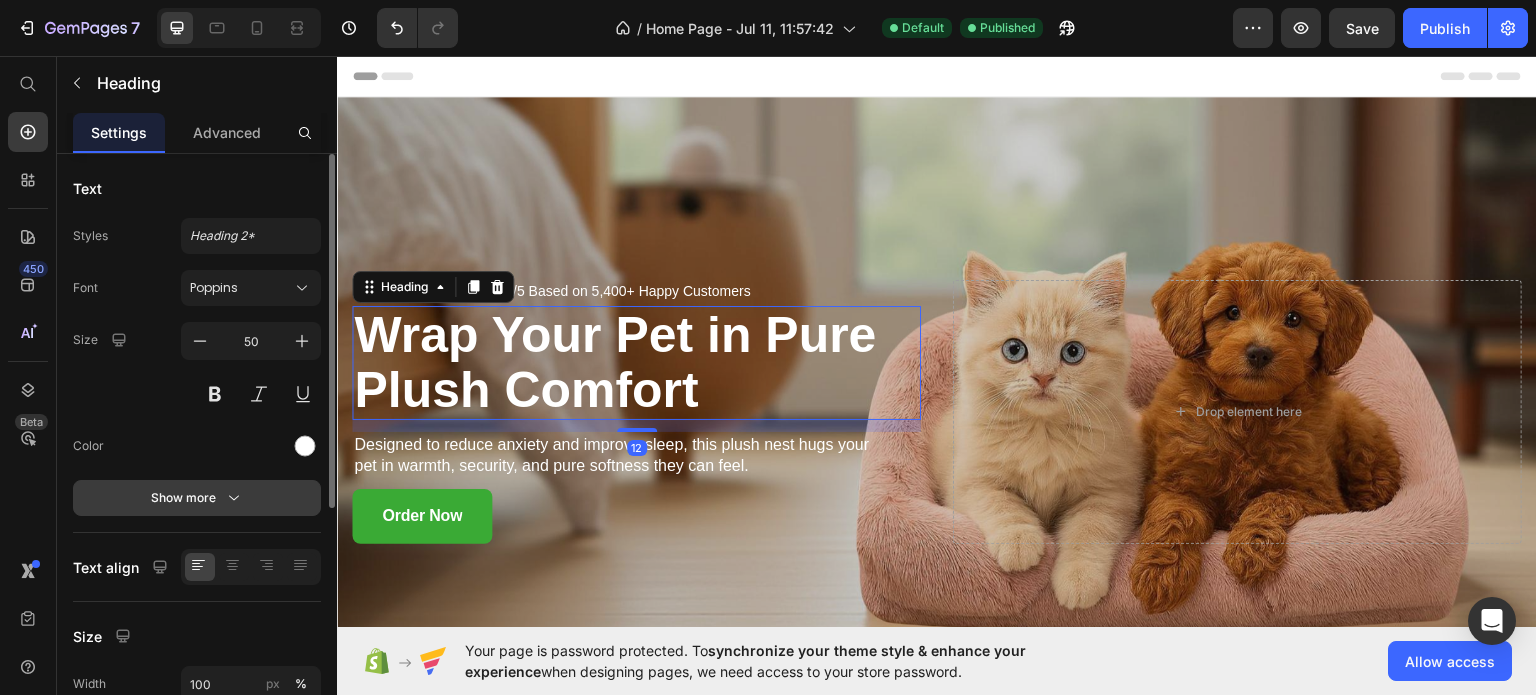 click on "Show more" at bounding box center (197, 498) 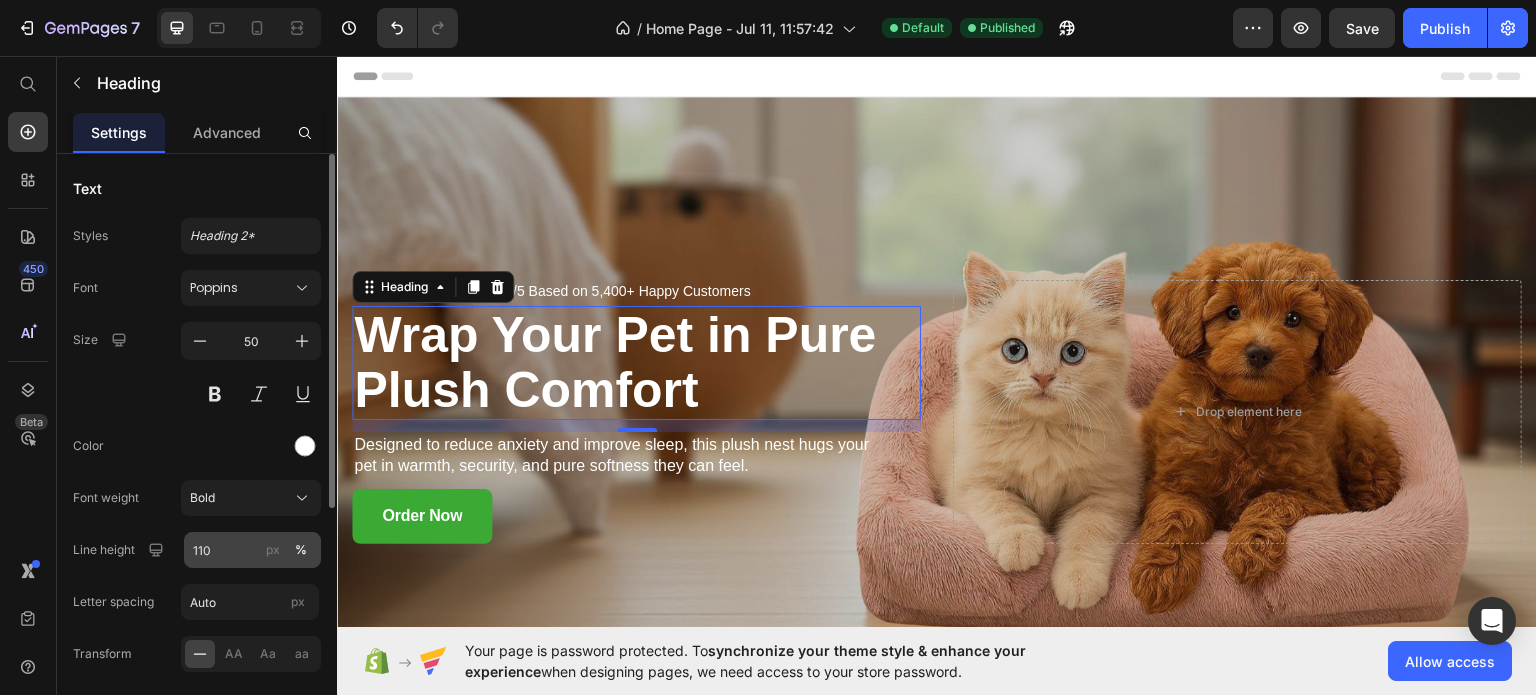 click on "px" at bounding box center [273, 550] 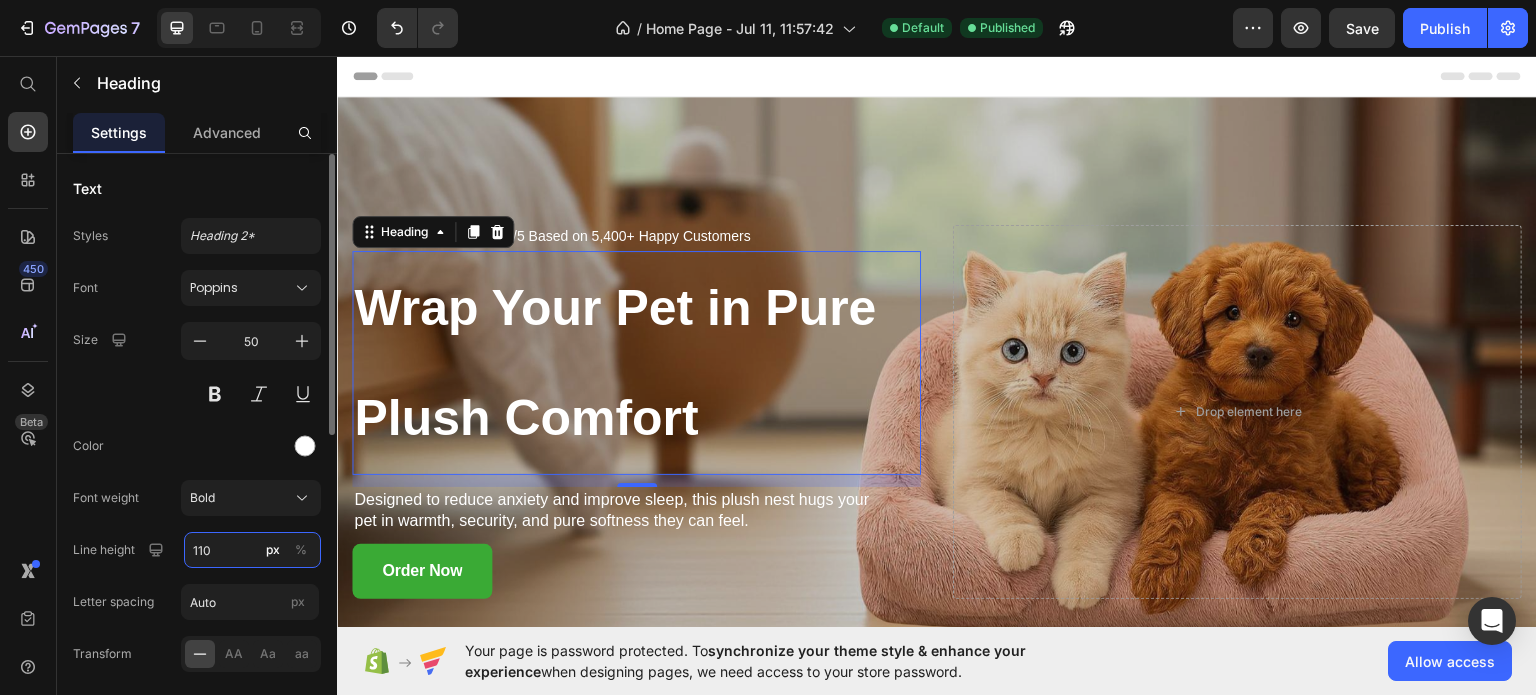 click on "110" at bounding box center [252, 550] 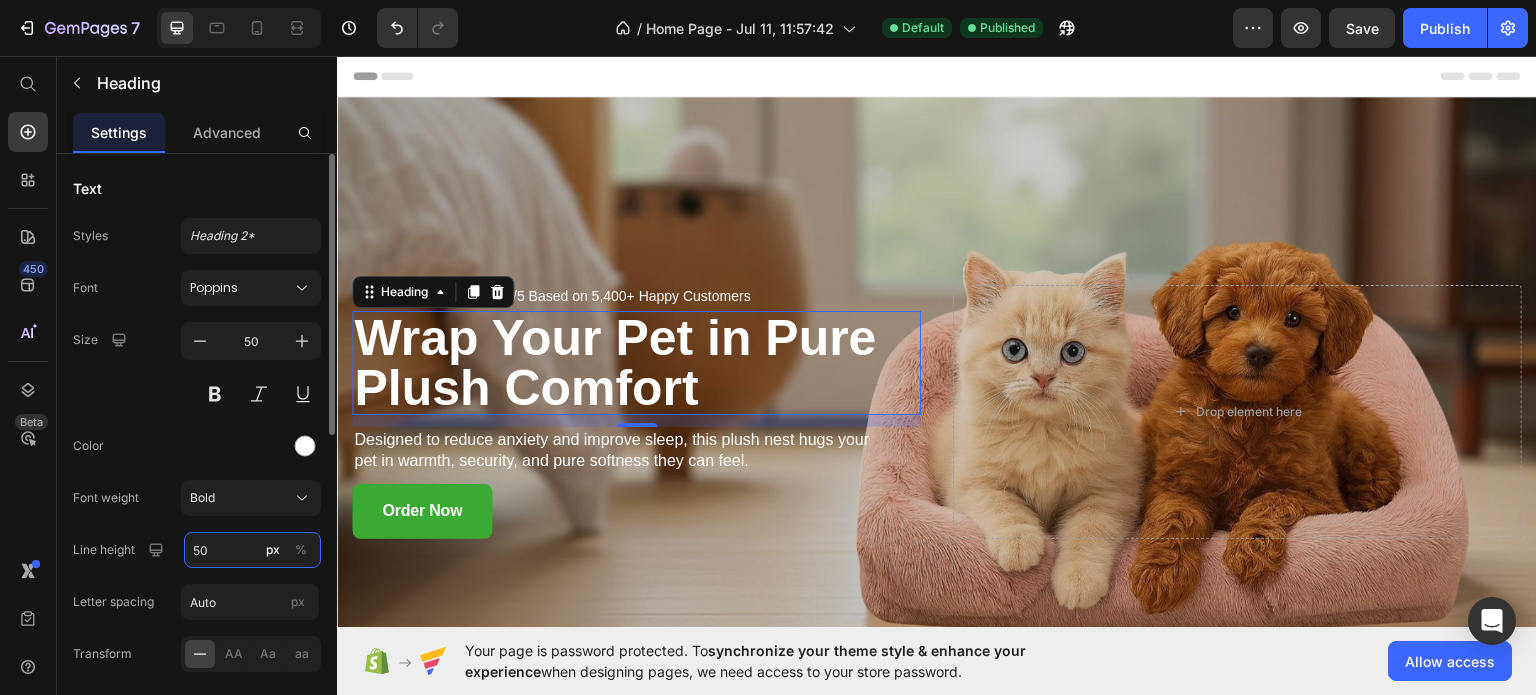 drag, startPoint x: 228, startPoint y: 558, endPoint x: 184, endPoint y: 560, distance: 44.04543 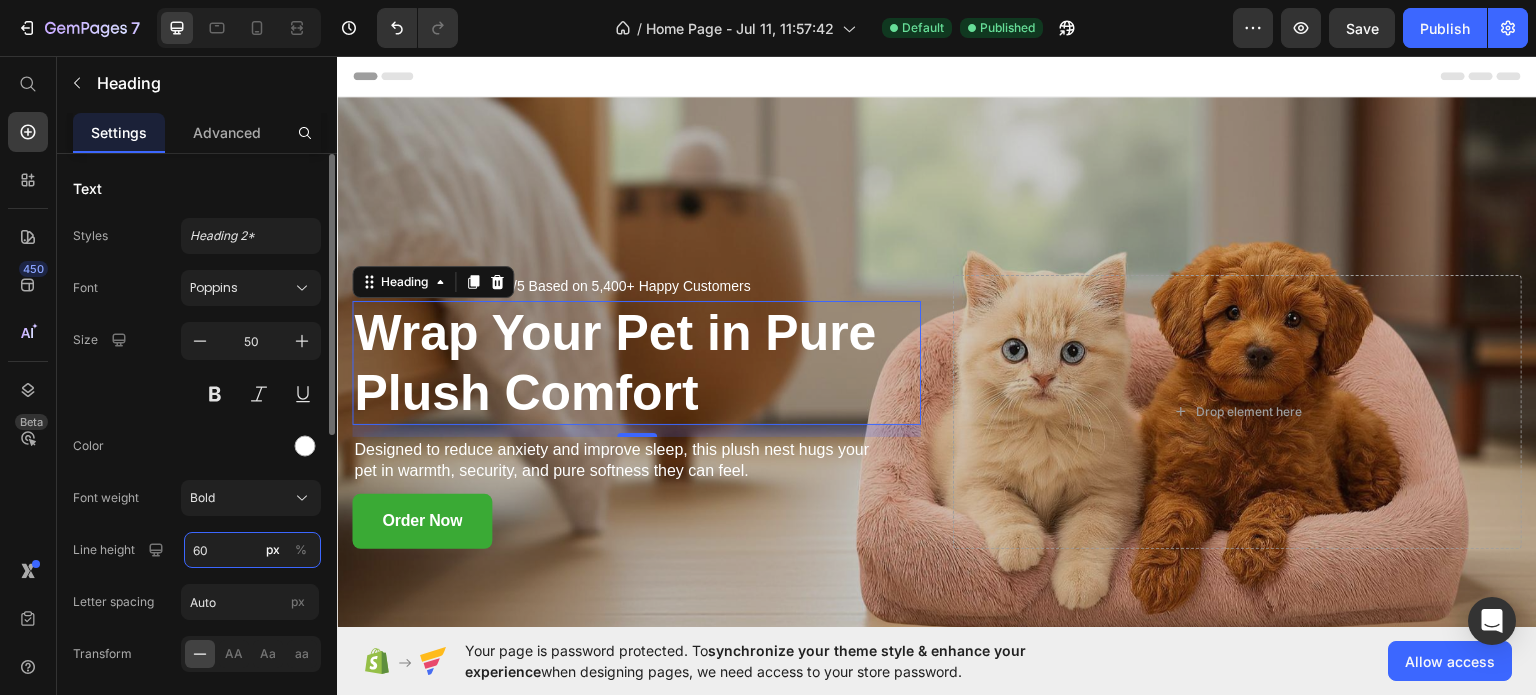 click on "60" at bounding box center [252, 550] 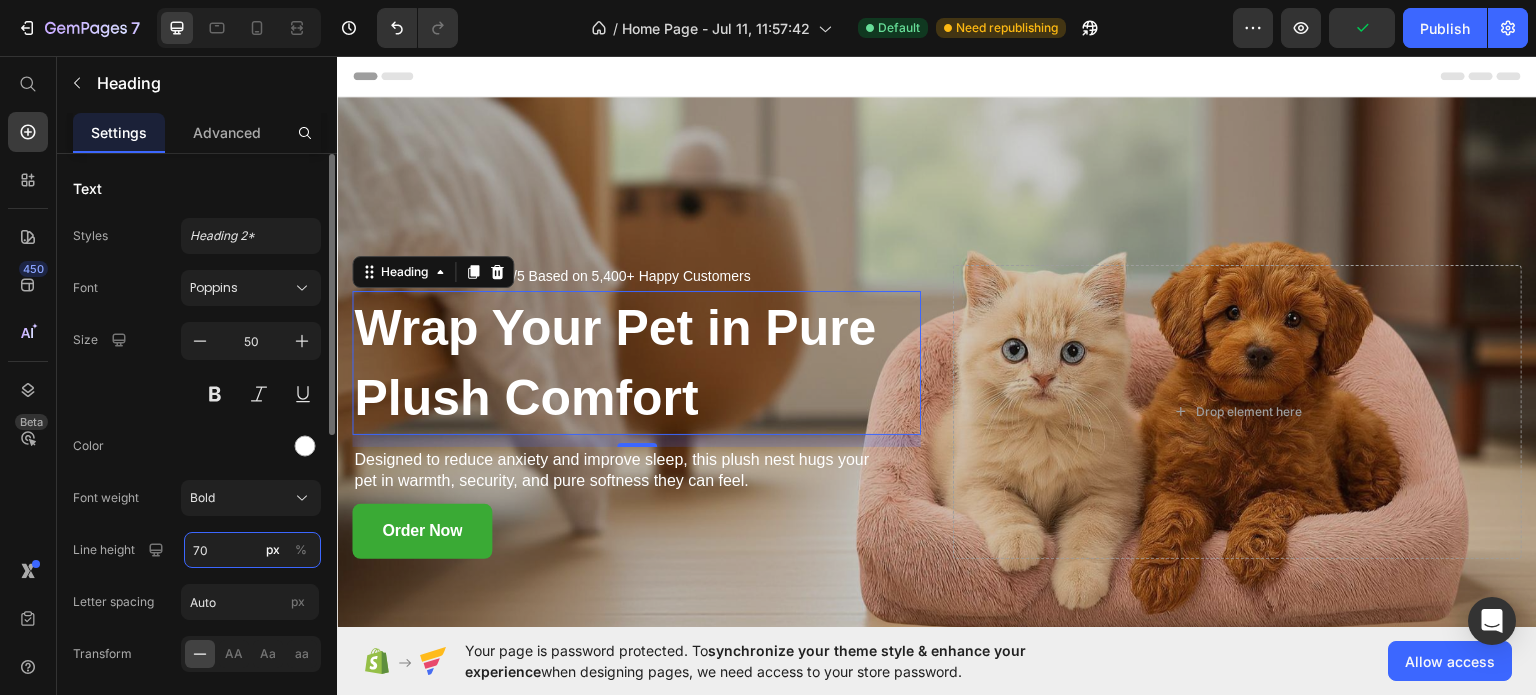 drag, startPoint x: 212, startPoint y: 556, endPoint x: 152, endPoint y: 564, distance: 60.530983 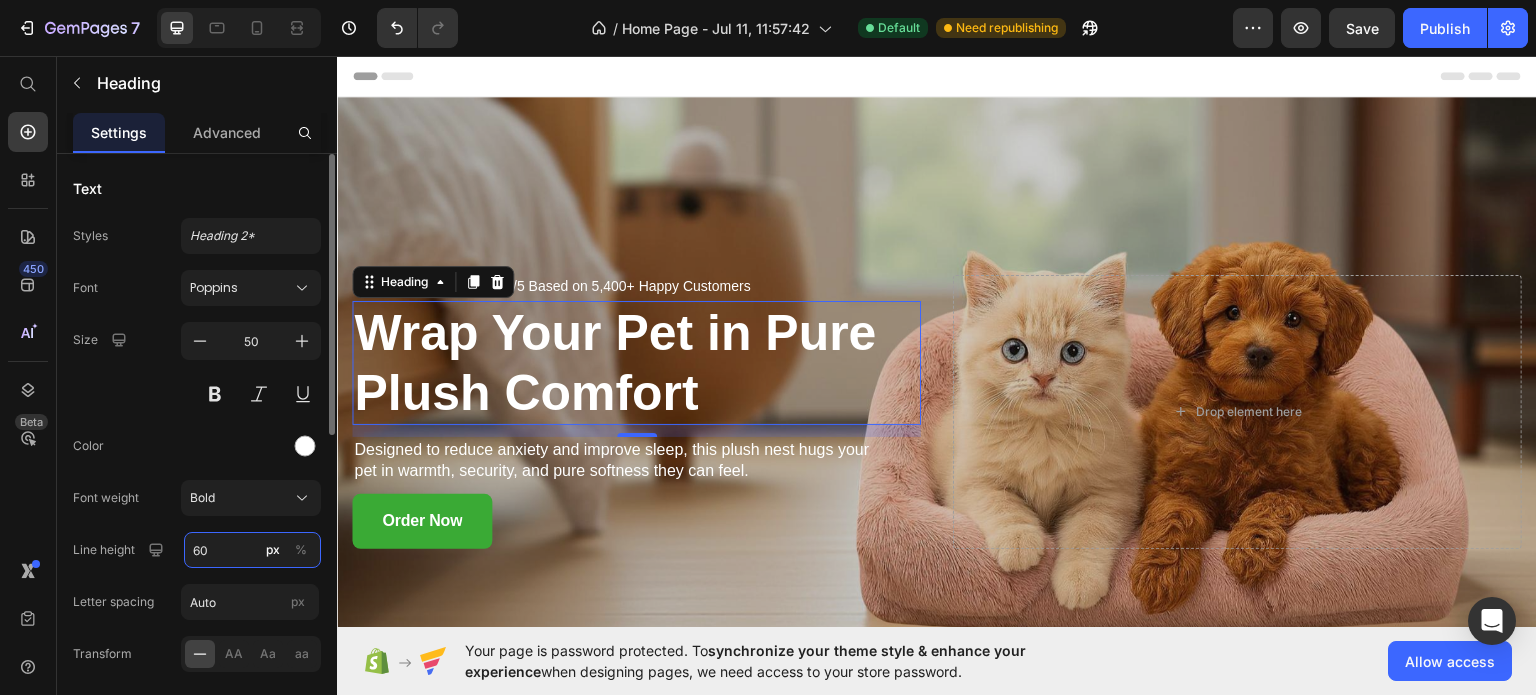 drag, startPoint x: 219, startPoint y: 555, endPoint x: 168, endPoint y: 571, distance: 53.450912 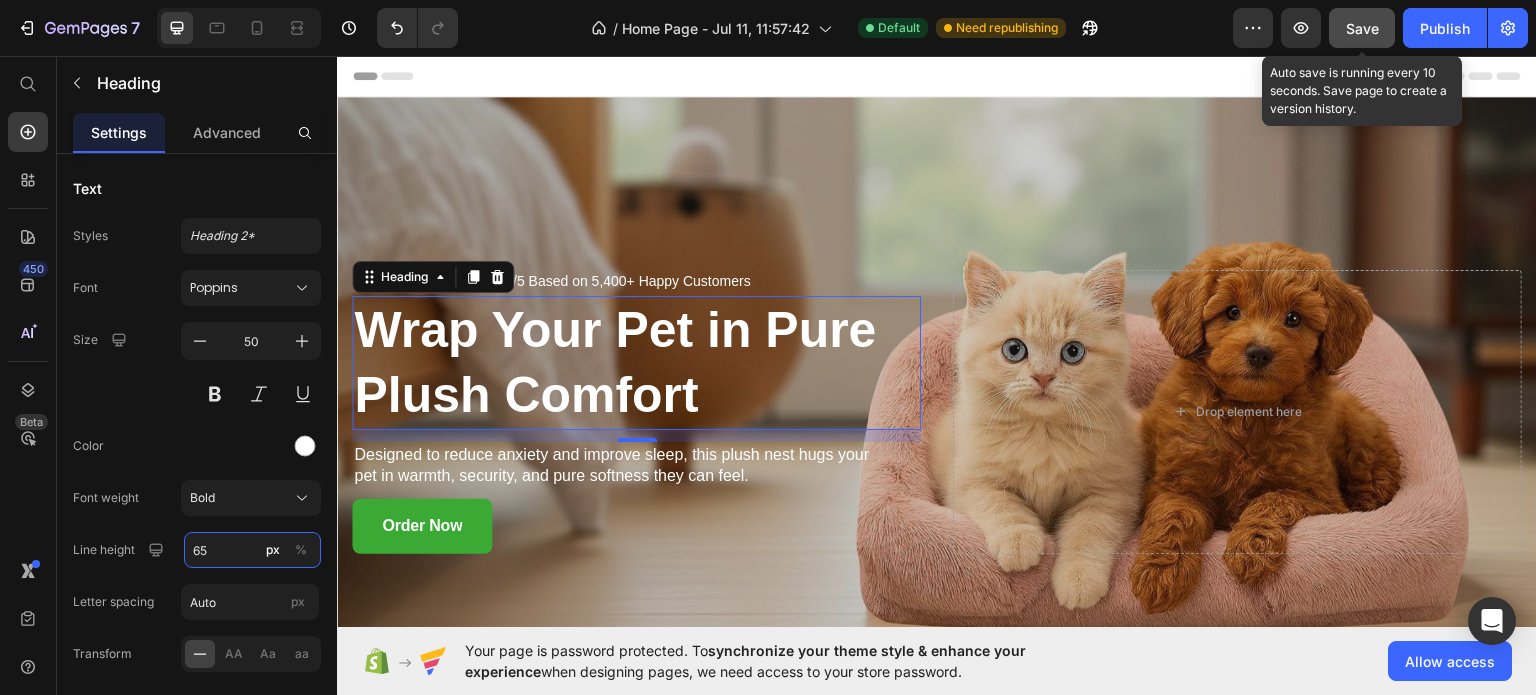 type on "65" 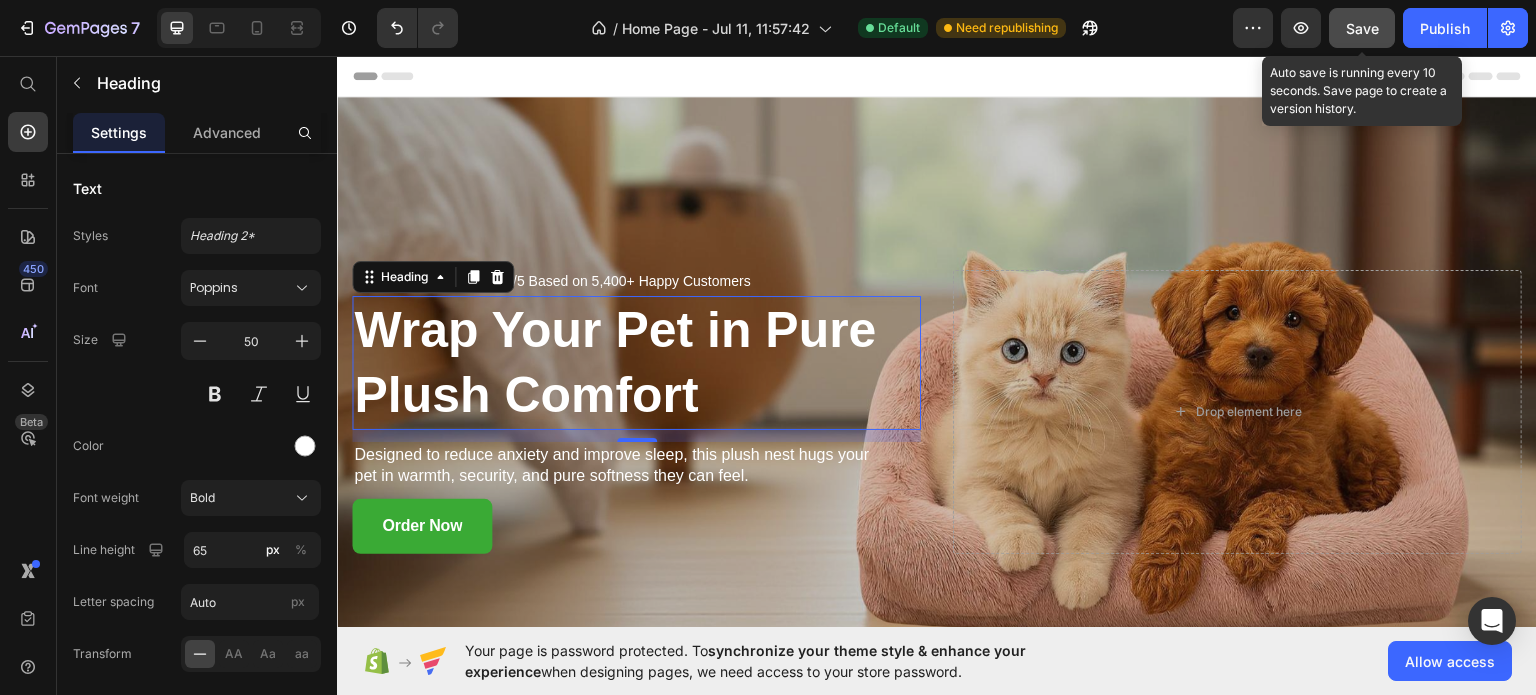 click on "Save" at bounding box center [1362, 28] 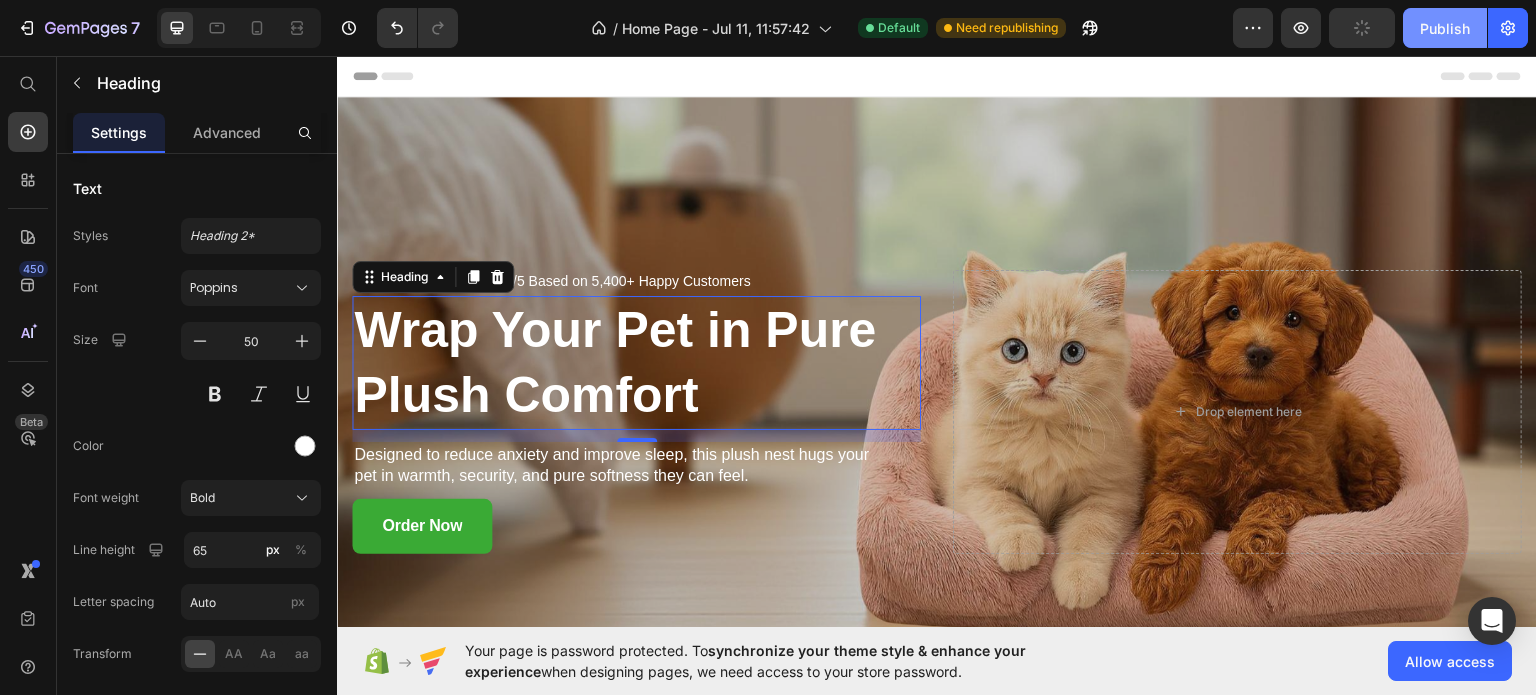 click on "Publish" at bounding box center (1445, 28) 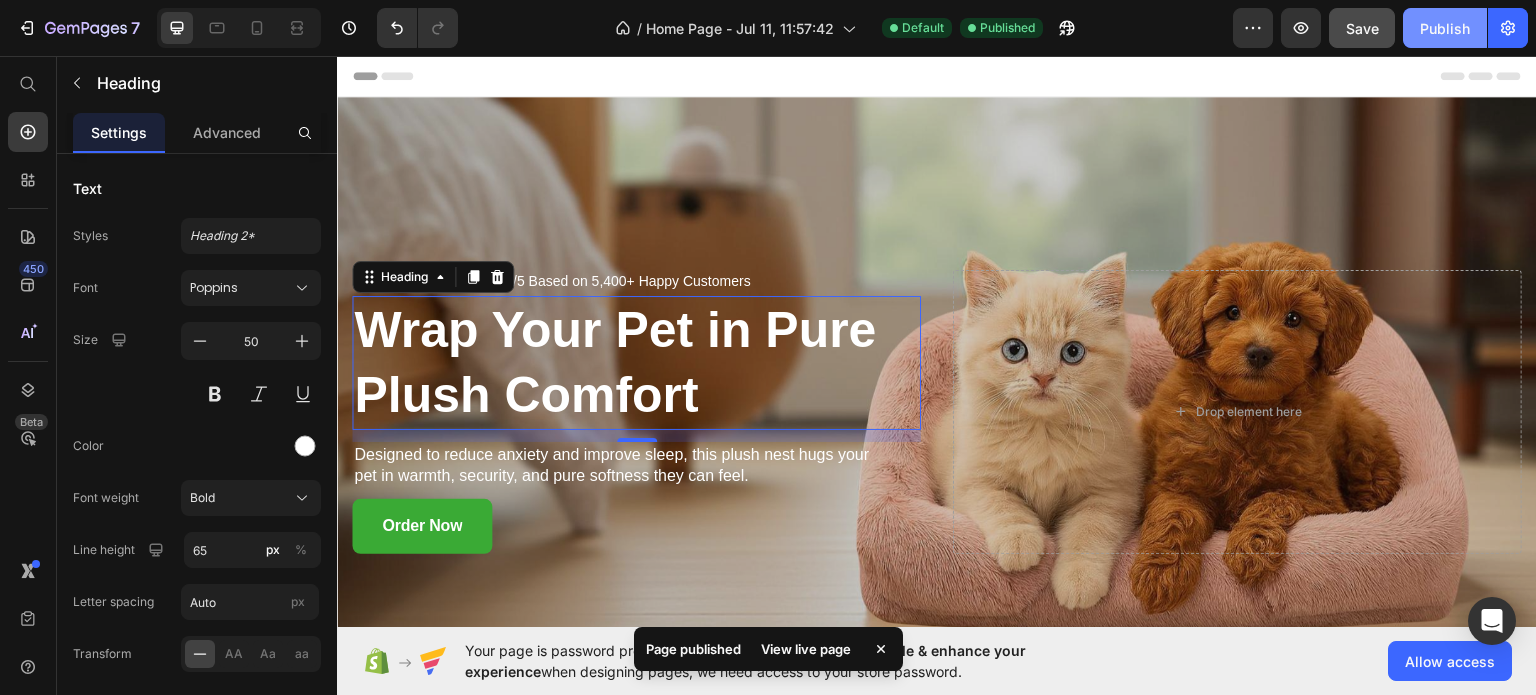click on "Publish" at bounding box center (1445, 28) 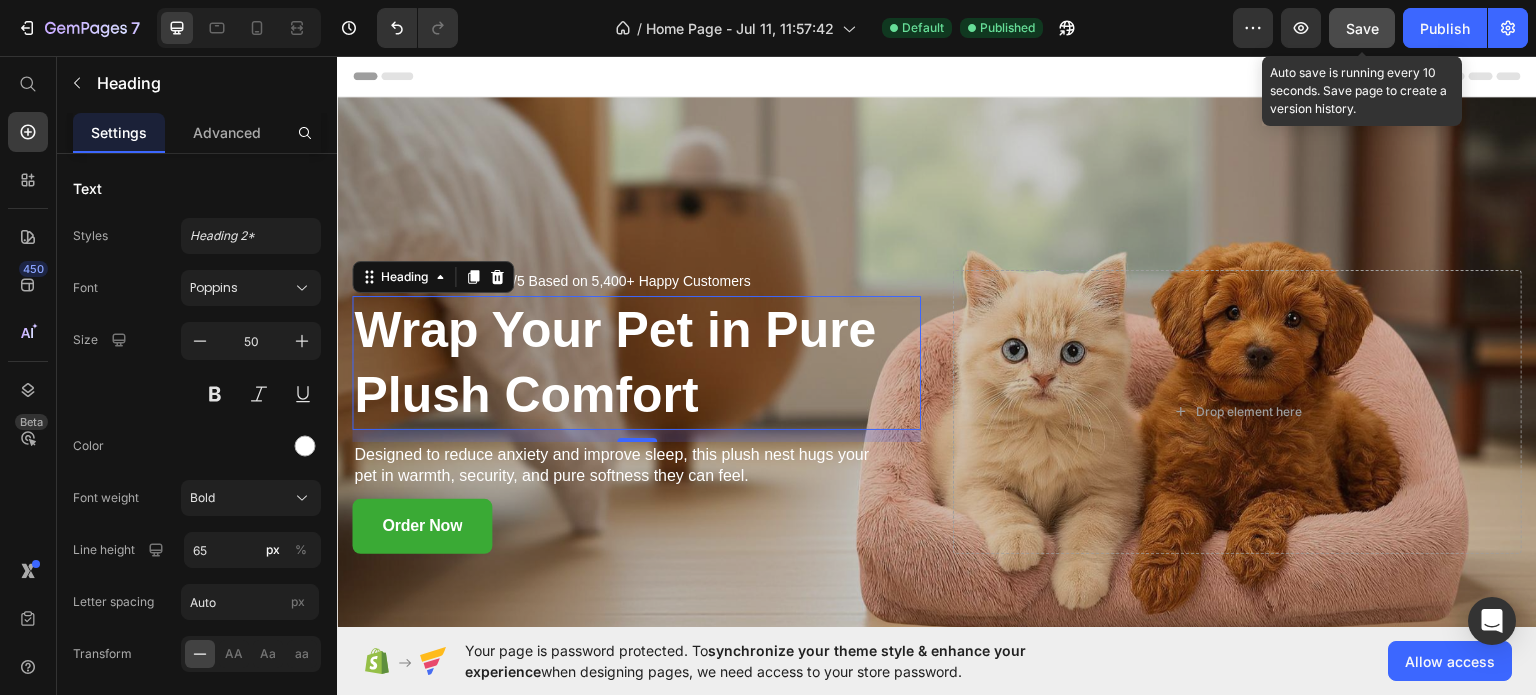 click on "Save" at bounding box center (1362, 28) 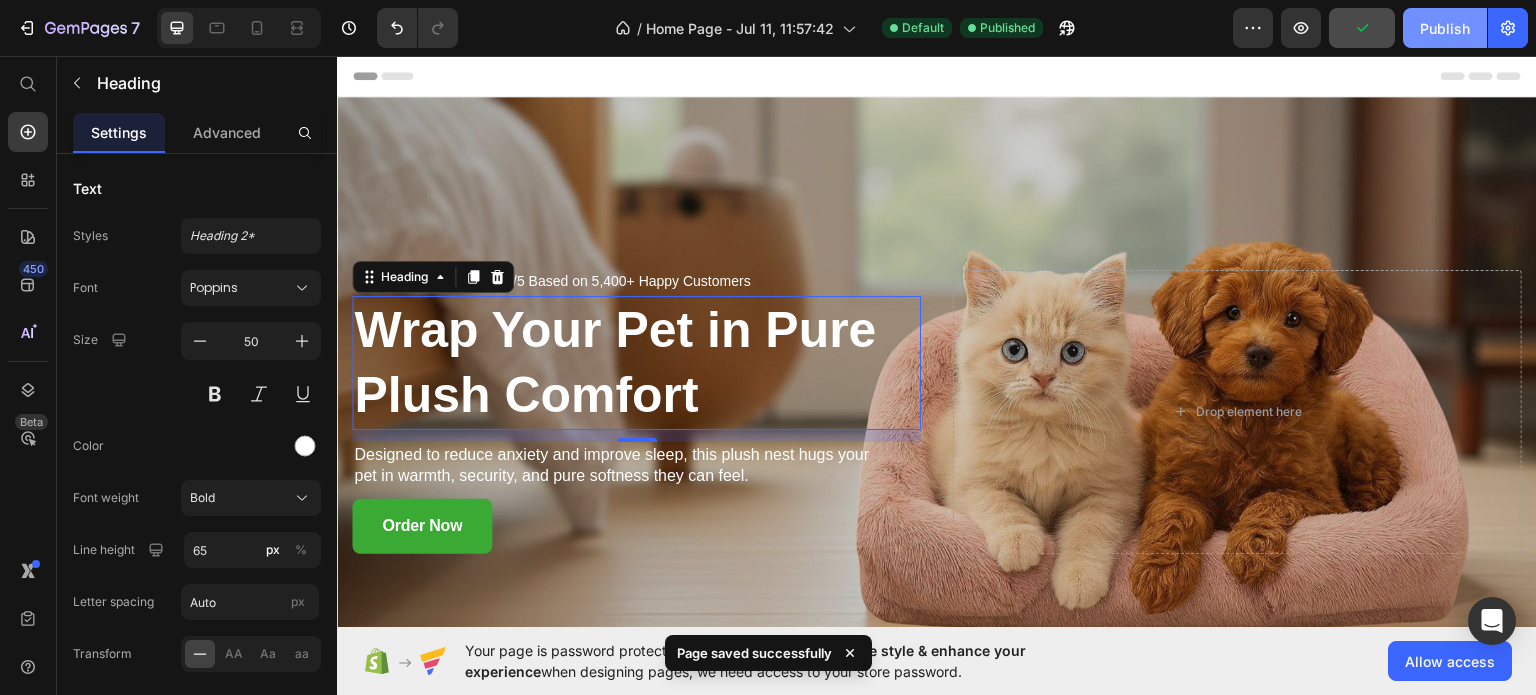 click on "Publish" at bounding box center [1445, 28] 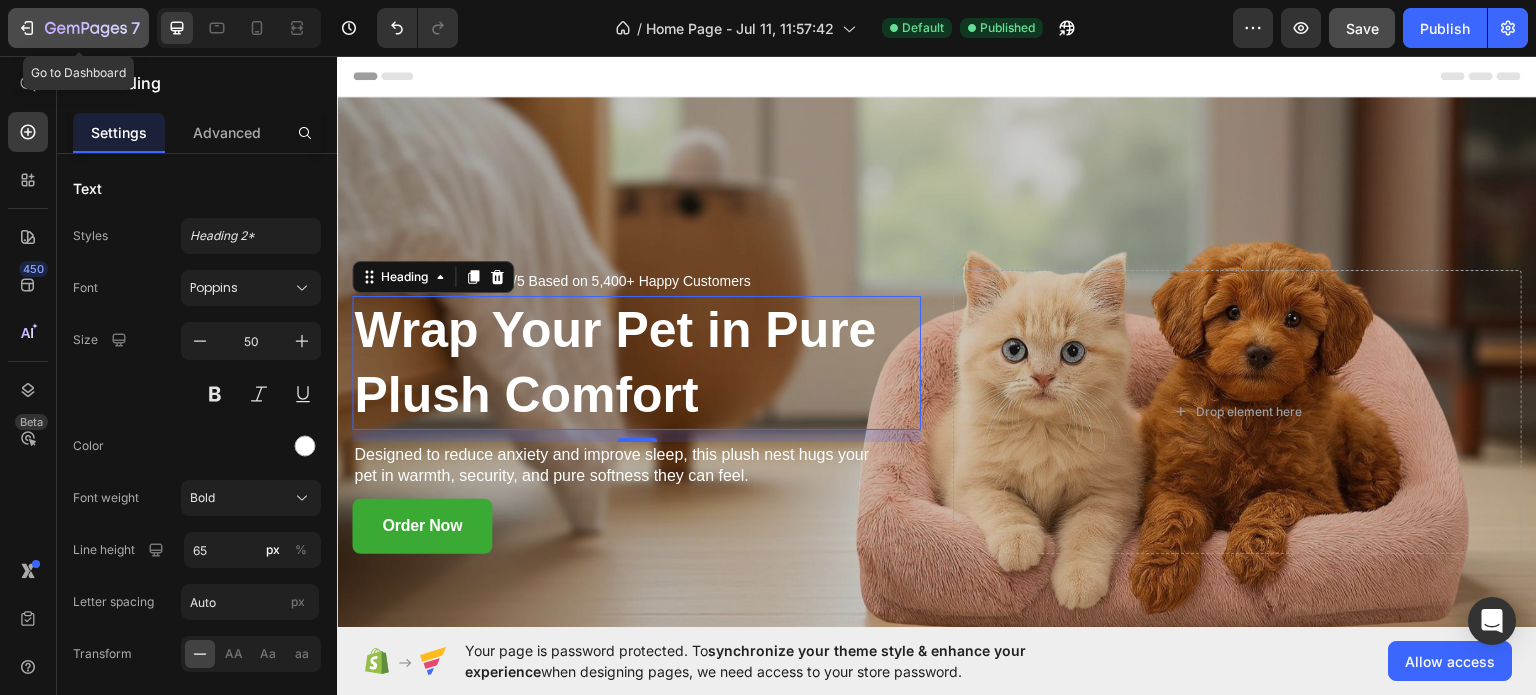 click 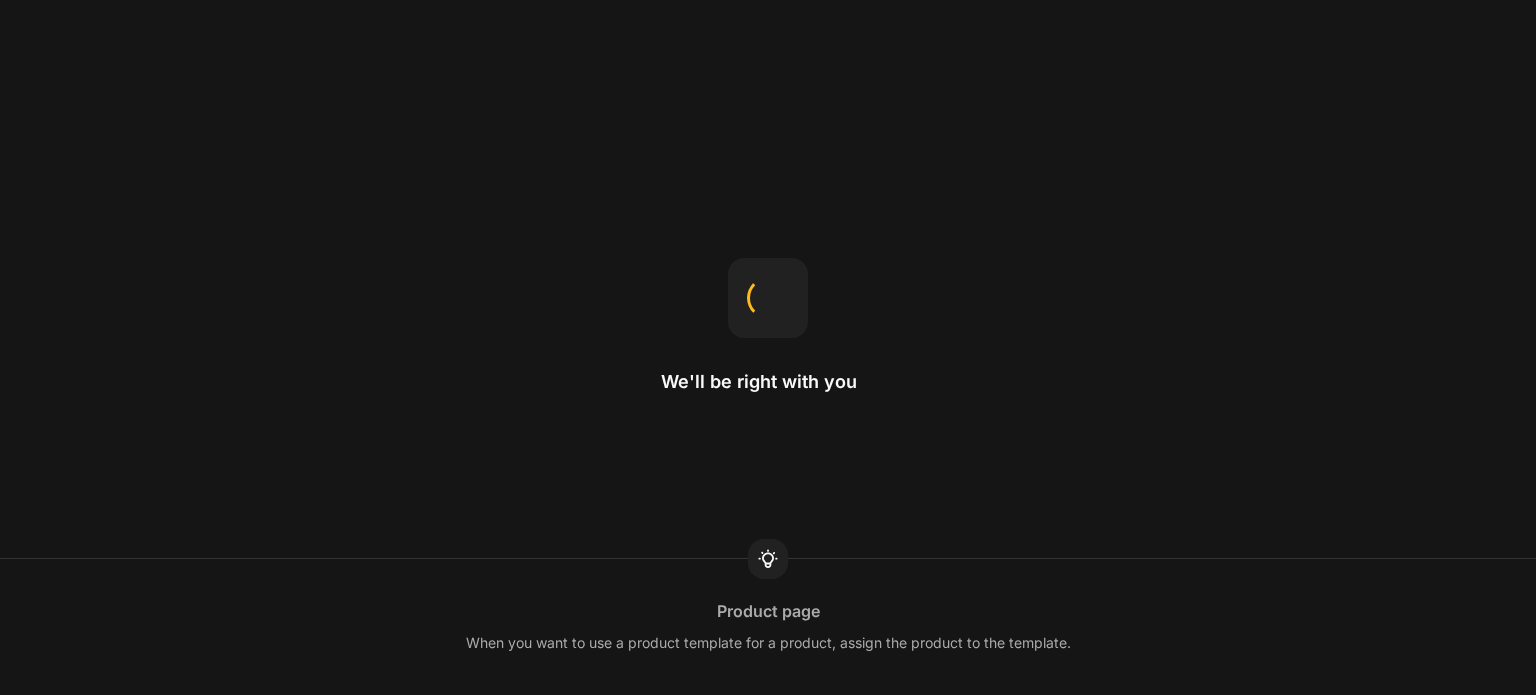 scroll, scrollTop: 0, scrollLeft: 0, axis: both 